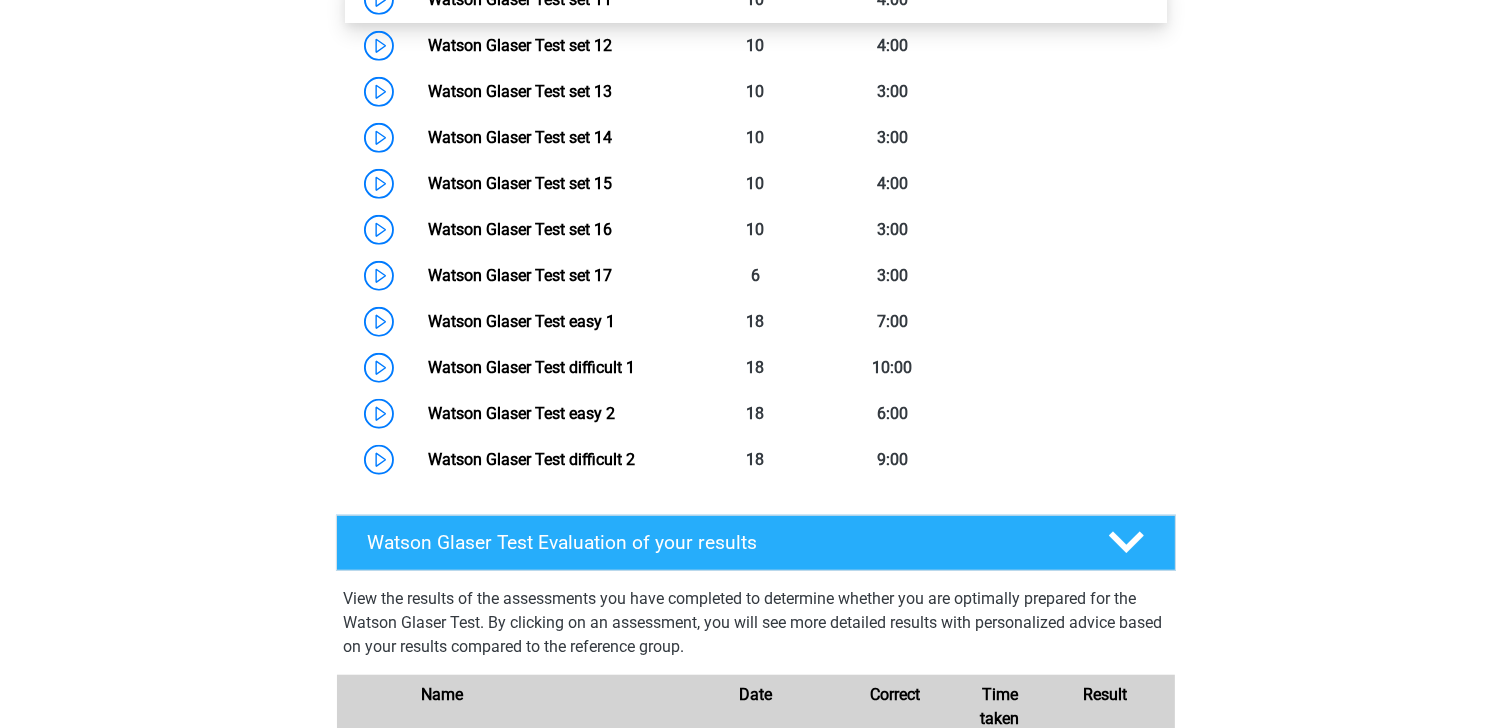 scroll, scrollTop: 1083, scrollLeft: 0, axis: vertical 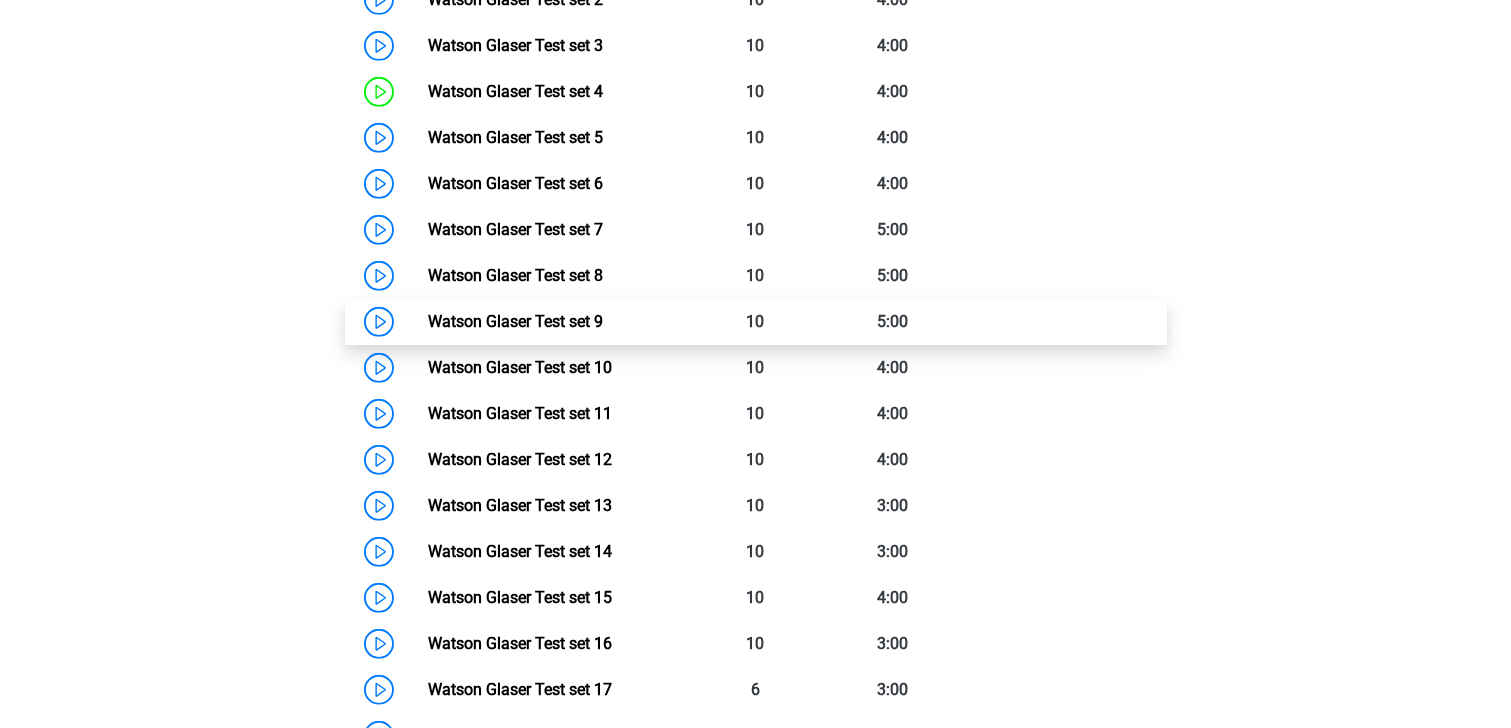 click on "Watson Glaser Test
set 9" at bounding box center [515, 321] 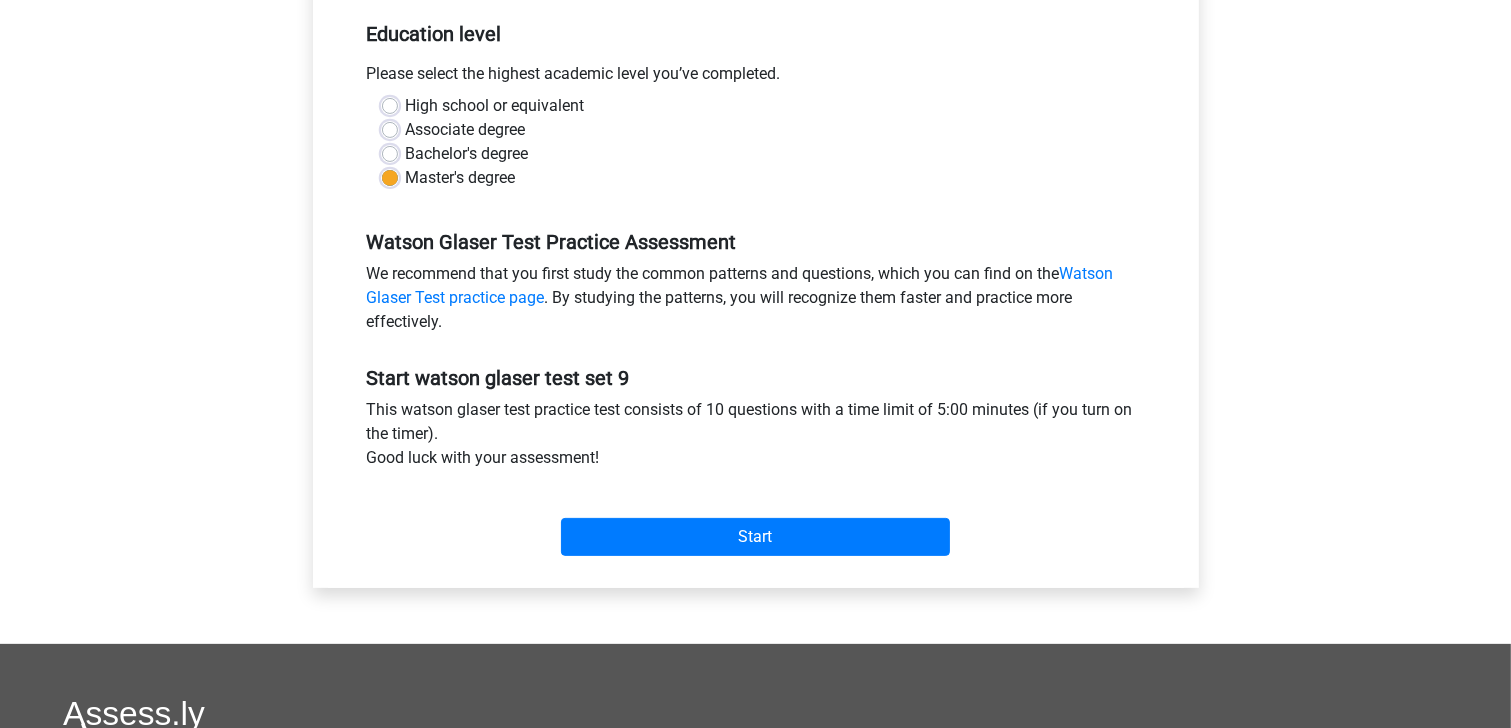scroll, scrollTop: 560, scrollLeft: 0, axis: vertical 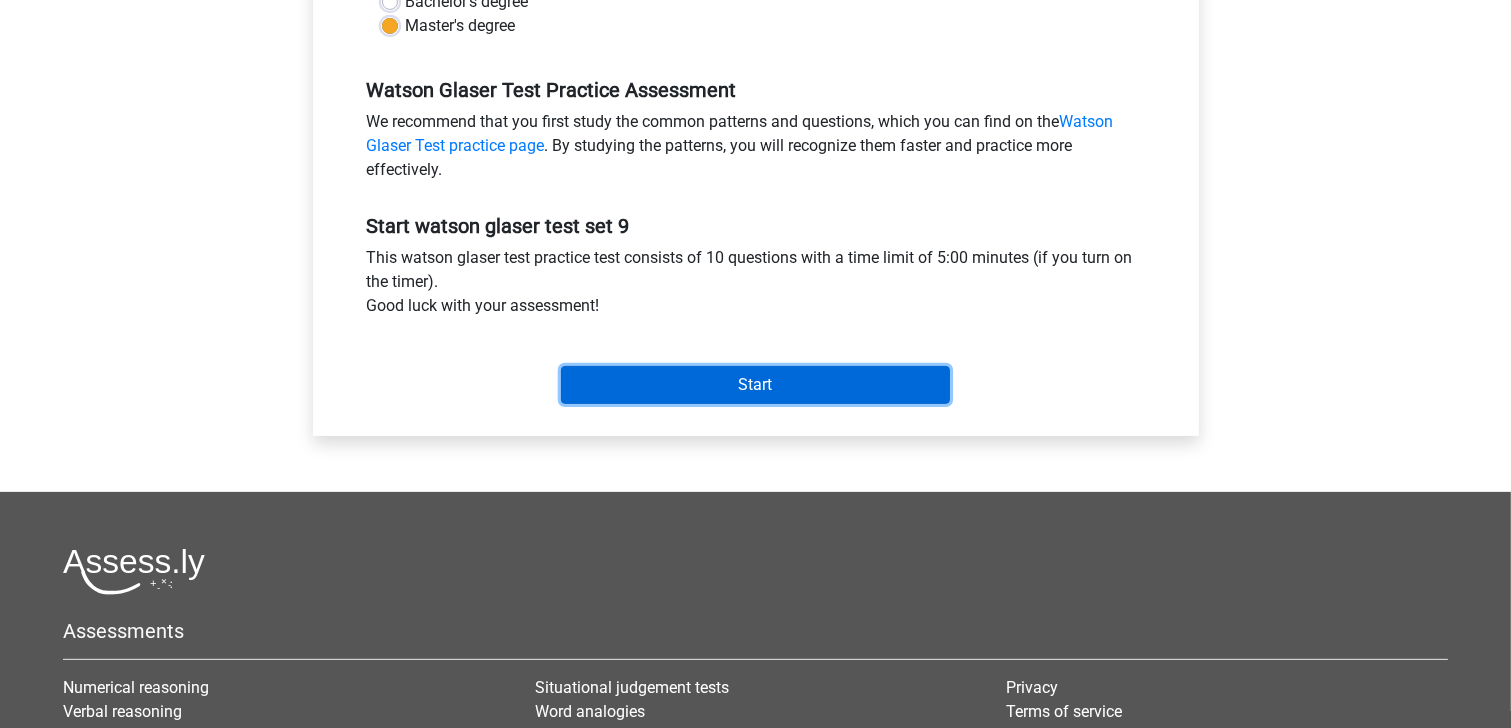 click on "Start" at bounding box center (755, 385) 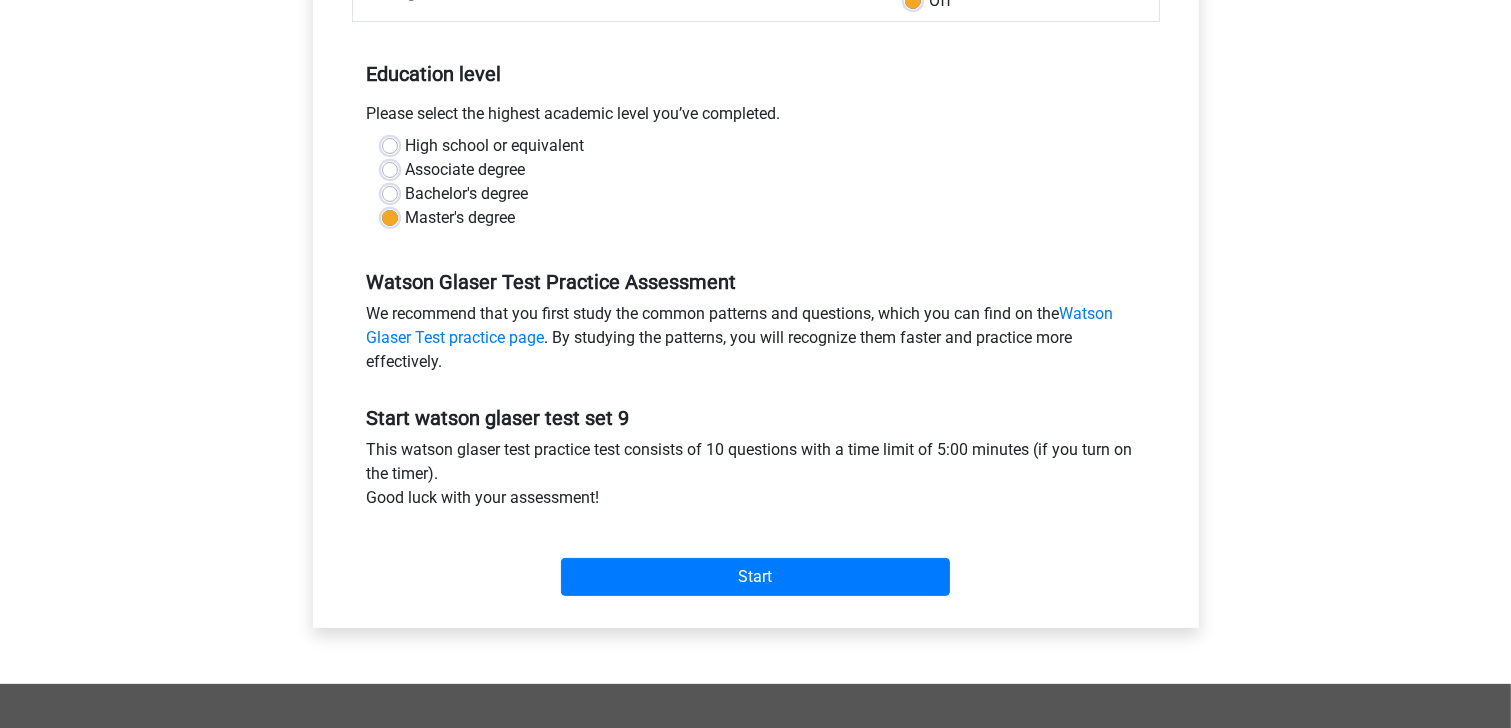 scroll, scrollTop: 320, scrollLeft: 0, axis: vertical 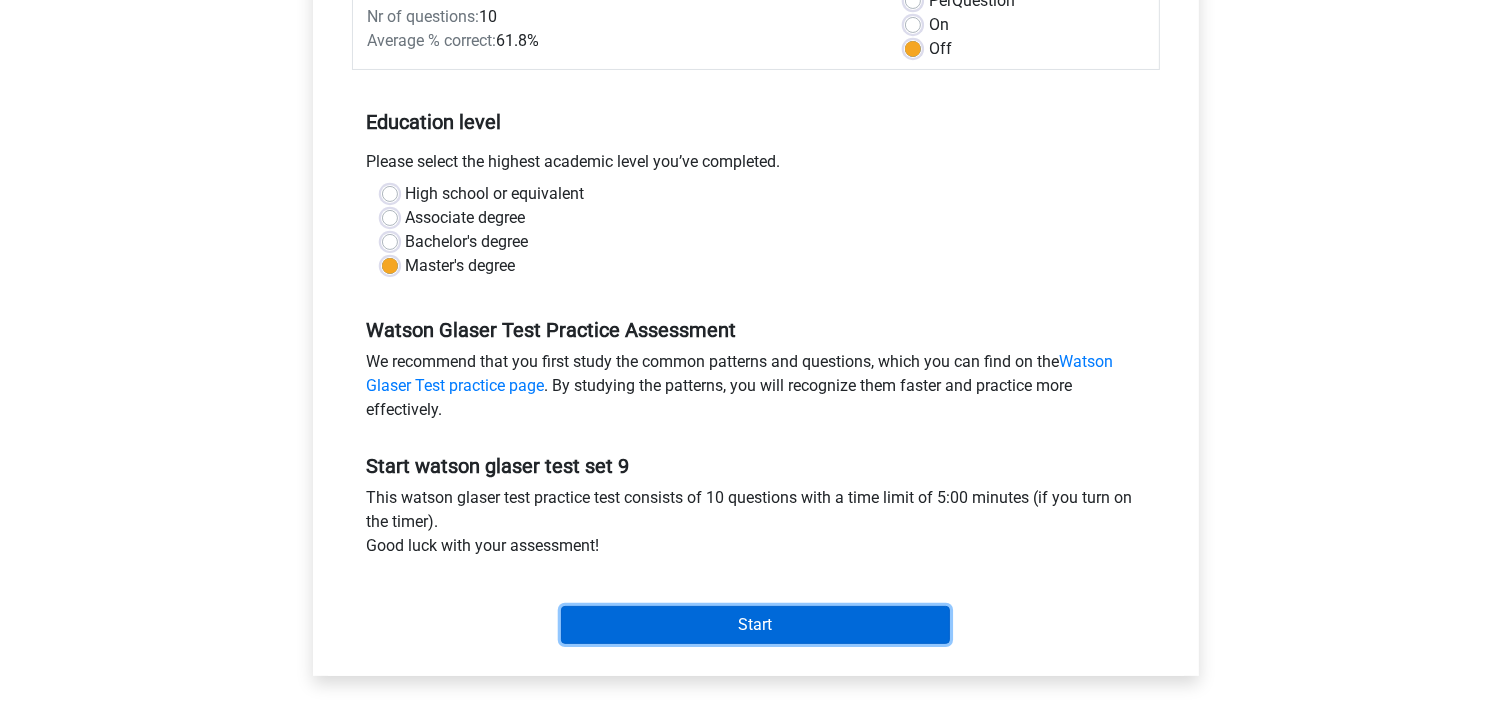 click on "Start" at bounding box center [755, 625] 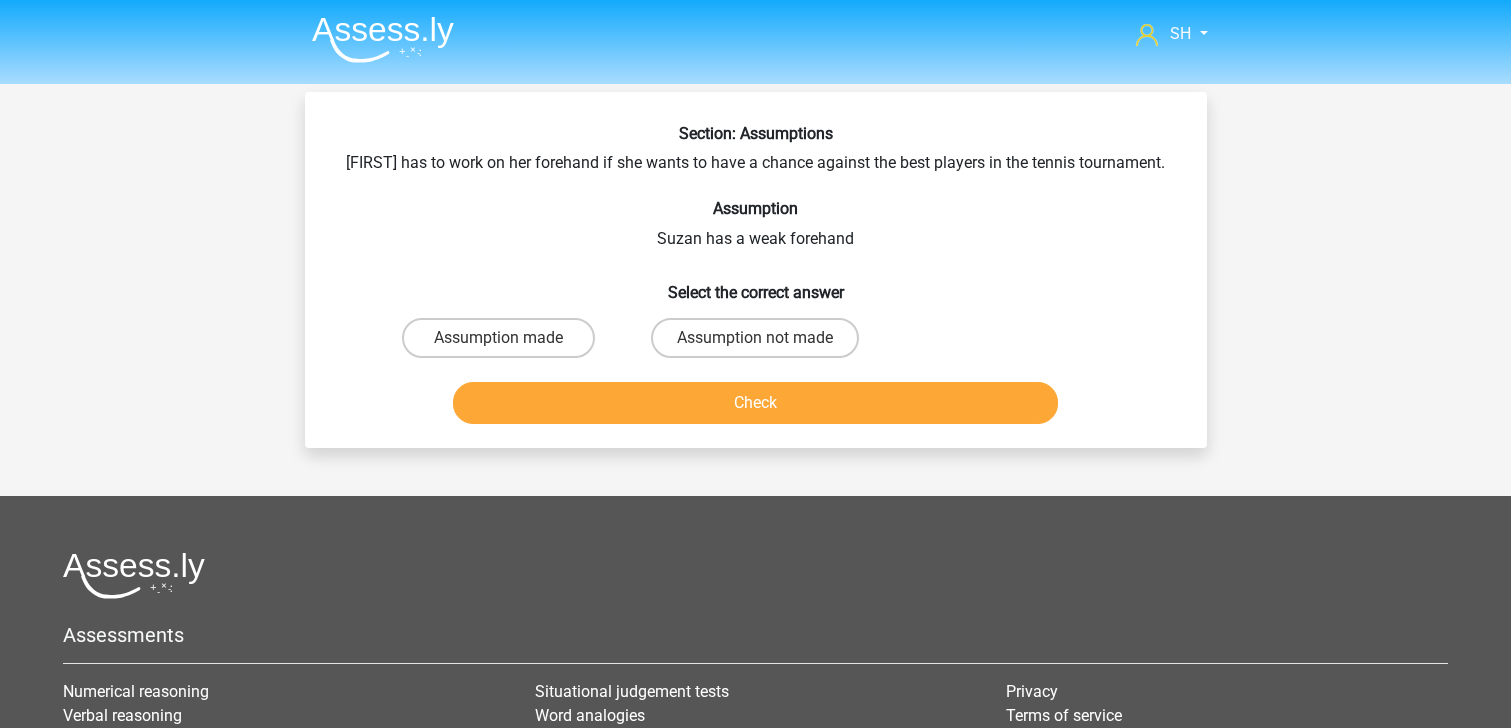 scroll, scrollTop: 0, scrollLeft: 0, axis: both 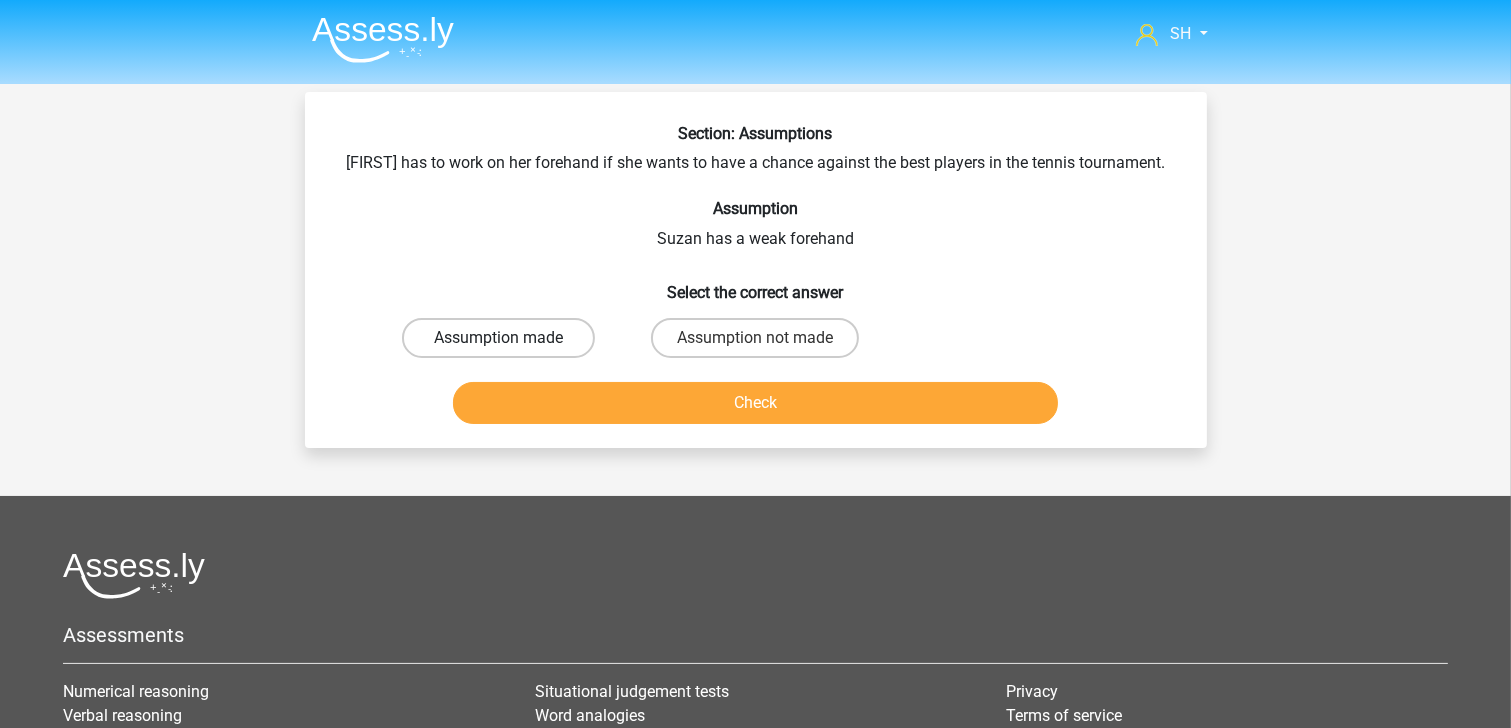 click on "Assumption made" at bounding box center (498, 338) 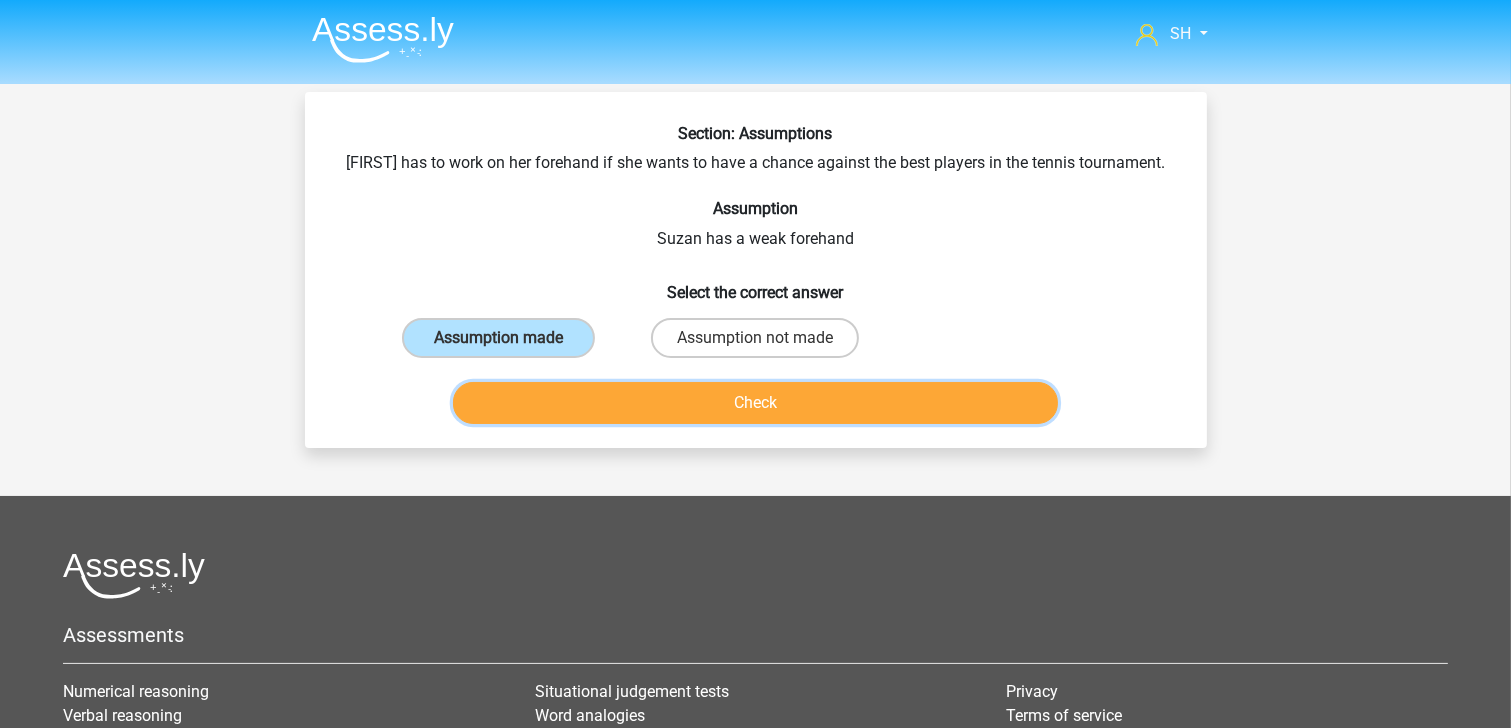 click on "Check" at bounding box center (755, 403) 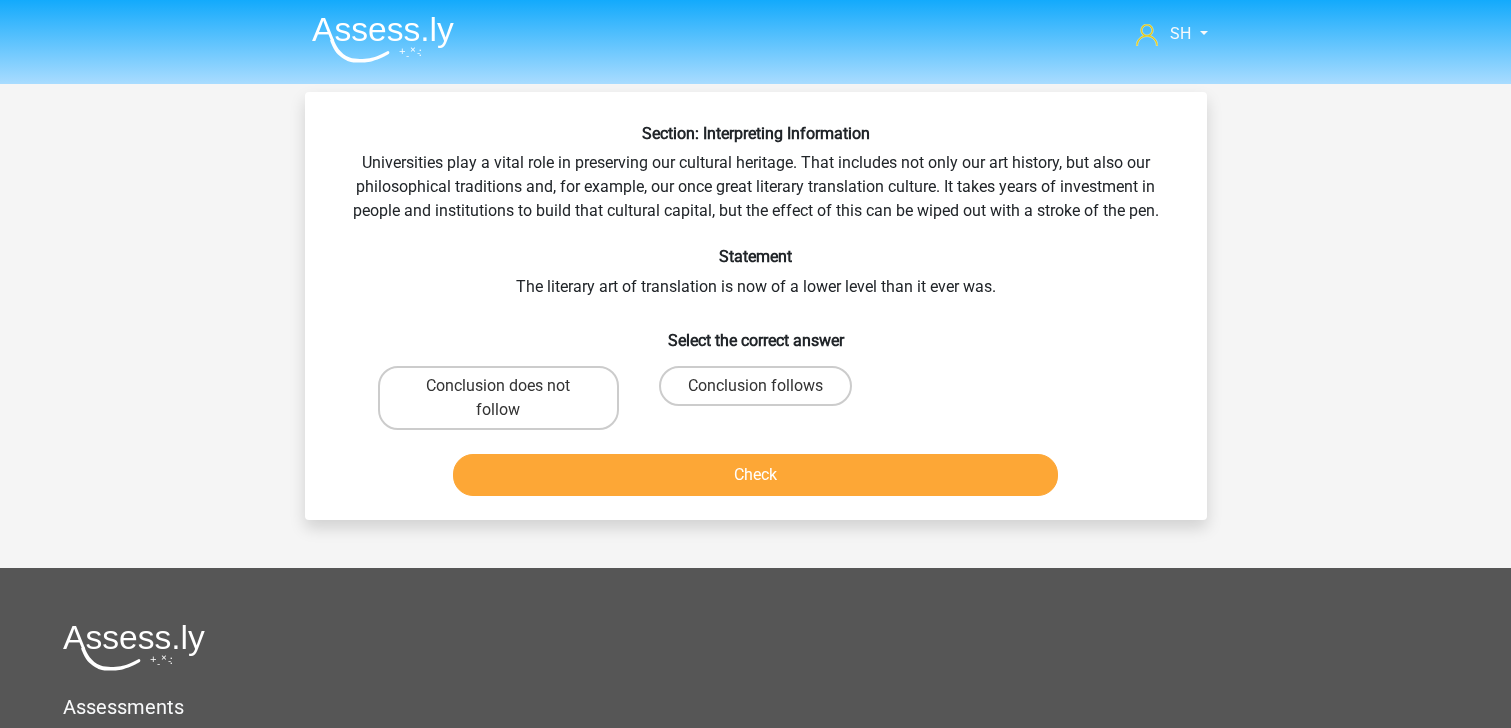 scroll, scrollTop: 0, scrollLeft: 0, axis: both 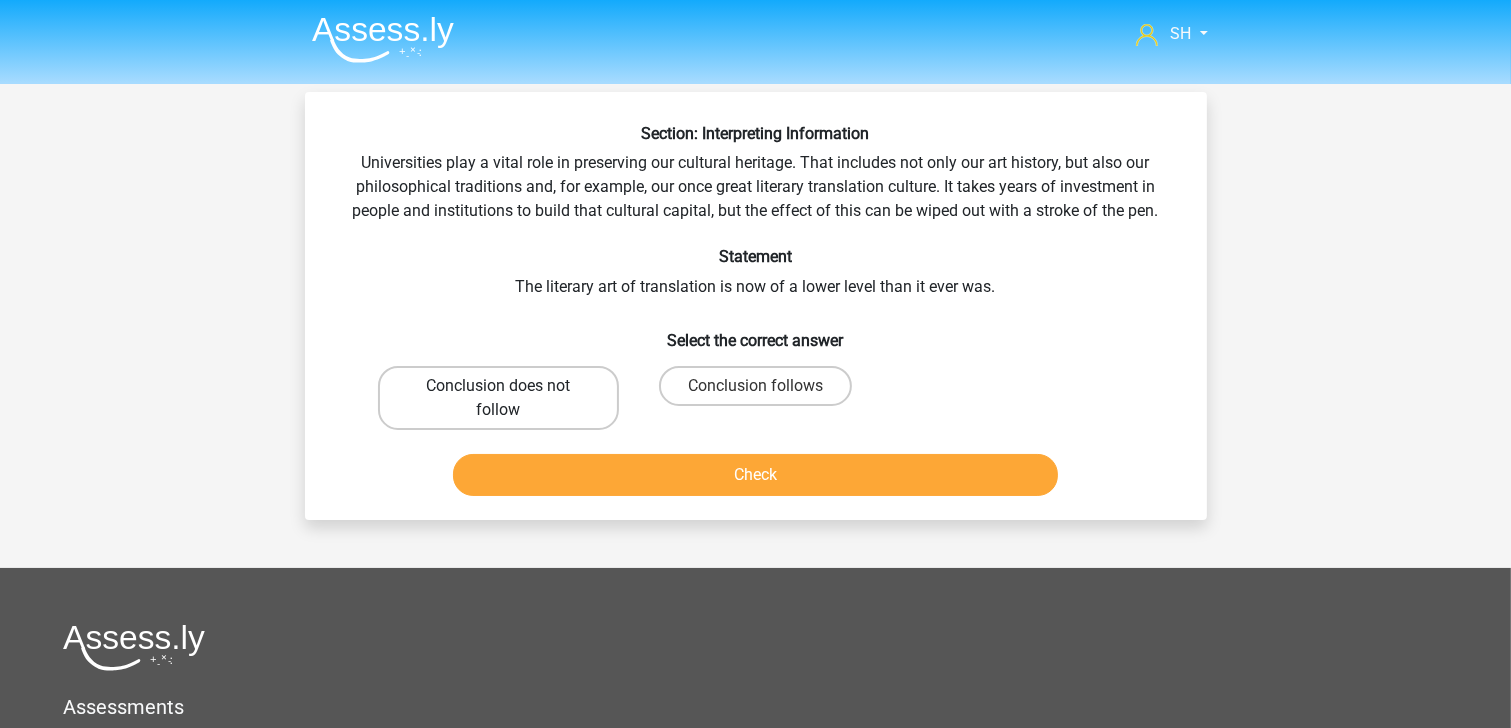 click on "Conclusion does not follow" at bounding box center (498, 398) 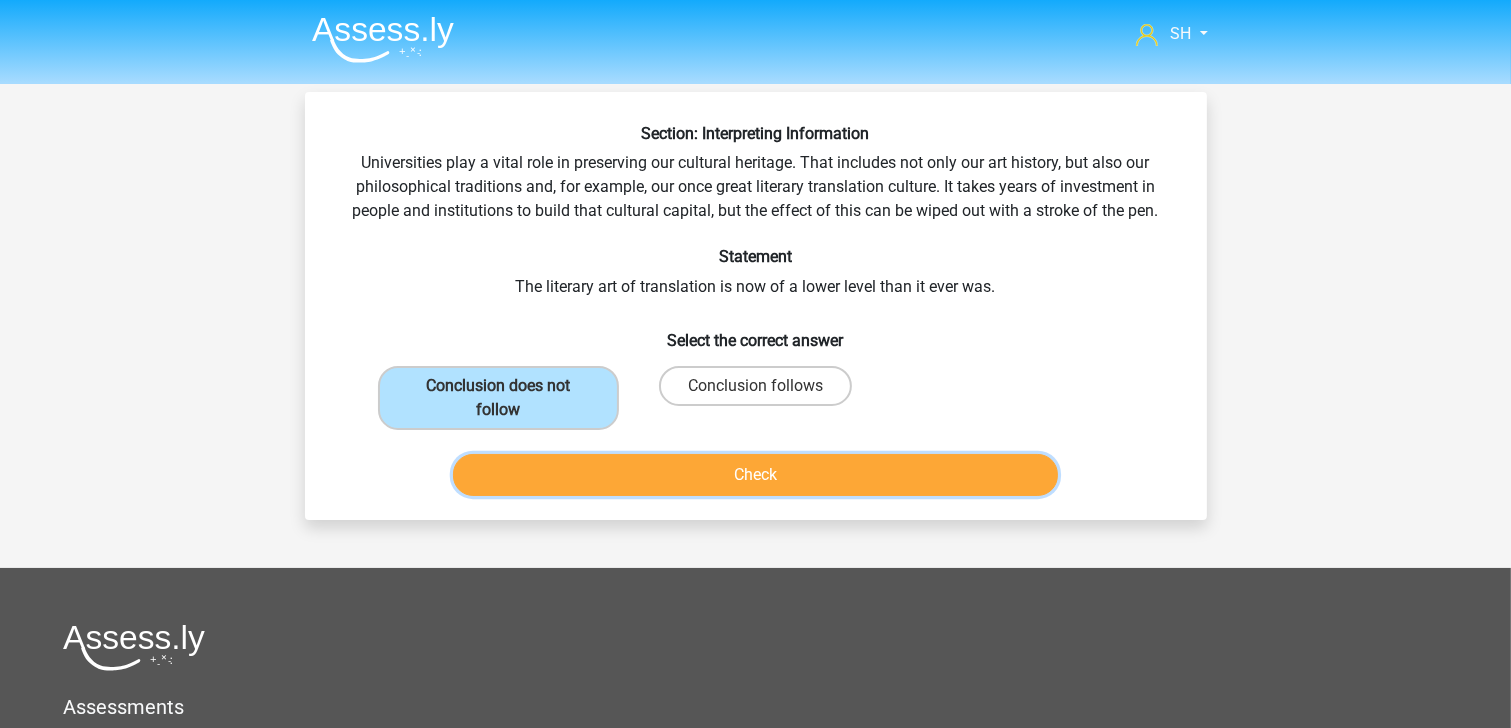 click on "Check" at bounding box center (755, 475) 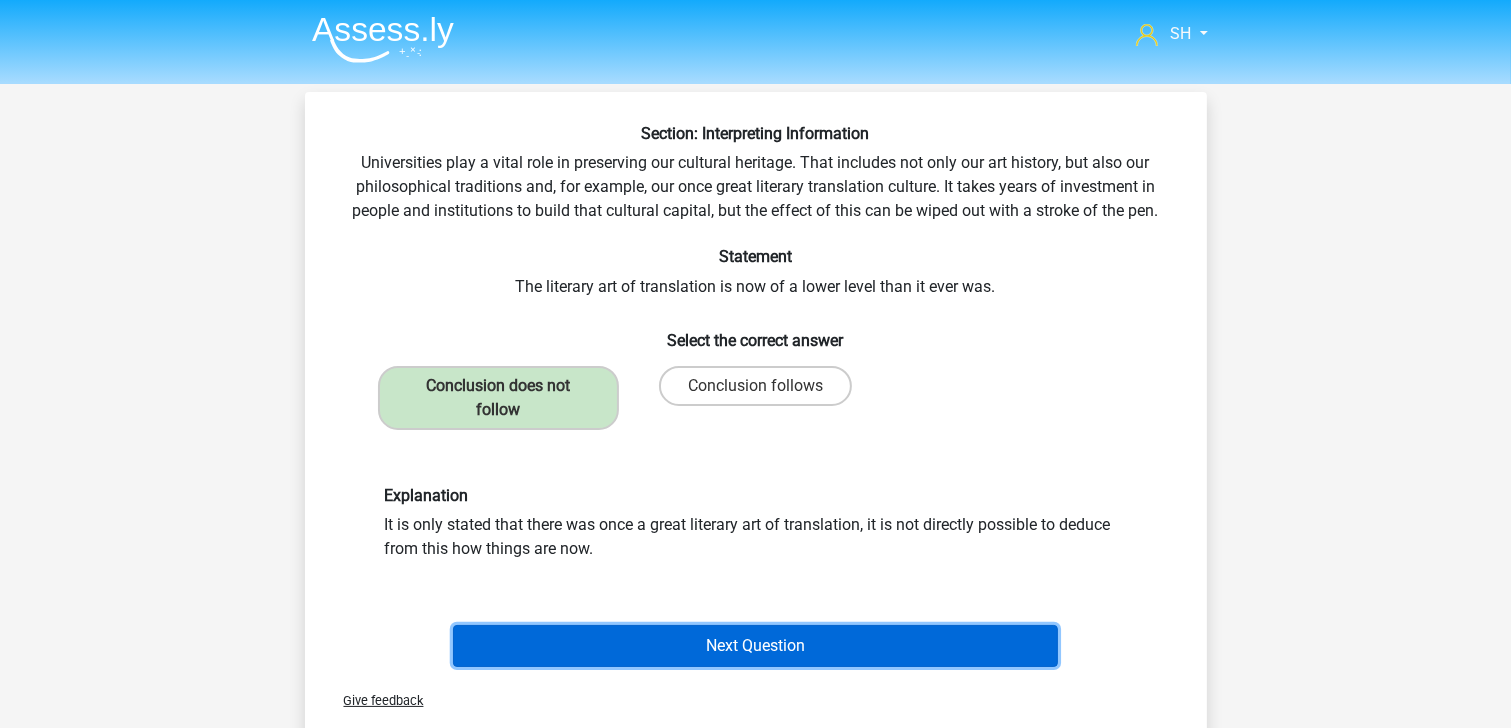 click on "Next Question" at bounding box center (755, 646) 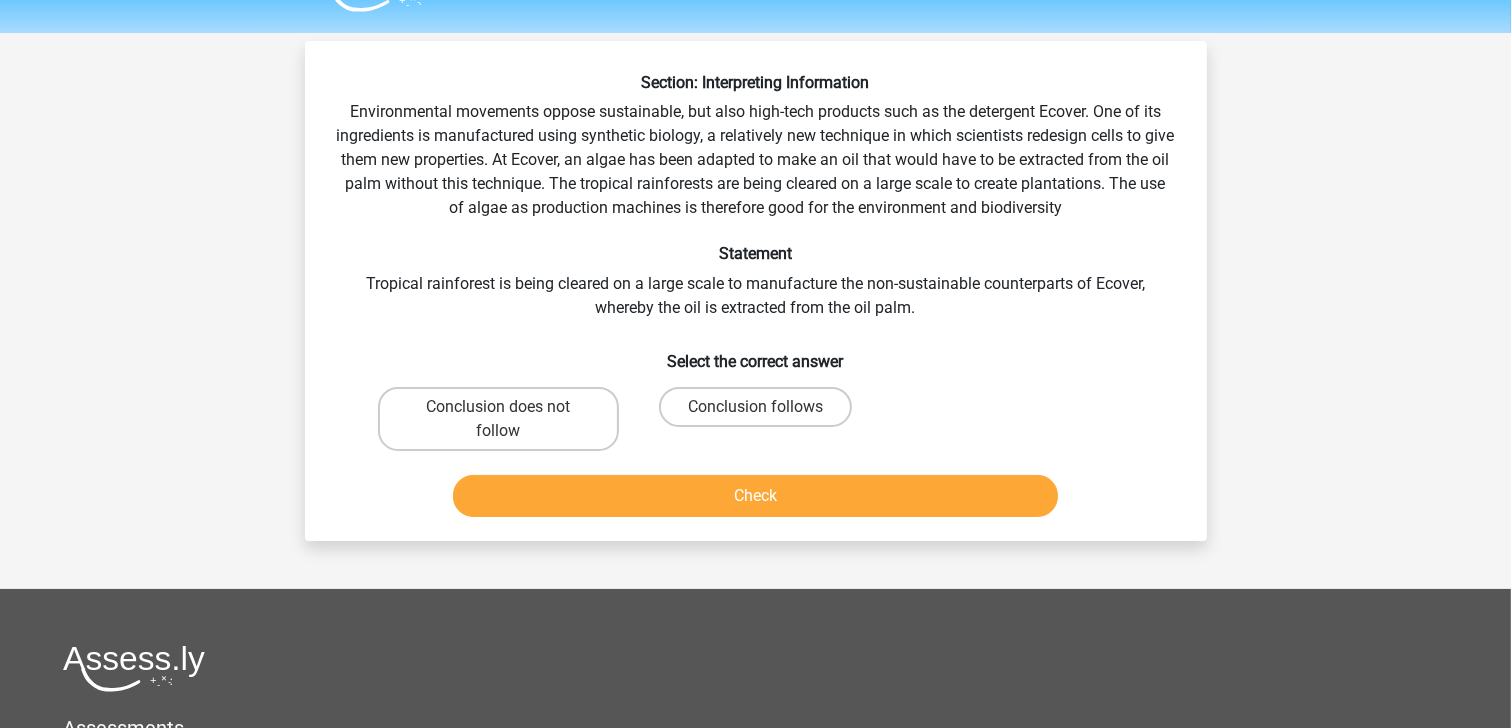 scroll, scrollTop: 12, scrollLeft: 0, axis: vertical 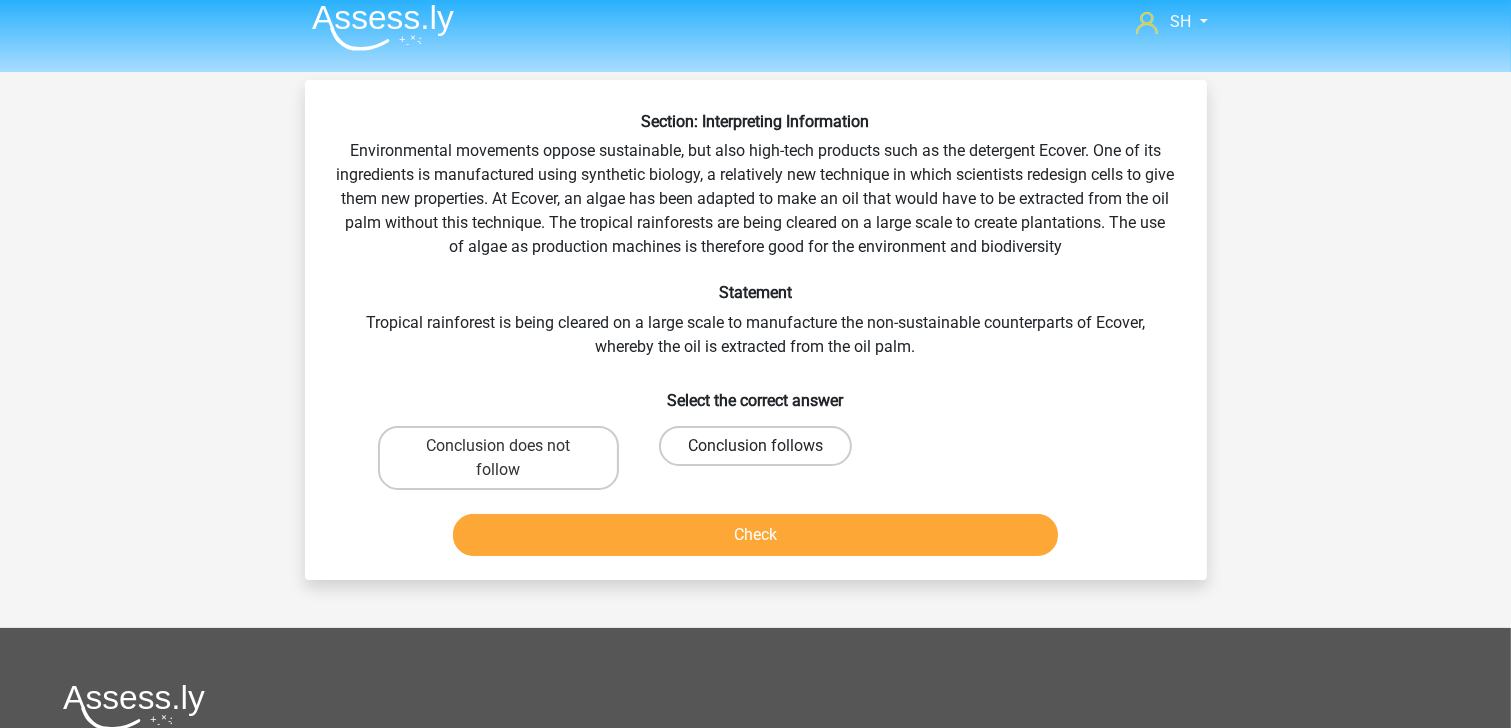 click on "Conclusion follows" at bounding box center (755, 446) 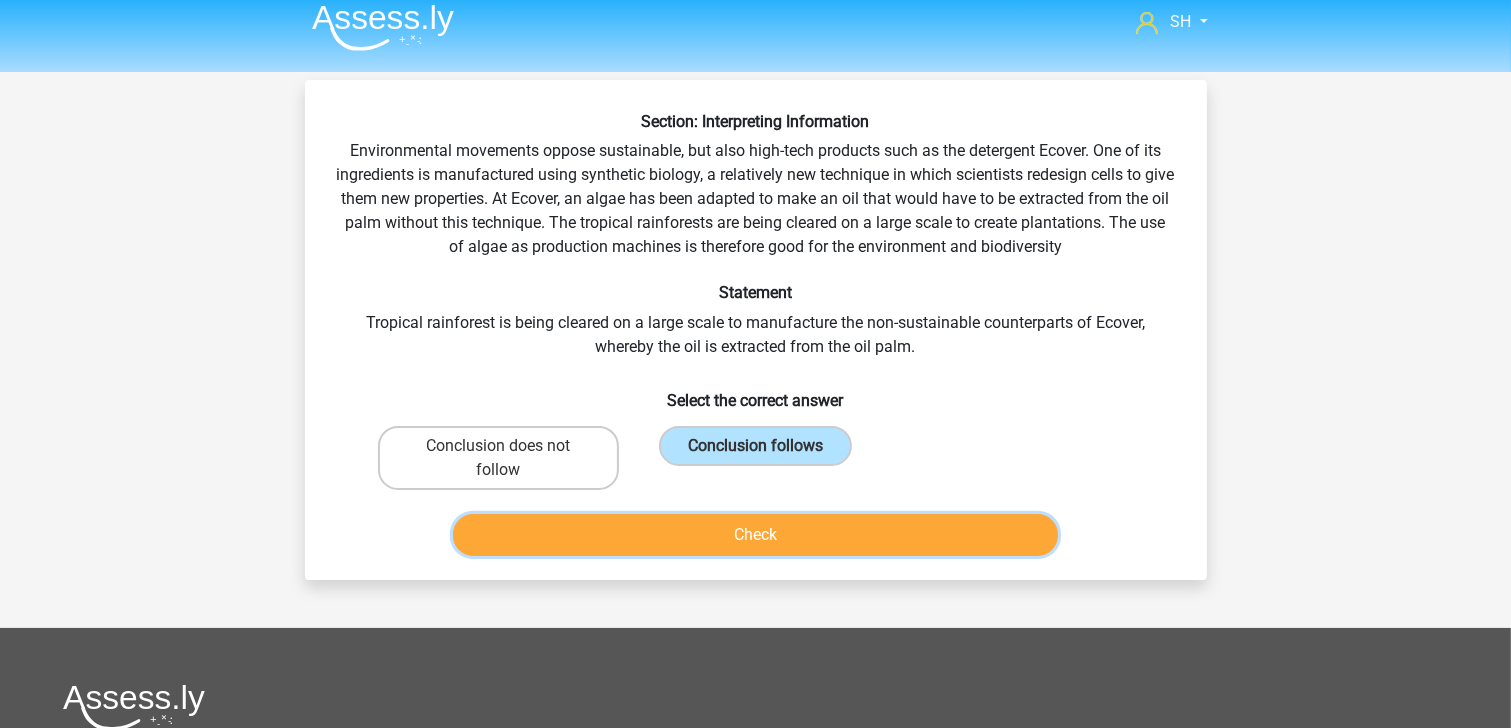 click on "Check" at bounding box center [755, 535] 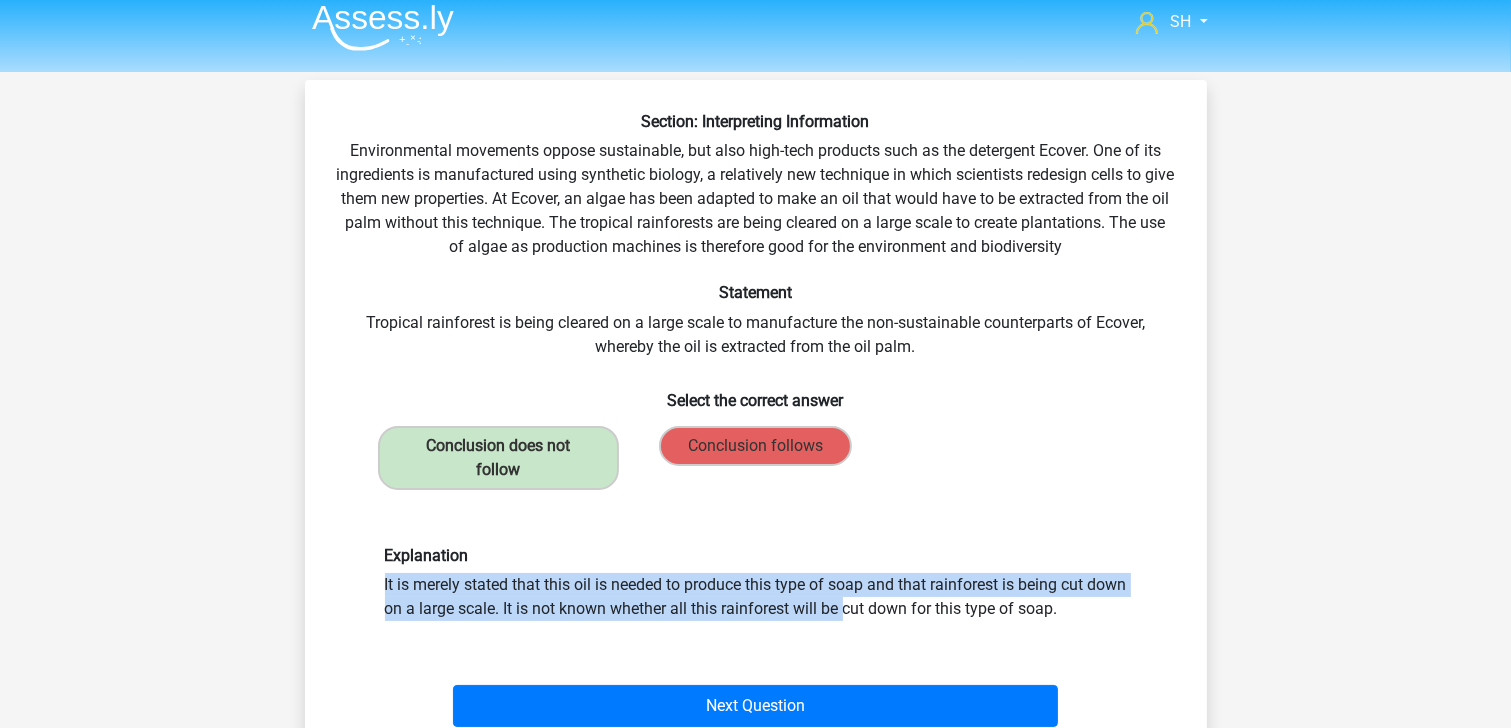 drag, startPoint x: 649, startPoint y: 599, endPoint x: 494, endPoint y: 563, distance: 159.12573 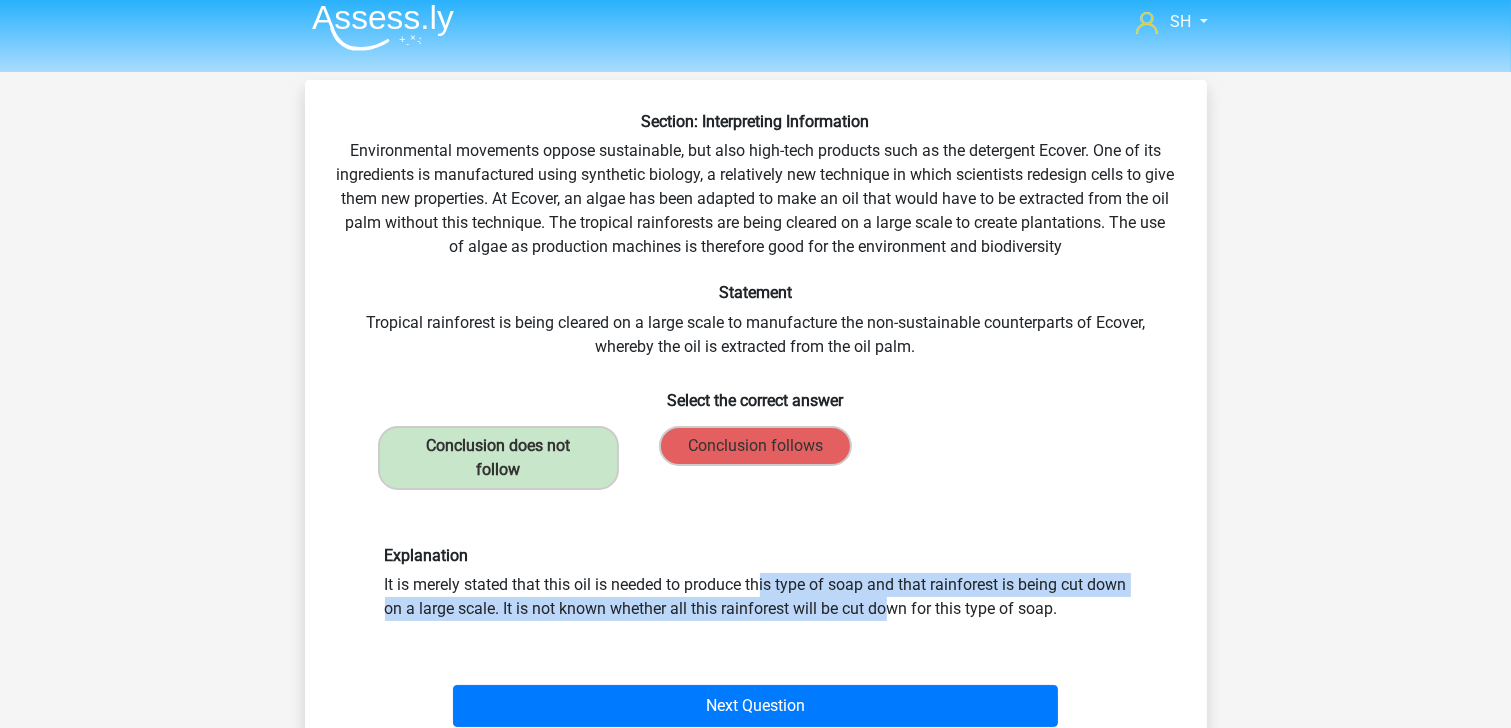 drag, startPoint x: 599, startPoint y: 586, endPoint x: 696, endPoint y: 605, distance: 98.84331 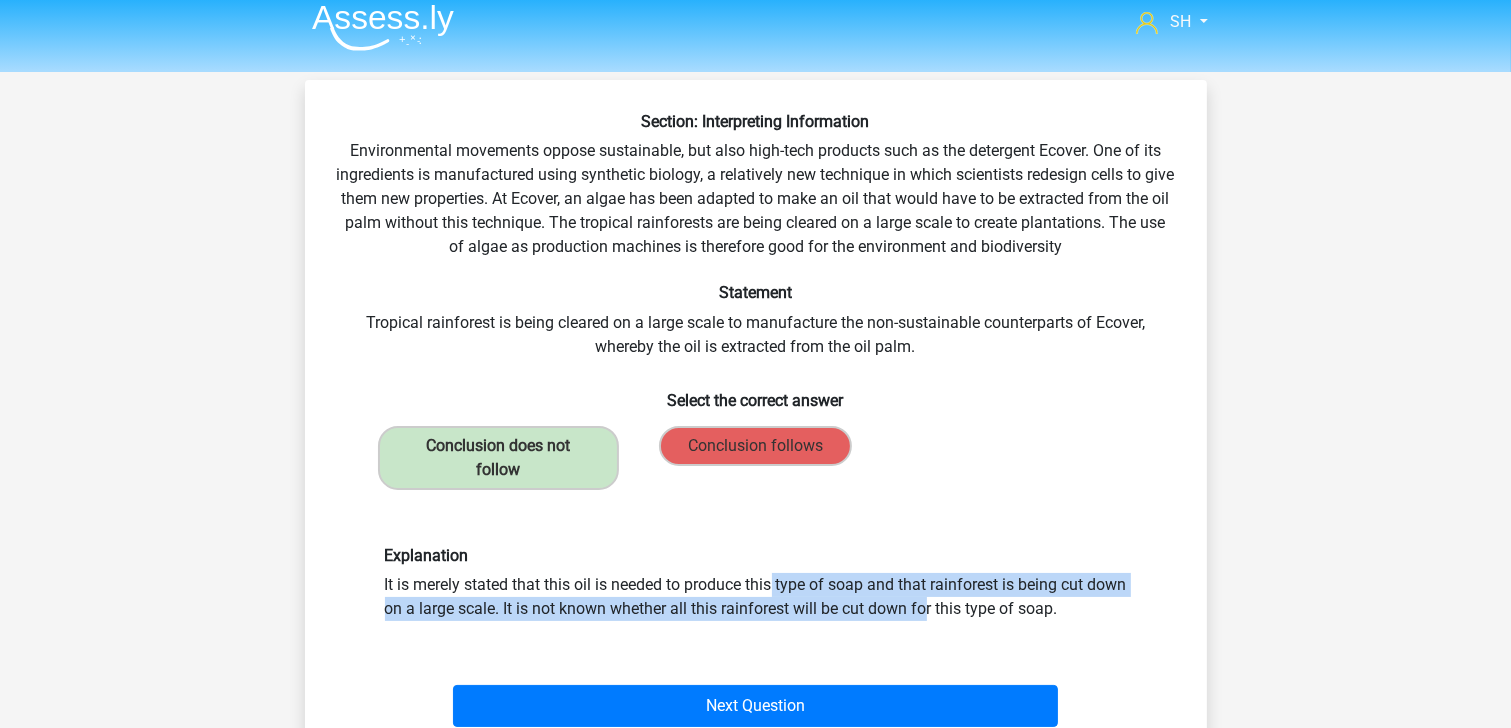 drag, startPoint x: 727, startPoint y: 610, endPoint x: 525, endPoint y: 574, distance: 205.18285 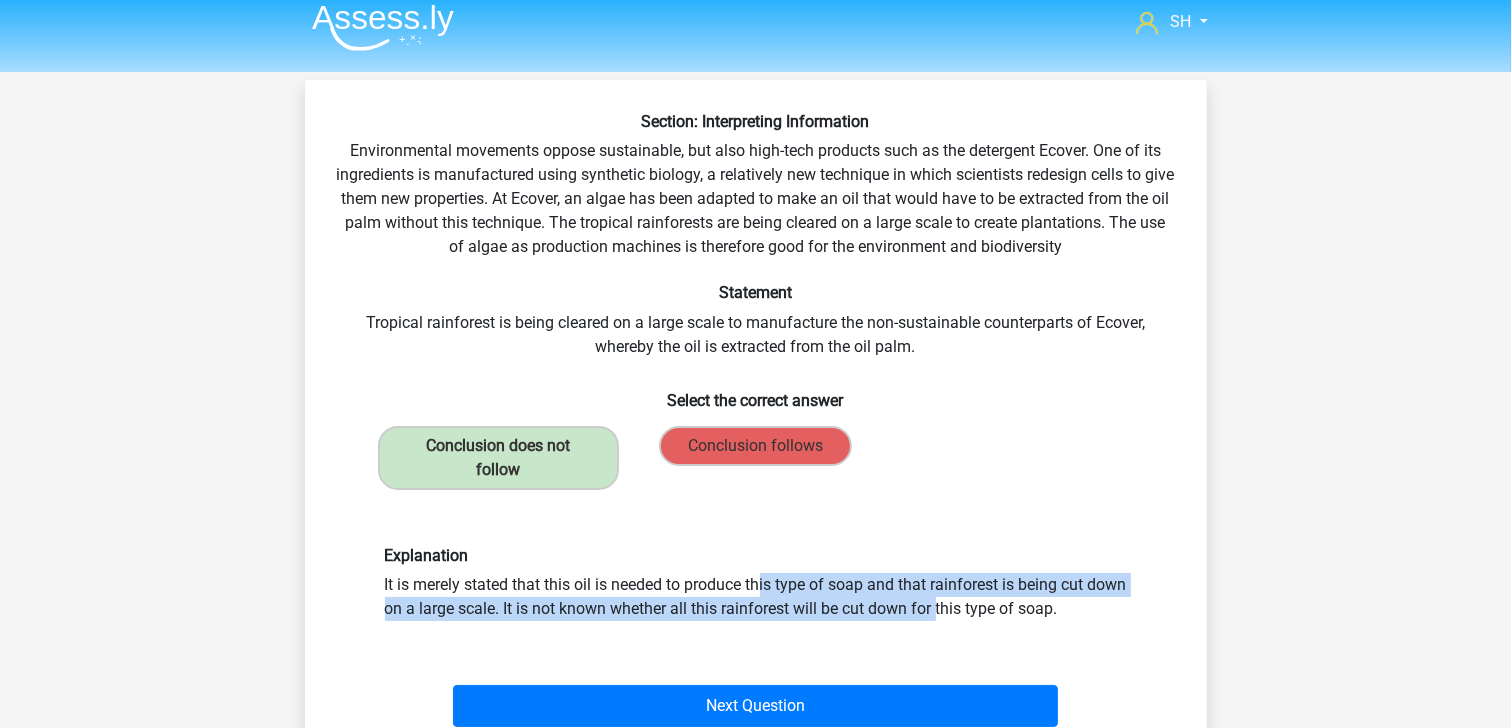 drag, startPoint x: 525, startPoint y: 574, endPoint x: 731, endPoint y: 621, distance: 211.29364 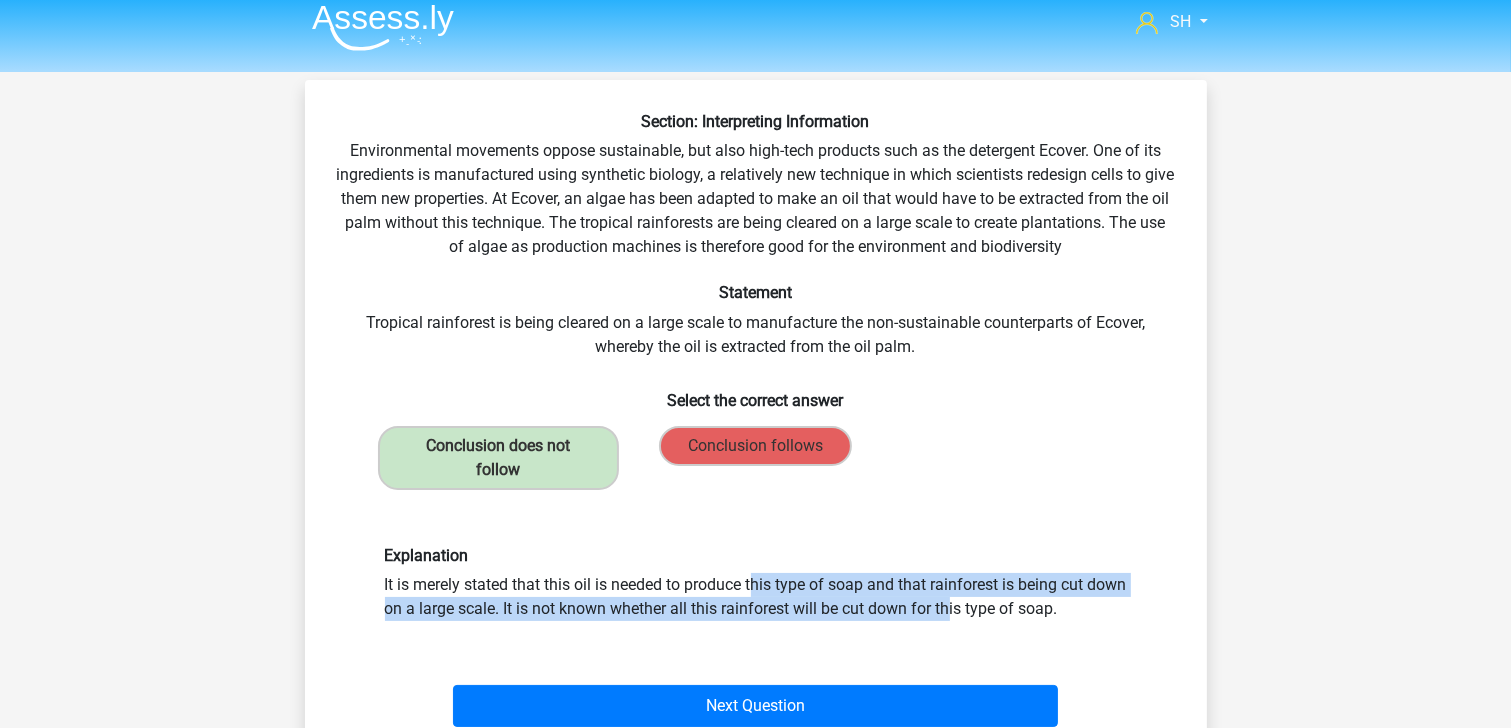 drag, startPoint x: 751, startPoint y: 622, endPoint x: 506, endPoint y: 580, distance: 248.57393 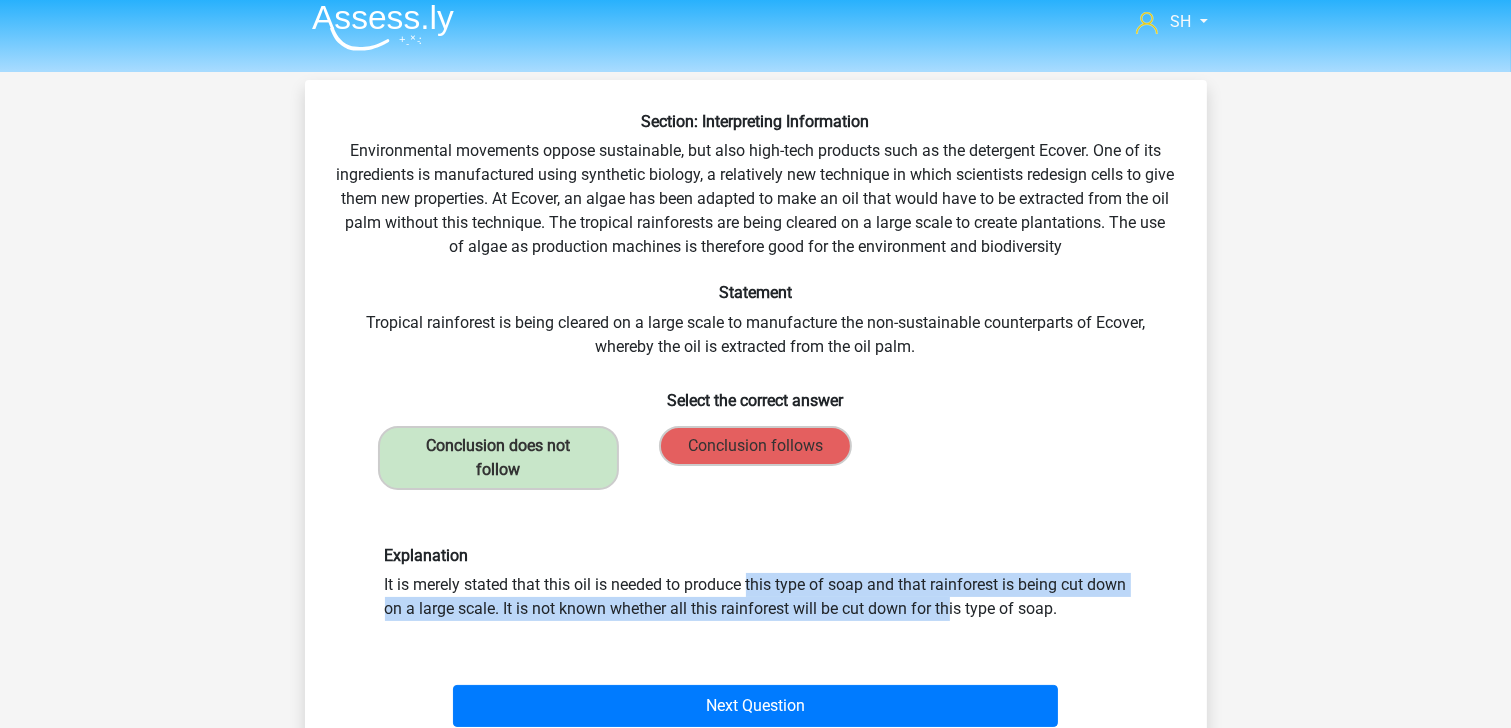 click on "Explanation
It is merely stated that this oil is needed to produce this type of soap and that rainforest is being cut down on a large scale. It is not known whether all this rainforest will be cut down for this type of soap." at bounding box center (756, 583) 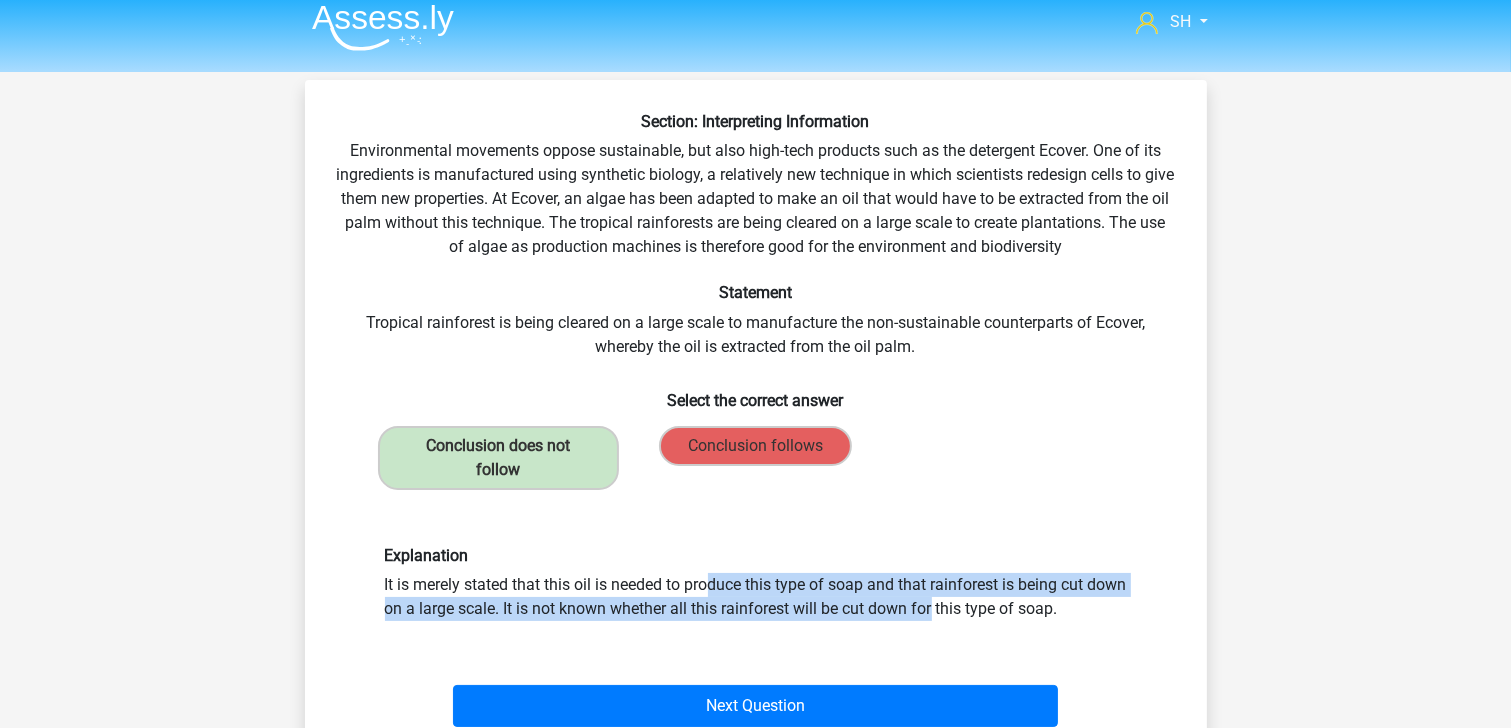 drag, startPoint x: 504, startPoint y: 579, endPoint x: 720, endPoint y: 615, distance: 218.97945 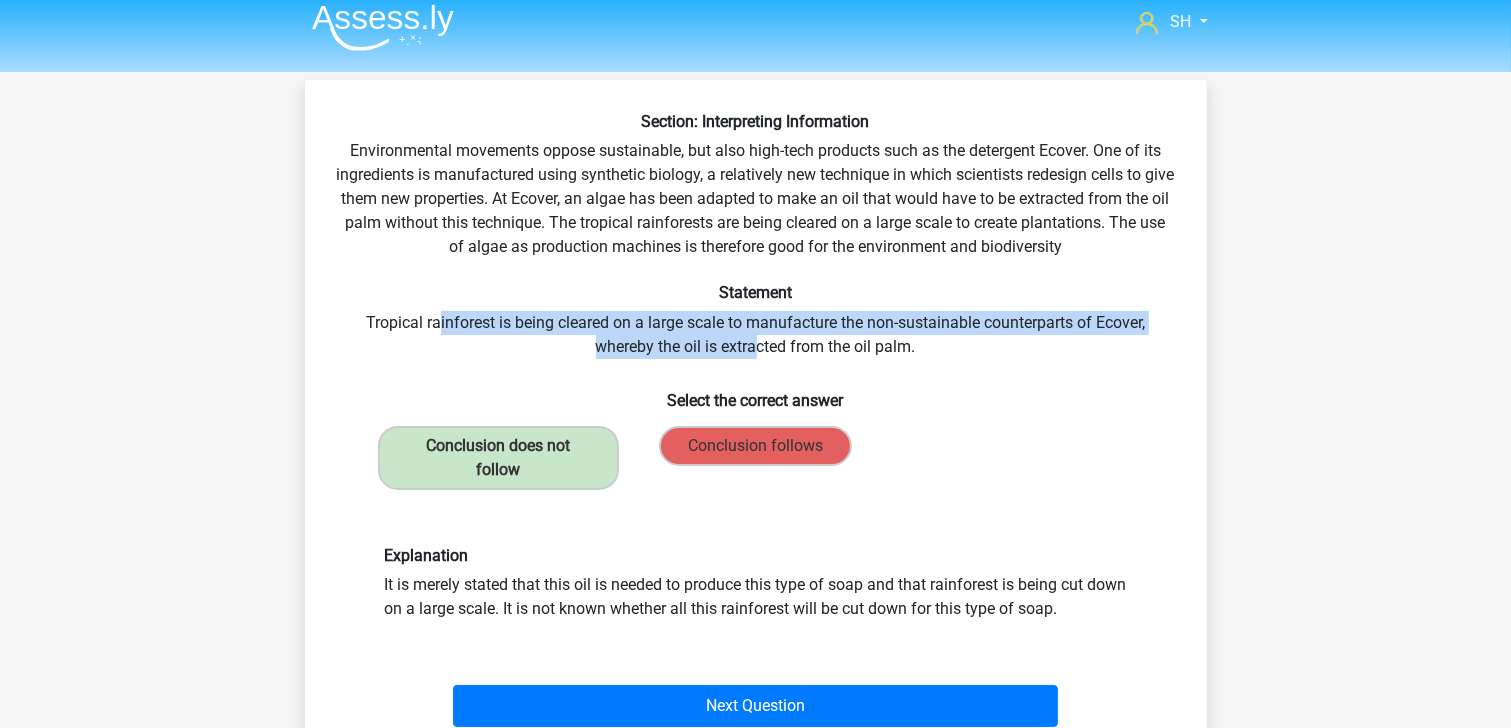 drag, startPoint x: 437, startPoint y: 316, endPoint x: 756, endPoint y: 335, distance: 319.56534 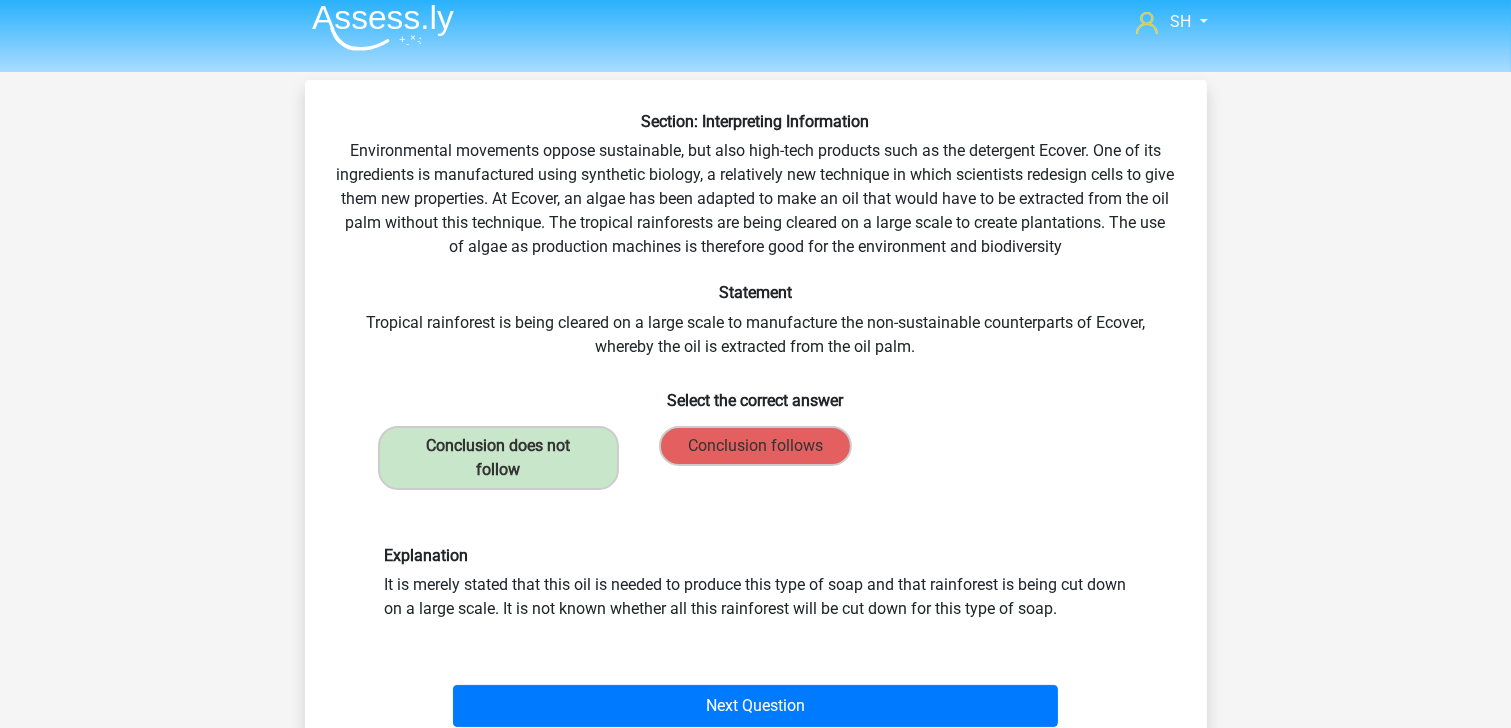 click on "Section: Interpreting Information Environmental movements oppose sustainable, but also high-tech products such as the detergent Ecover. One of its ingredients is manufactured using synthetic biology, a relatively new technique in which scientists redesign cells to give them new properties. At Ecover, an algae has been adapted to make an oil that would have to be extracted from the oil palm without this technique. The tropical rainforests are being cleared on a large scale to create plantations. The use of algae as production machines is therefore good for the environment and biodiversity Statement Tropical rainforest is being cleared on a large scale to manufacture the non-sustainable counterparts of Ecover, whereby the oil is extracted from the oil palm.
Select the correct answer" at bounding box center [756, 423] 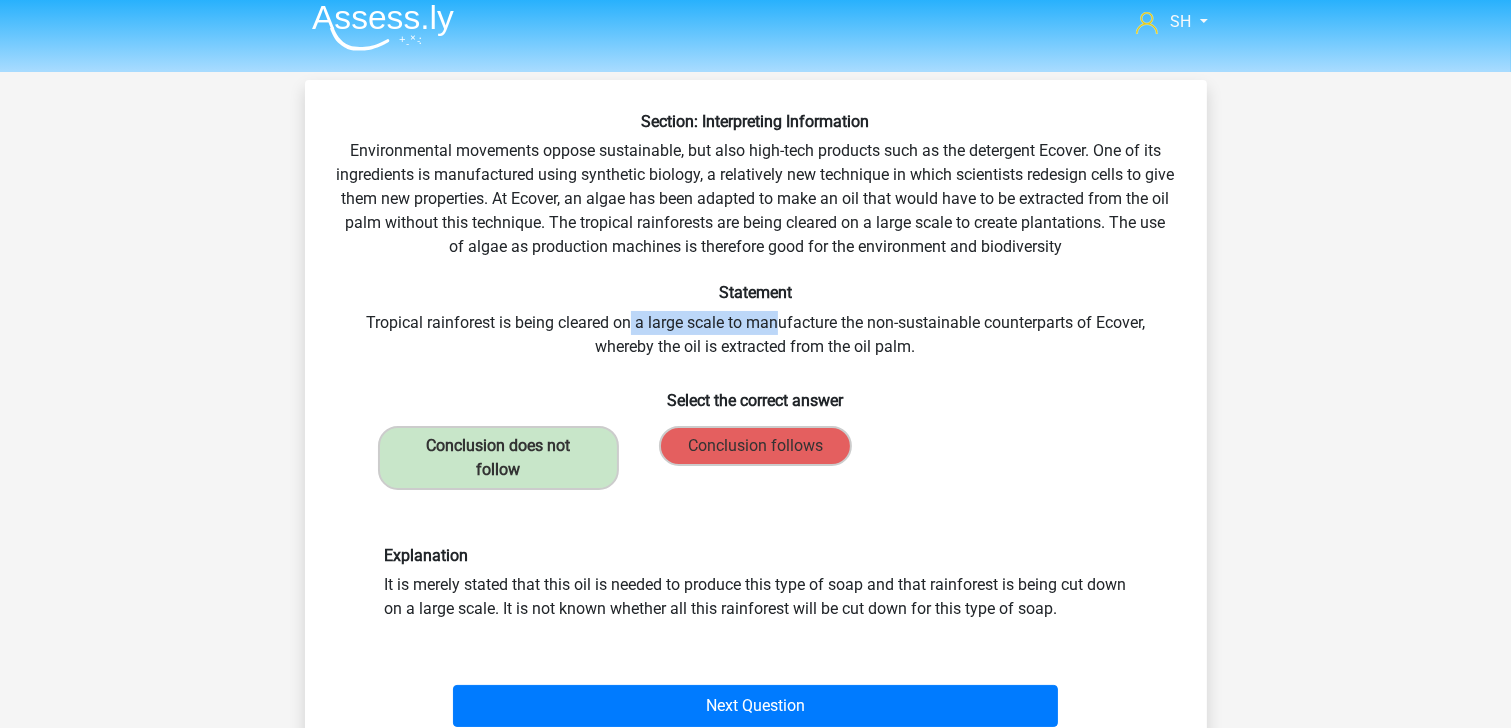 drag, startPoint x: 780, startPoint y: 331, endPoint x: 621, endPoint y: 333, distance: 159.01257 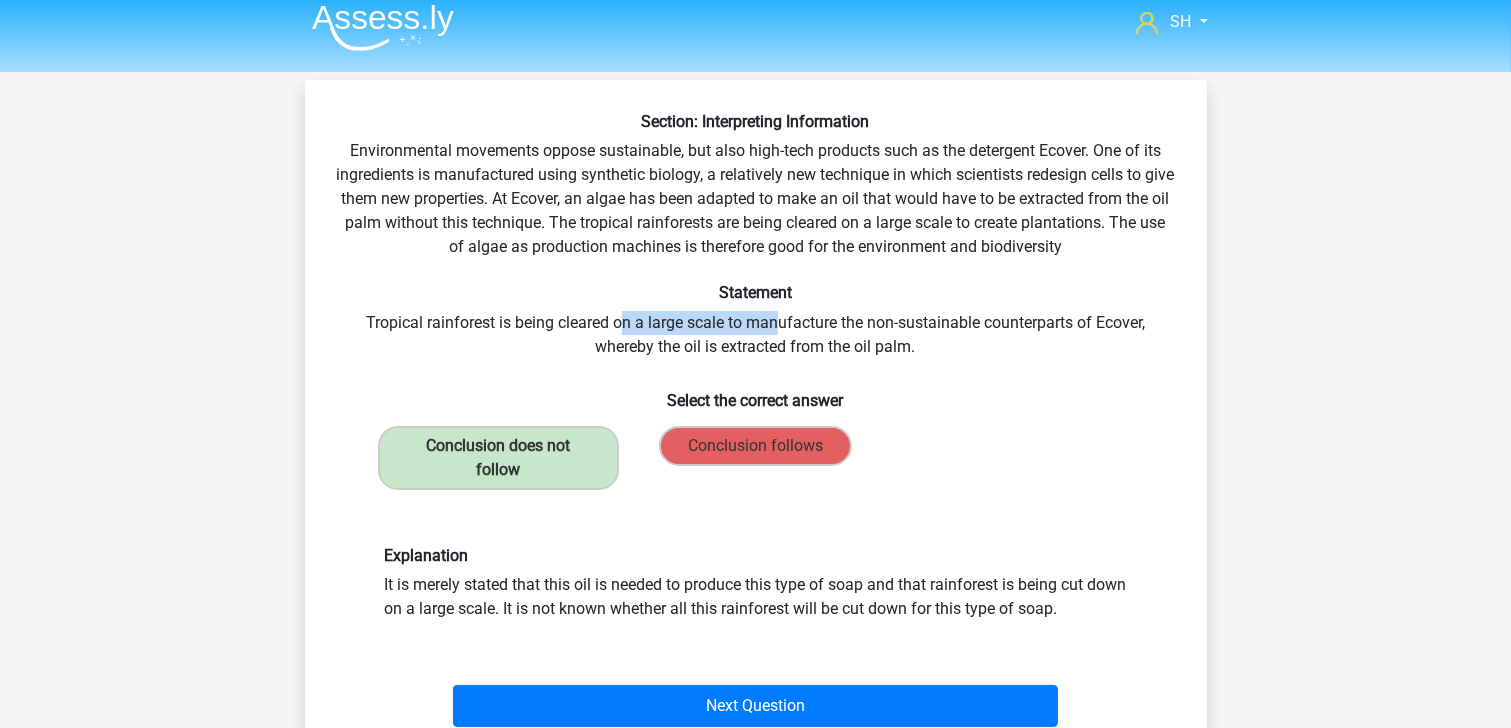 click on "Section: Interpreting Information Environmental movements oppose sustainable, but also high-tech products such as the detergent Ecover. One of its ingredients is manufactured using synthetic biology, a relatively new technique in which scientists redesign cells to give them new properties. At Ecover, an algae has been adapted to make an oil that would have to be extracted from the oil palm without this technique. The tropical rainforests are being cleared on a large scale to create plantations. The use of algae as production machines is therefore good for the environment and biodiversity Statement Tropical rainforest is being cleared on a large scale to manufacture the non-sustainable counterparts of Ecover, whereby the oil is extracted from the oil palm.
Select the correct answer" at bounding box center (756, 423) 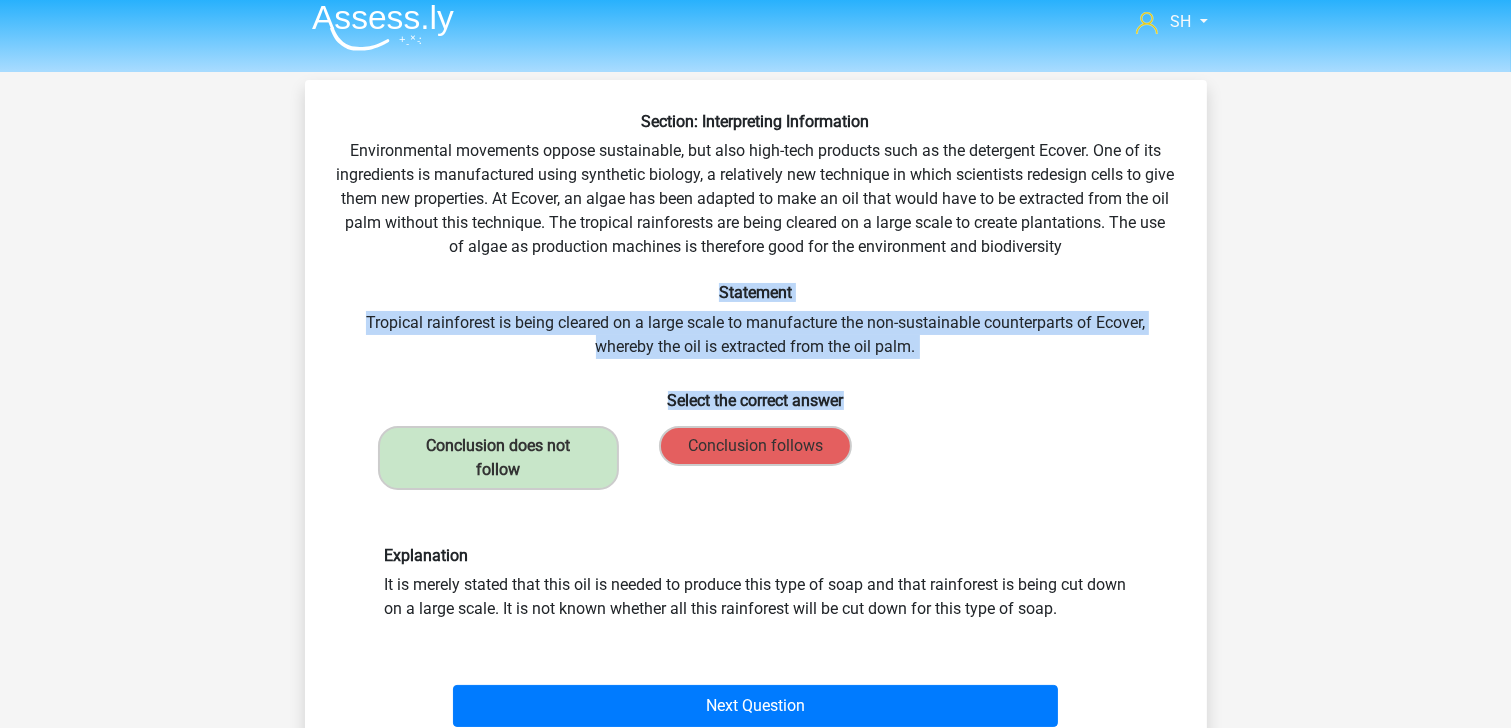 drag, startPoint x: 850, startPoint y: 370, endPoint x: 491, endPoint y: 294, distance: 366.9564 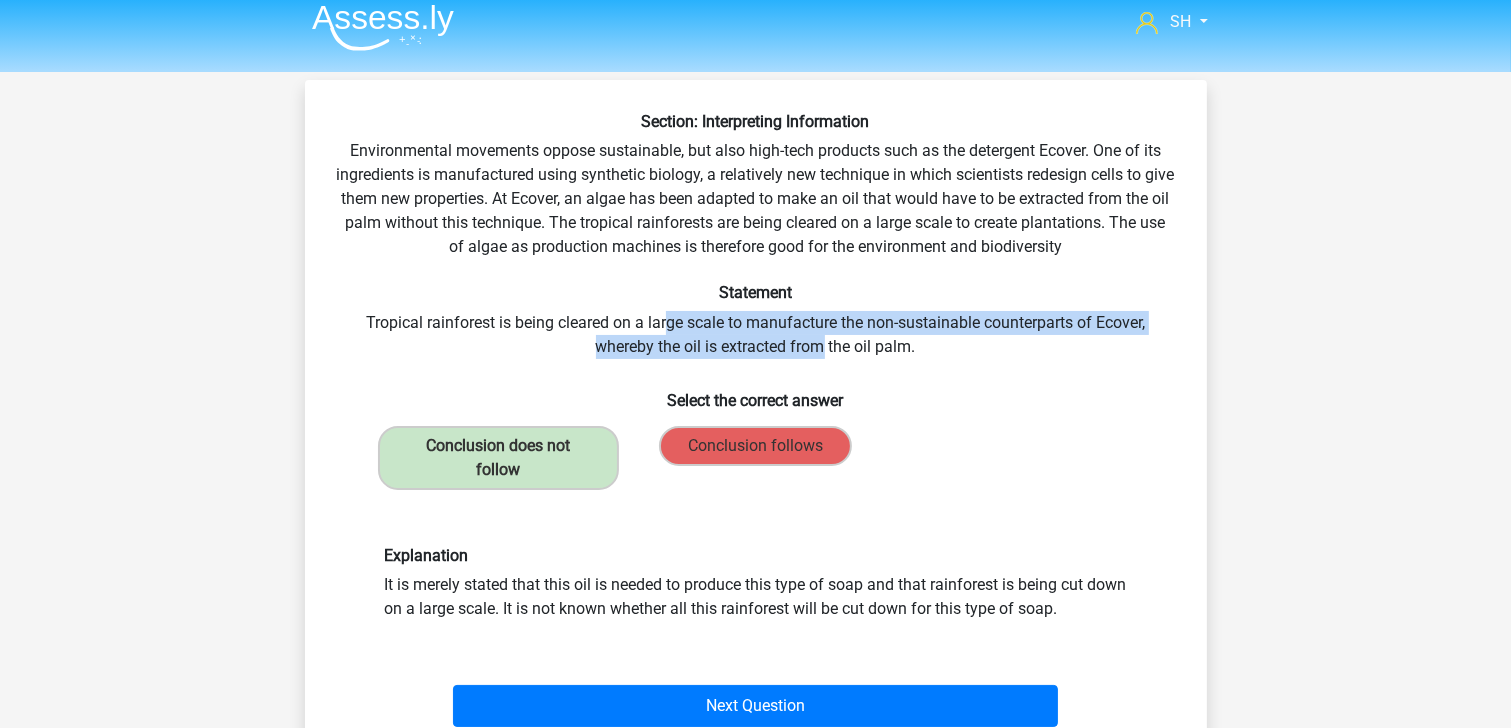 drag, startPoint x: 682, startPoint y: 330, endPoint x: 827, endPoint y: 344, distance: 145.6743 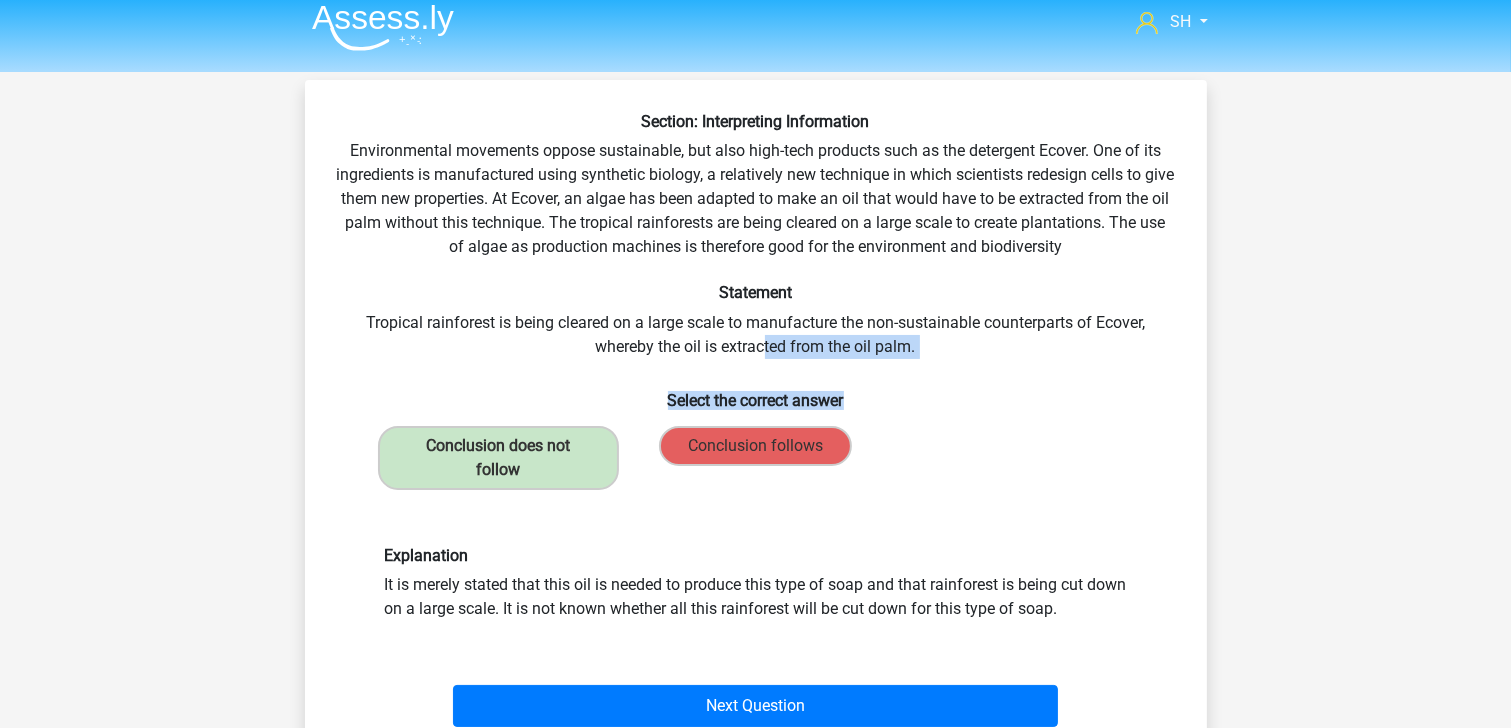 drag, startPoint x: 985, startPoint y: 386, endPoint x: 740, endPoint y: 332, distance: 250.88045 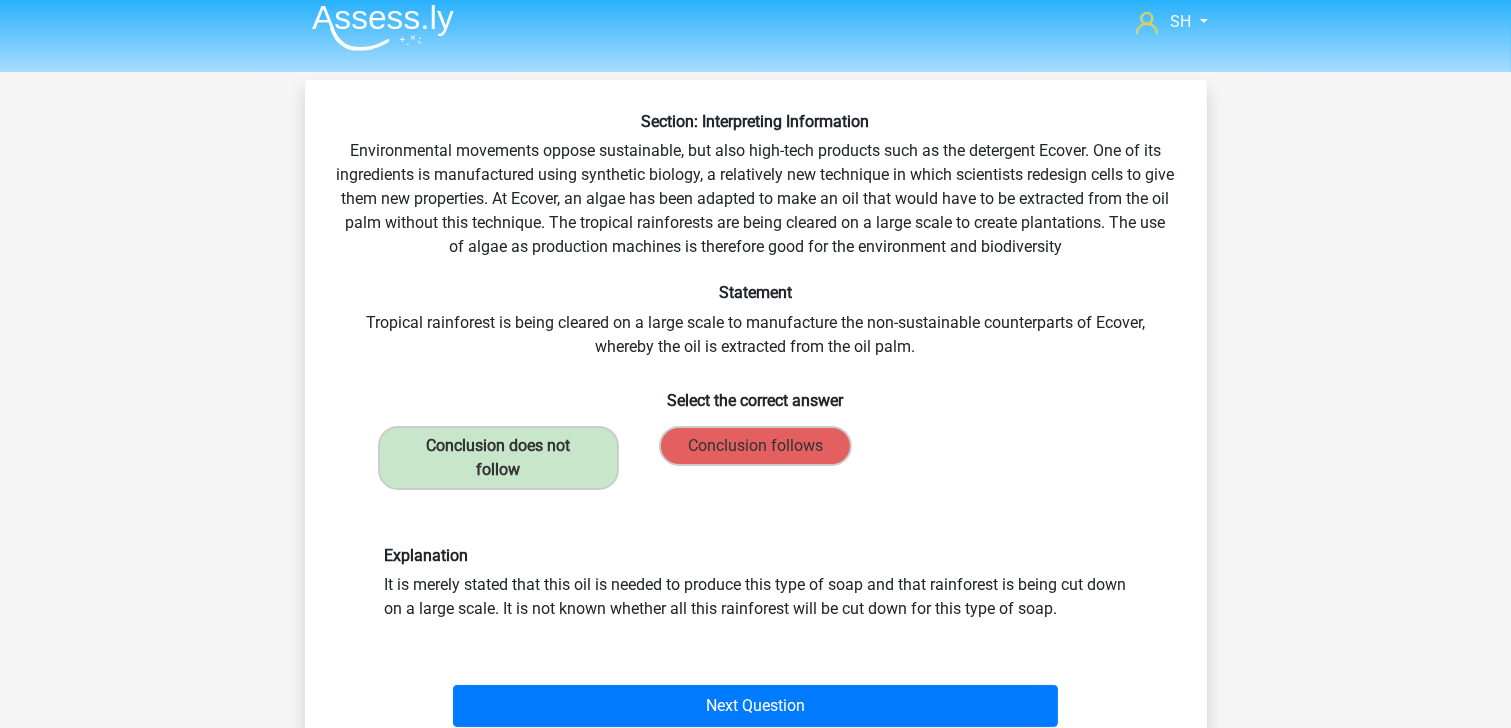 drag, startPoint x: 740, startPoint y: 332, endPoint x: 628, endPoint y: 322, distance: 112.44554 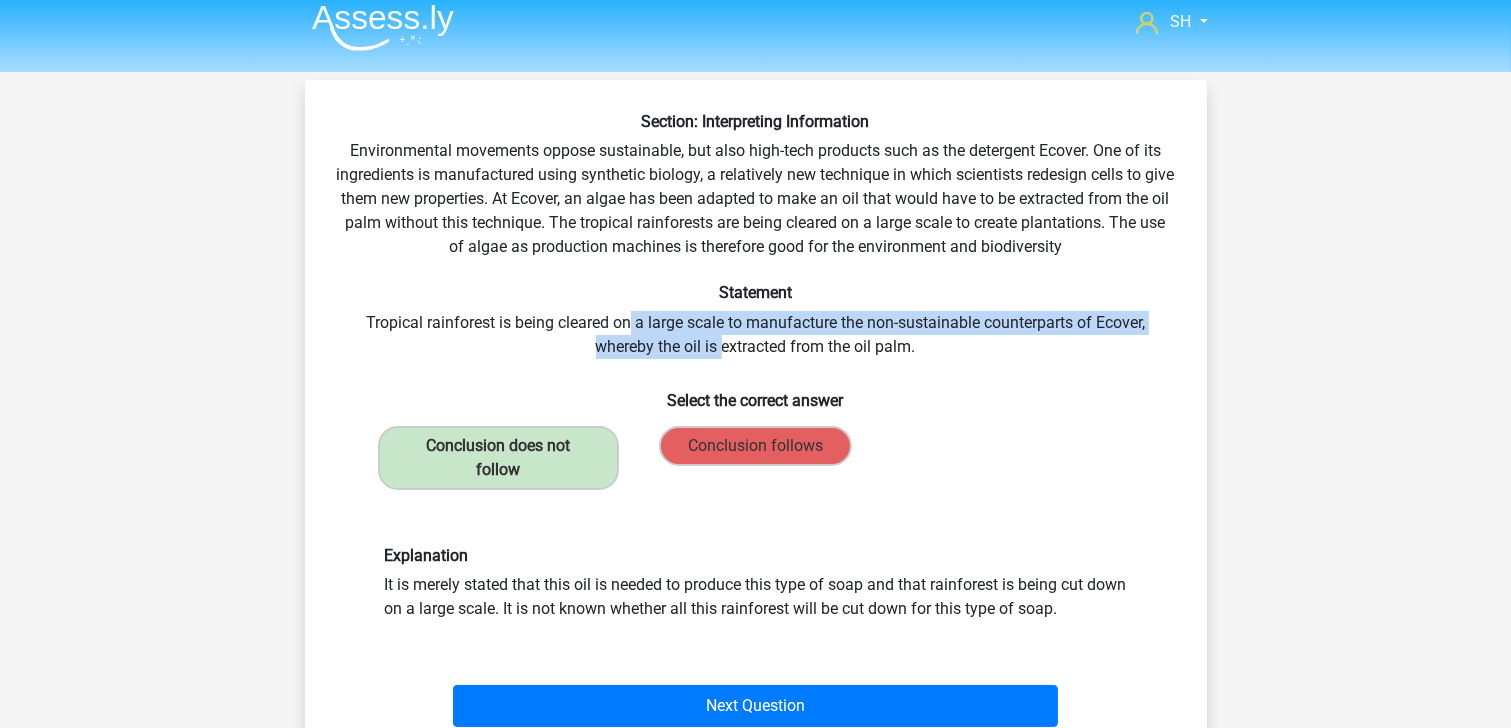 drag, startPoint x: 628, startPoint y: 322, endPoint x: 722, endPoint y: 341, distance: 95.90099 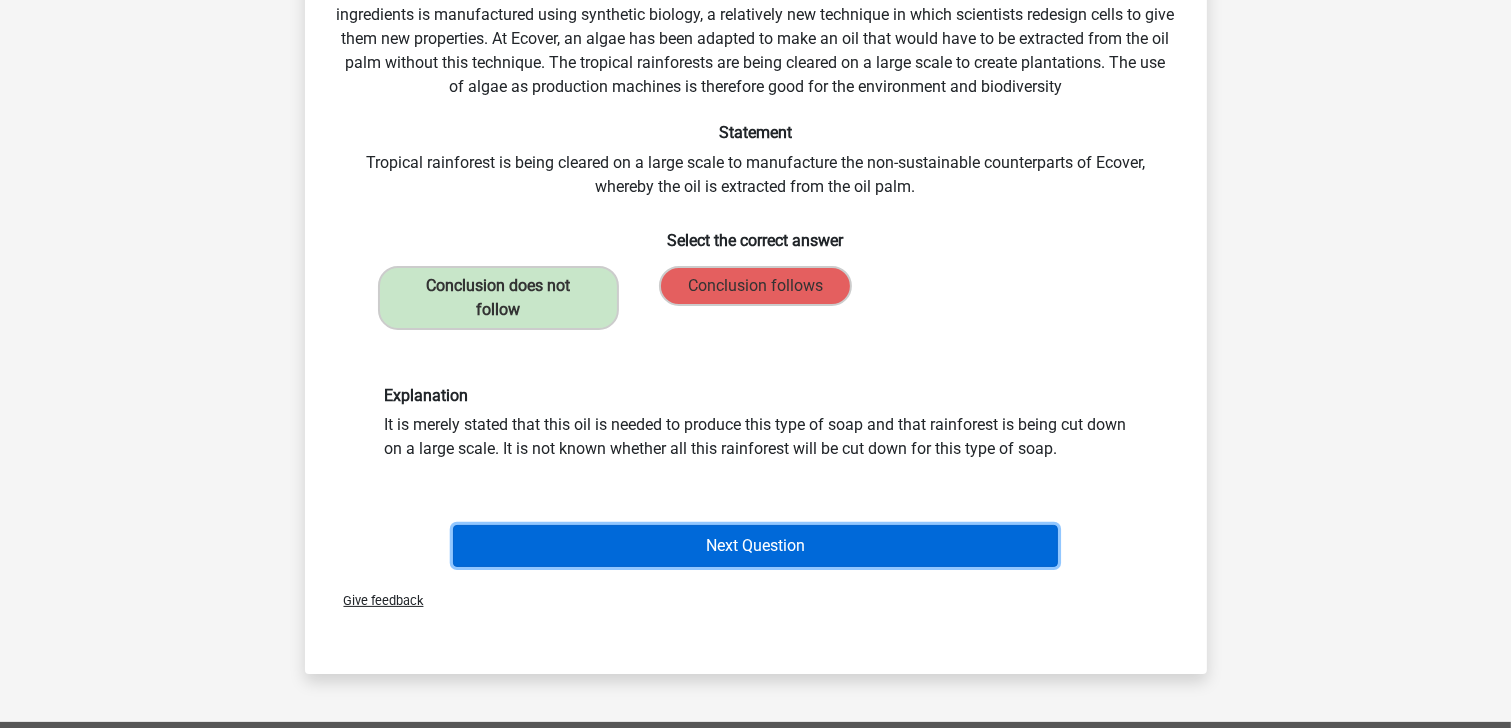 click on "Next Question" at bounding box center [755, 546] 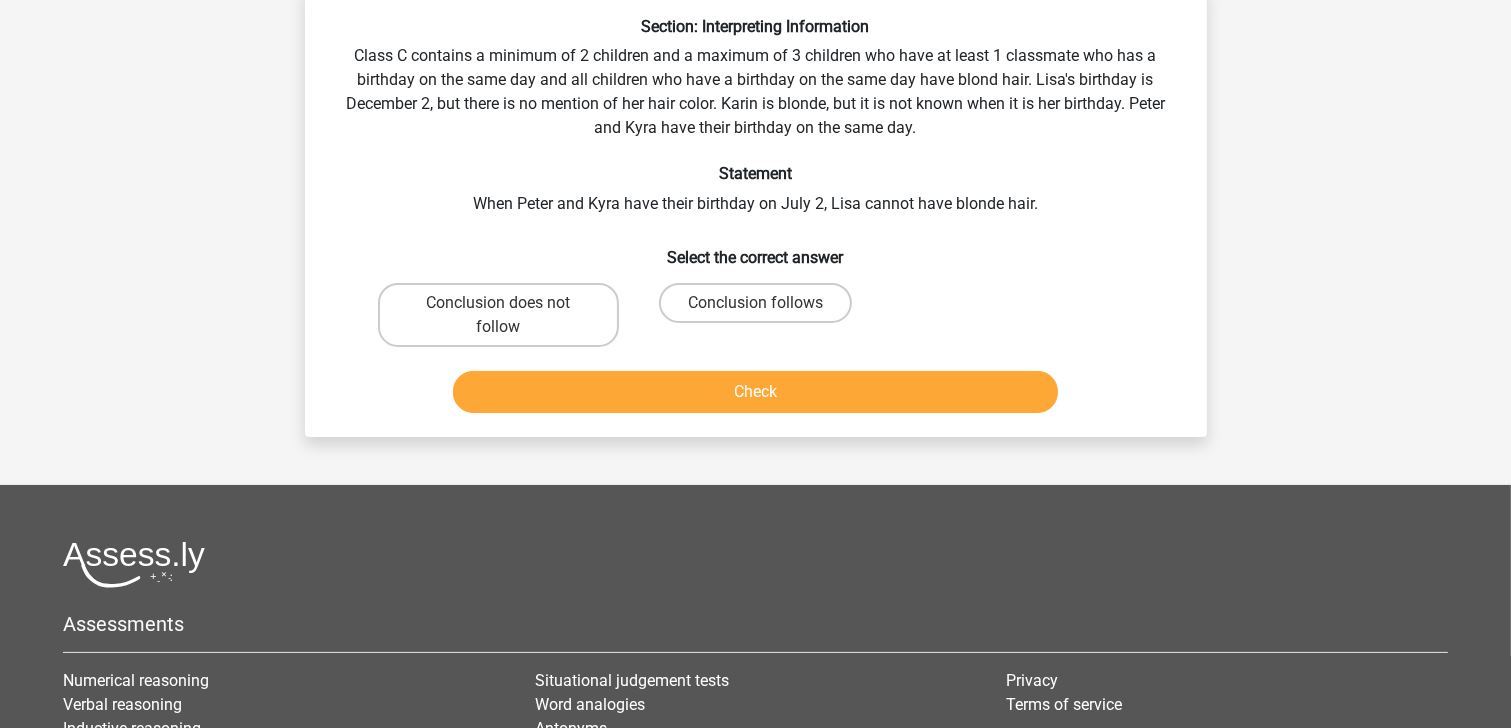 scroll, scrollTop: 92, scrollLeft: 0, axis: vertical 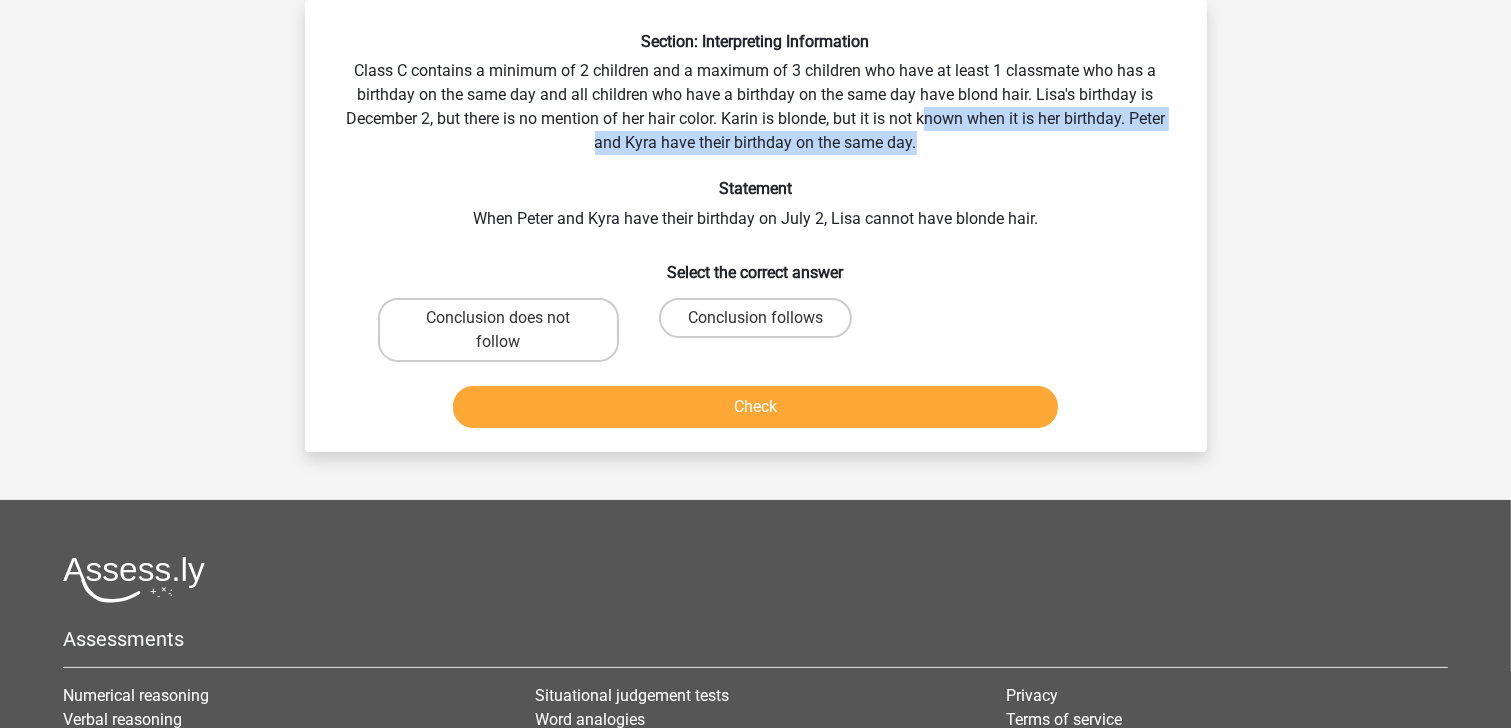 drag, startPoint x: 927, startPoint y: 123, endPoint x: 924, endPoint y: 136, distance: 13.341664 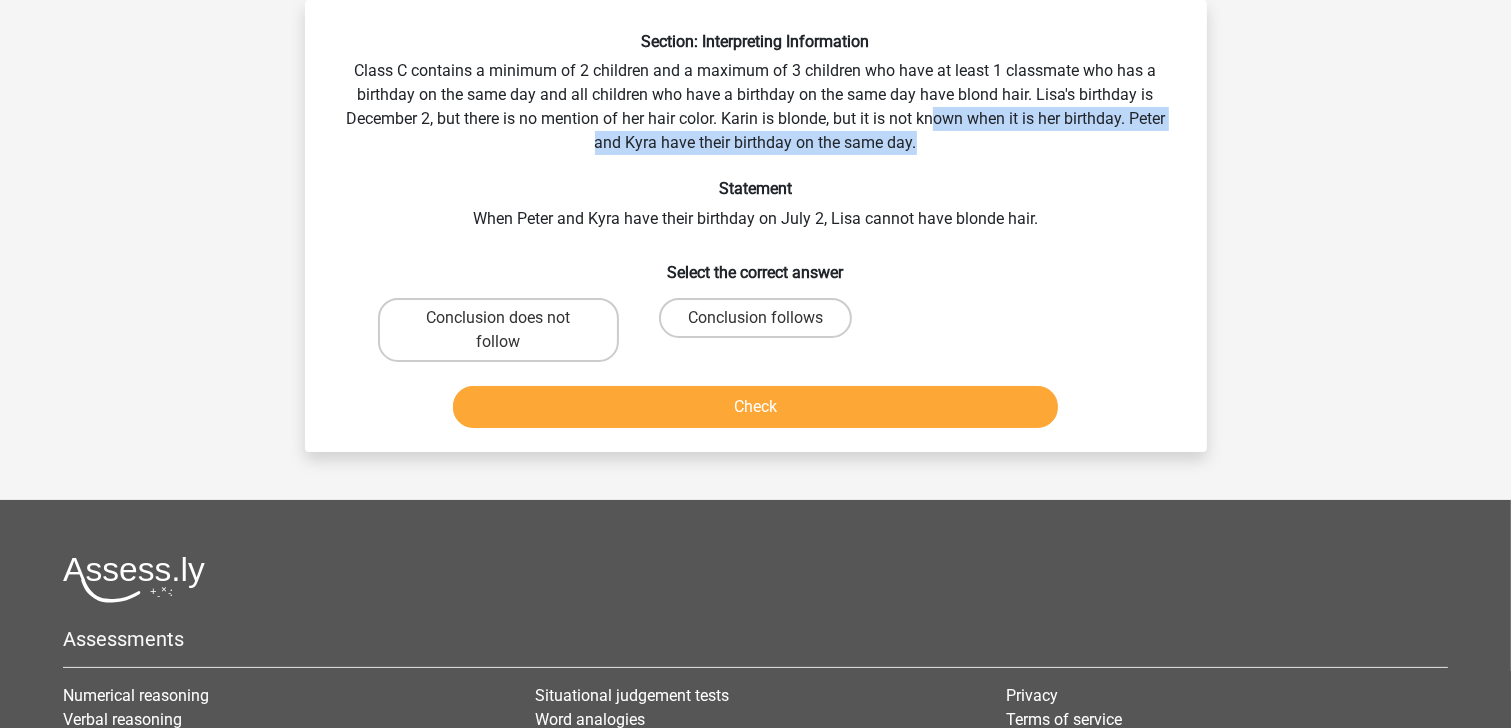 drag, startPoint x: 917, startPoint y: 144, endPoint x: 933, endPoint y: 124, distance: 25.612497 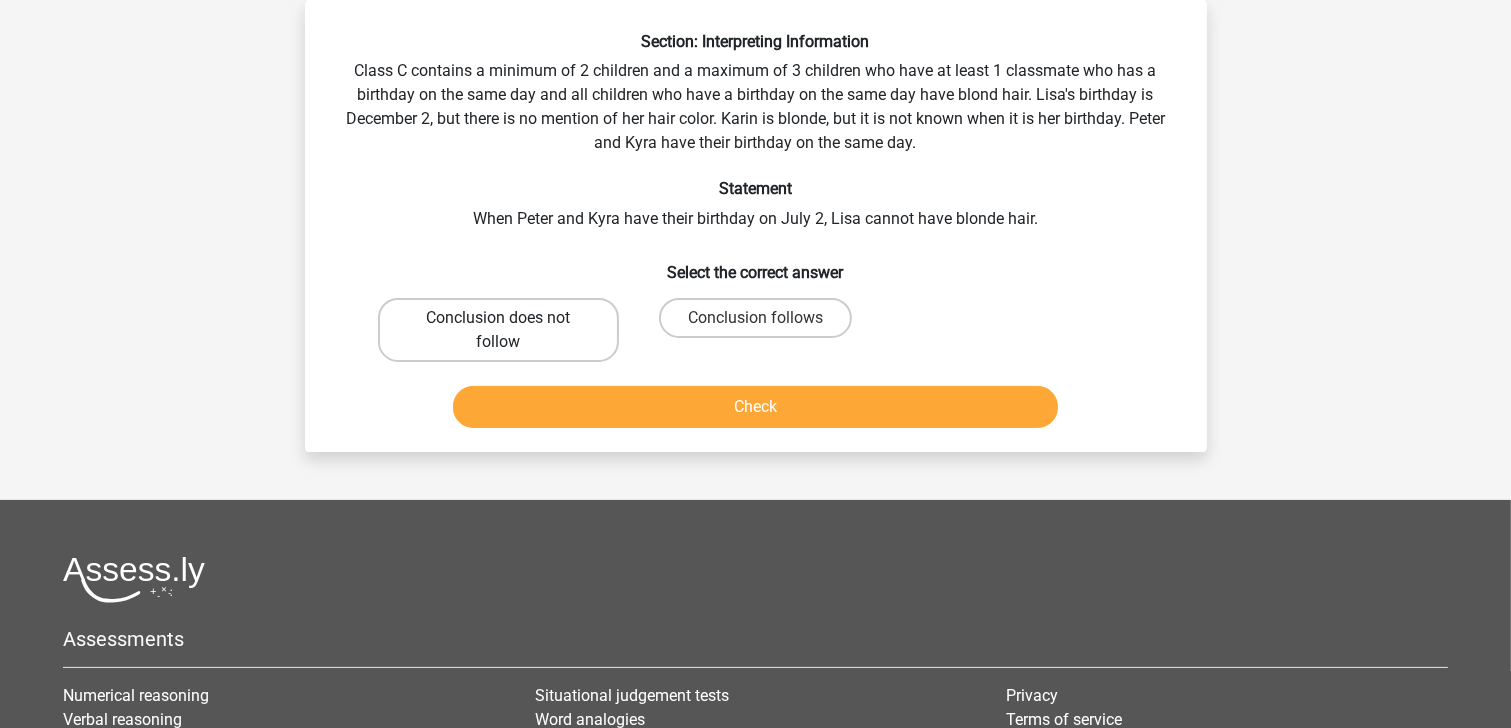 click on "Conclusion does not follow" at bounding box center [498, 330] 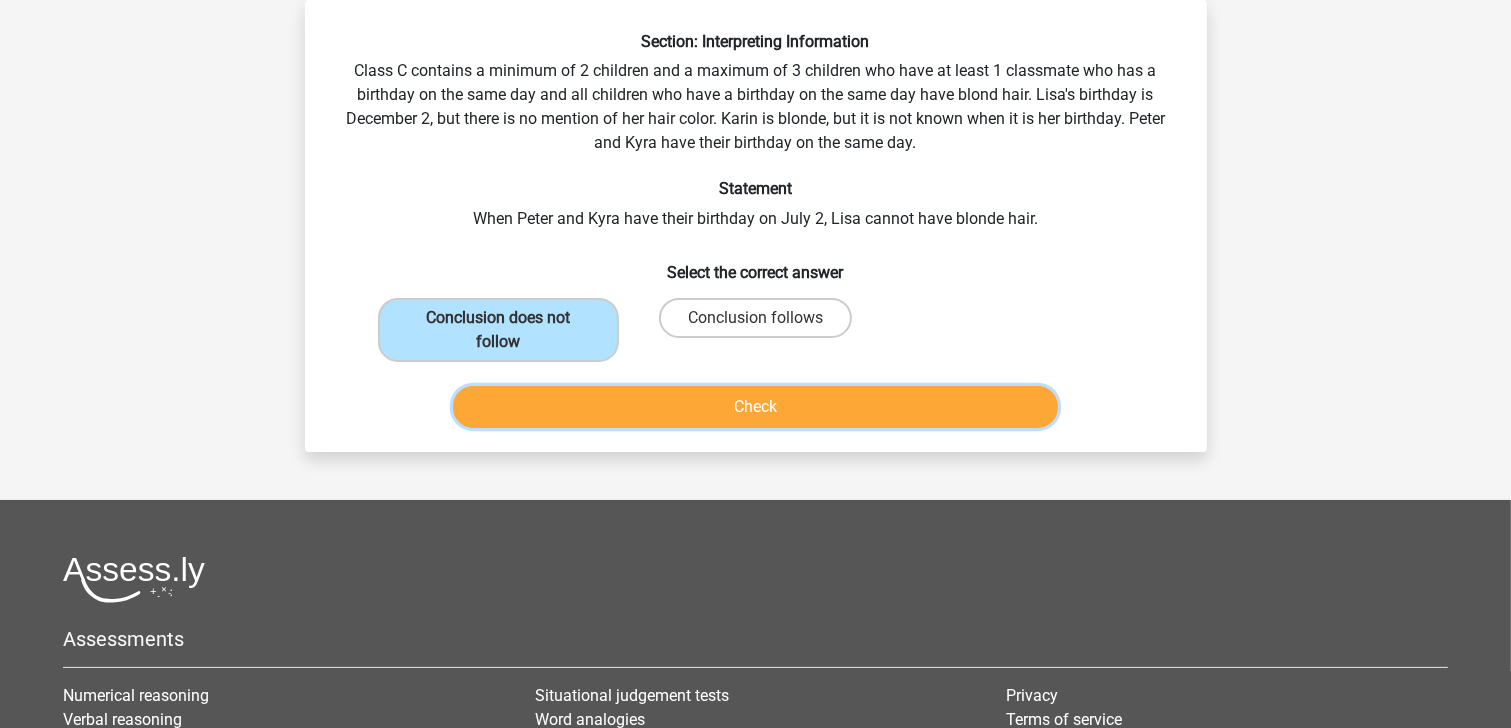 click on "Check" at bounding box center [755, 407] 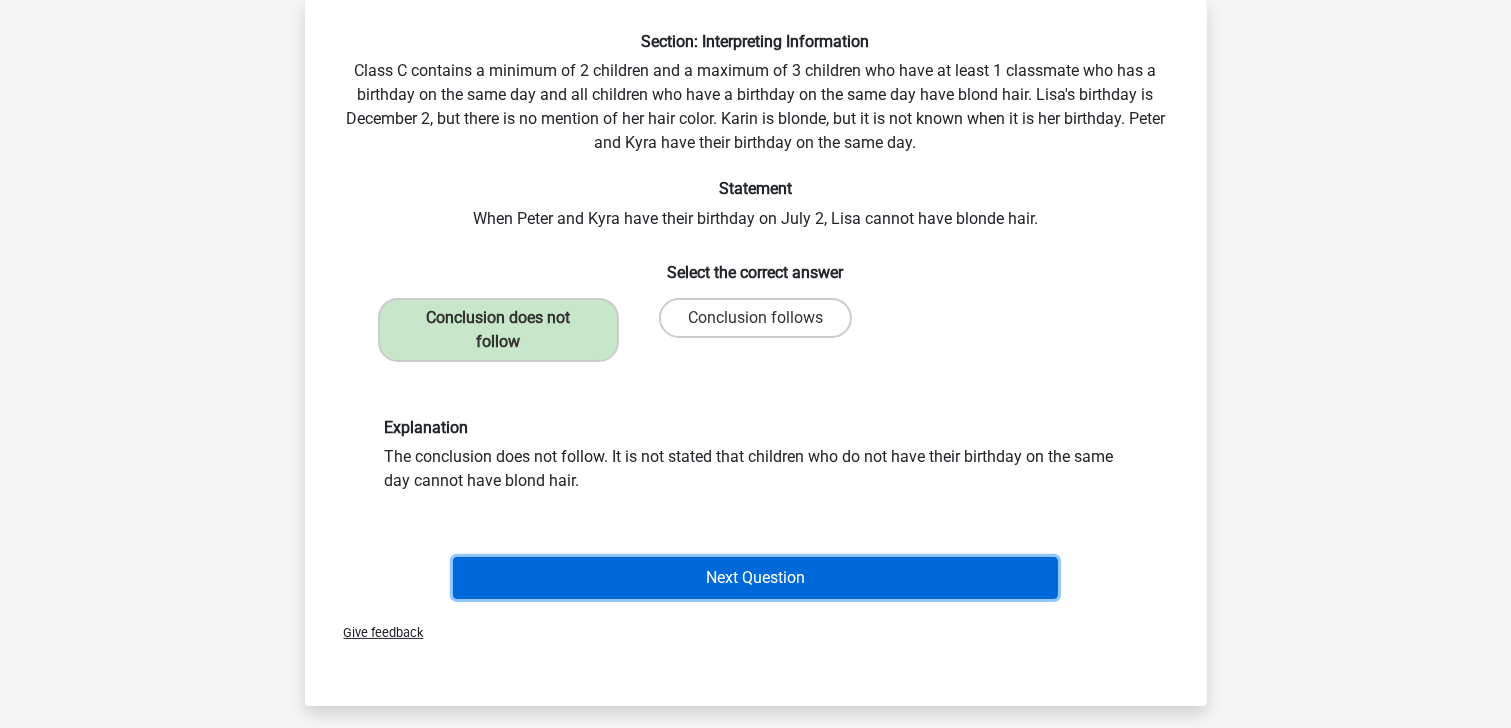 click on "Next Question" at bounding box center [755, 578] 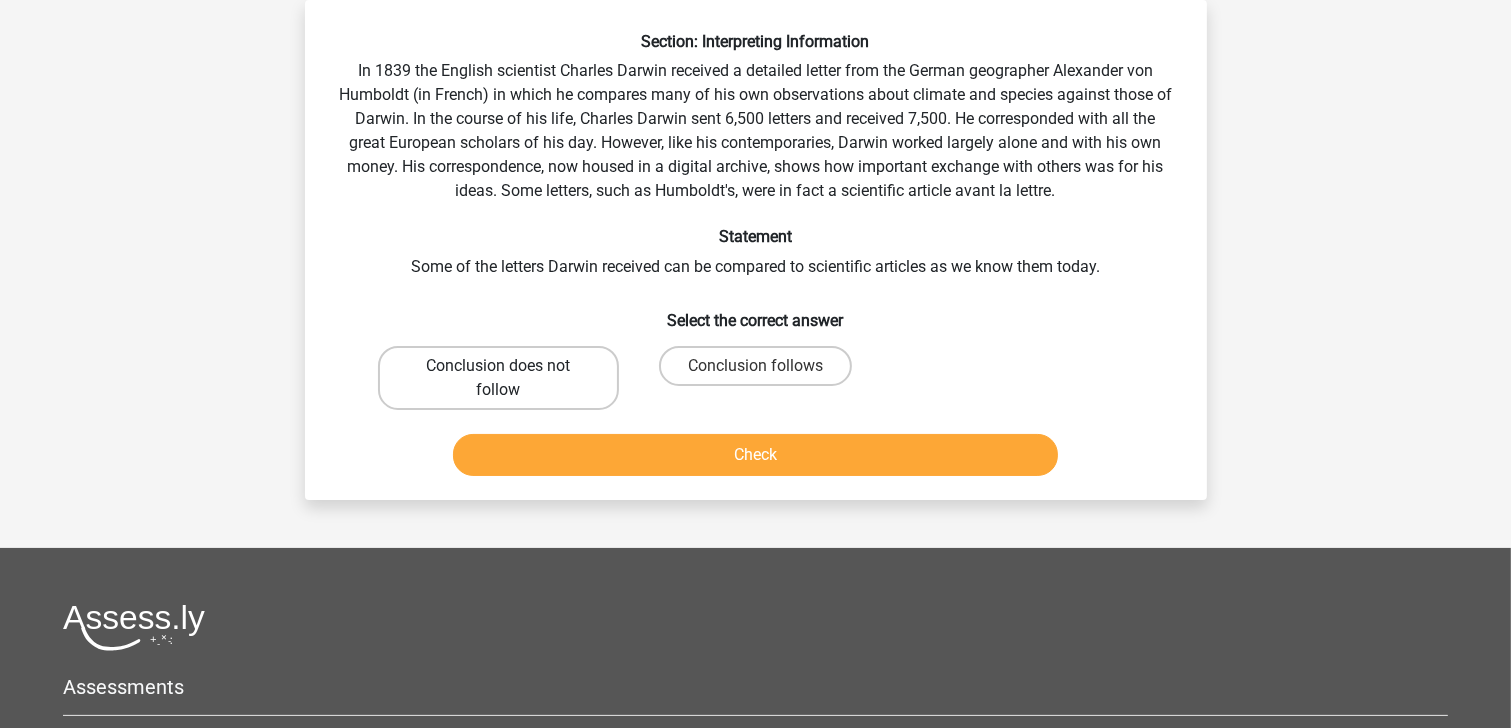 click on "Conclusion does not follow" at bounding box center [498, 378] 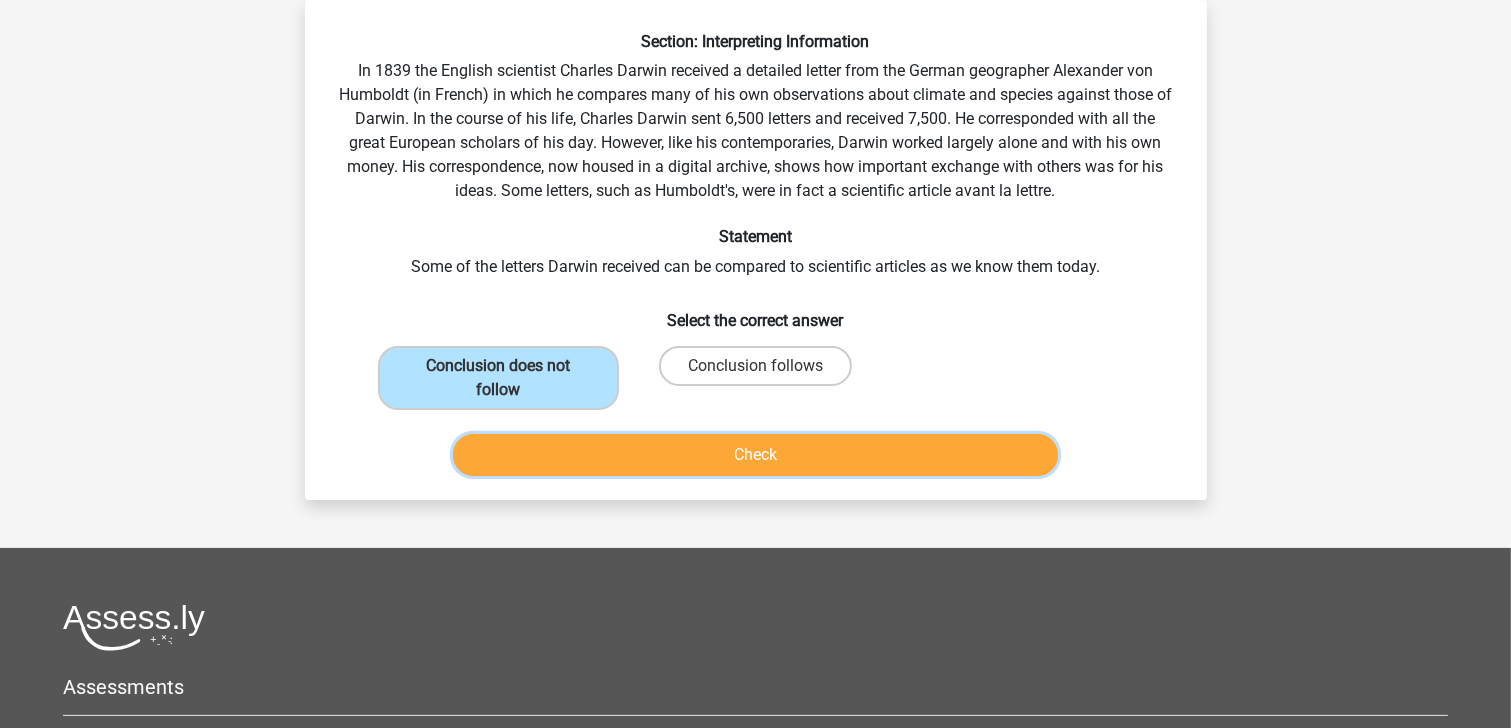 click on "Check" at bounding box center (755, 455) 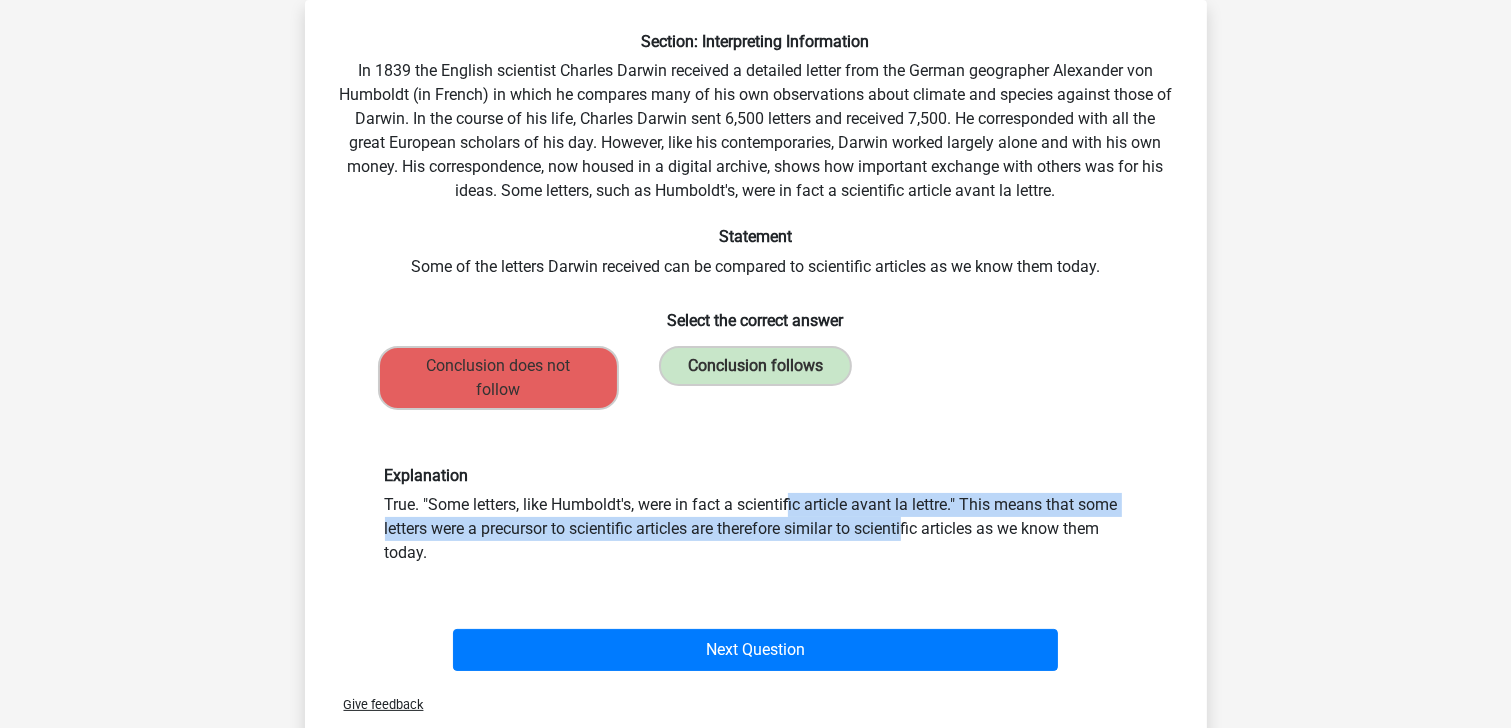 drag, startPoint x: 575, startPoint y: 500, endPoint x: 540, endPoint y: 492, distance: 35.902645 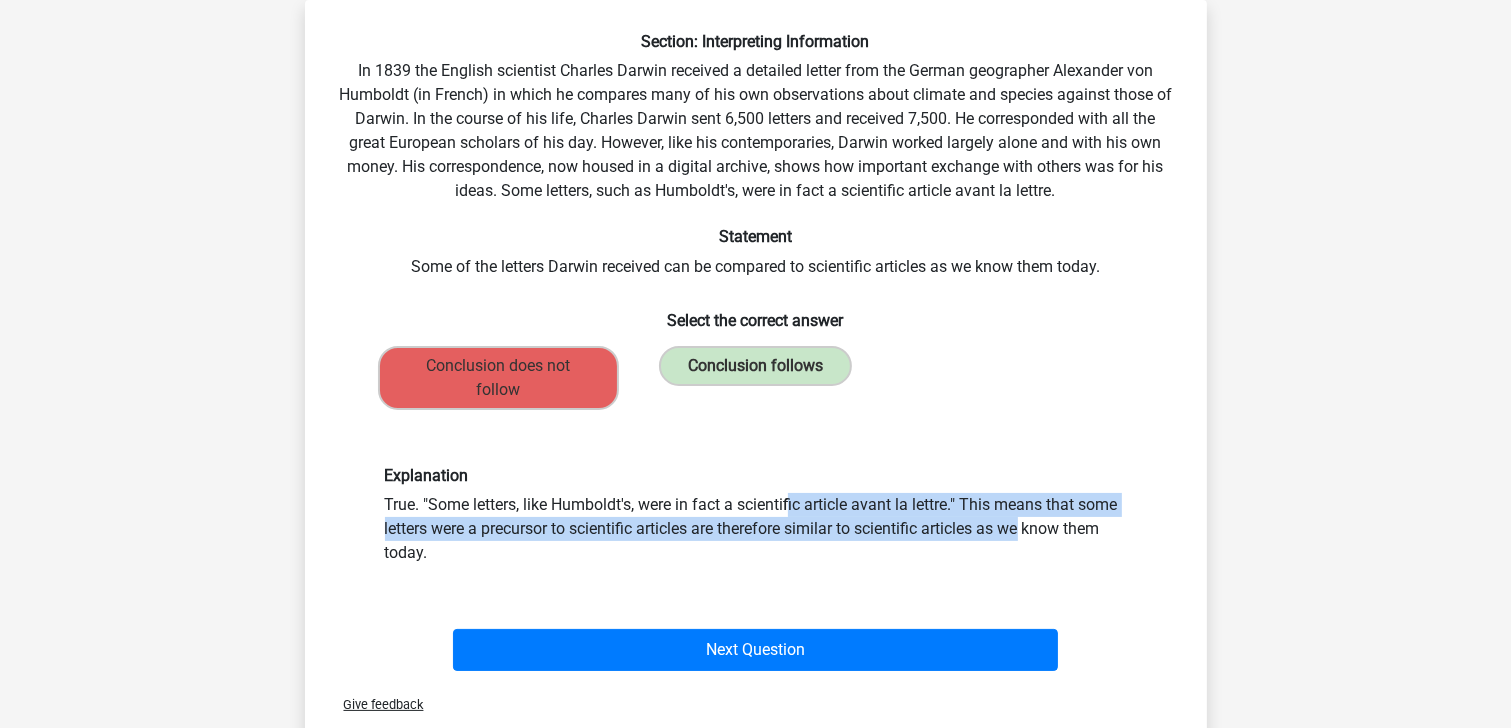 drag, startPoint x: 545, startPoint y: 493, endPoint x: 788, endPoint y: 532, distance: 246.10973 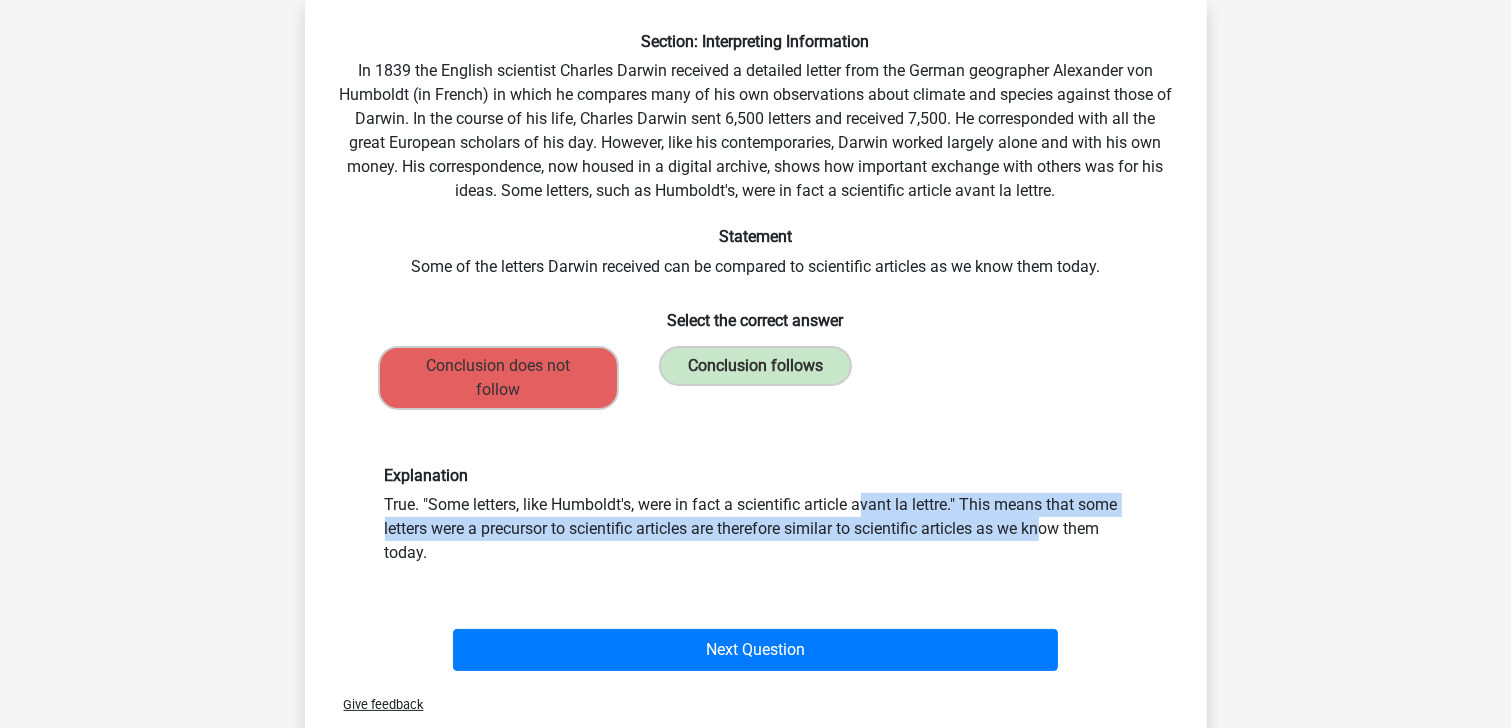 drag, startPoint x: 809, startPoint y: 535, endPoint x: 636, endPoint y: 504, distance: 175.75551 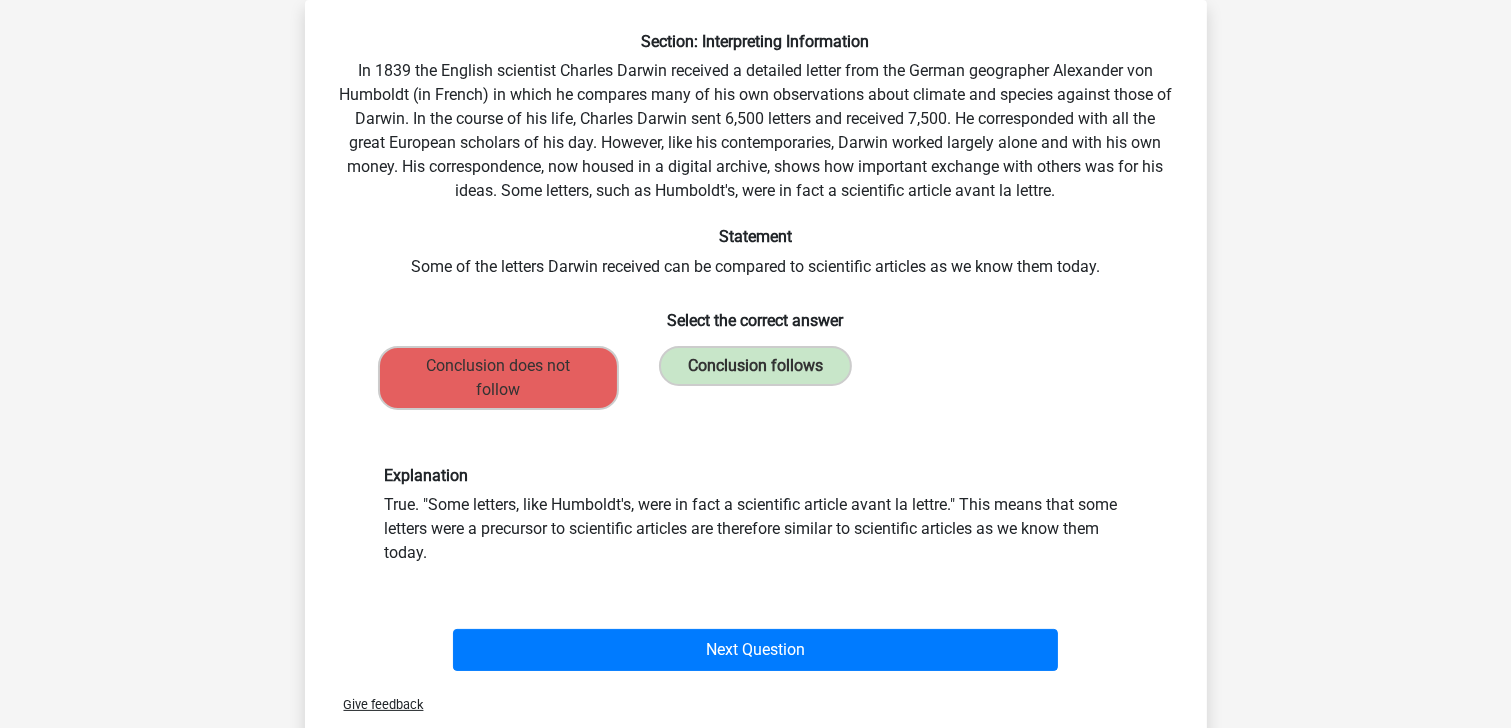 drag, startPoint x: 904, startPoint y: 479, endPoint x: 937, endPoint y: 440, distance: 51.088158 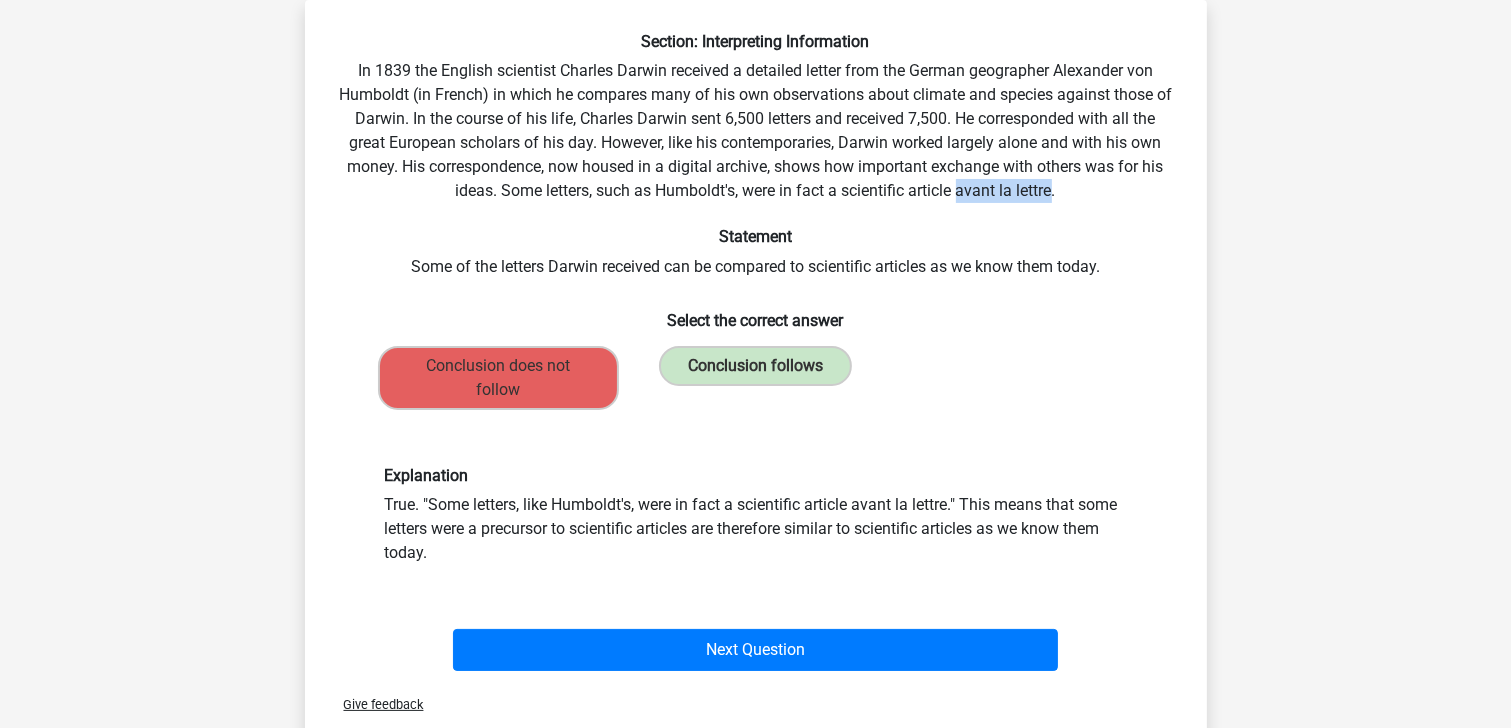 drag, startPoint x: 977, startPoint y: 195, endPoint x: 1037, endPoint y: 192, distance: 60.074955 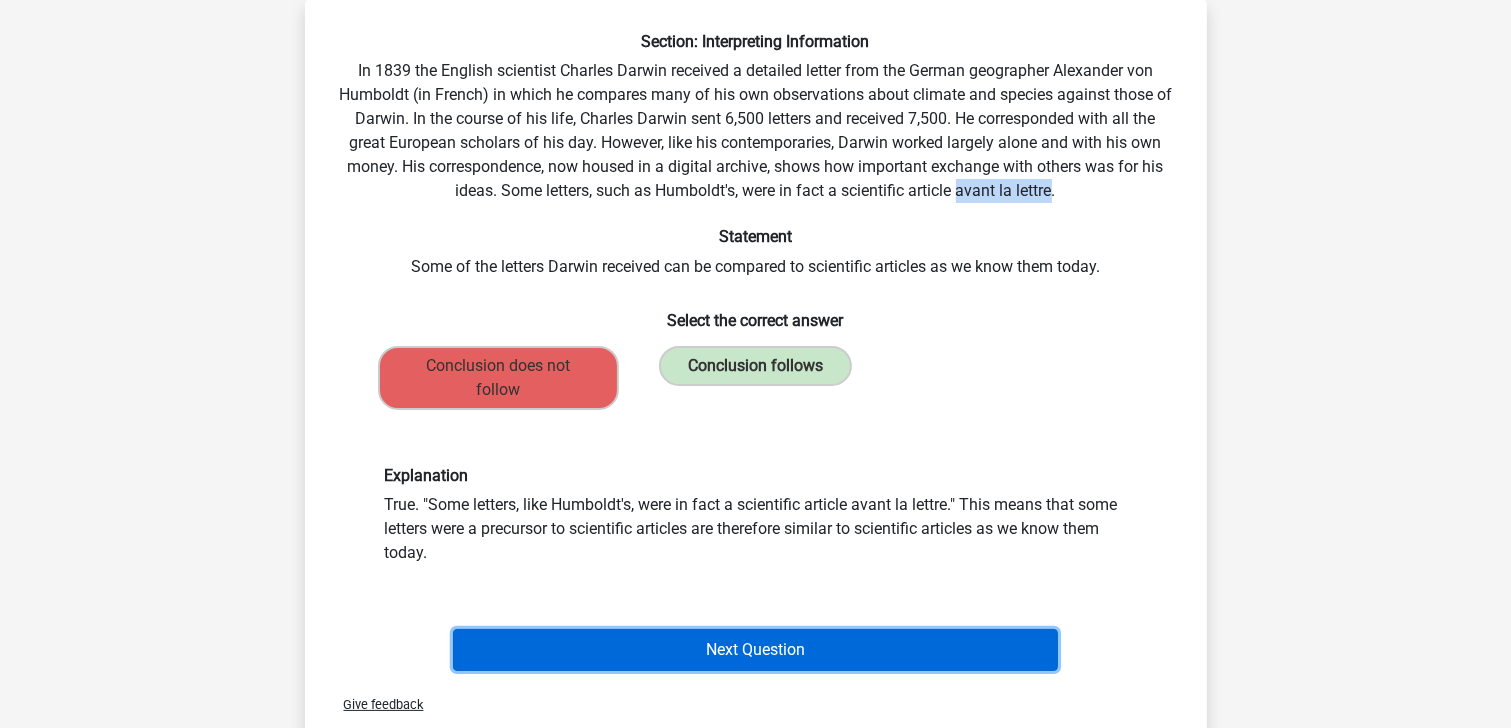 click on "Next Question" at bounding box center (755, 650) 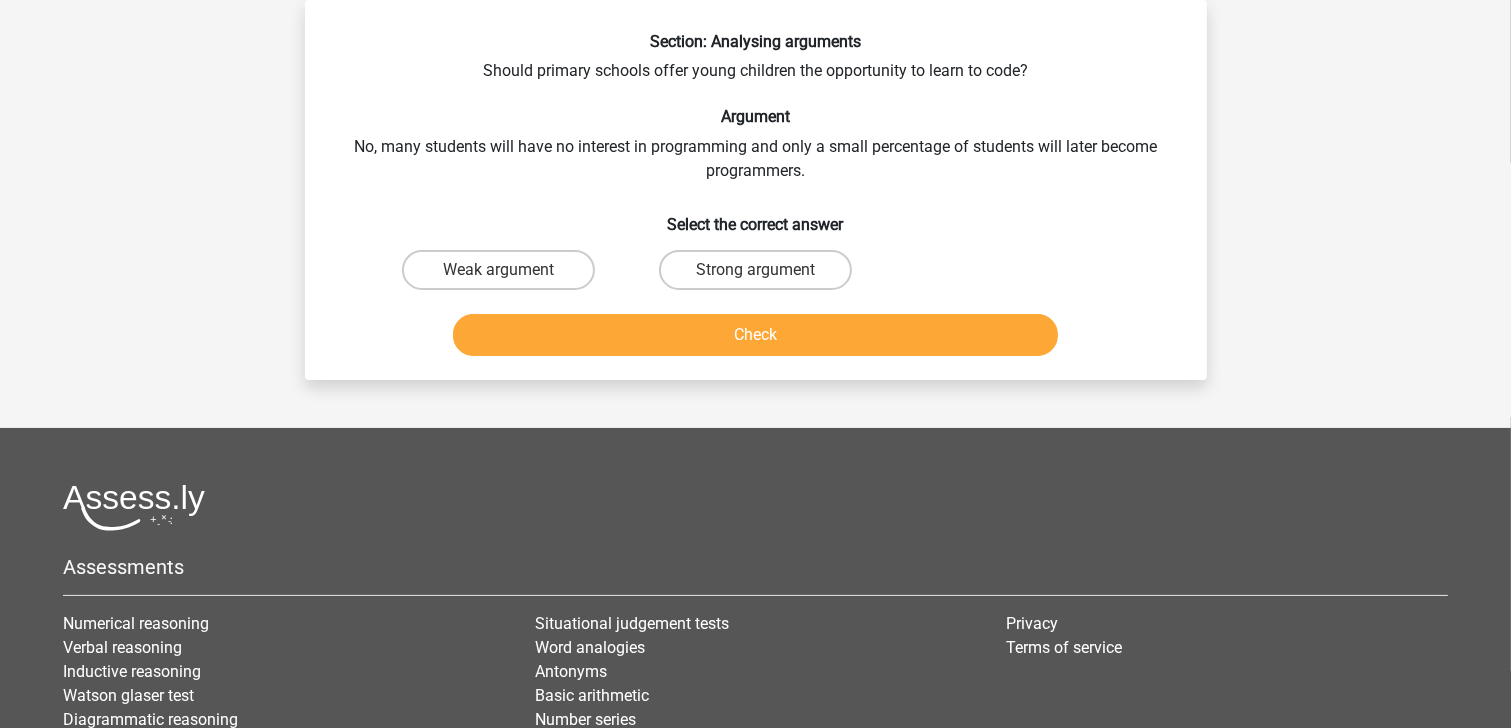 click on "Strong argument" at bounding box center (761, 276) 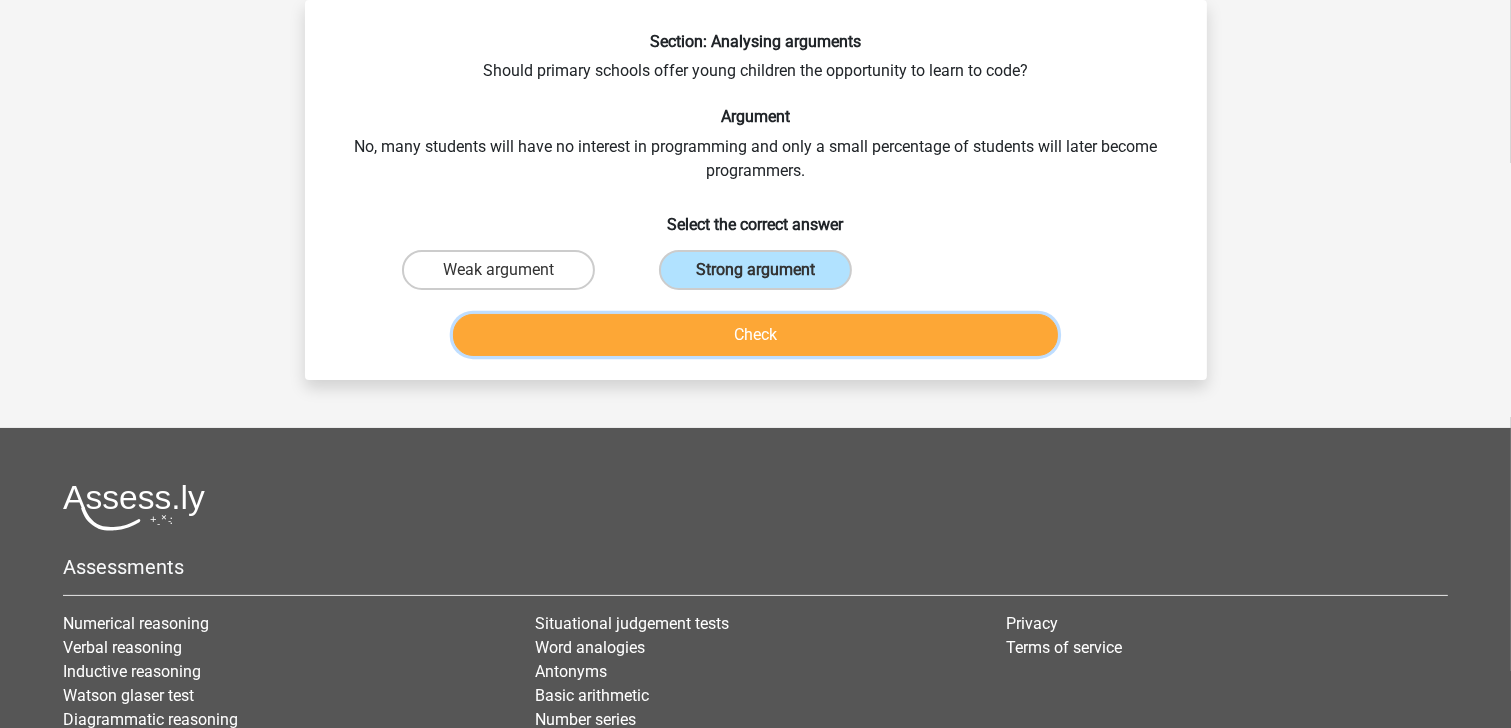 click on "Check" at bounding box center [755, 335] 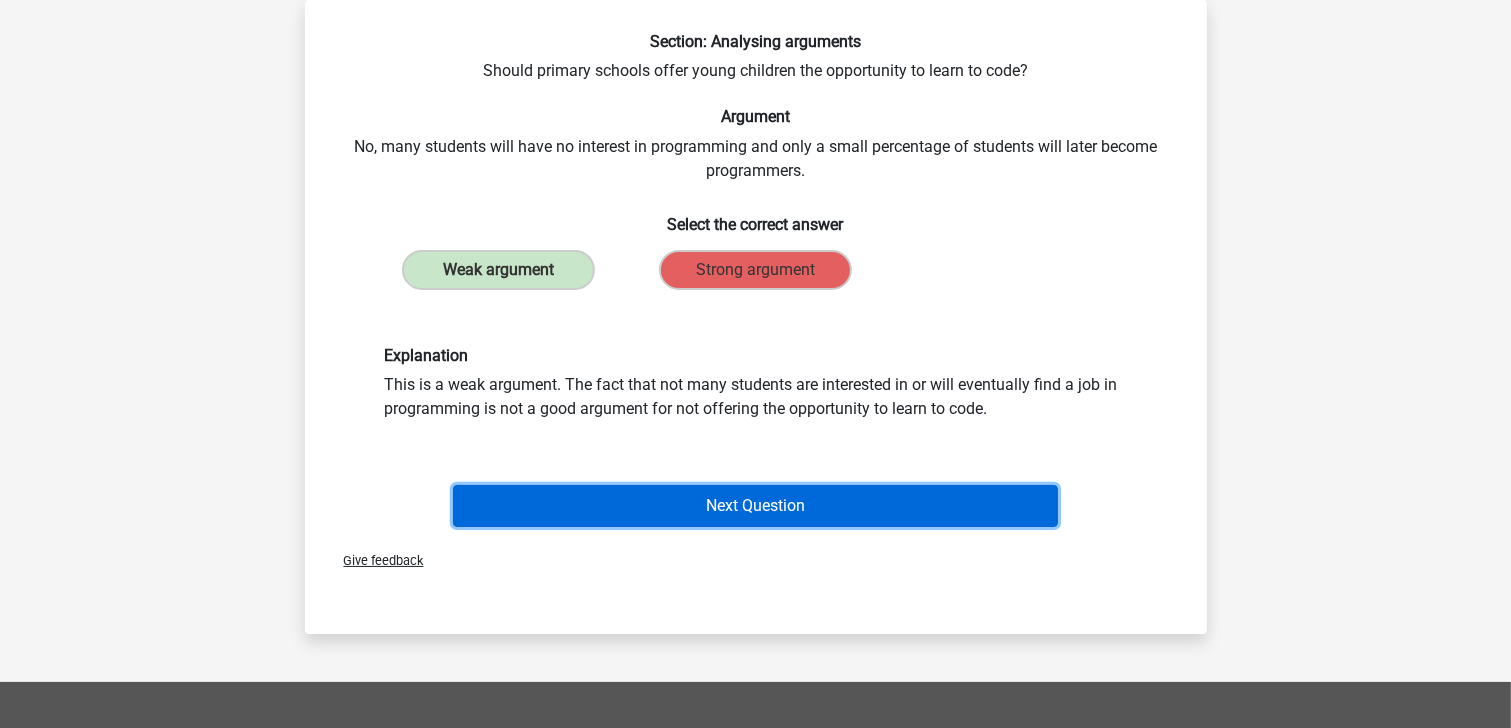 click on "Next Question" at bounding box center (755, 506) 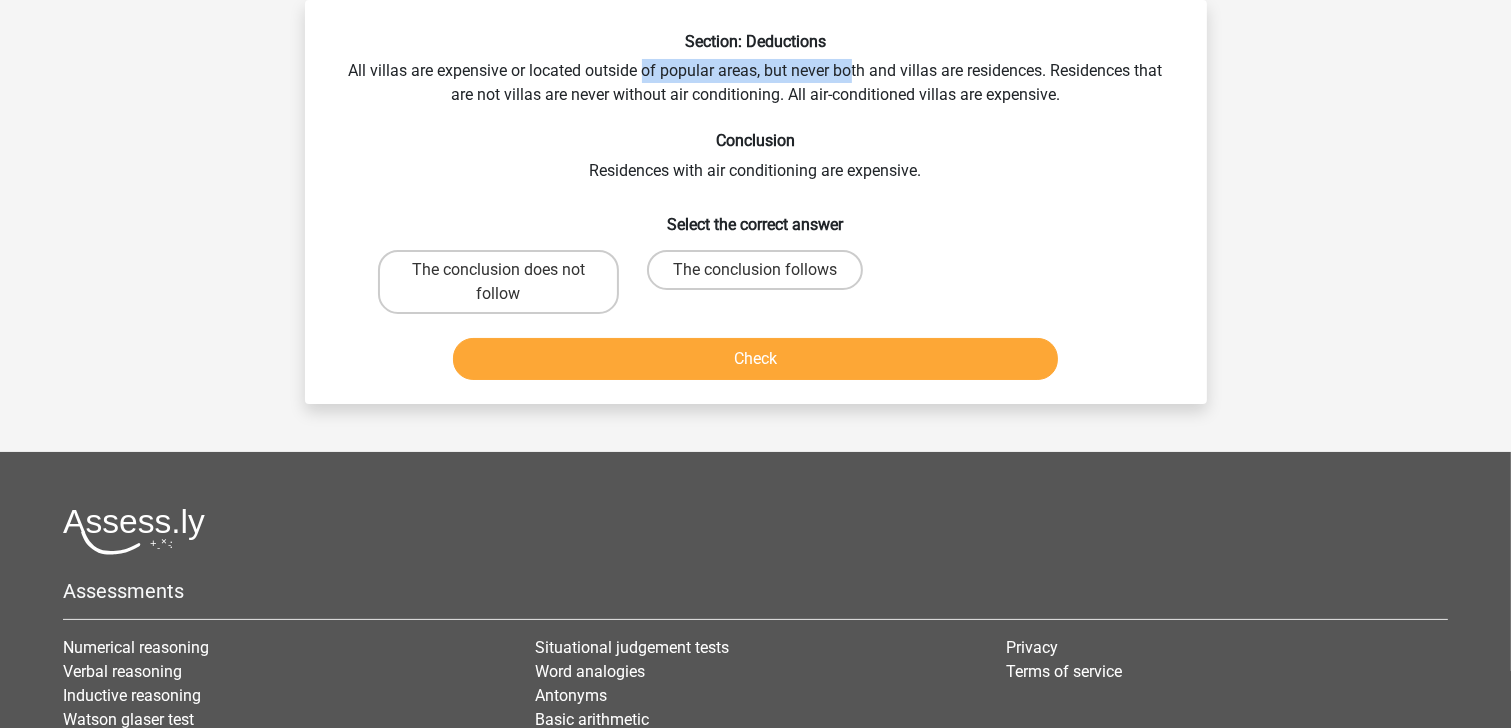 drag, startPoint x: 648, startPoint y: 76, endPoint x: 848, endPoint y: 76, distance: 200 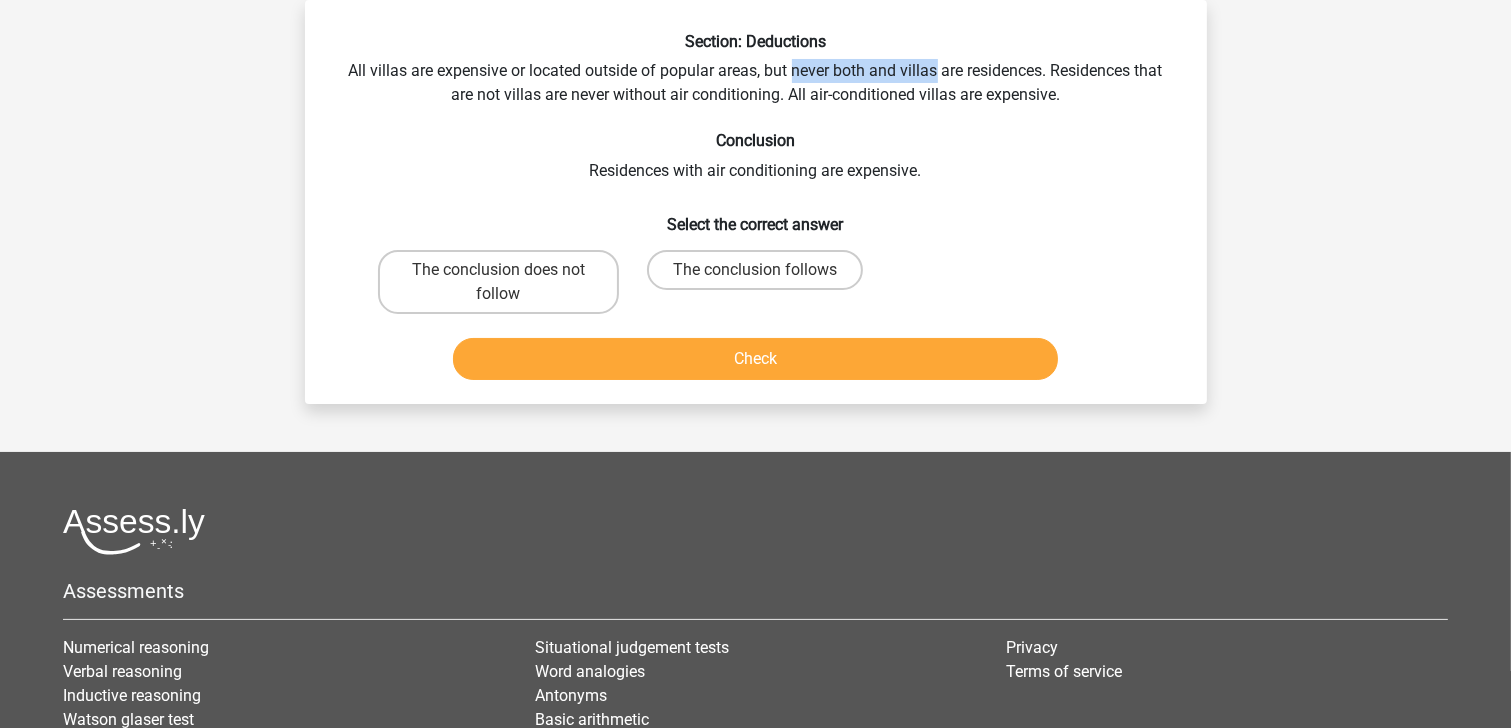 drag, startPoint x: 794, startPoint y: 73, endPoint x: 933, endPoint y: 79, distance: 139.12944 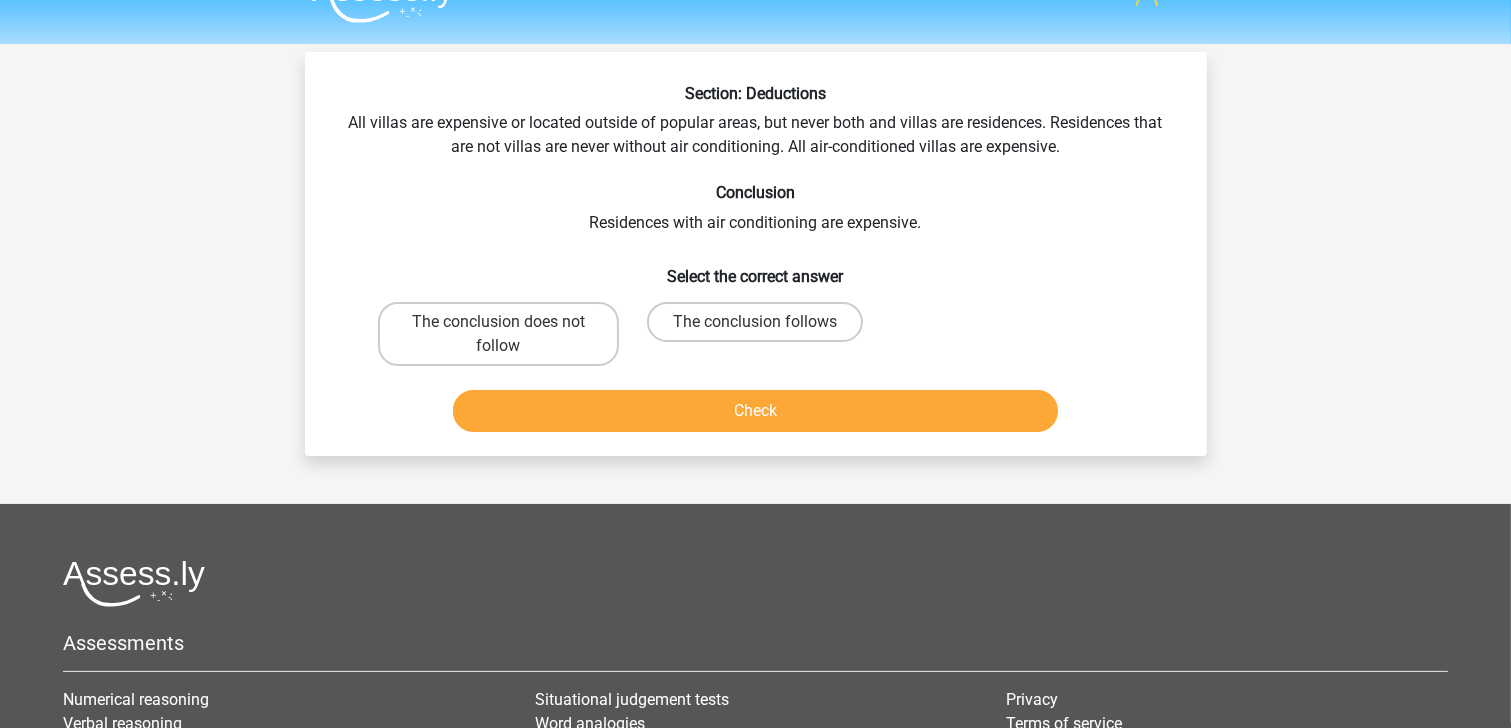 scroll, scrollTop: 12, scrollLeft: 0, axis: vertical 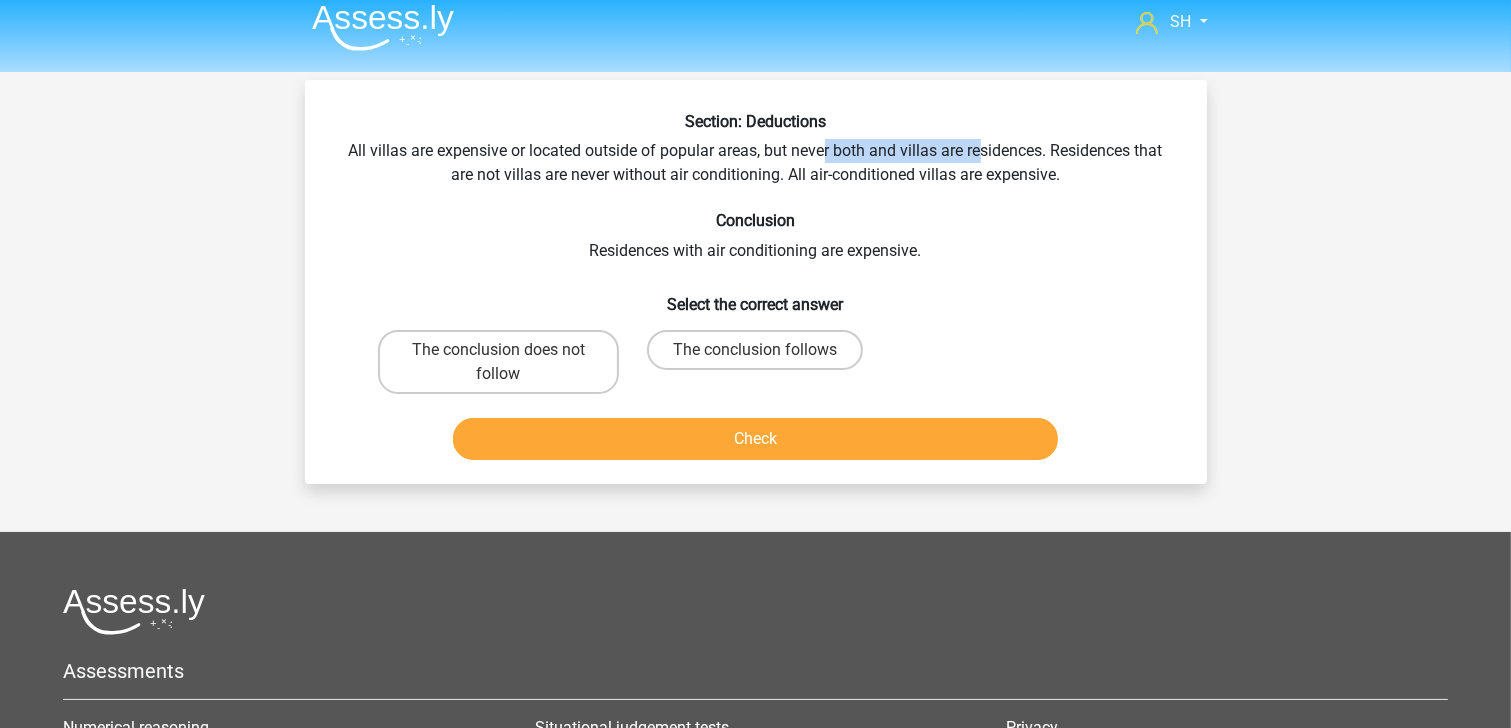 drag, startPoint x: 822, startPoint y: 150, endPoint x: 980, endPoint y: 153, distance: 158.02847 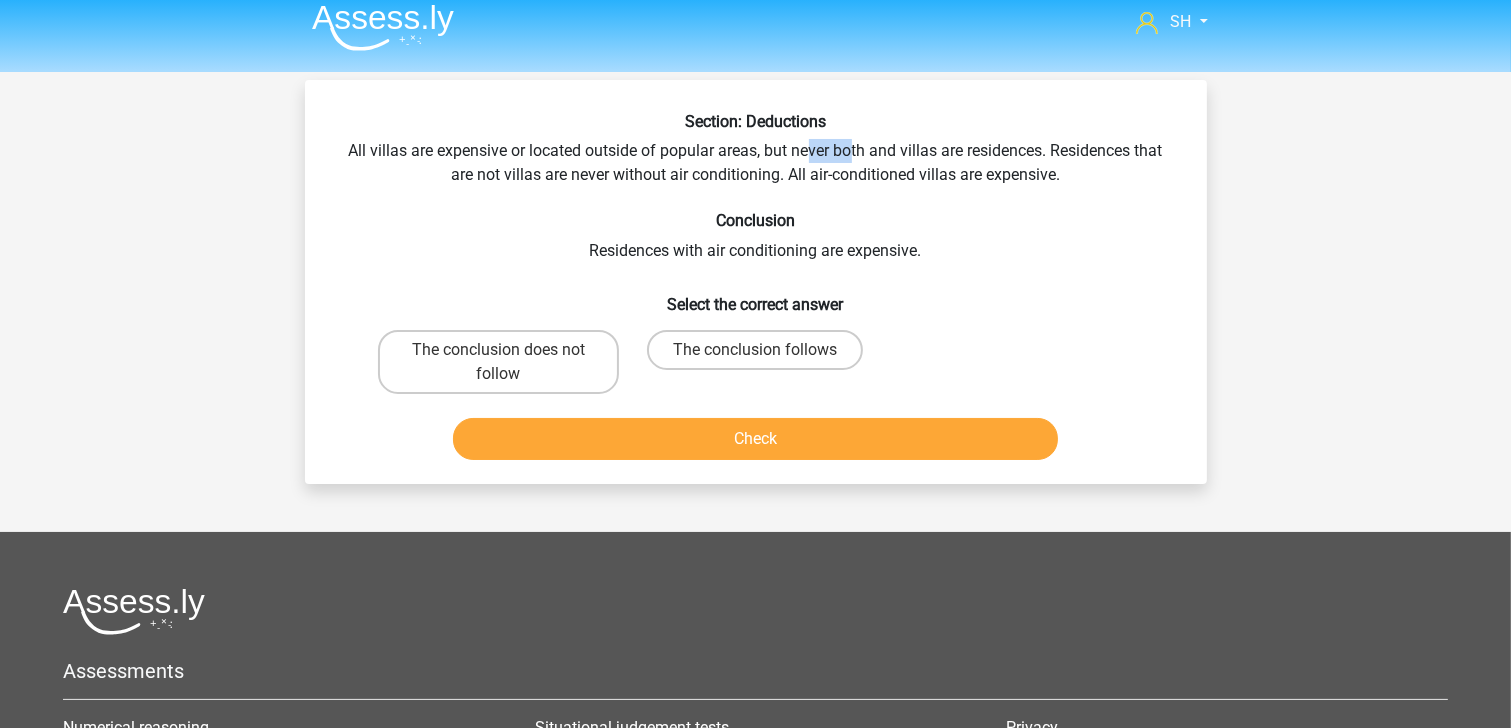 drag, startPoint x: 849, startPoint y: 150, endPoint x: 808, endPoint y: 150, distance: 41 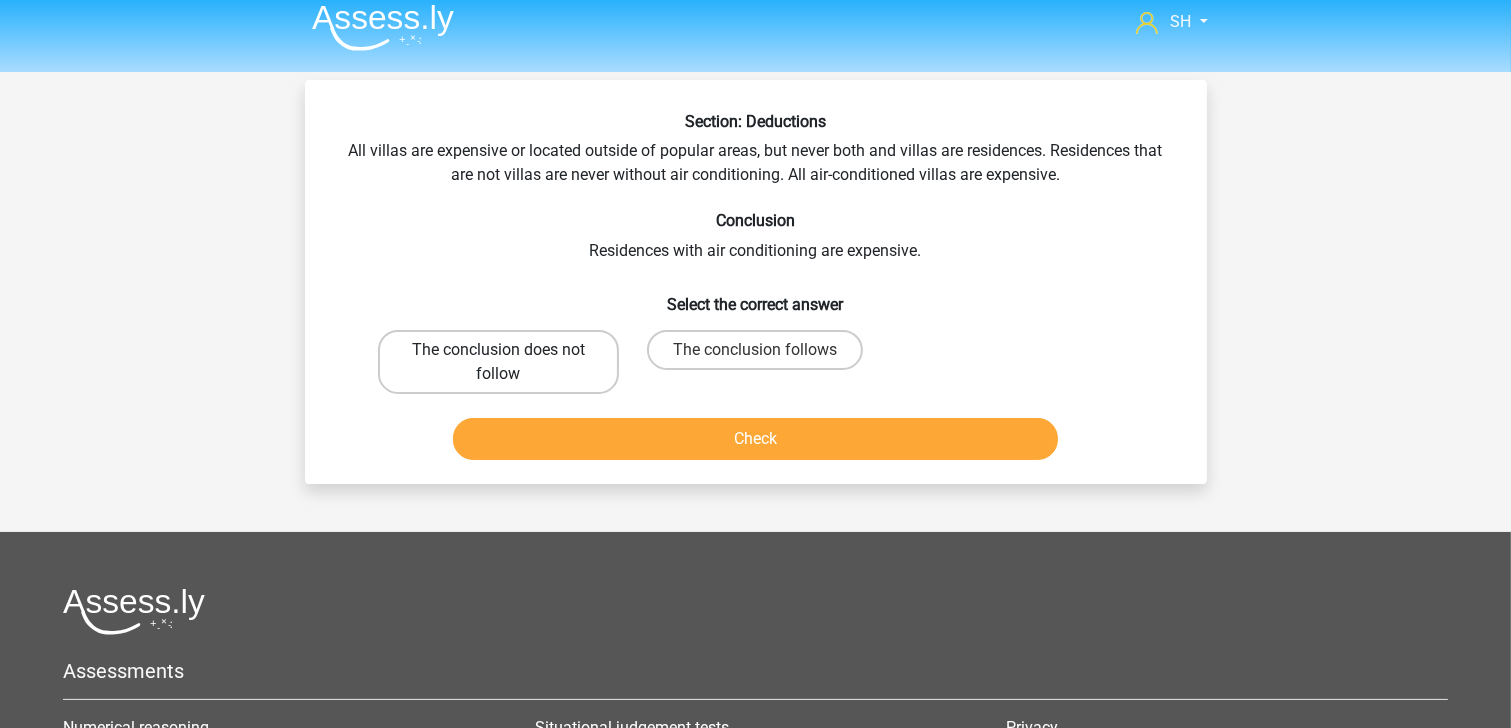 click on "The conclusion does not follow" at bounding box center (498, 362) 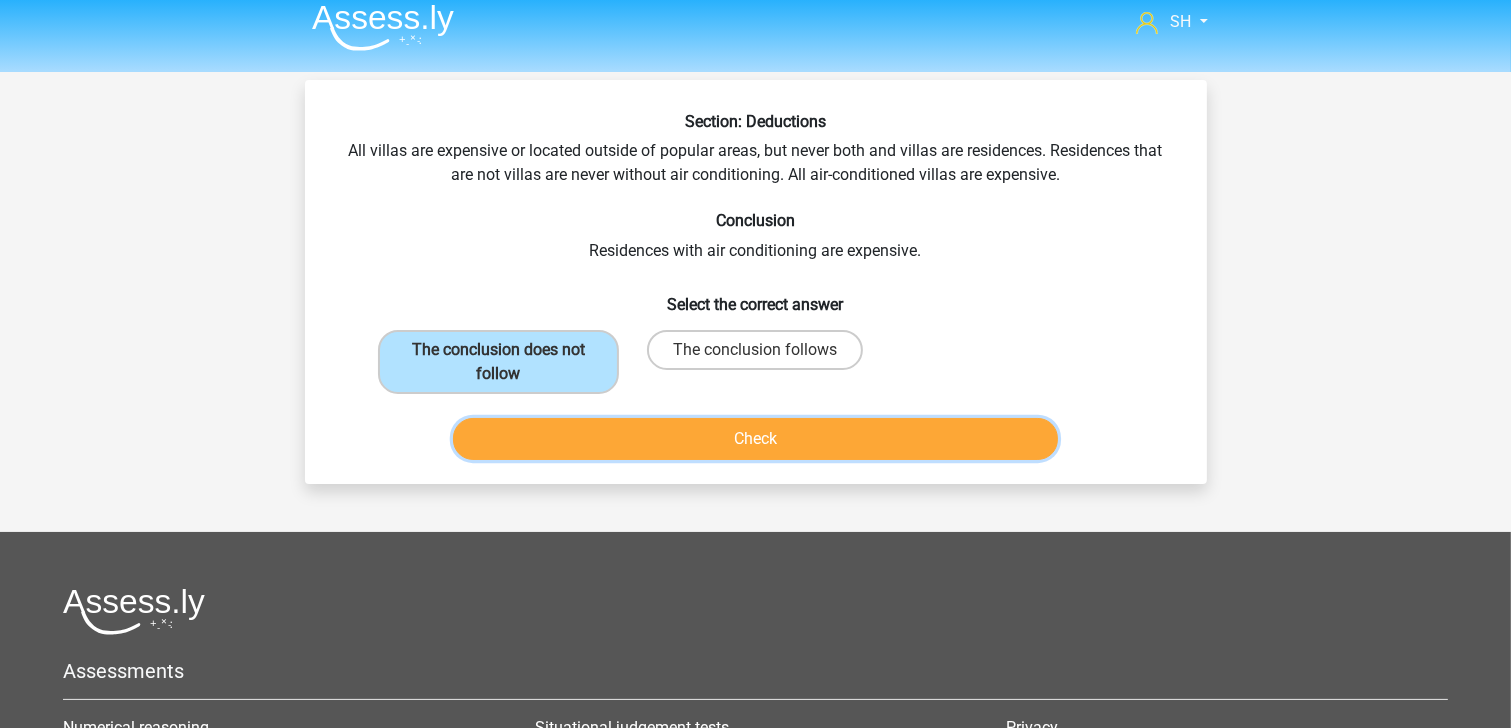 click on "Check" at bounding box center (755, 439) 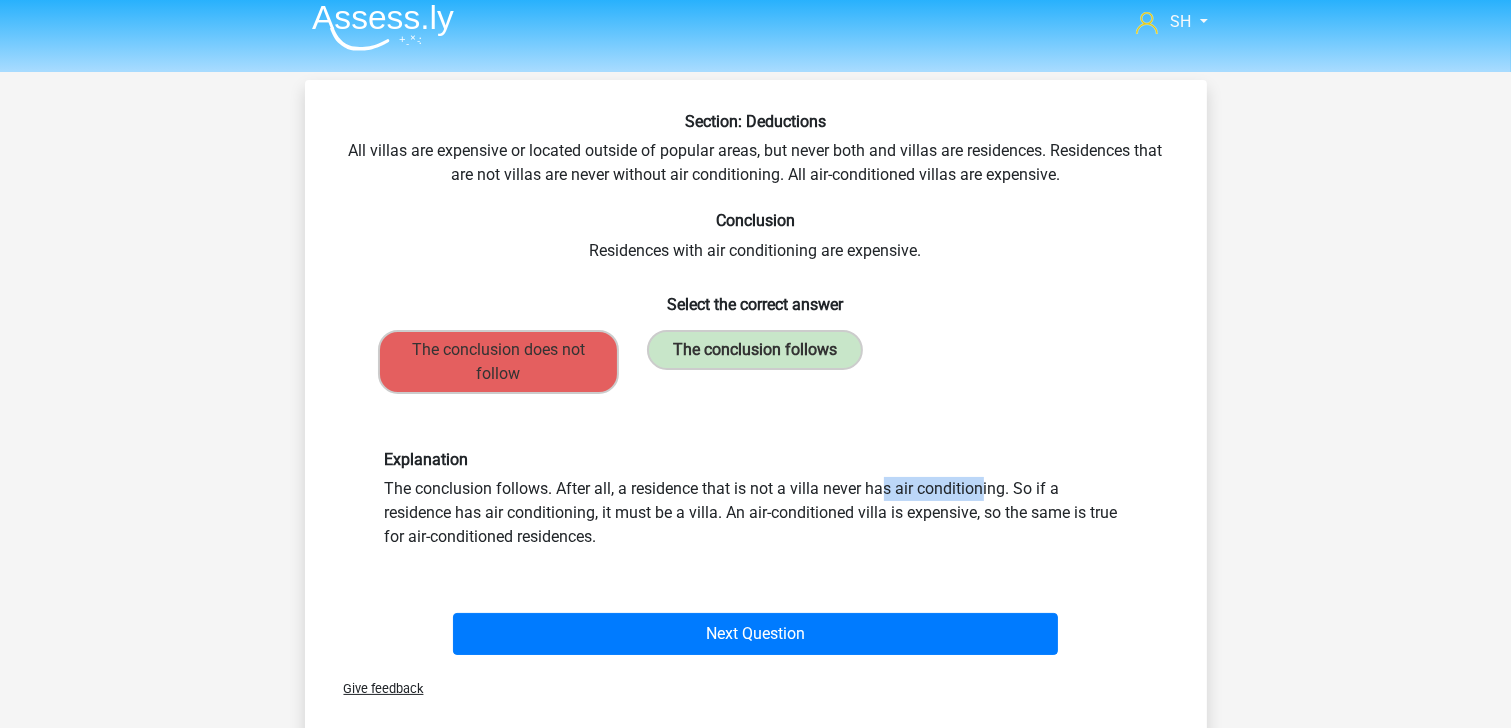 drag, startPoint x: 731, startPoint y: 495, endPoint x: 639, endPoint y: 471, distance: 95.07891 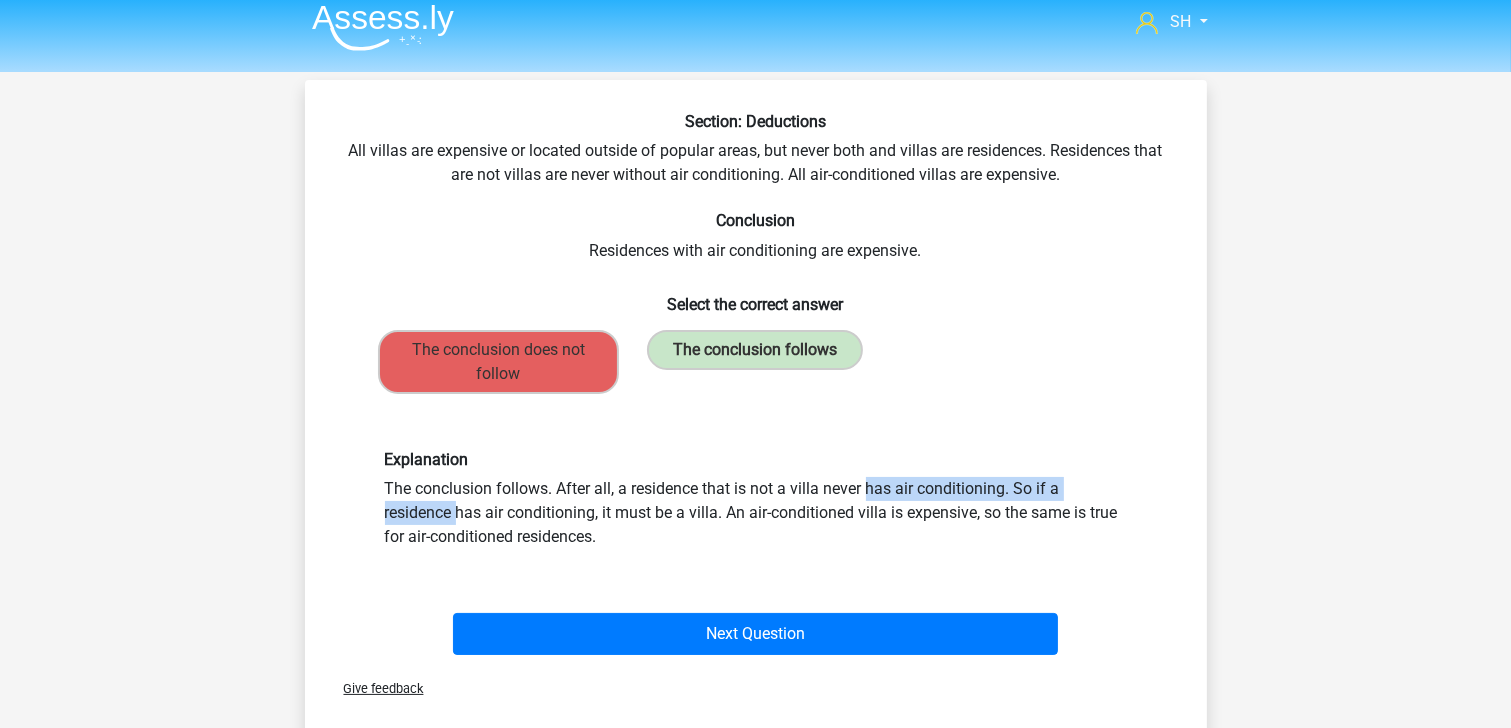 drag, startPoint x: 624, startPoint y: 472, endPoint x: 890, endPoint y: 481, distance: 266.15222 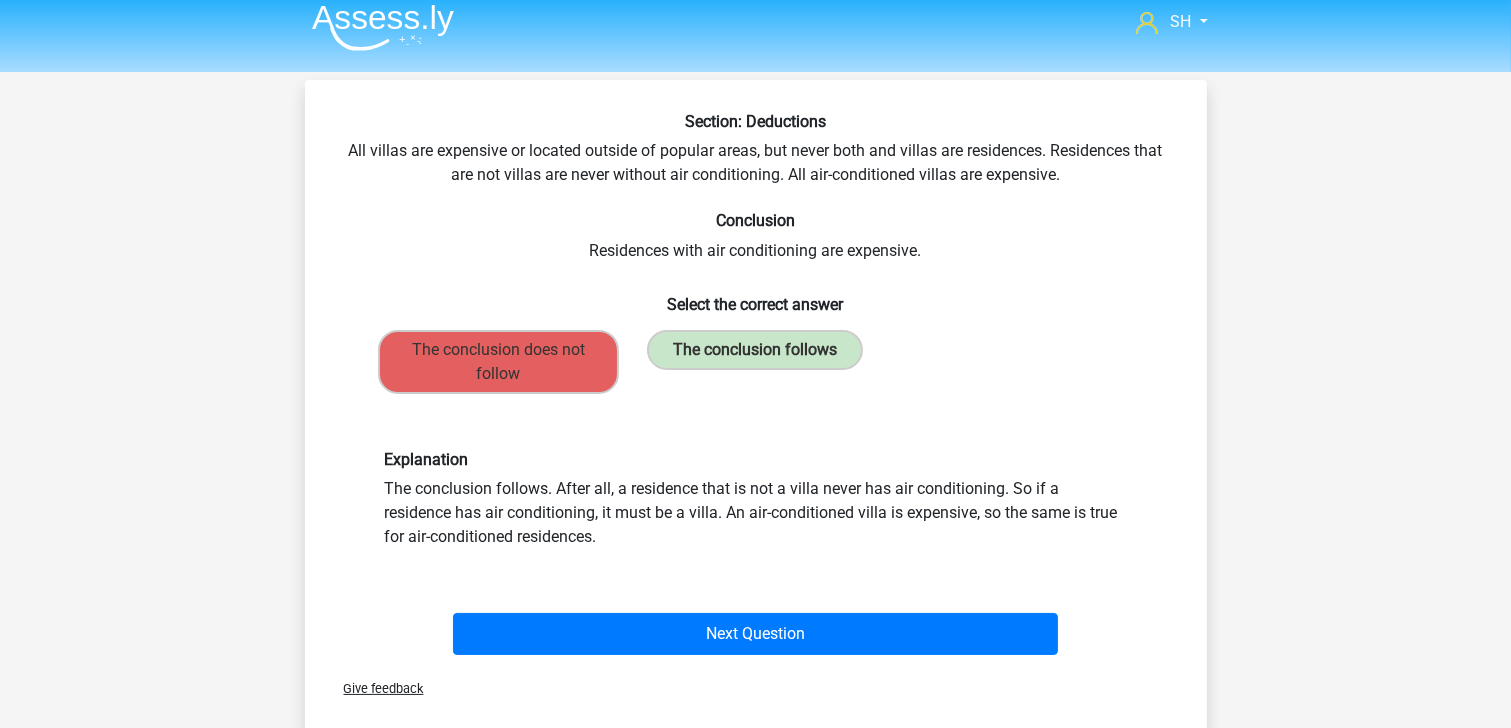 click on "Explanation
The conclusion follows. After all, a residence that is not a villa never has air conditioning. So if a residence has air conditioning, it must be a villa. An air-conditioned villa is expensive, so the same is true for air-conditioned residences." at bounding box center [756, 499] 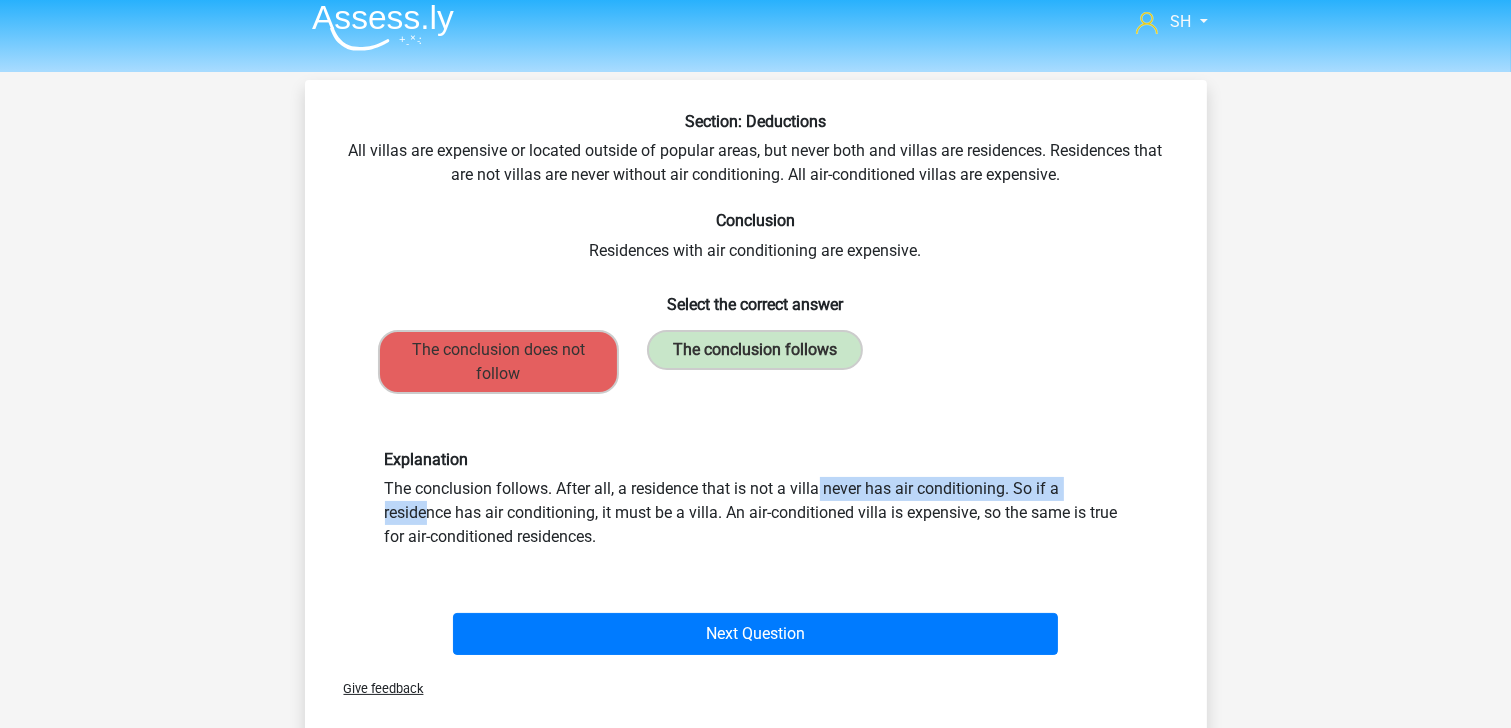 drag, startPoint x: 591, startPoint y: 481, endPoint x: 836, endPoint y: 496, distance: 245.45876 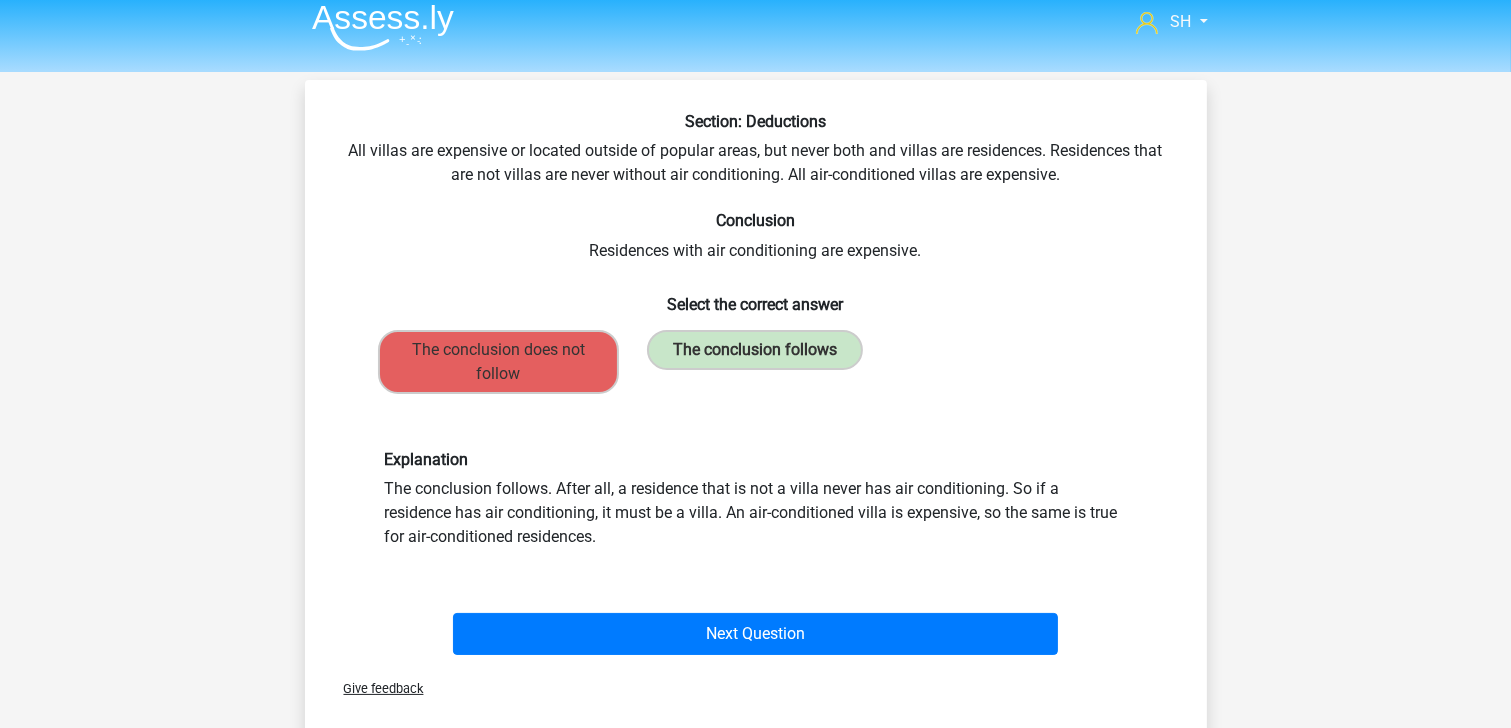 click on "Explanation
The conclusion follows. After all, a residence that is not a villa never has air conditioning. So if a residence has air conditioning, it must be a villa. An air-conditioned villa is expensive, so the same is true for air-conditioned residences." at bounding box center (756, 499) 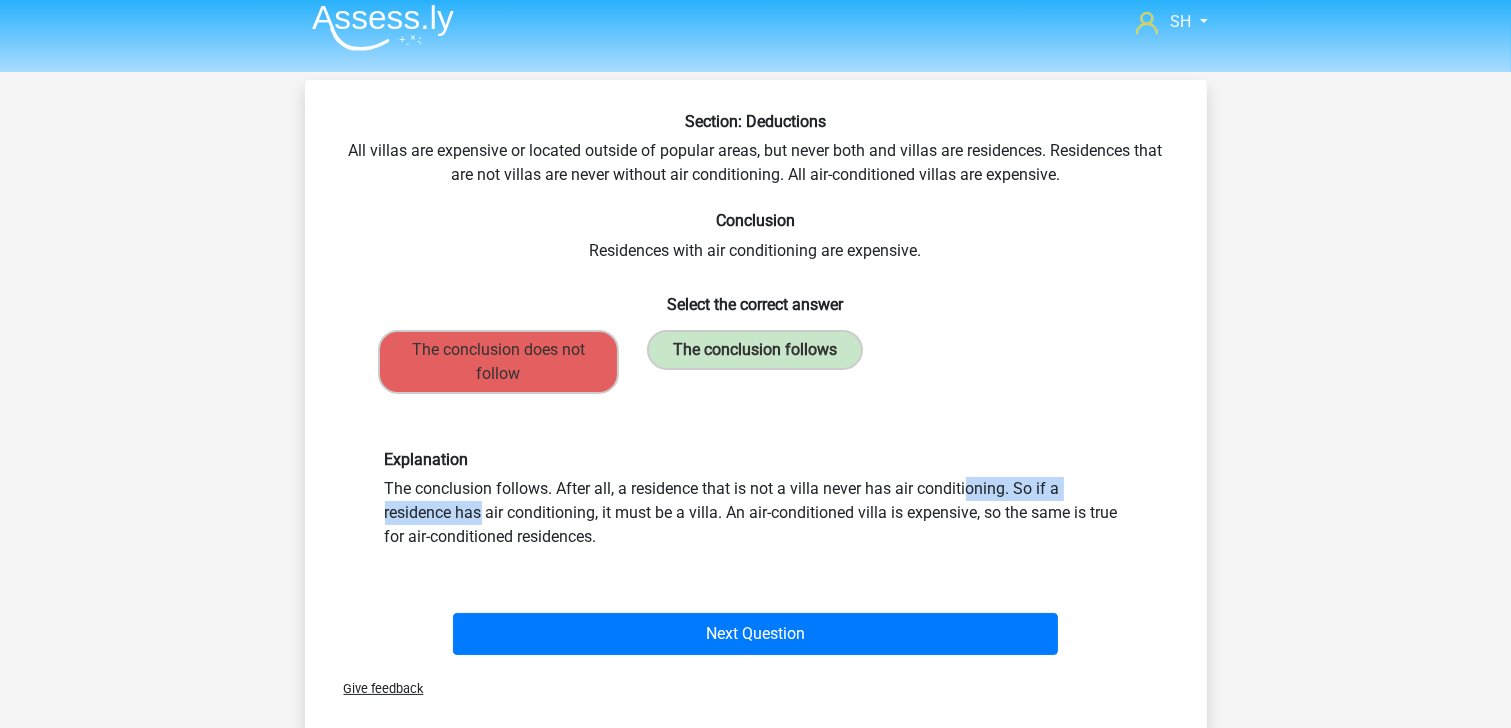 drag, startPoint x: 912, startPoint y: 480, endPoint x: 732, endPoint y: 476, distance: 180.04443 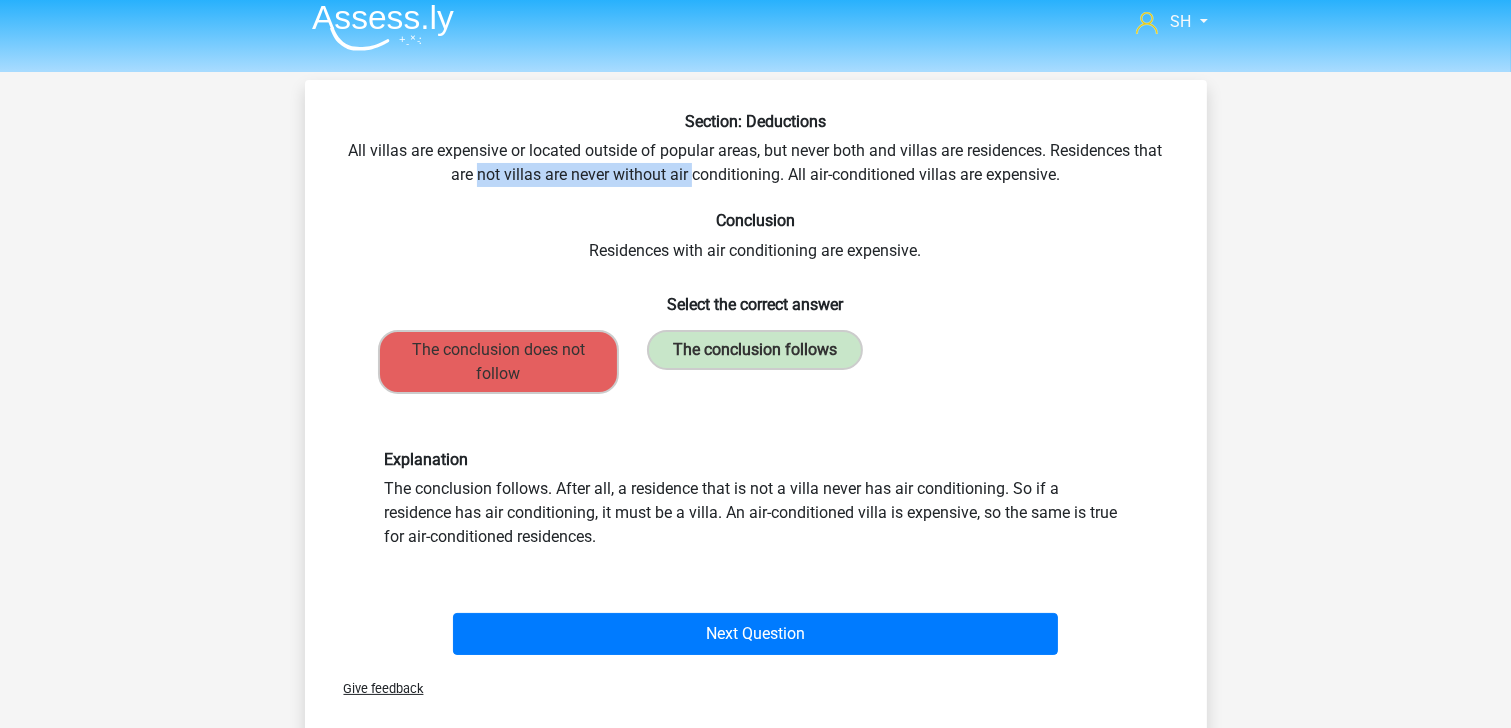 drag, startPoint x: 476, startPoint y: 178, endPoint x: 690, endPoint y: 179, distance: 214.00233 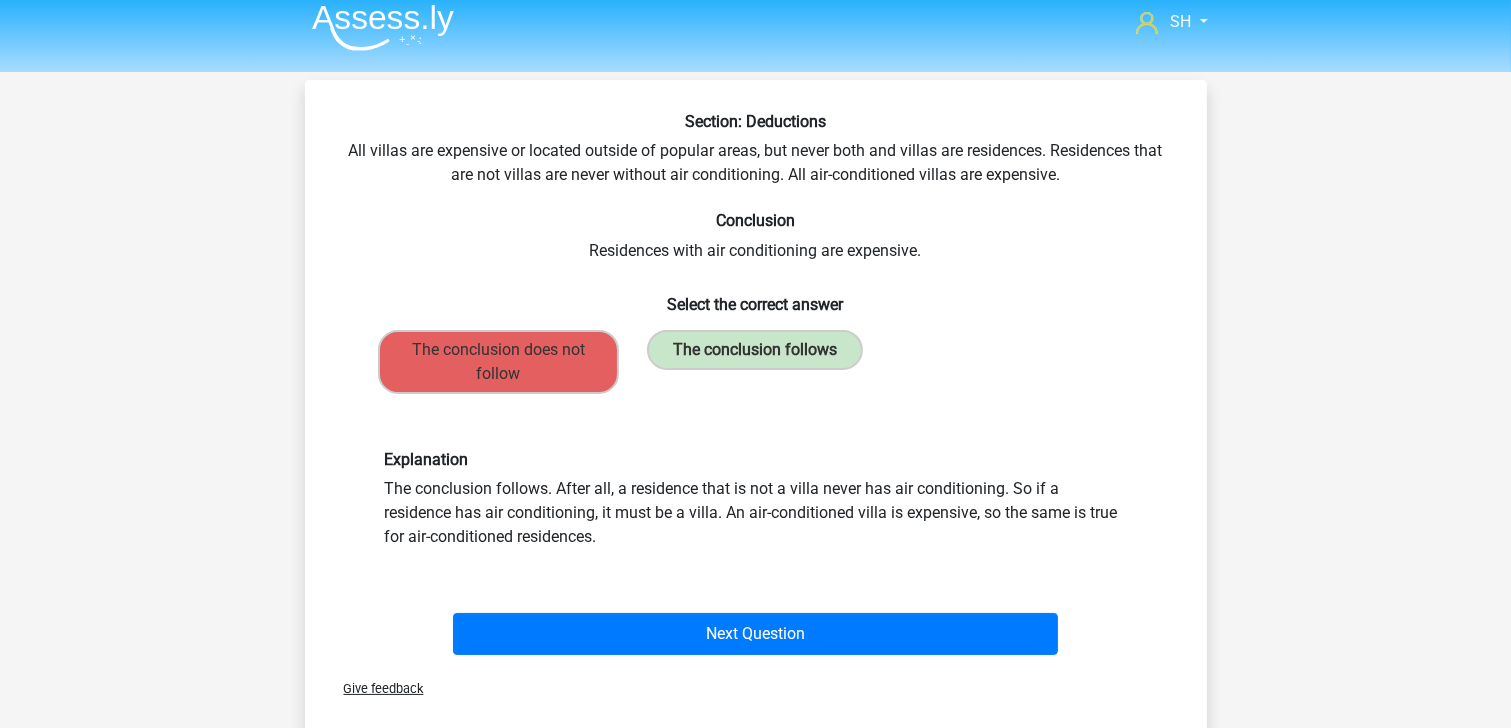 drag, startPoint x: 895, startPoint y: 505, endPoint x: 855, endPoint y: 529, distance: 46.647614 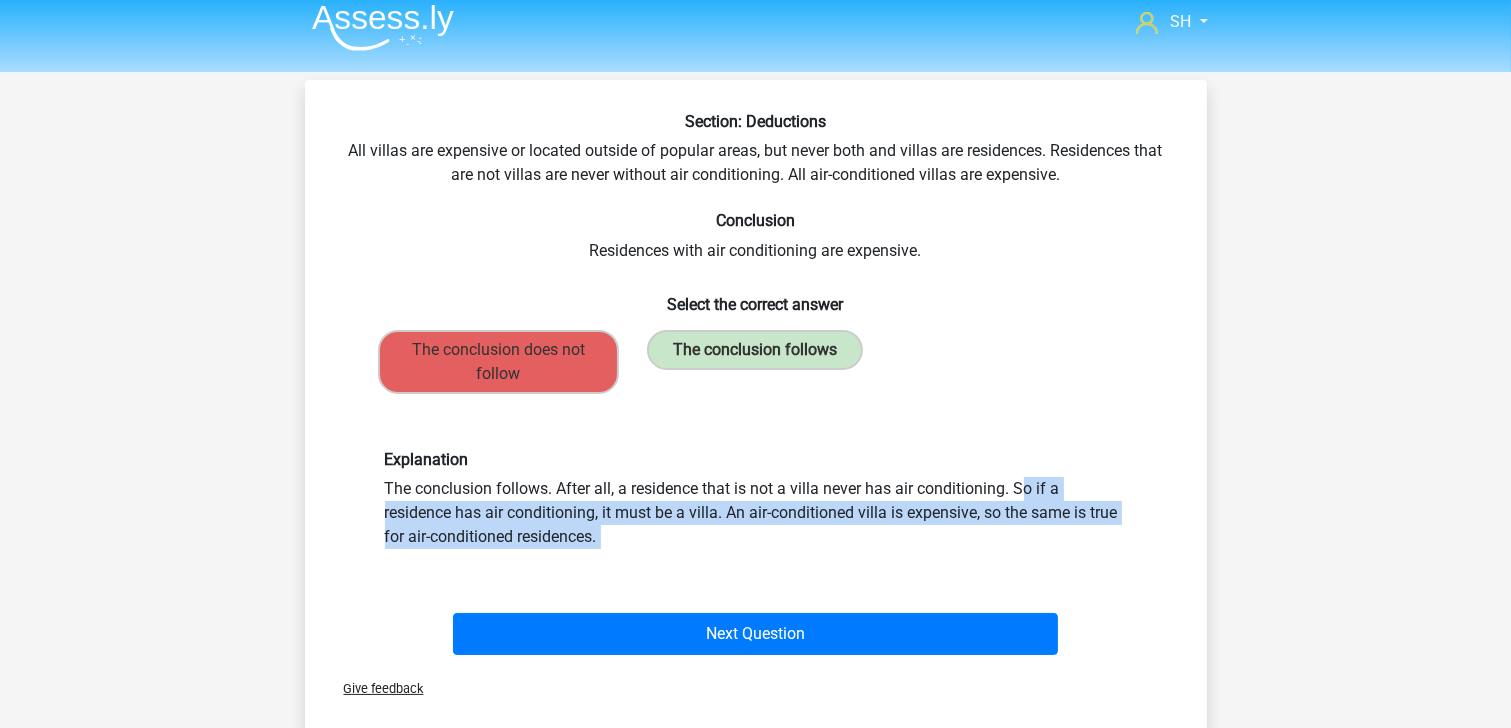 drag, startPoint x: 849, startPoint y: 522, endPoint x: 780, endPoint y: 479, distance: 81.3019 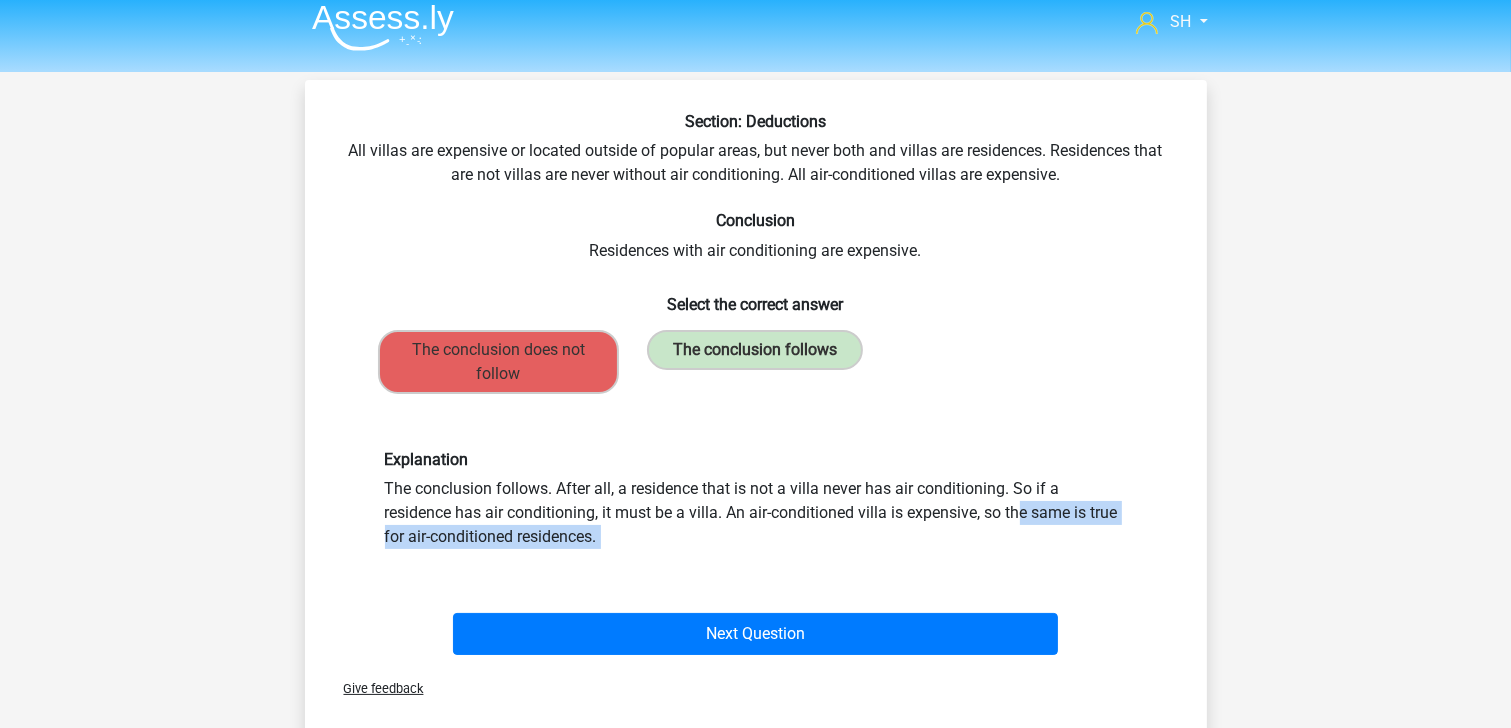 drag, startPoint x: 780, startPoint y: 480, endPoint x: 776, endPoint y: 514, distance: 34.234486 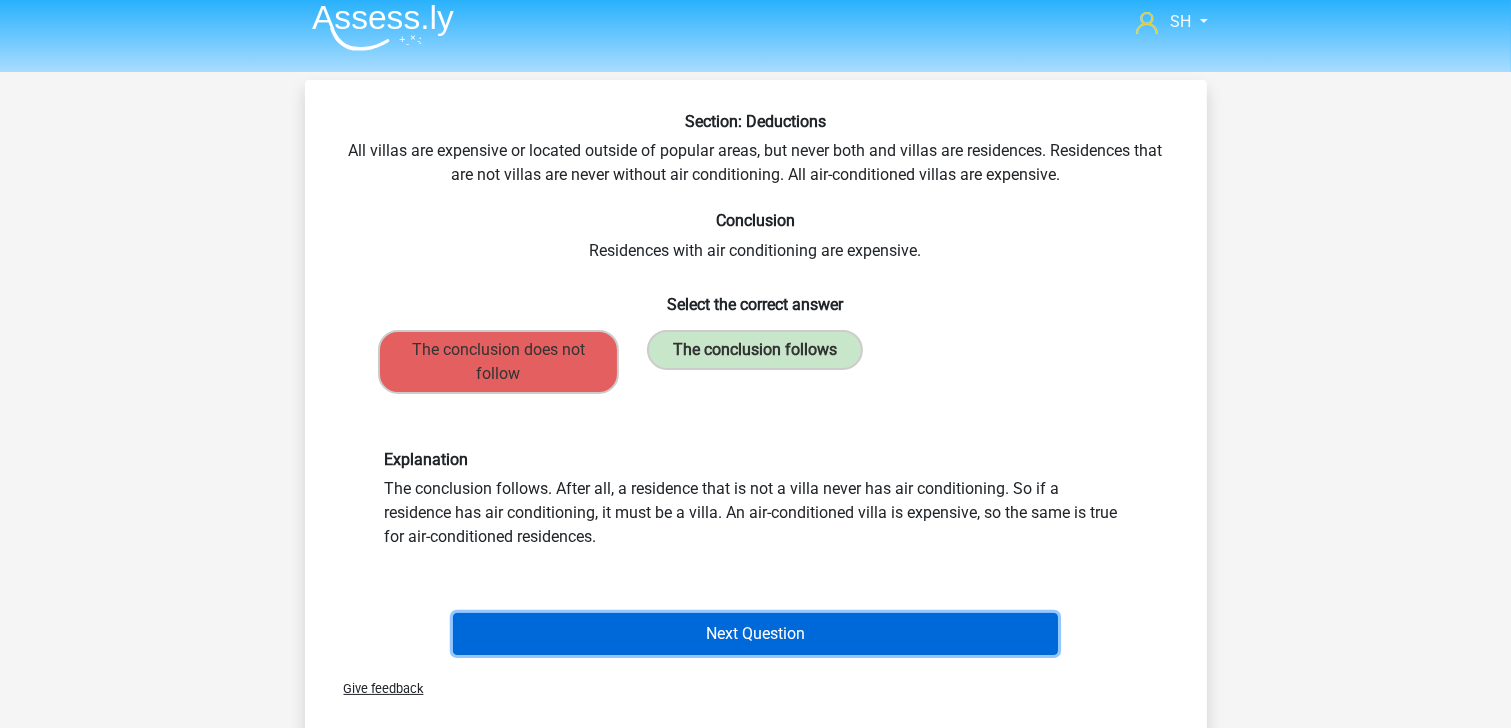 click on "Next Question" at bounding box center [755, 634] 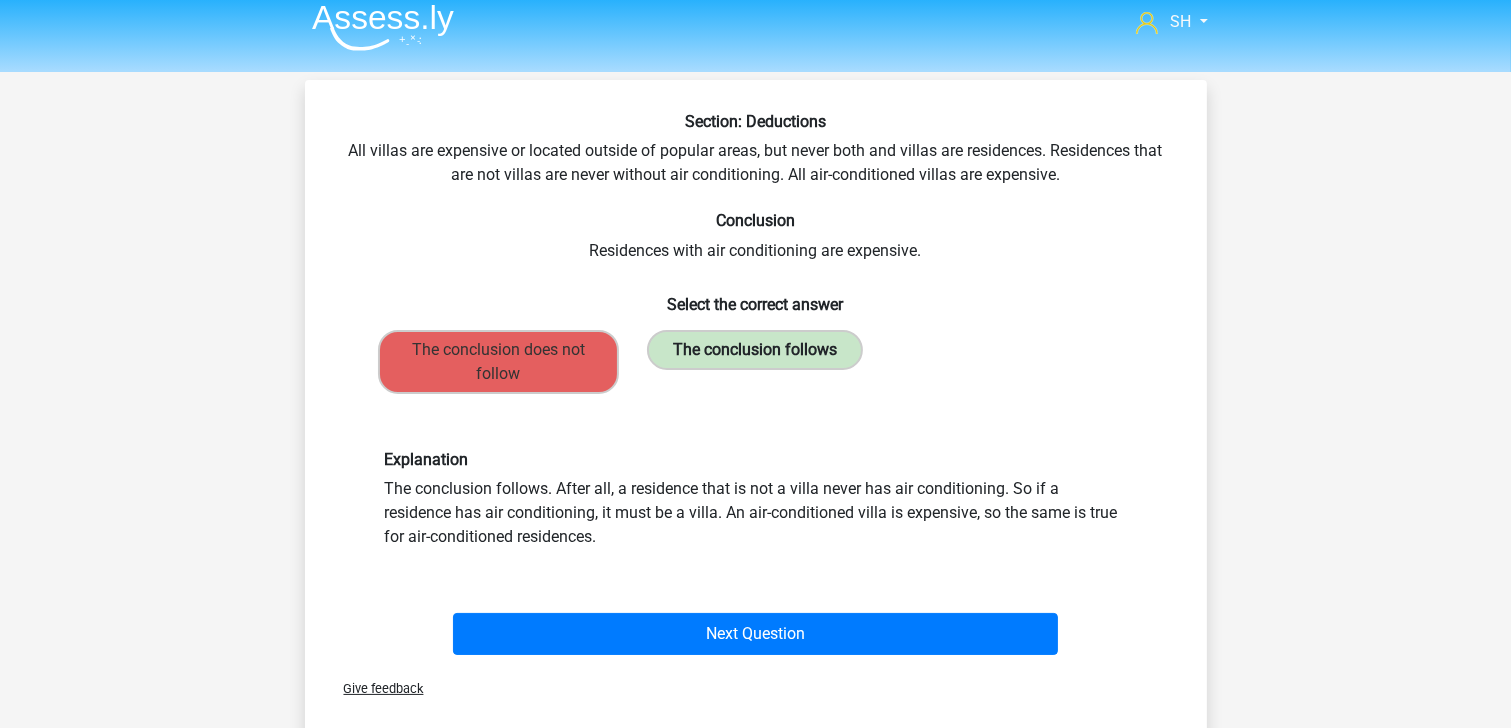 scroll, scrollTop: 92, scrollLeft: 0, axis: vertical 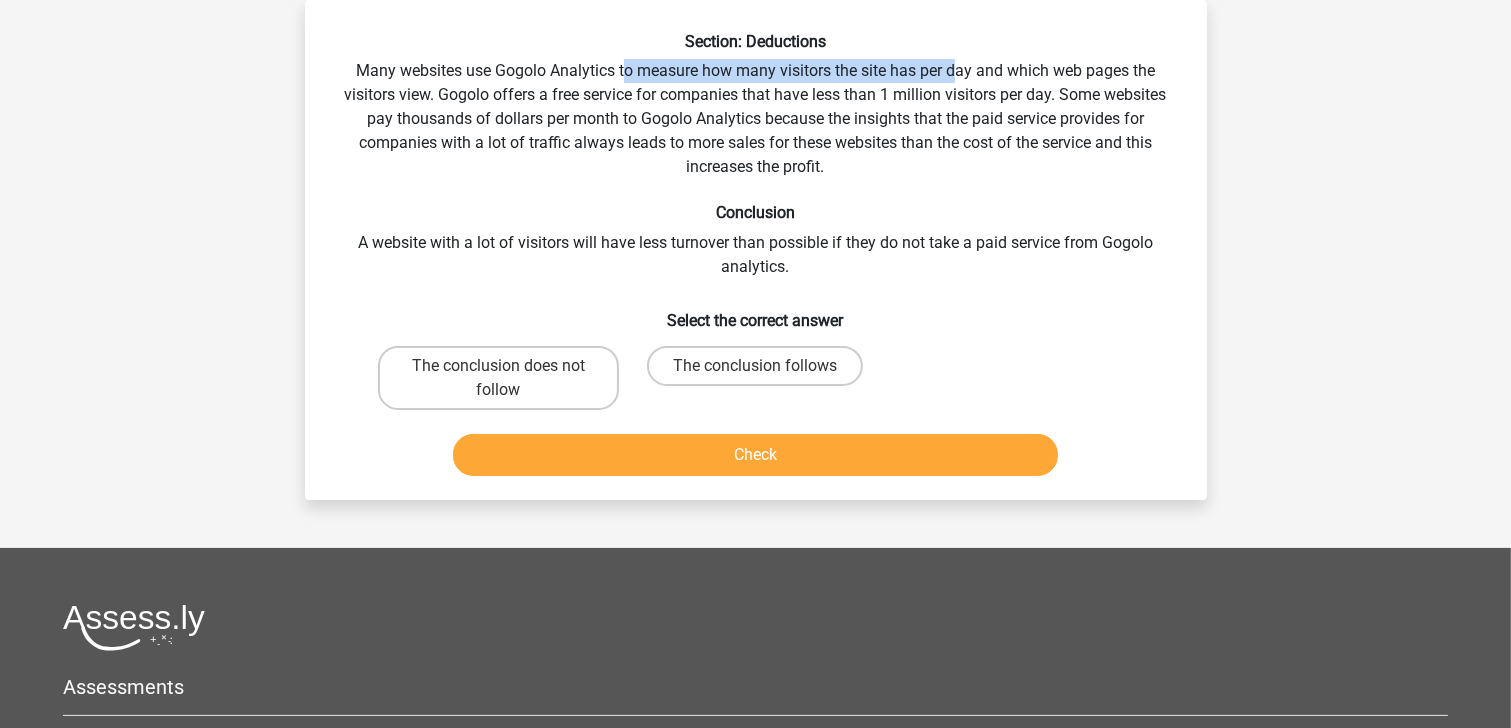 drag, startPoint x: 638, startPoint y: 80, endPoint x: 959, endPoint y: 79, distance: 321.00156 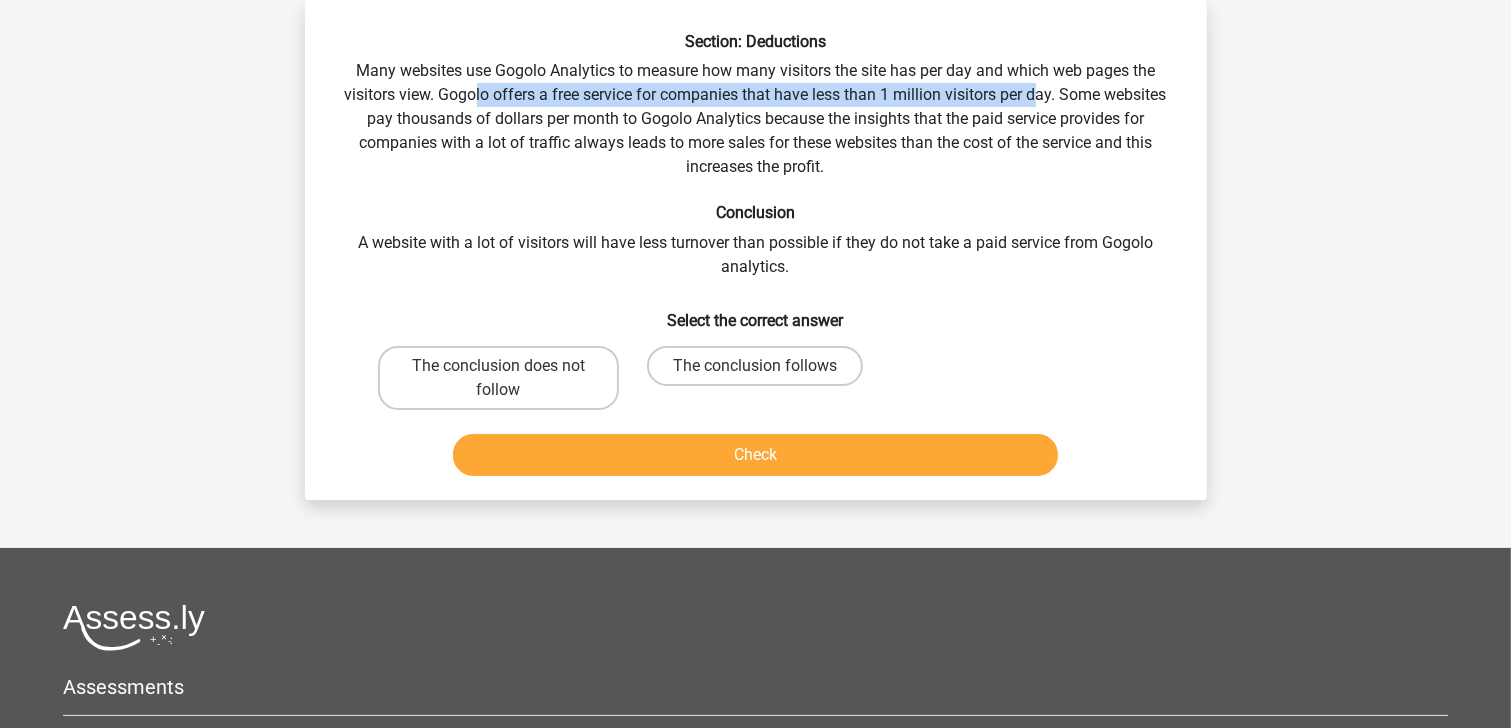 drag, startPoint x: 474, startPoint y: 86, endPoint x: 1034, endPoint y: 106, distance: 560.35706 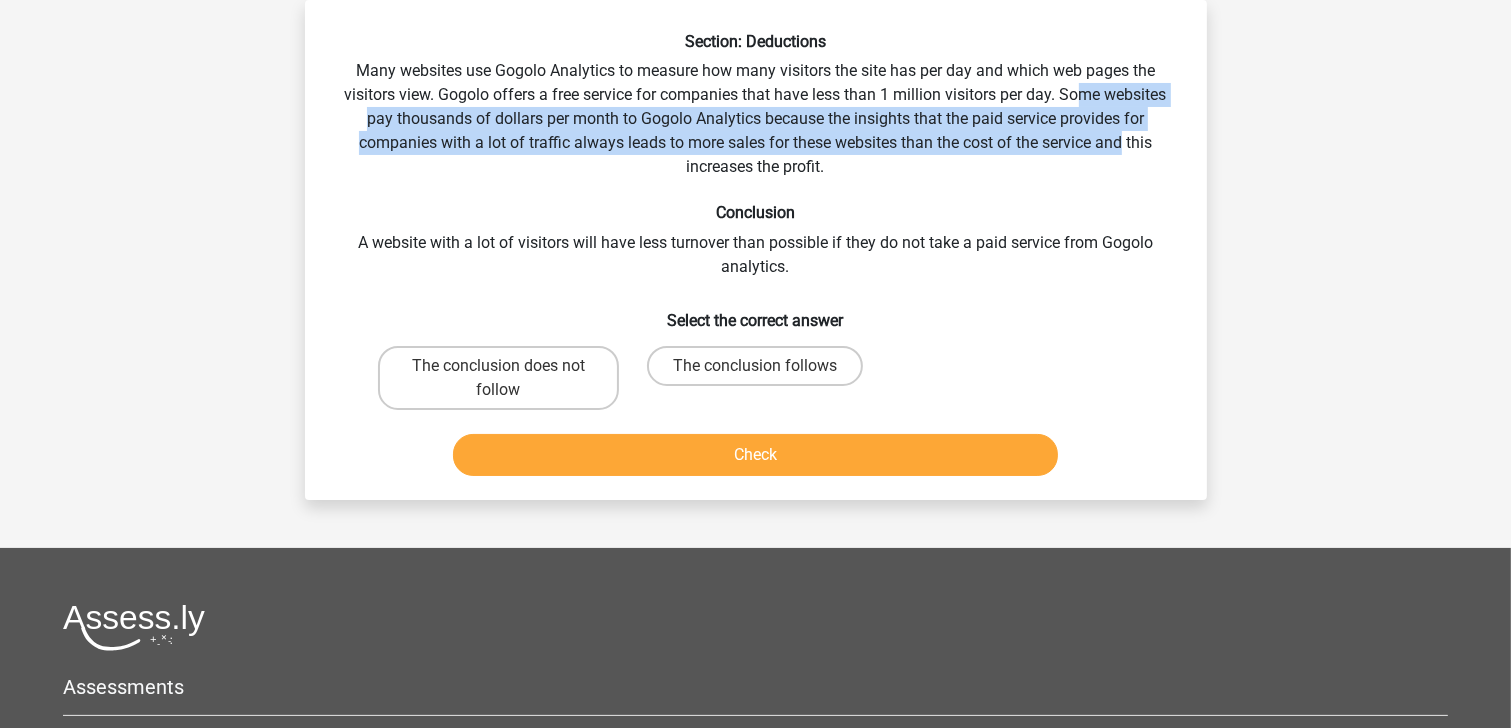 drag, startPoint x: 1082, startPoint y: 102, endPoint x: 1120, endPoint y: 132, distance: 48.414875 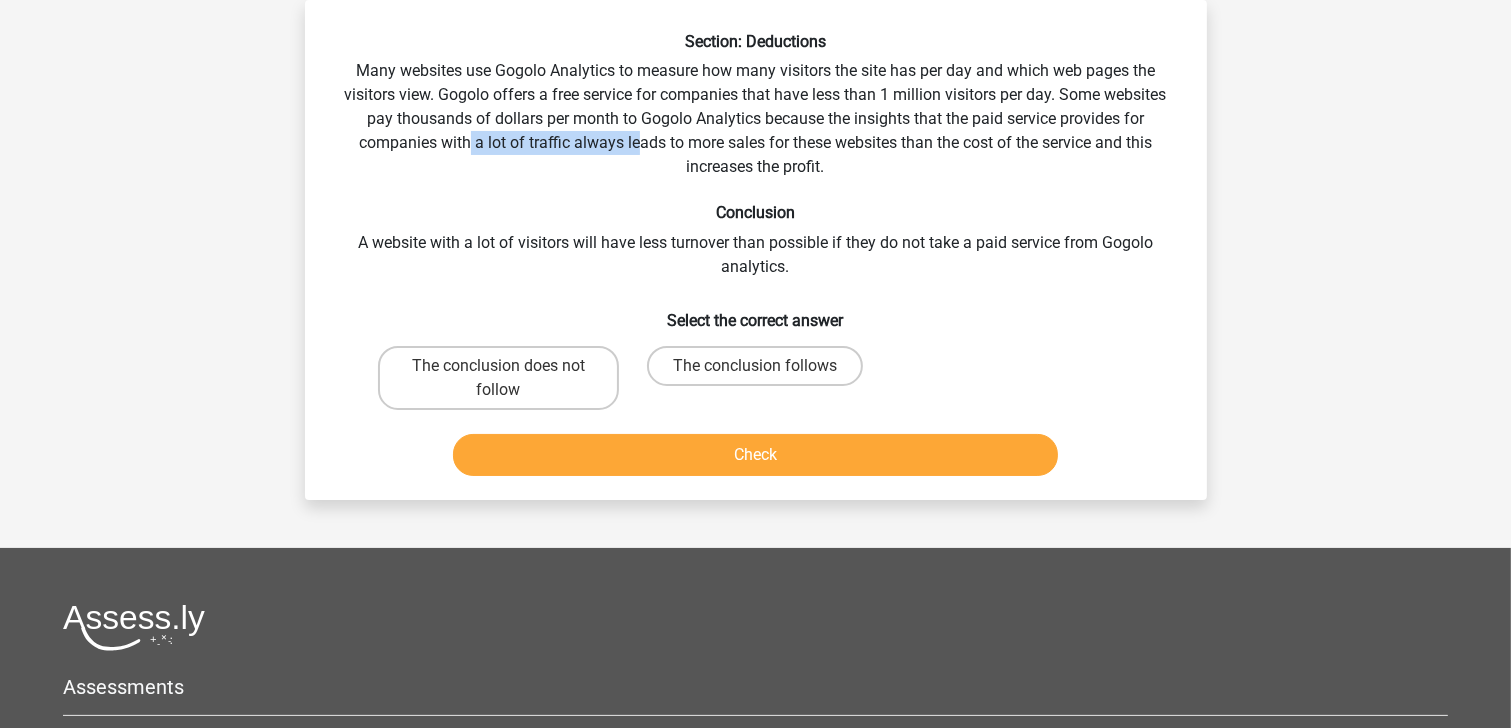 drag, startPoint x: 494, startPoint y: 144, endPoint x: 639, endPoint y: 147, distance: 145.03104 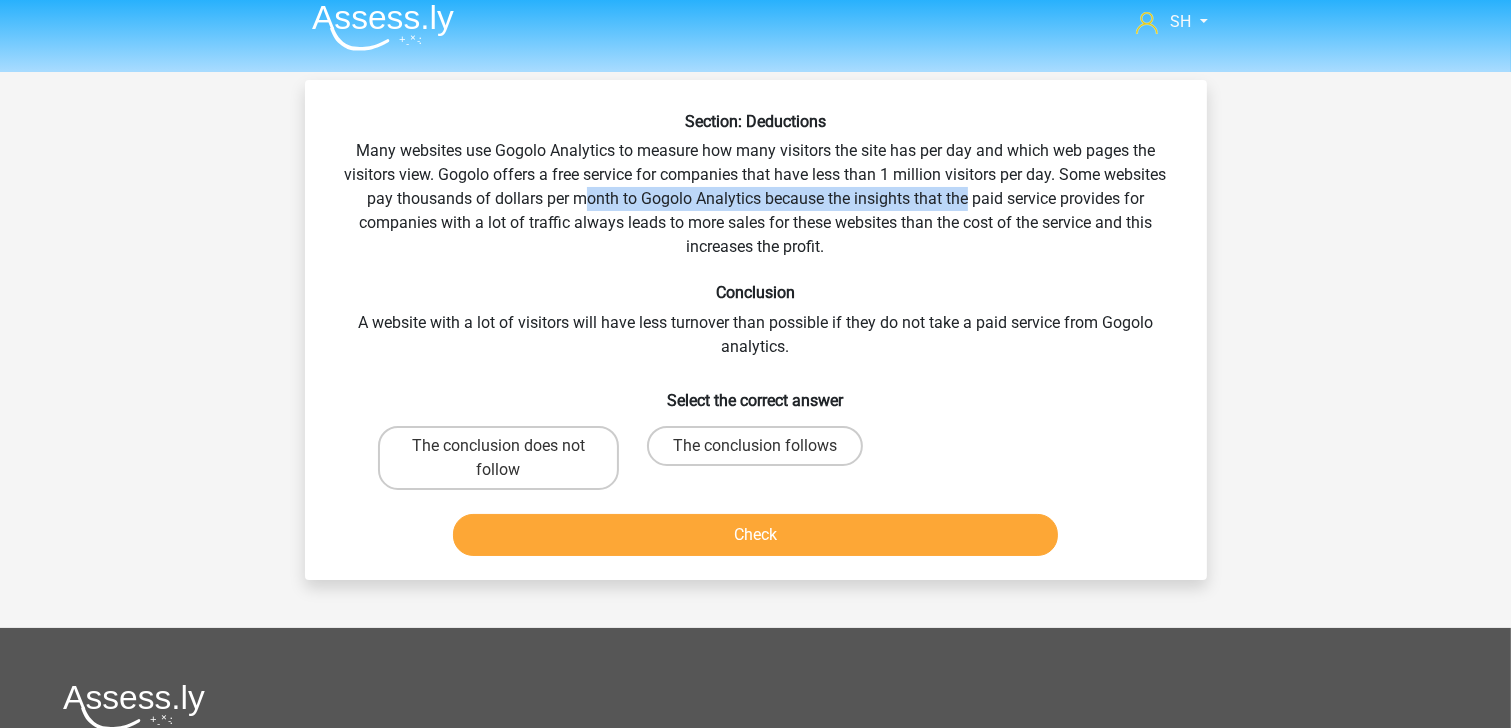 drag, startPoint x: 585, startPoint y: 199, endPoint x: 966, endPoint y: 204, distance: 381.0328 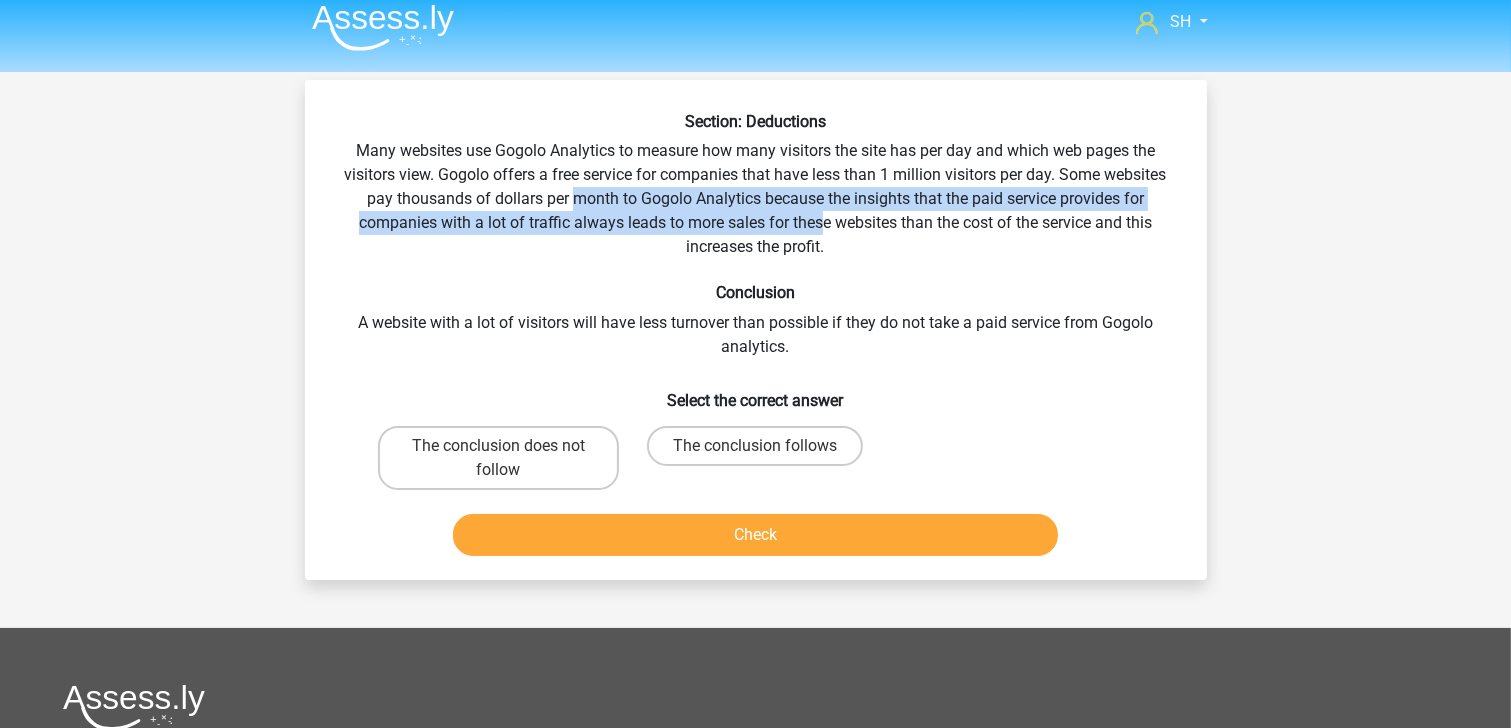 drag, startPoint x: 823, startPoint y: 221, endPoint x: 573, endPoint y: 196, distance: 251.24689 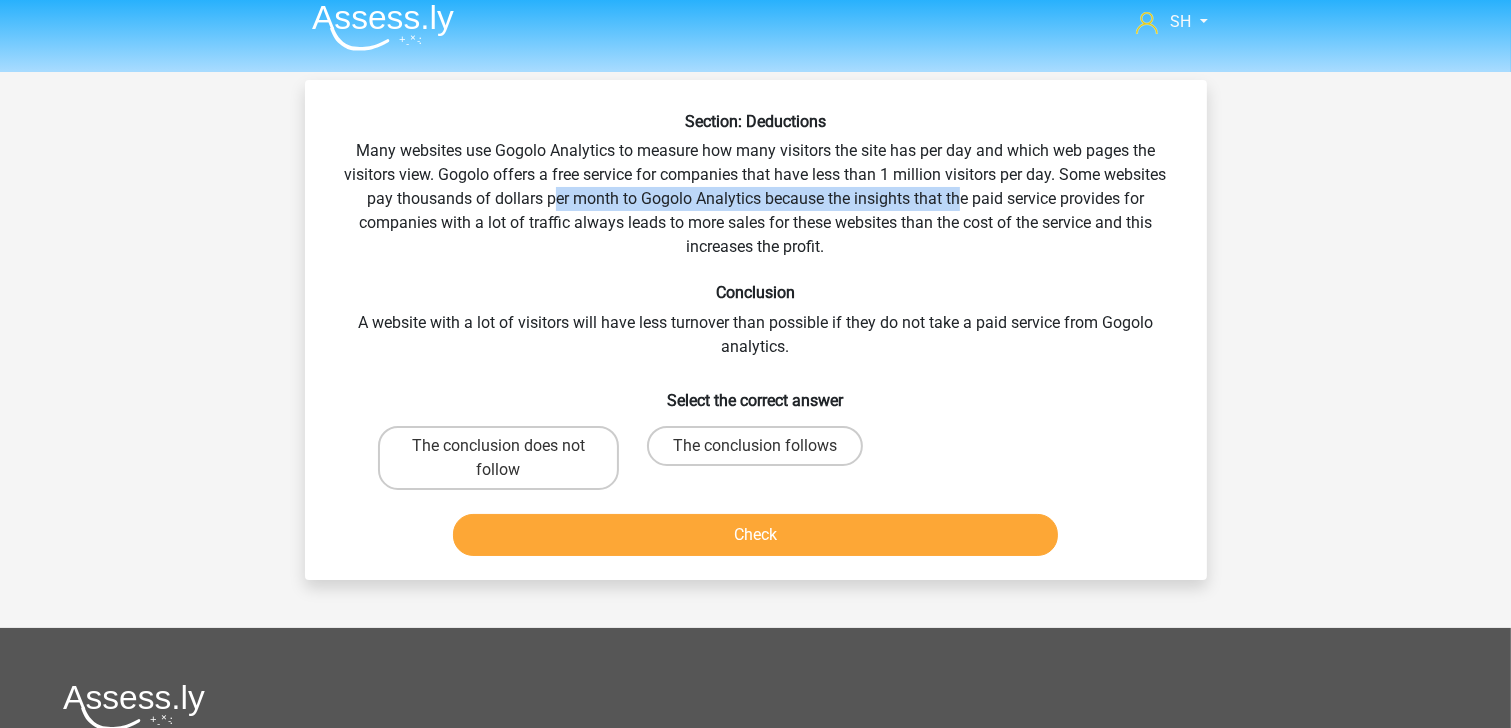 drag, startPoint x: 604, startPoint y: 196, endPoint x: 956, endPoint y: 199, distance: 352.0128 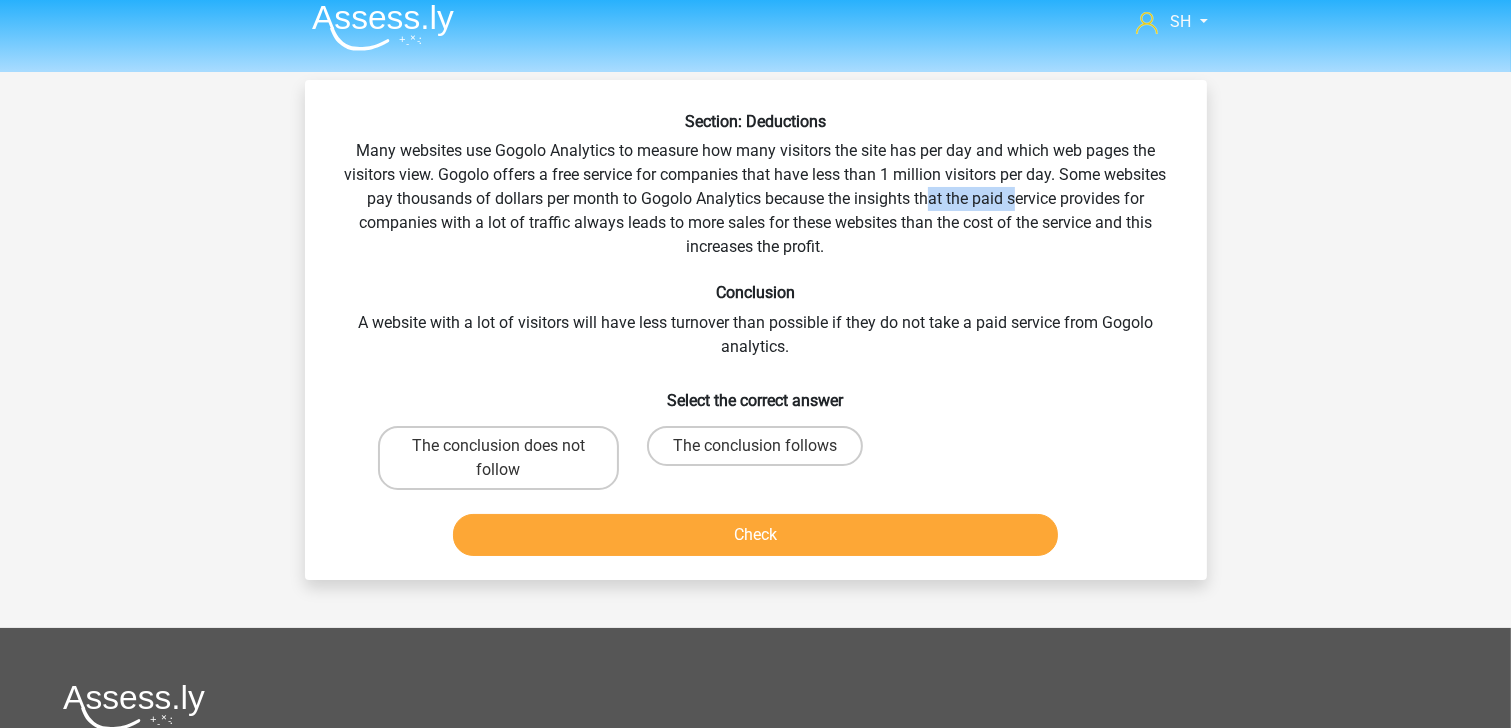 drag, startPoint x: 928, startPoint y: 201, endPoint x: 1012, endPoint y: 200, distance: 84.00595 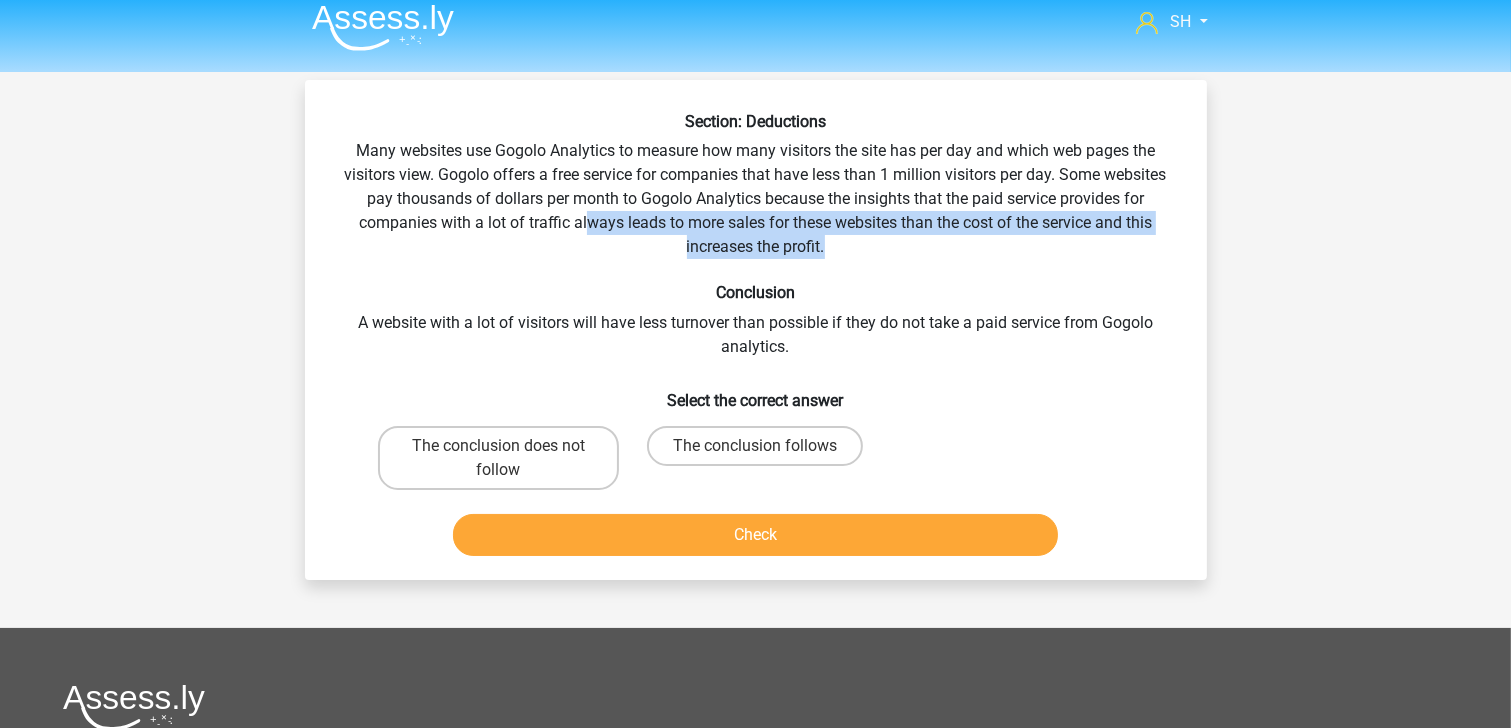 drag, startPoint x: 583, startPoint y: 220, endPoint x: 871, endPoint y: 238, distance: 288.56195 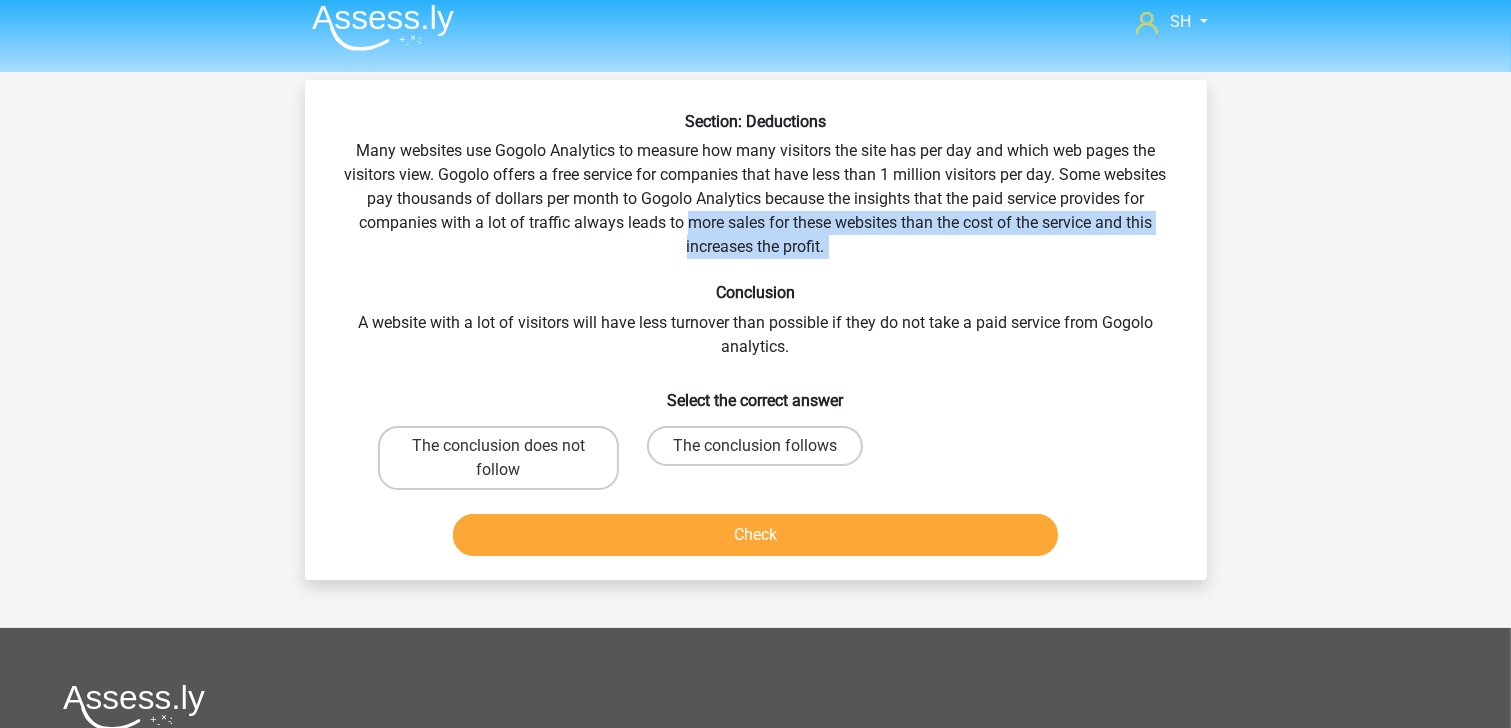 drag, startPoint x: 871, startPoint y: 238, endPoint x: 692, endPoint y: 231, distance: 179.13683 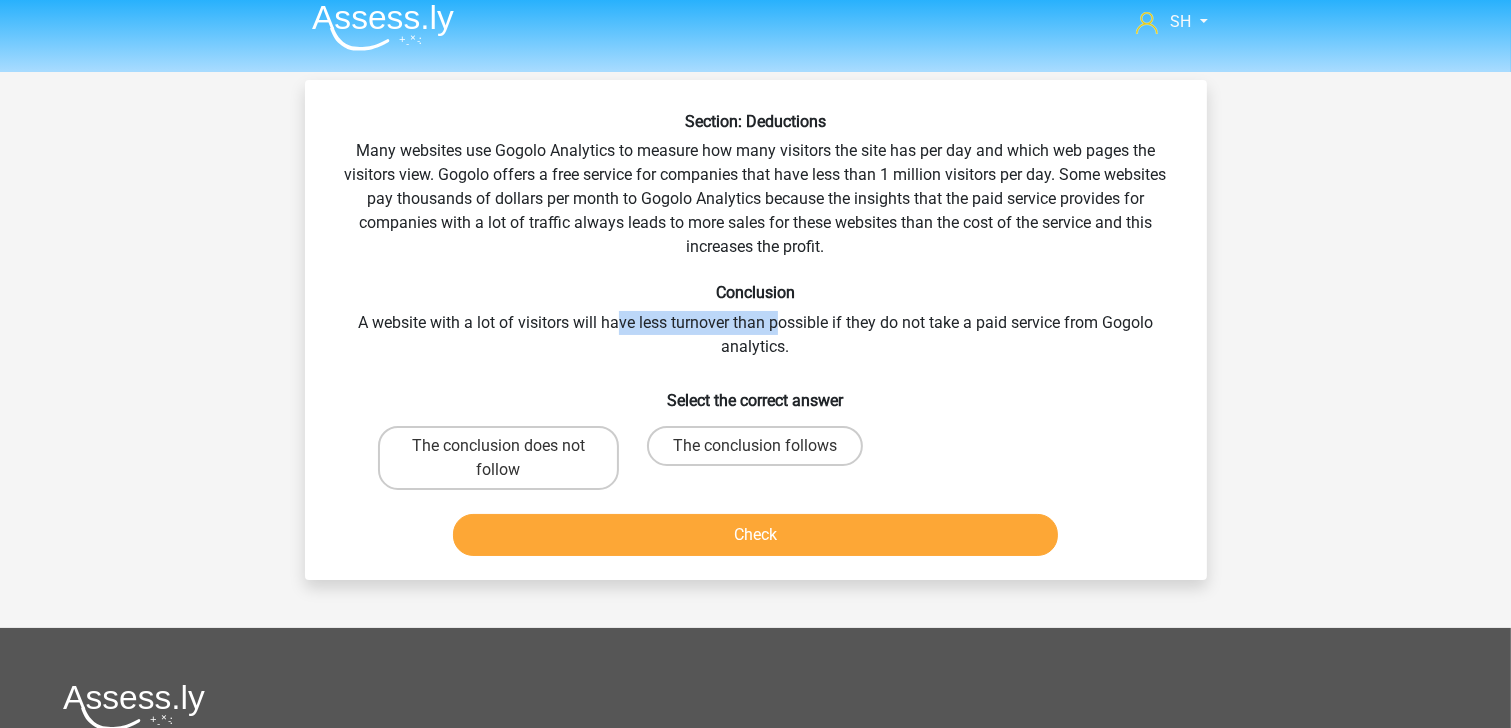 drag, startPoint x: 619, startPoint y: 319, endPoint x: 776, endPoint y: 331, distance: 157.45793 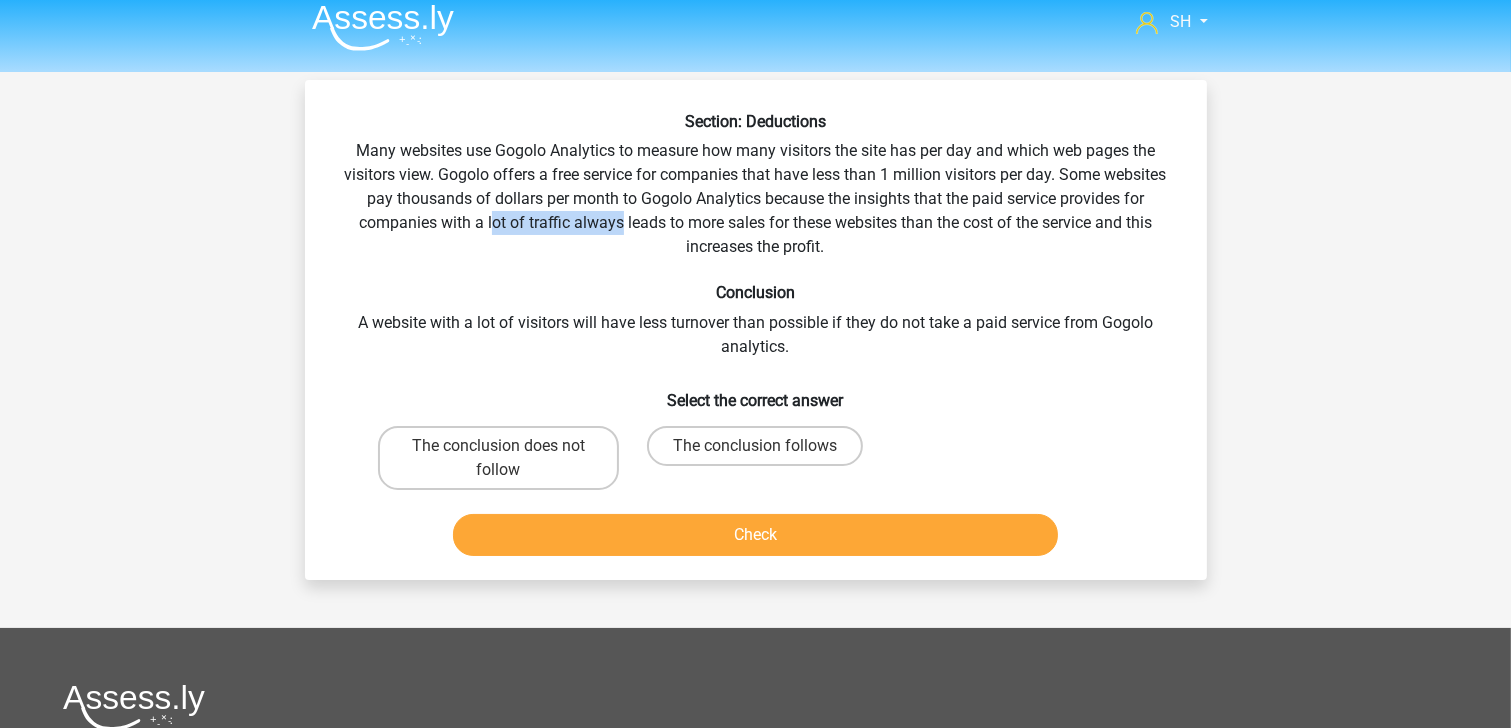 drag, startPoint x: 491, startPoint y: 223, endPoint x: 616, endPoint y: 232, distance: 125.32358 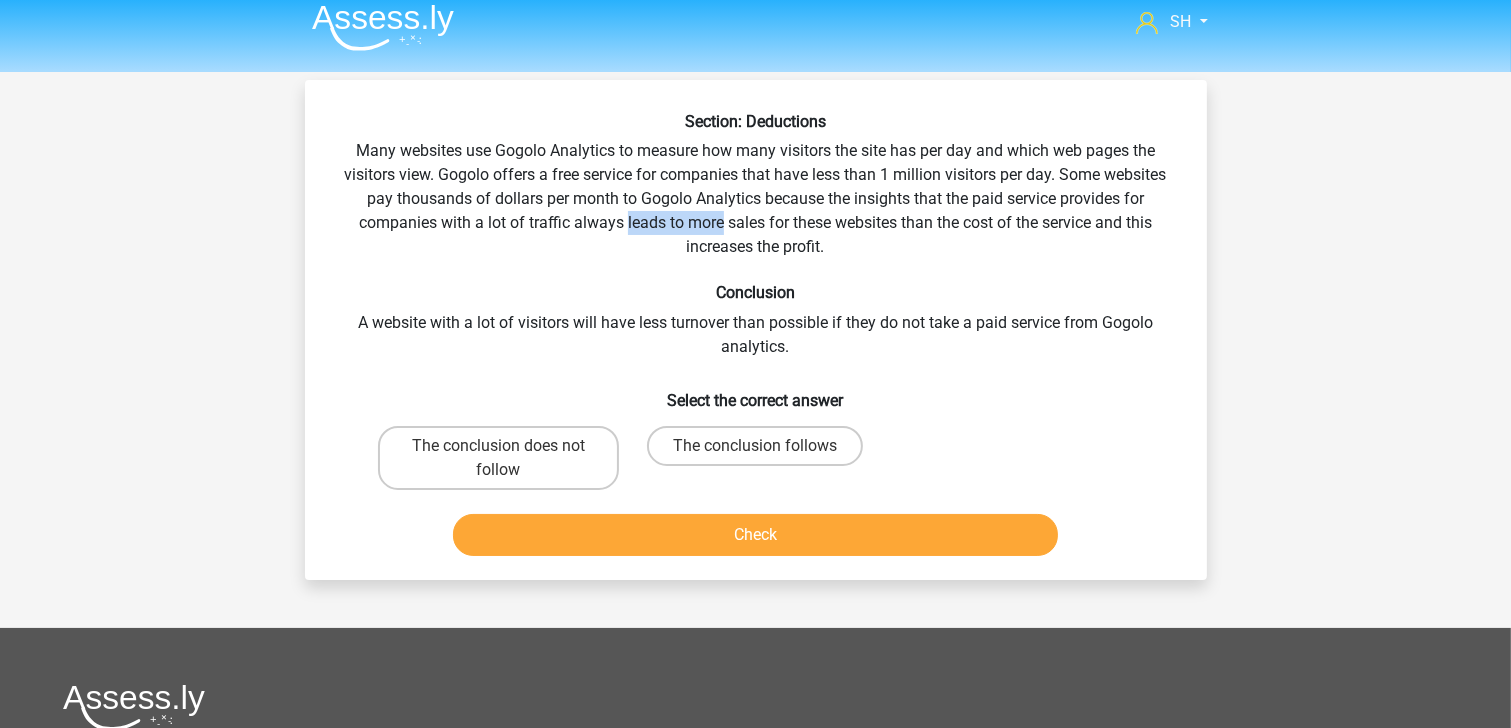 drag, startPoint x: 624, startPoint y: 231, endPoint x: 720, endPoint y: 232, distance: 96.00521 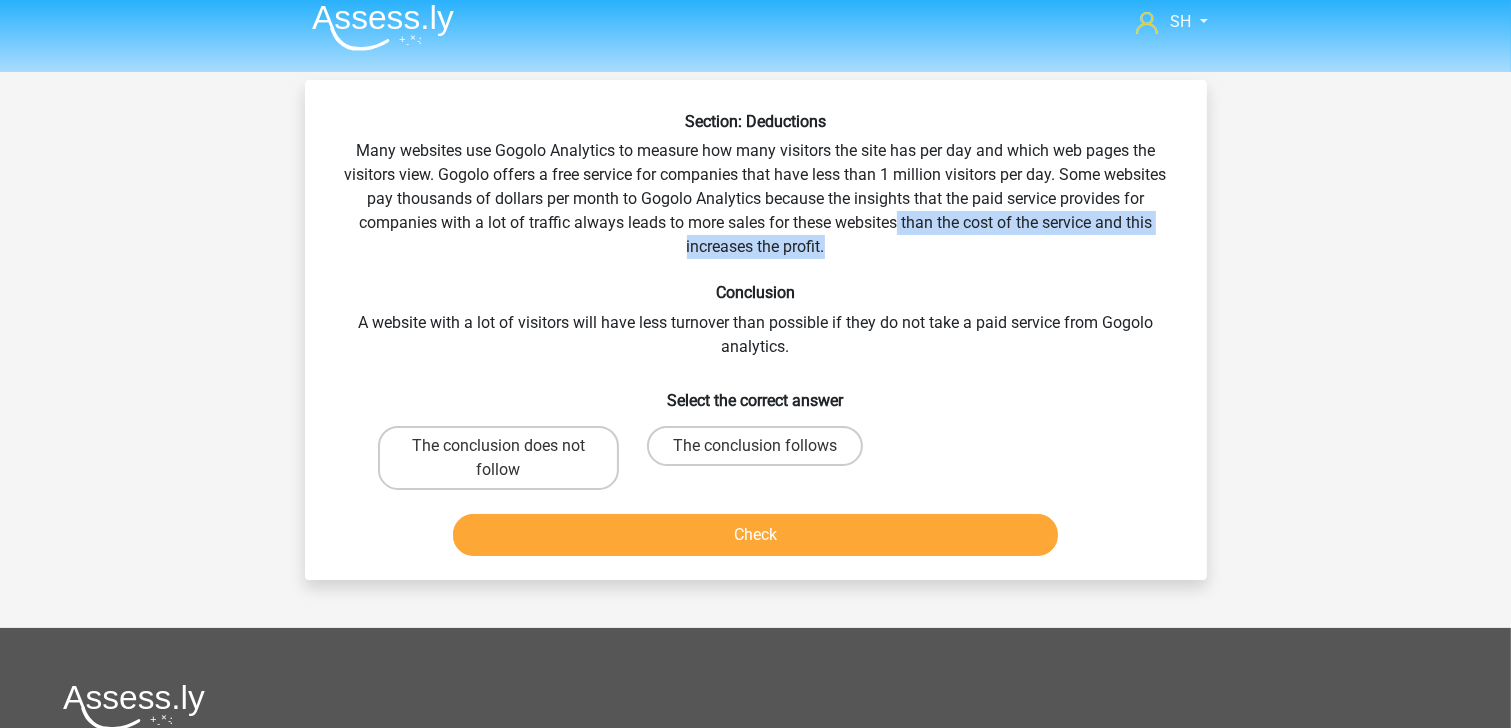 drag, startPoint x: 896, startPoint y: 225, endPoint x: 954, endPoint y: 240, distance: 59.908264 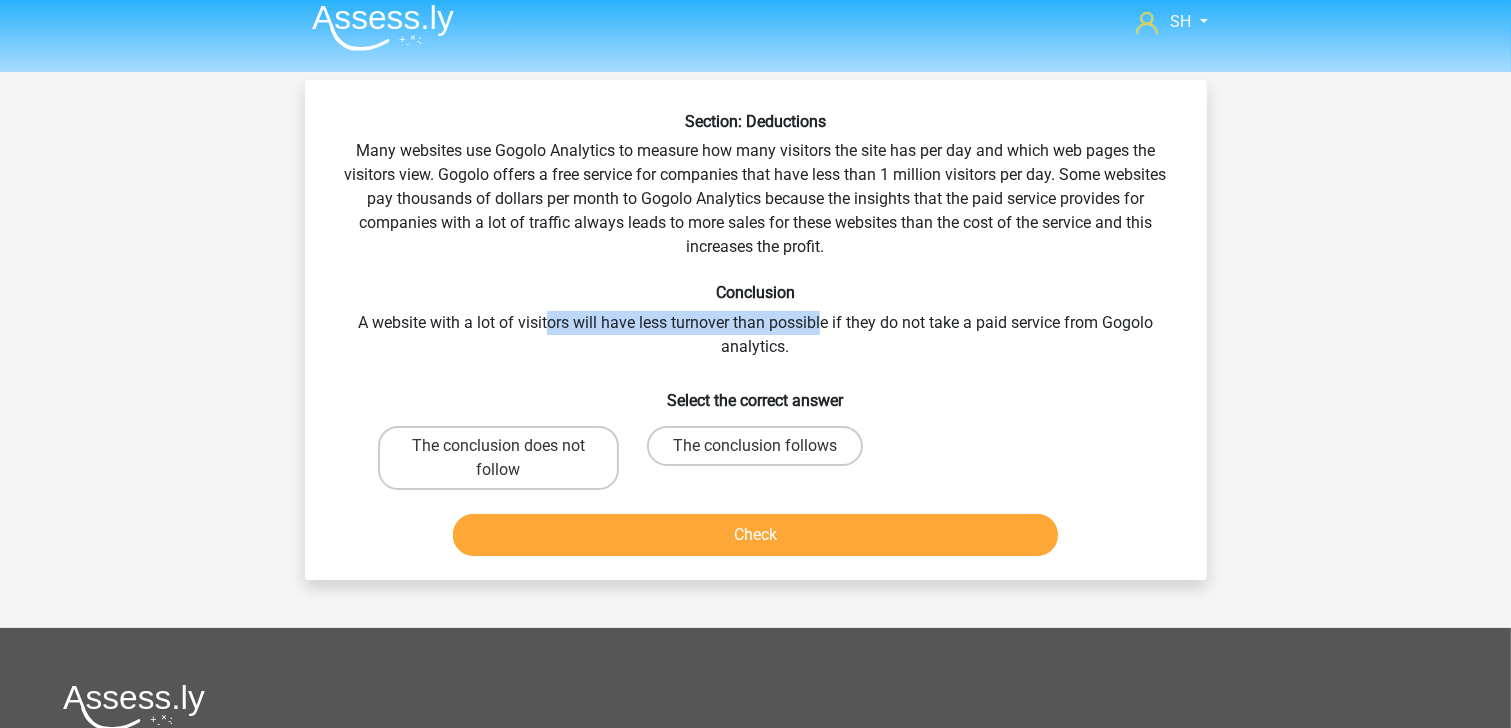 drag, startPoint x: 544, startPoint y: 320, endPoint x: 823, endPoint y: 327, distance: 279.0878 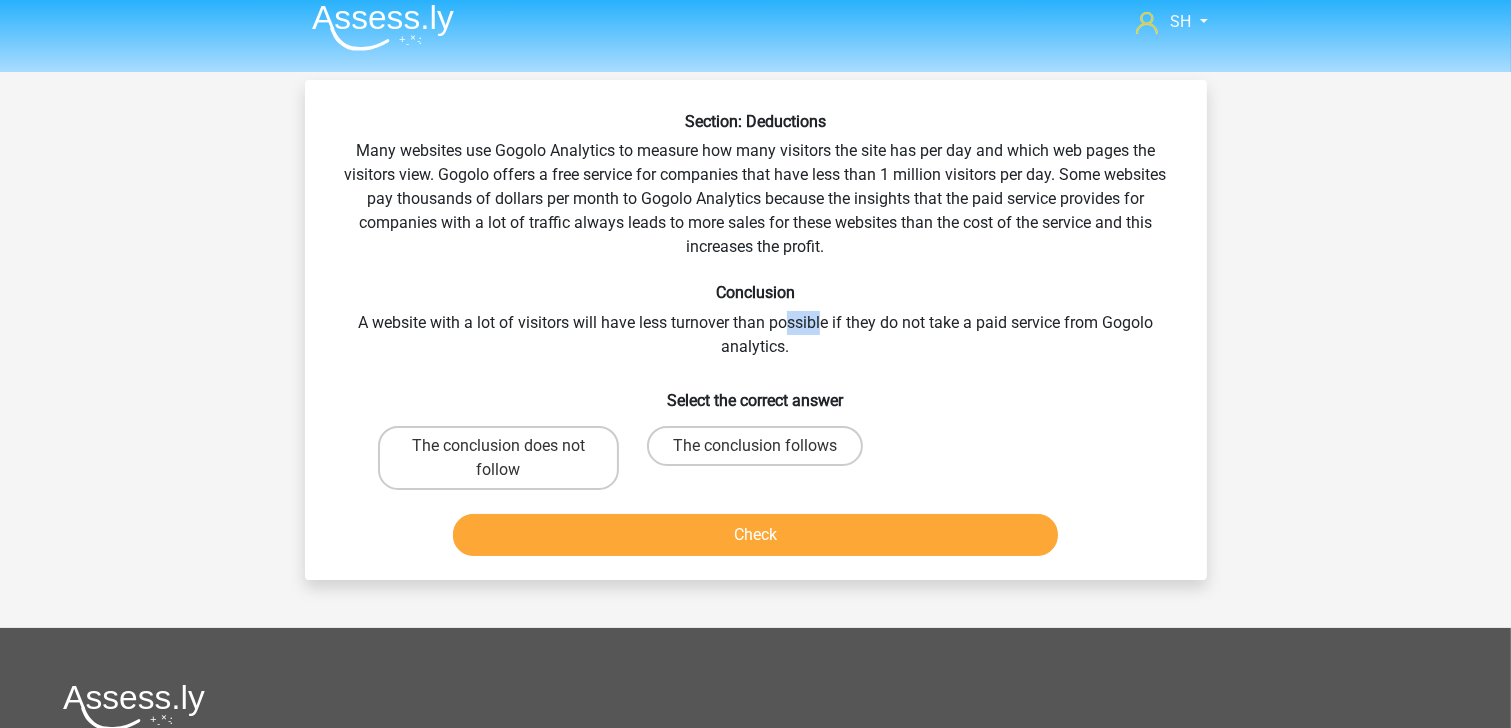 drag, startPoint x: 784, startPoint y: 316, endPoint x: 828, endPoint y: 330, distance: 46.173584 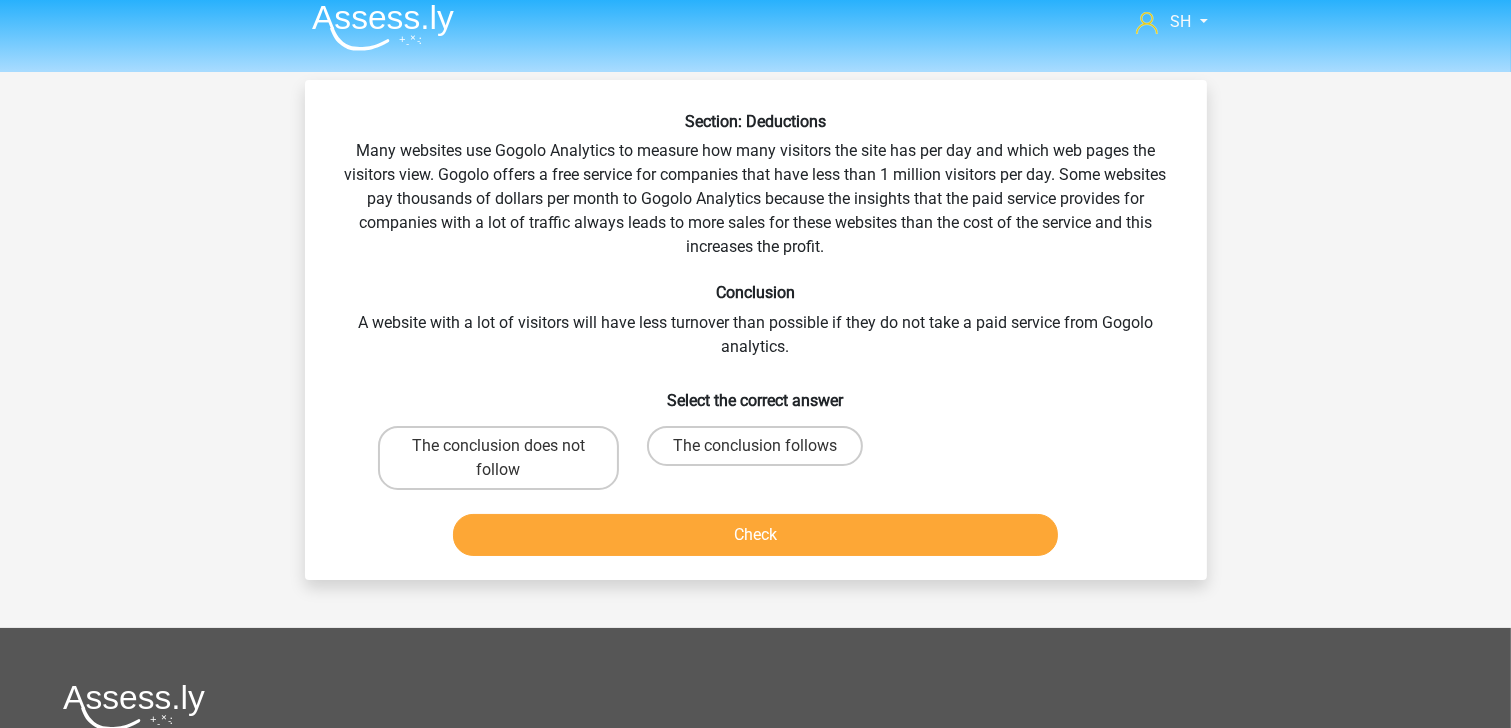 click on "Section: Deductions Many websites use Gogolo Analytics to measure how many visitors the site has per day and which web pages the visitors view. Gogolo offers a free service for companies that have less than 1 million visitors per day. Some websites pay thousands of dollars per month to Gogolo Analytics because the insights that the paid service provides for companies with a lot of traffic always leads to more sales for these websites than the cost of the service and this increases the profit. Conclusion A website with a lot of visitors will have less turnover than possible if they do not take a paid service from Gogolo analytics.
Select the correct answer" at bounding box center (756, 338) 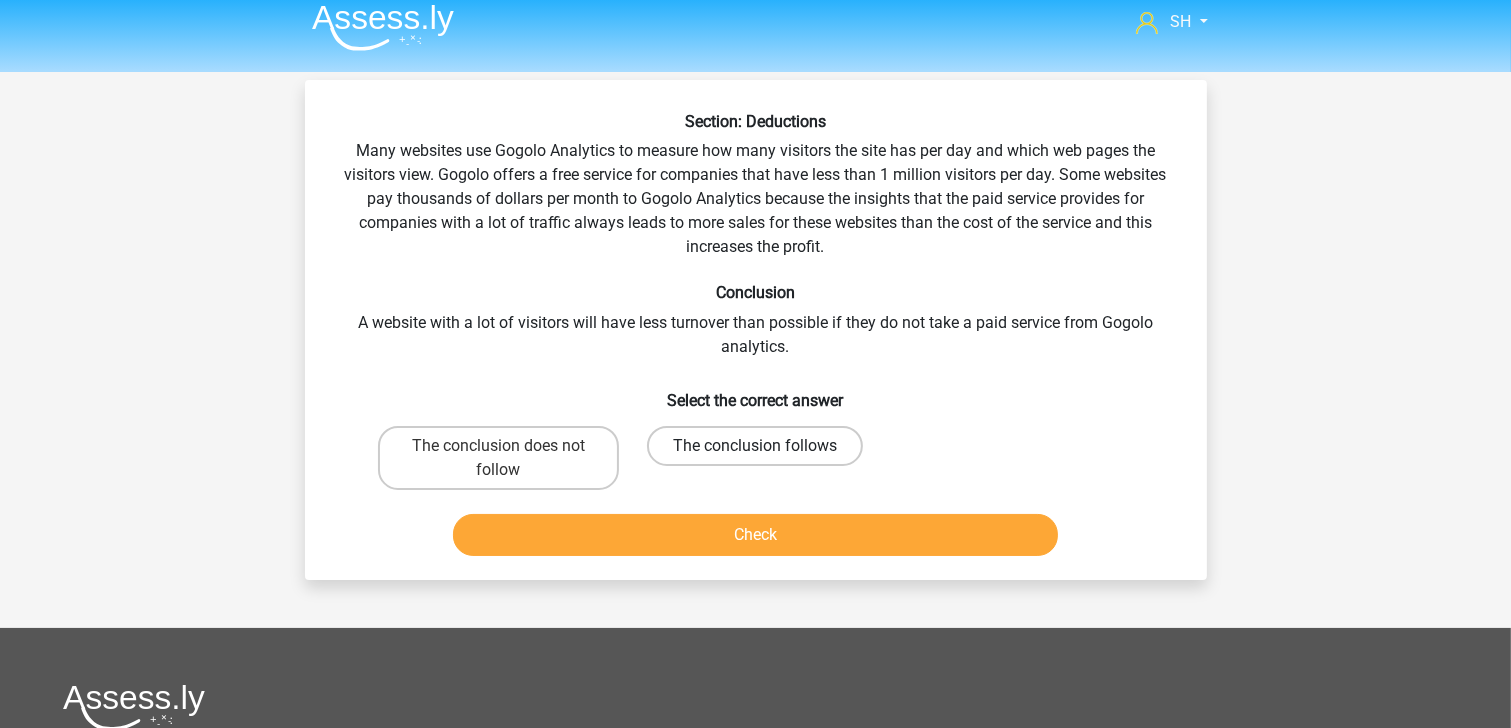 click on "The conclusion follows" at bounding box center [755, 446] 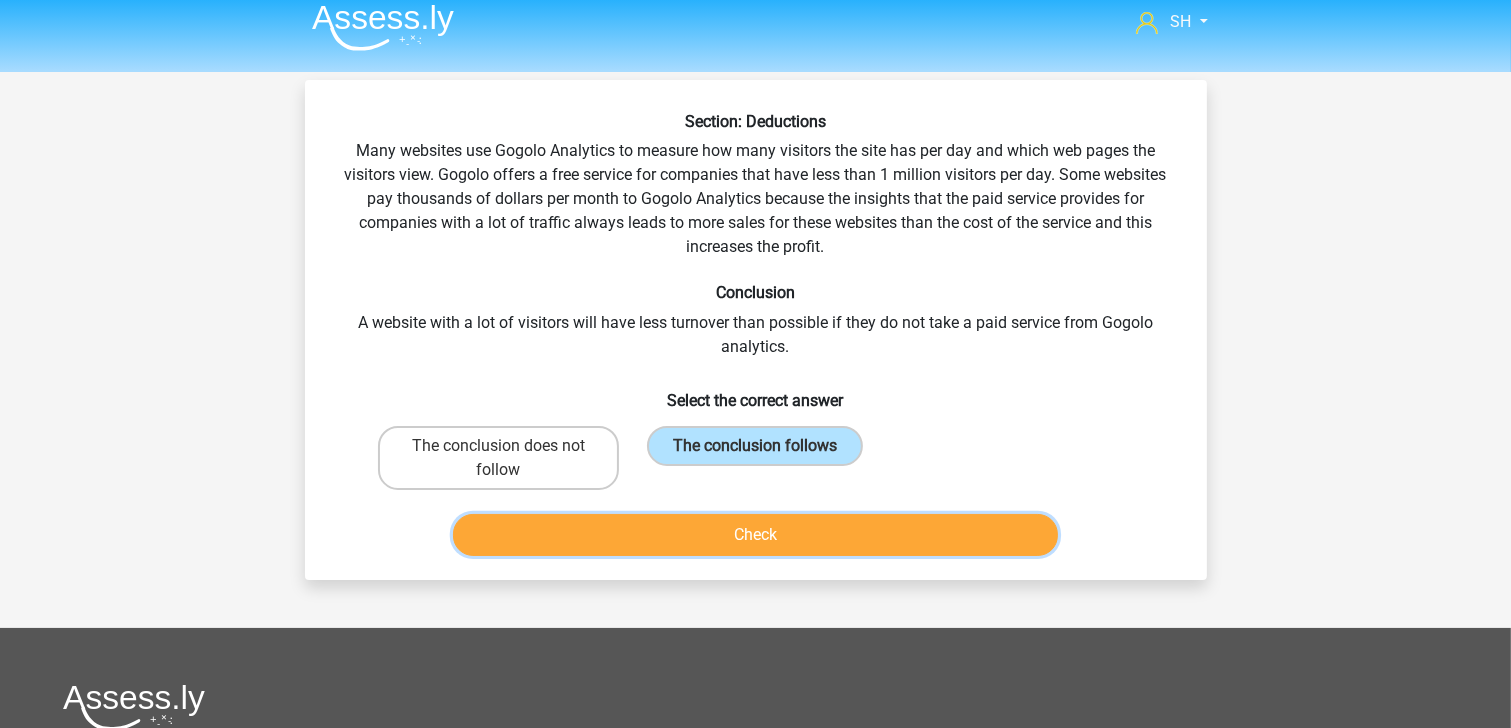 click on "Check" at bounding box center [755, 535] 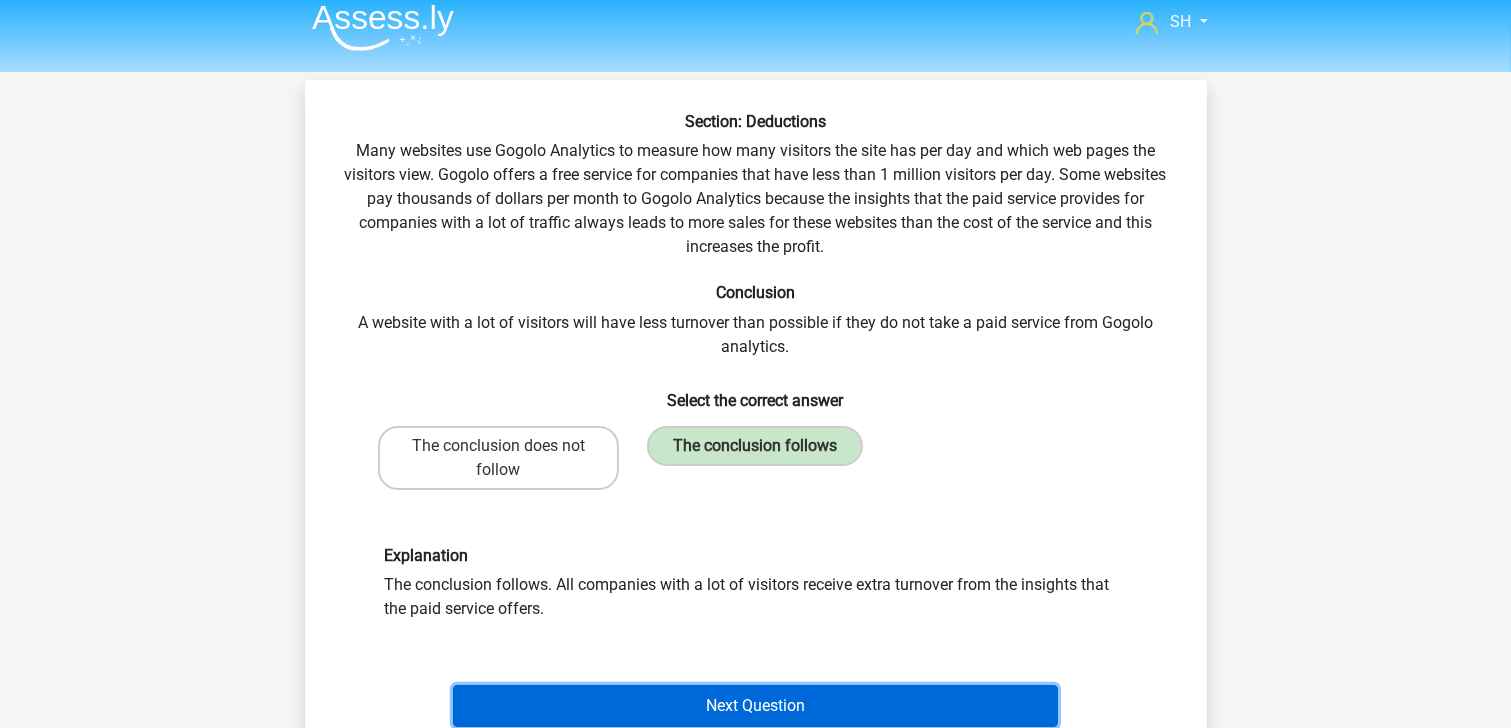 click on "Next Question" at bounding box center (755, 706) 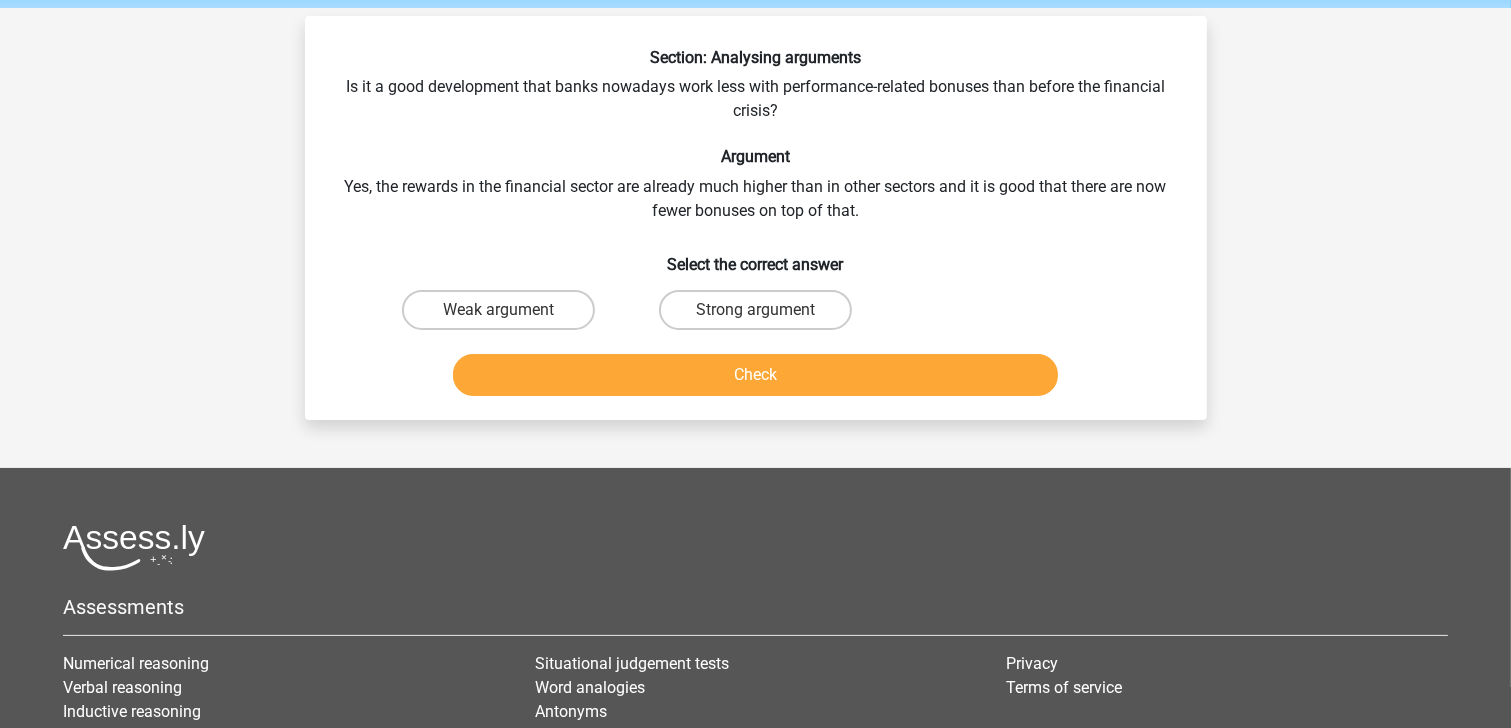 scroll, scrollTop: 92, scrollLeft: 0, axis: vertical 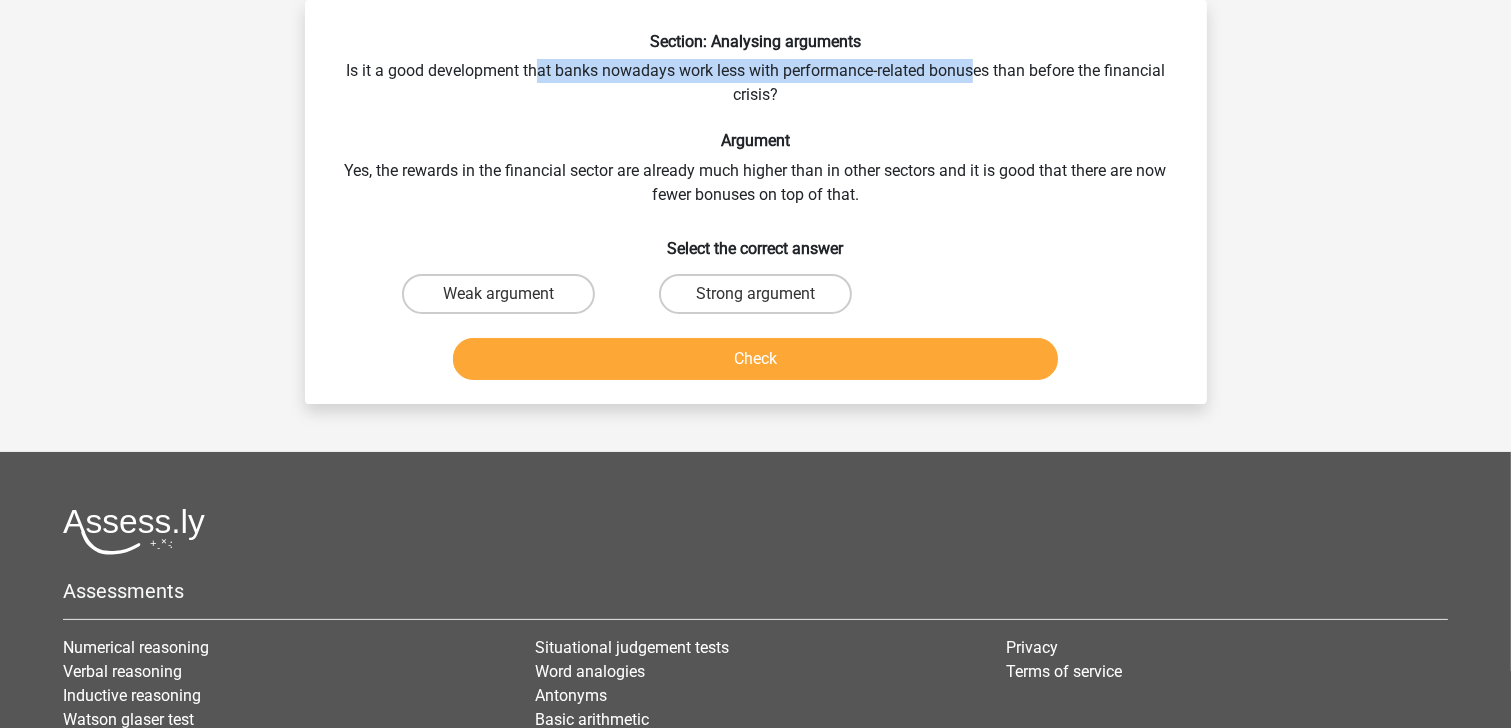 drag, startPoint x: 540, startPoint y: 79, endPoint x: 978, endPoint y: 80, distance: 438.00113 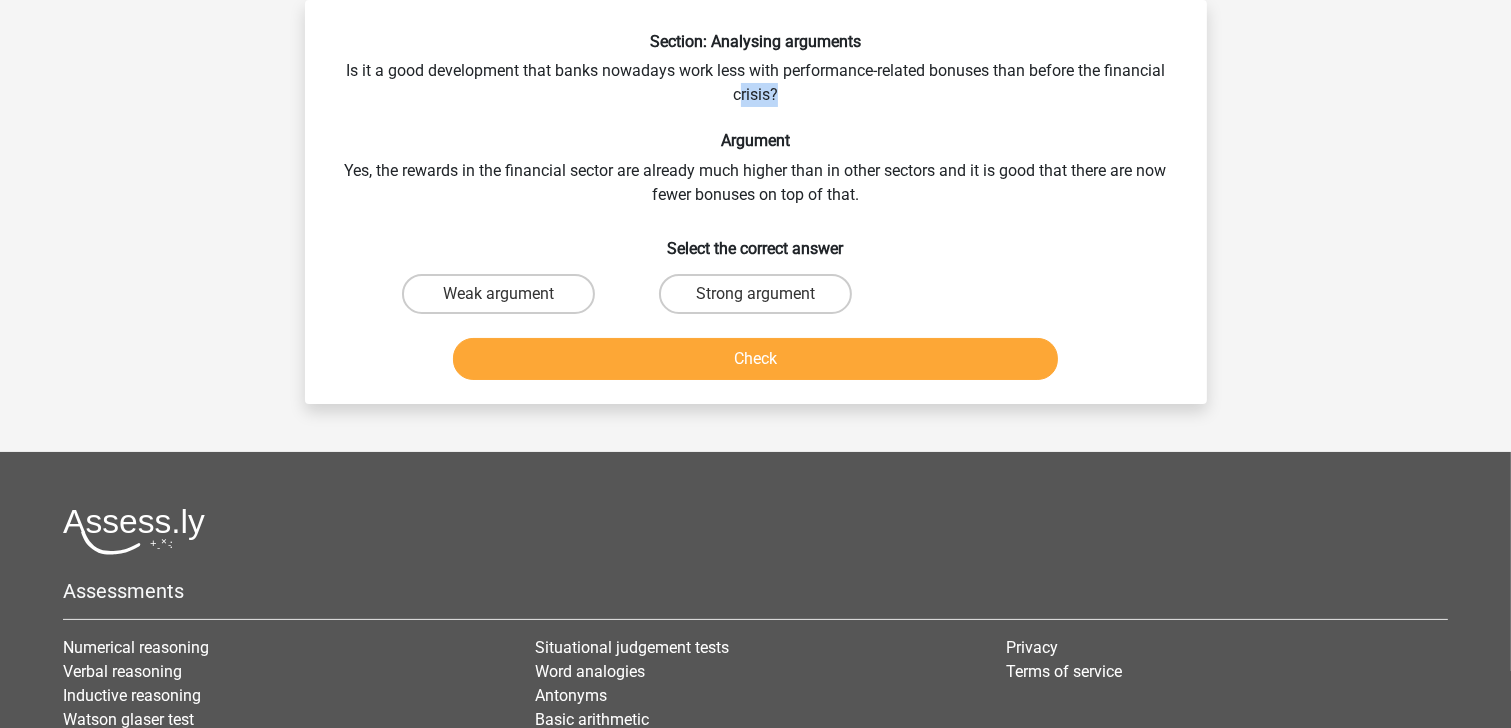 drag, startPoint x: 956, startPoint y: 101, endPoint x: 732, endPoint y: 87, distance: 224.43707 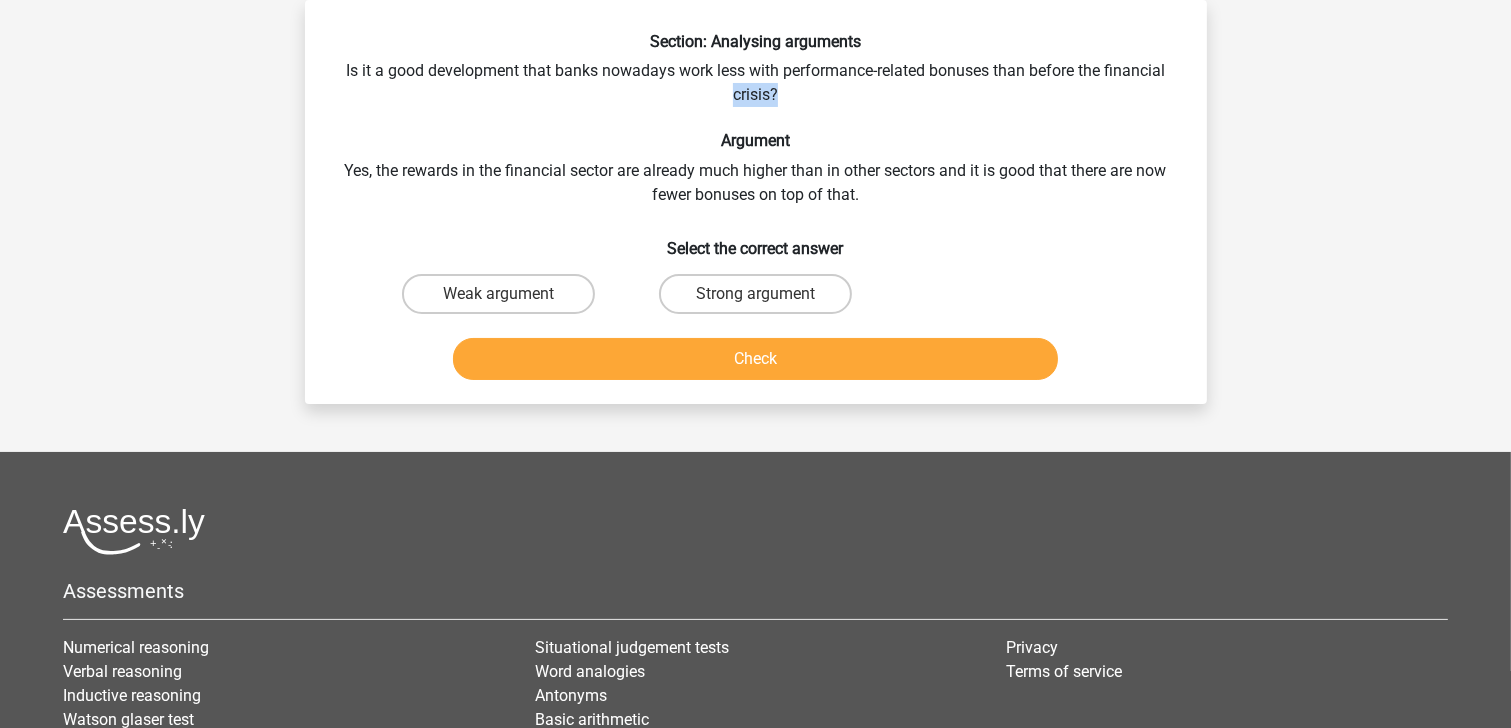 click on "Section: Analysing arguments Is it a good development that banks nowadays work less with performance-related bonuses than before the financial crisis? Argument Yes, the rewards in the financial sector are already much higher than in other sectors and it is good that there are now fewer bonuses on top of that.
Select the correct answer
Weak argument
Strong argument" at bounding box center (756, 210) 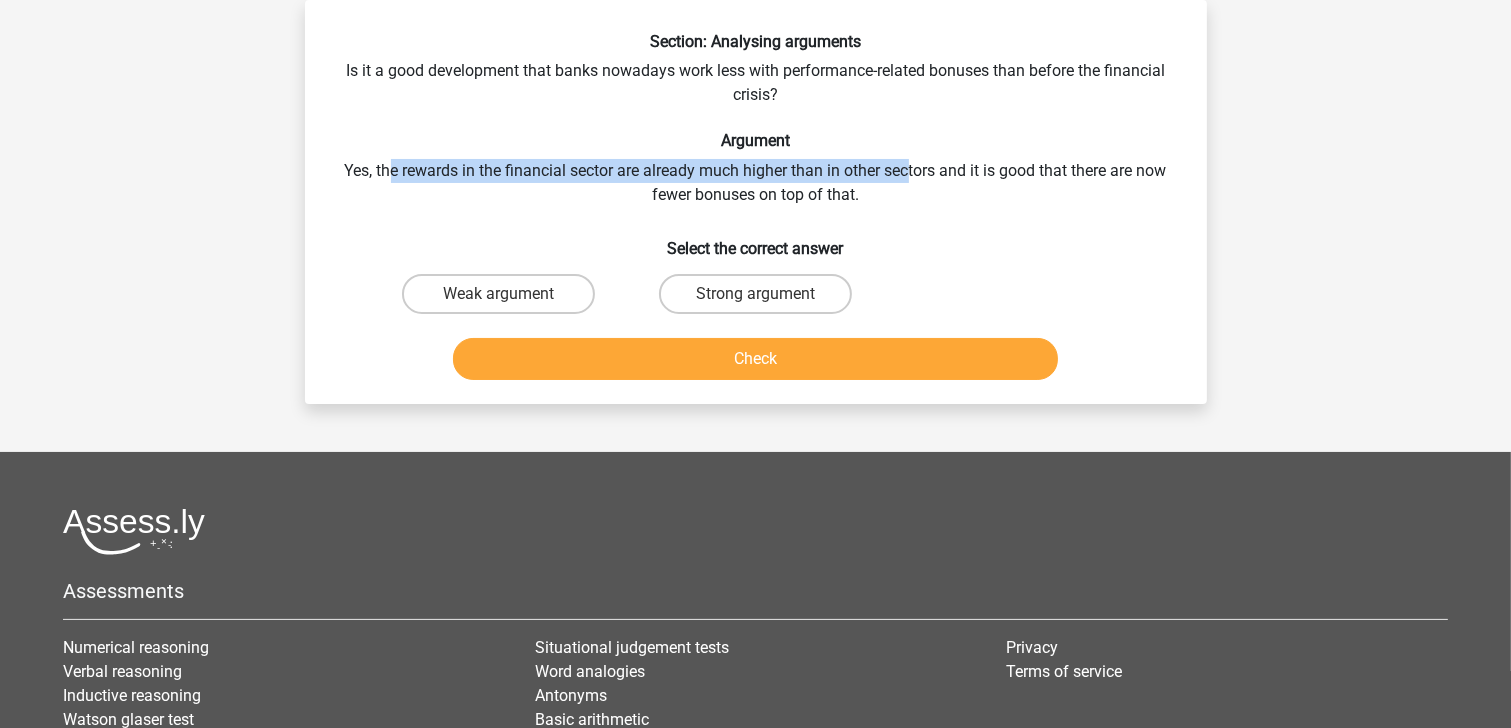 drag, startPoint x: 388, startPoint y: 171, endPoint x: 932, endPoint y: 166, distance: 544.02295 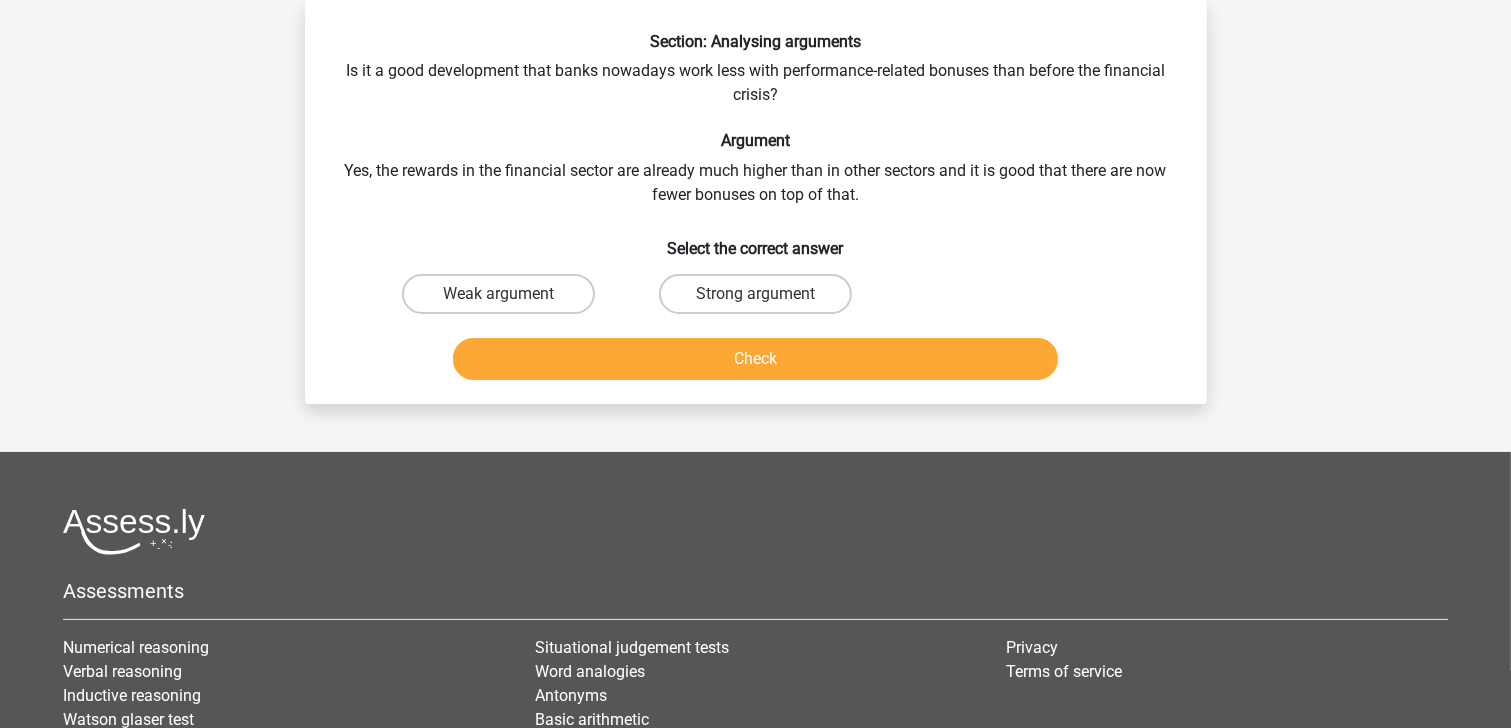click on "Section: Analysing arguments Is it a good development that banks nowadays work less with performance-related bonuses than before the financial crisis? Argument Yes, the rewards in the financial sector are already much higher than in other sectors and it is good that there are now fewer bonuses on top of that.
Select the correct answer
Weak argument
Strong argument" at bounding box center [756, 210] 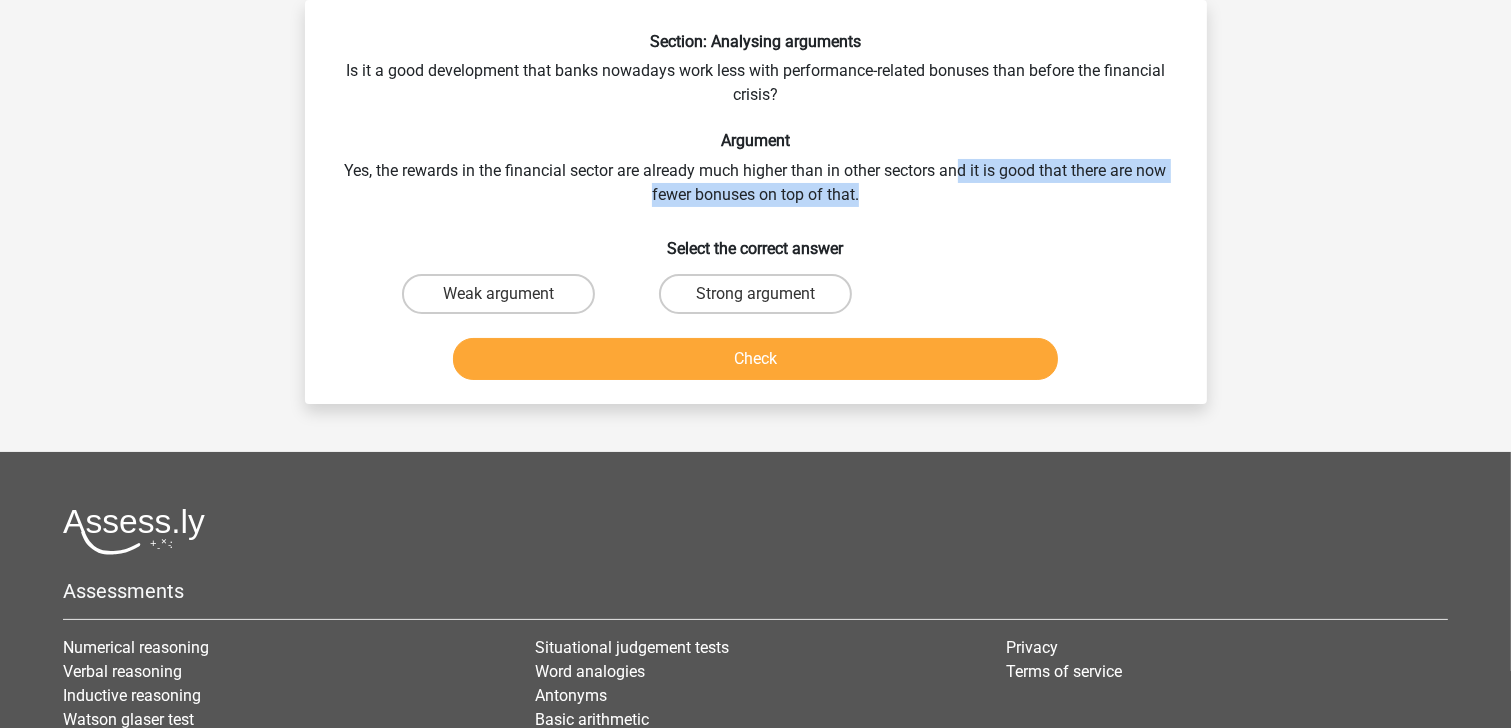 drag, startPoint x: 980, startPoint y: 167, endPoint x: 1076, endPoint y: 186, distance: 97.862144 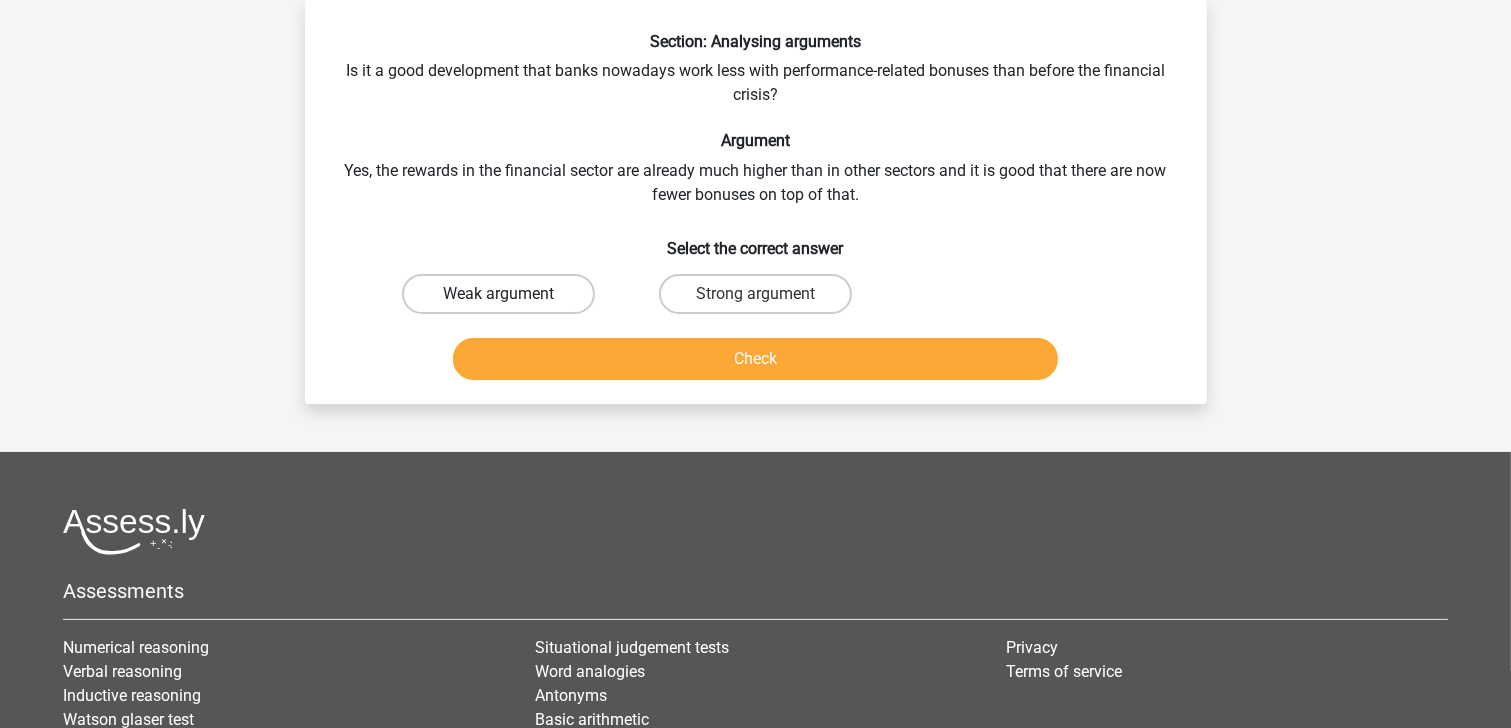 click on "Weak argument" at bounding box center [498, 294] 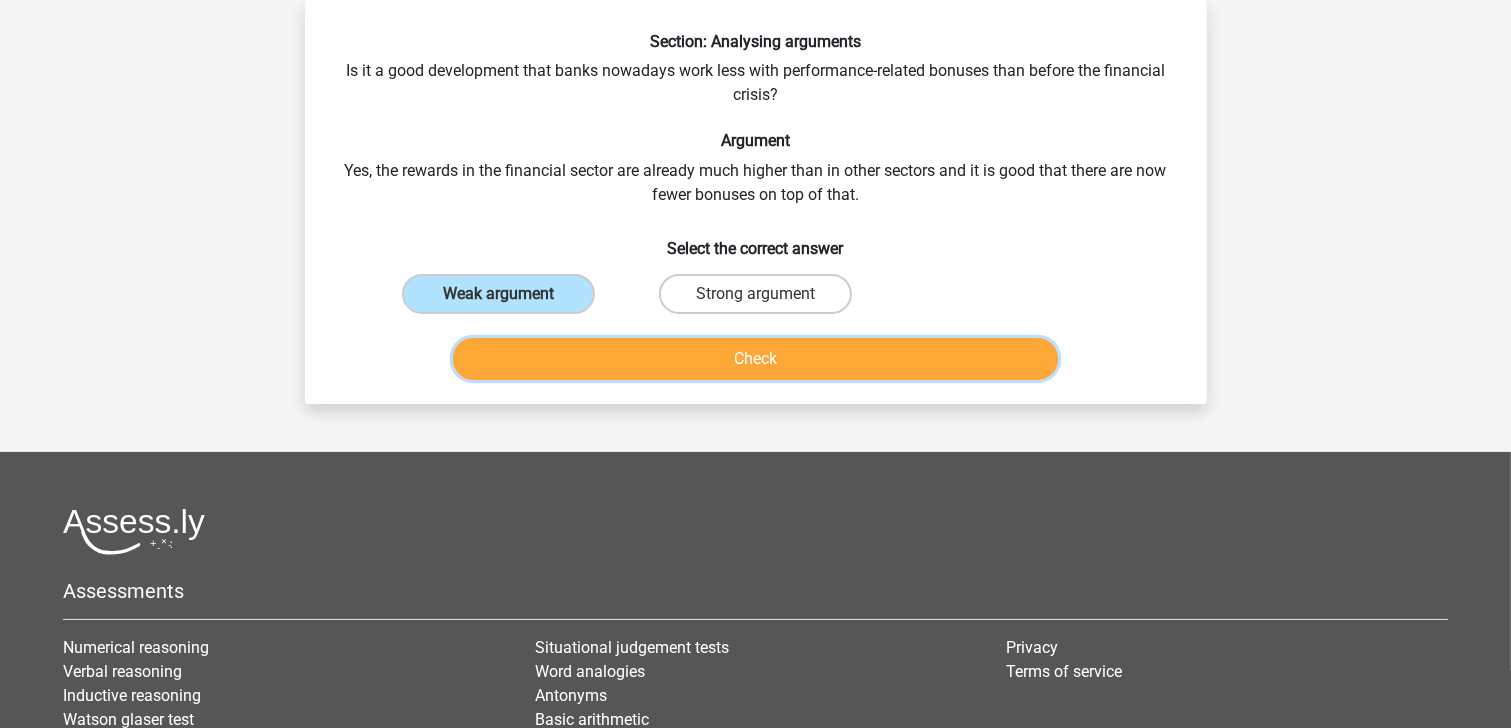 click on "Check" at bounding box center (755, 359) 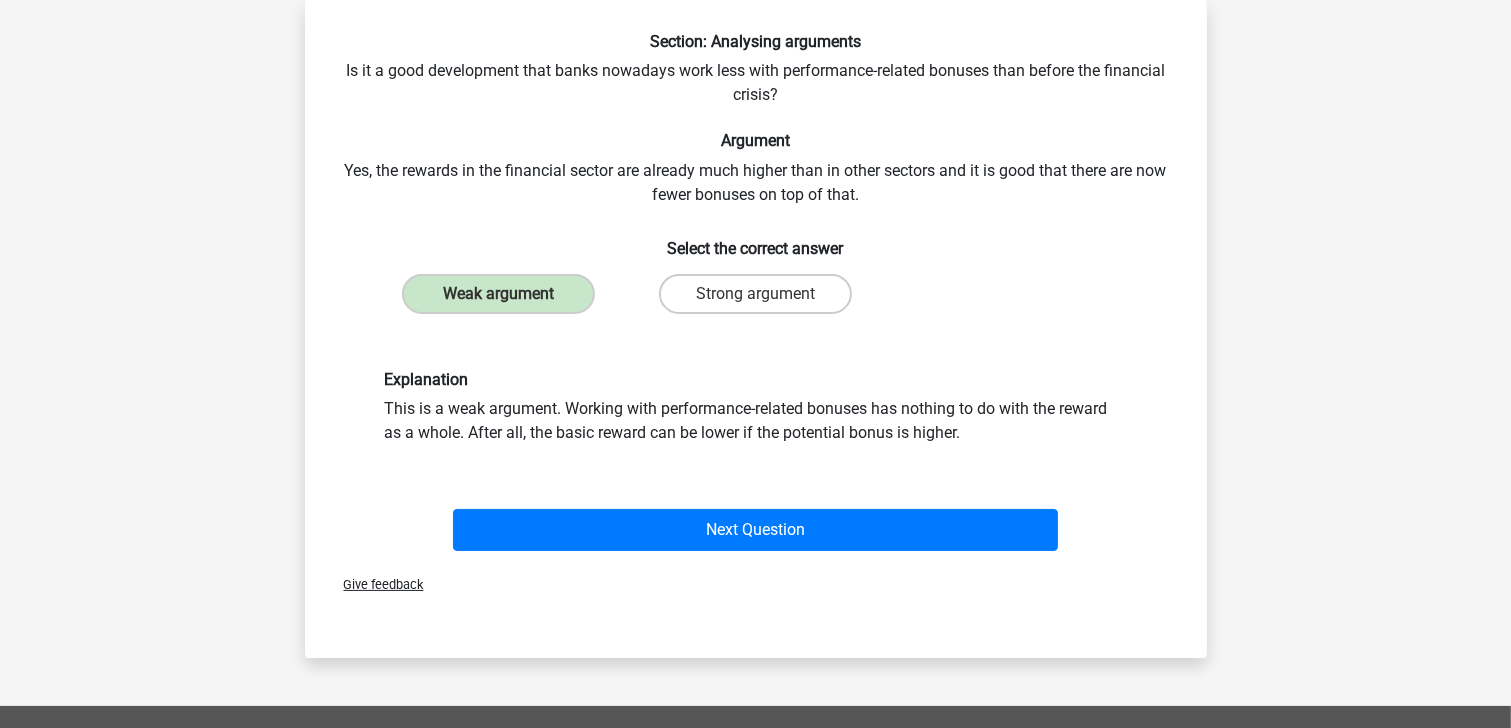 drag, startPoint x: 673, startPoint y: 420, endPoint x: 746, endPoint y: 444, distance: 76.843994 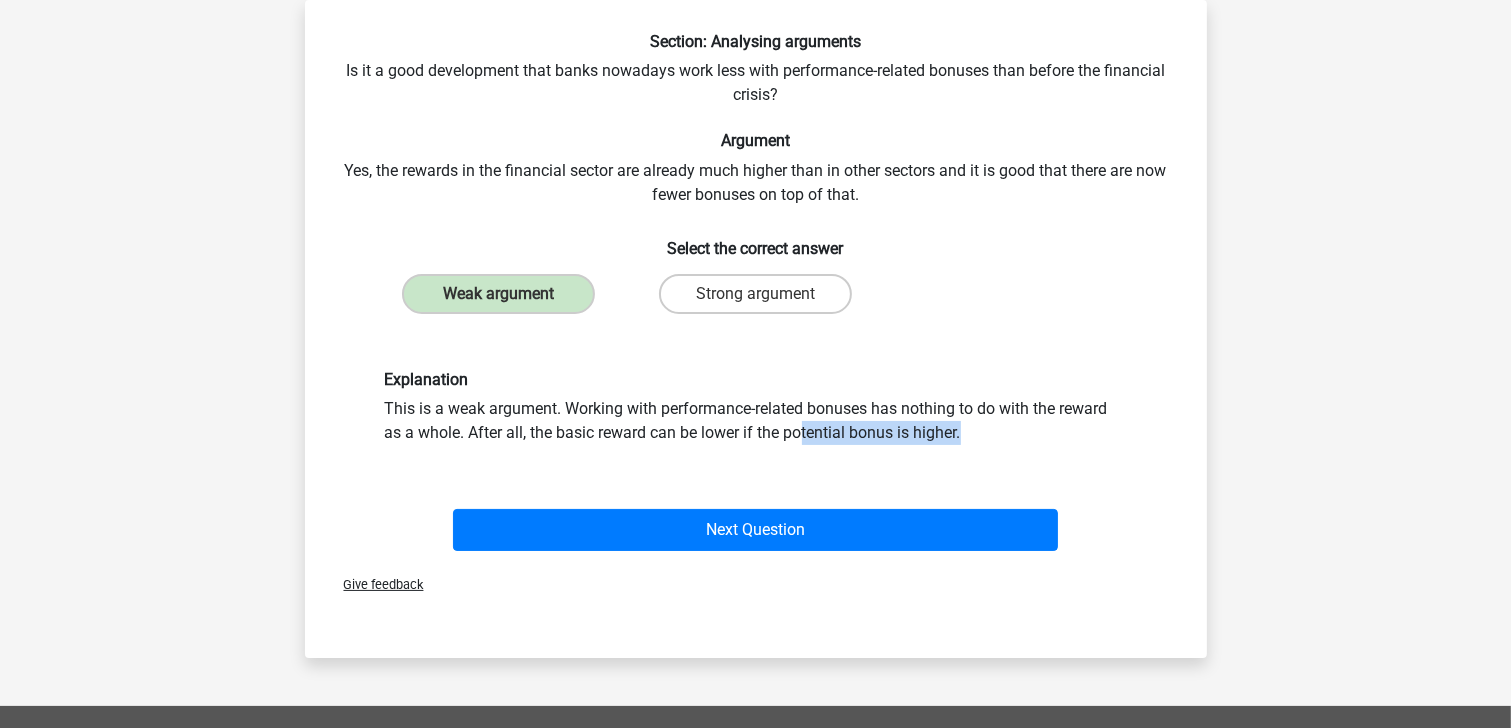 drag, startPoint x: 545, startPoint y: 420, endPoint x: 719, endPoint y: 446, distance: 175.93181 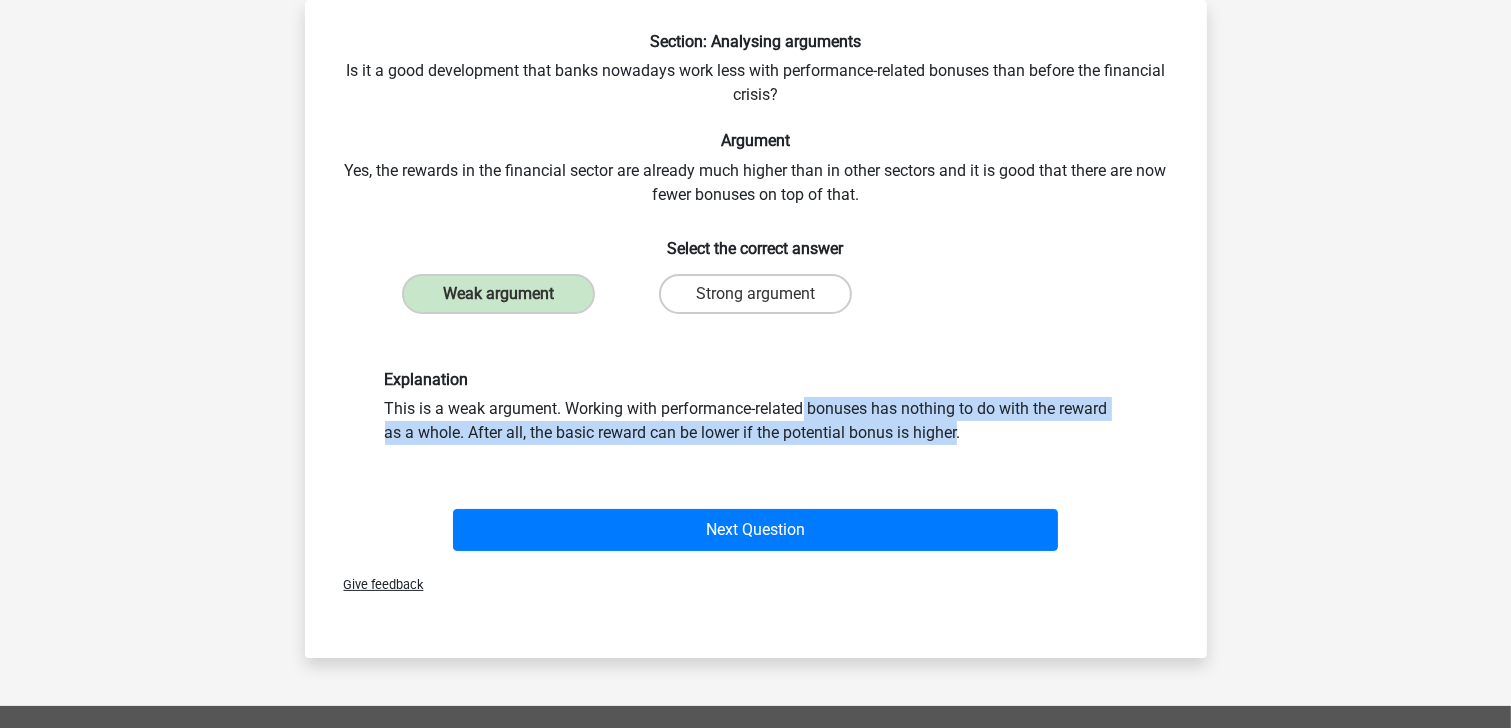 drag, startPoint x: 700, startPoint y: 440, endPoint x: 527, endPoint y: 403, distance: 176.91241 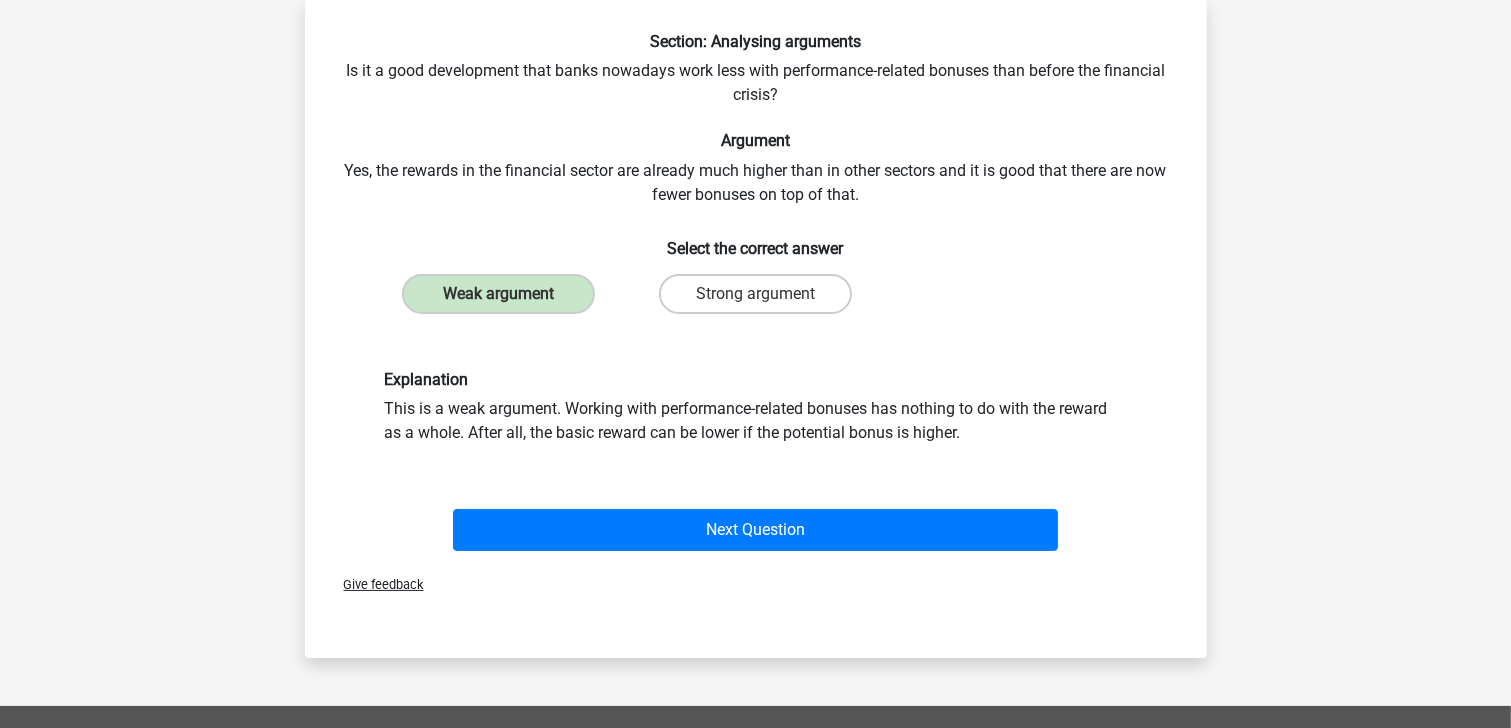 click on "Explanation
This is a weak argument. Working with performance-related bonuses has nothing to do with the reward as a whole. After all, the basic reward can be lower if the potential bonus is higher." at bounding box center [756, 407] 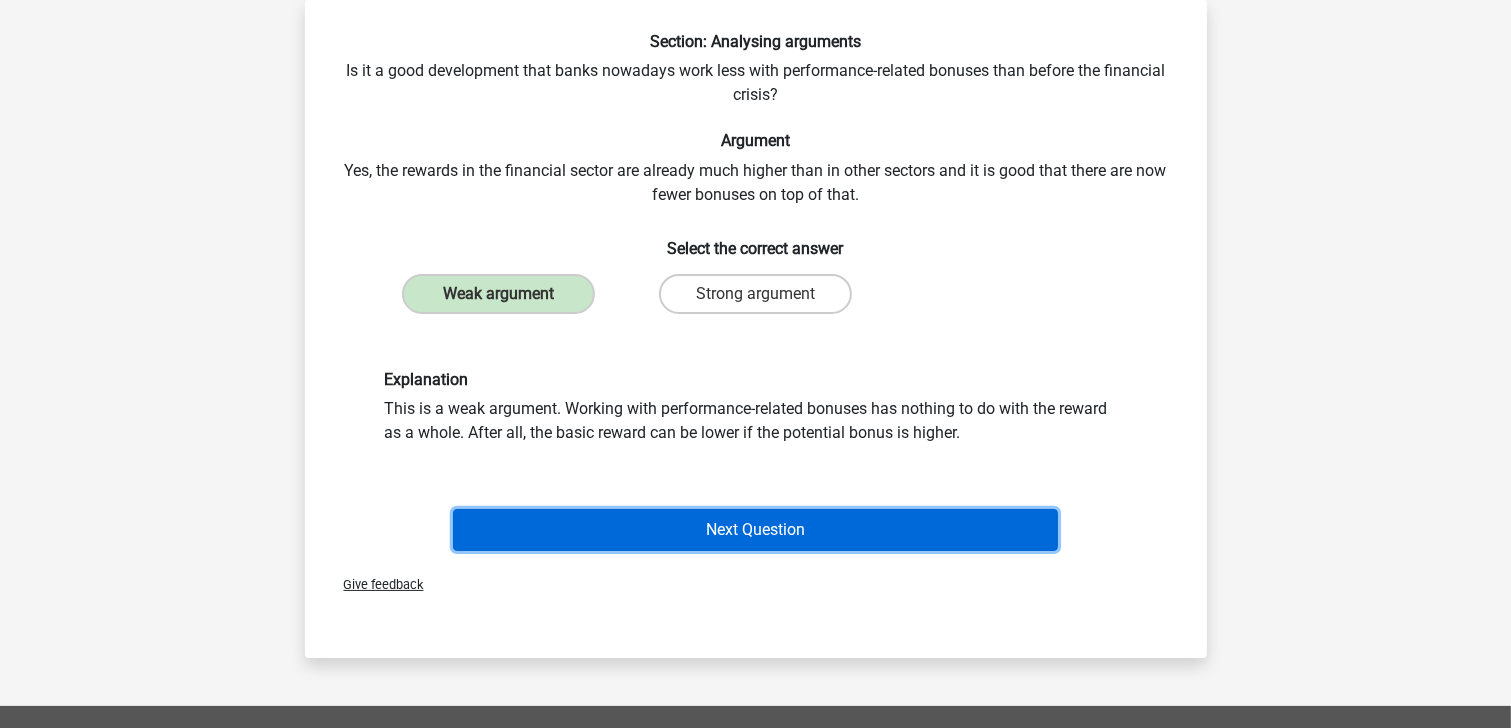 click on "Next Question" at bounding box center (755, 530) 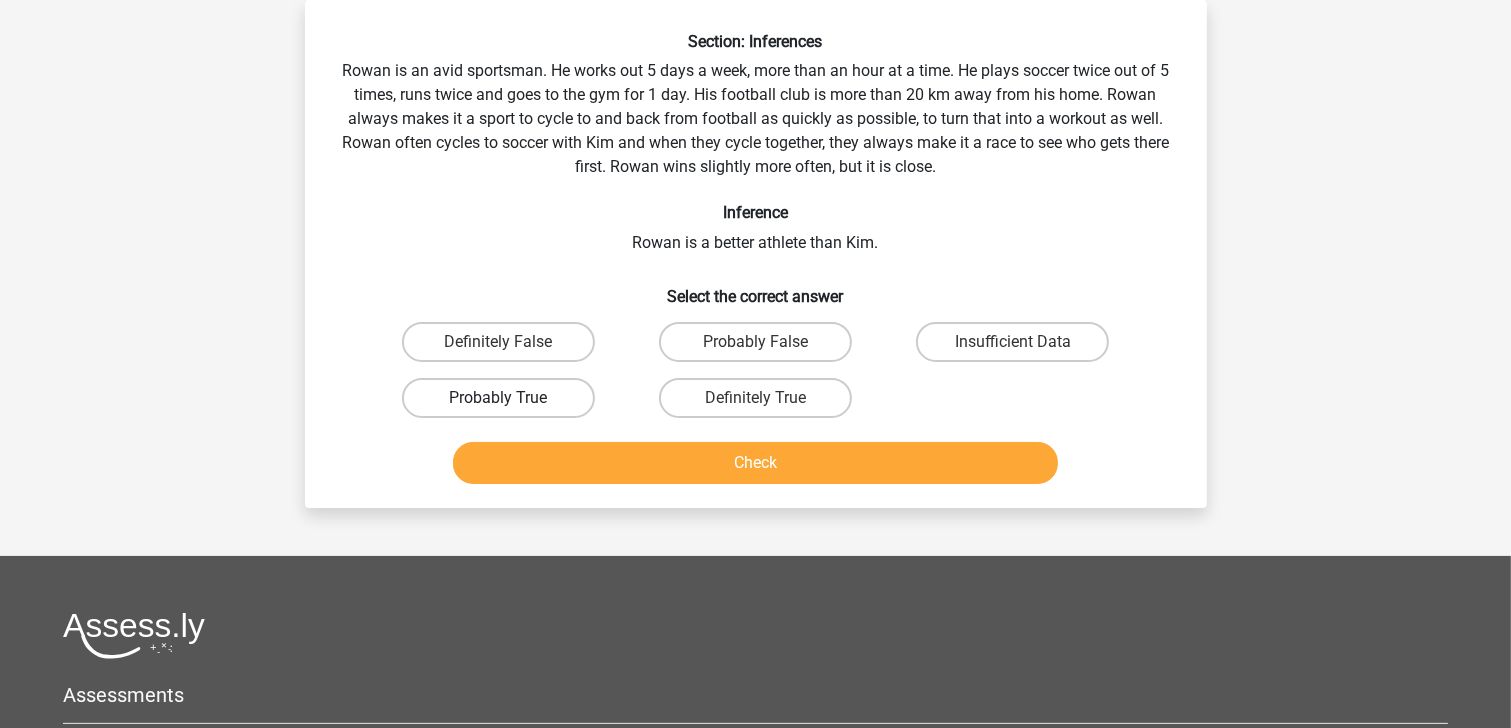 click on "Probably True" at bounding box center (498, 398) 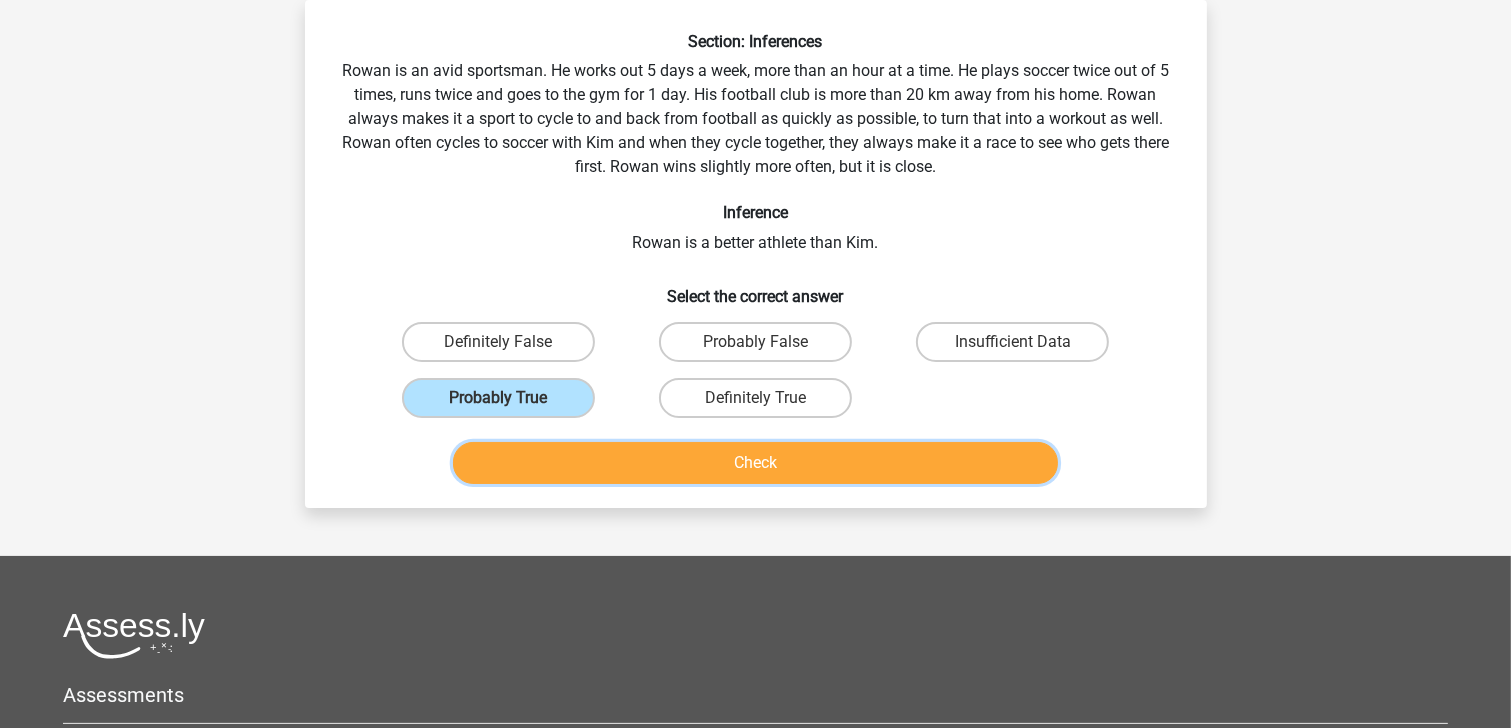 click on "Check" at bounding box center (755, 463) 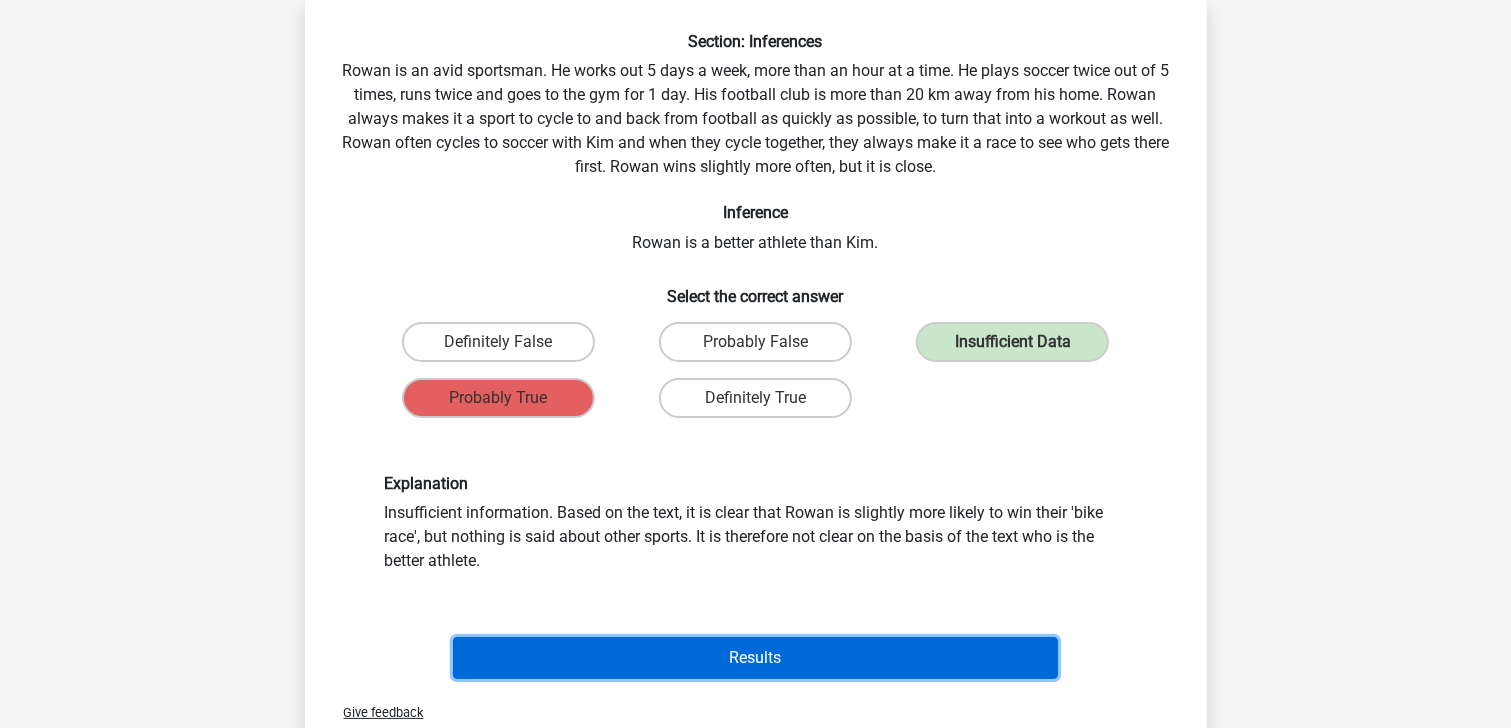 click on "Results" at bounding box center [755, 658] 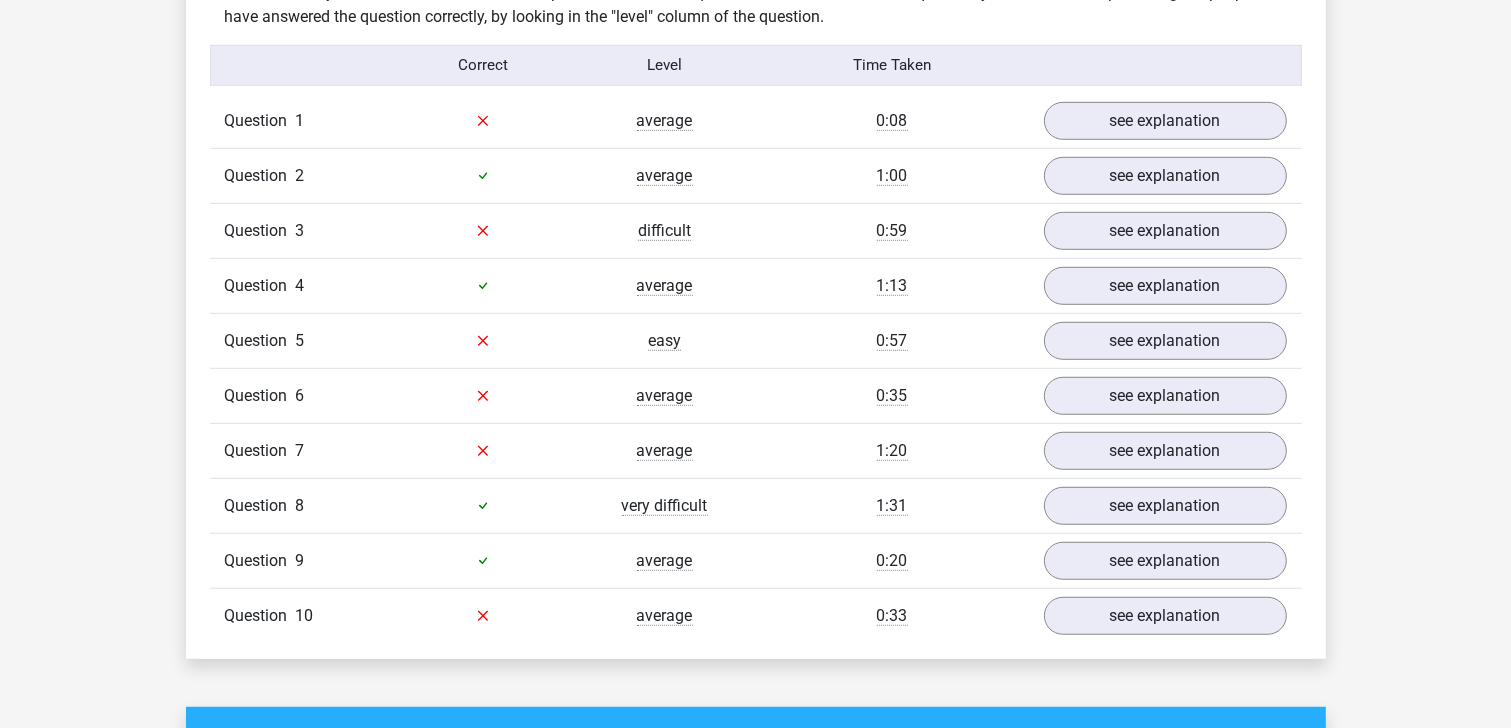 scroll, scrollTop: 1280, scrollLeft: 0, axis: vertical 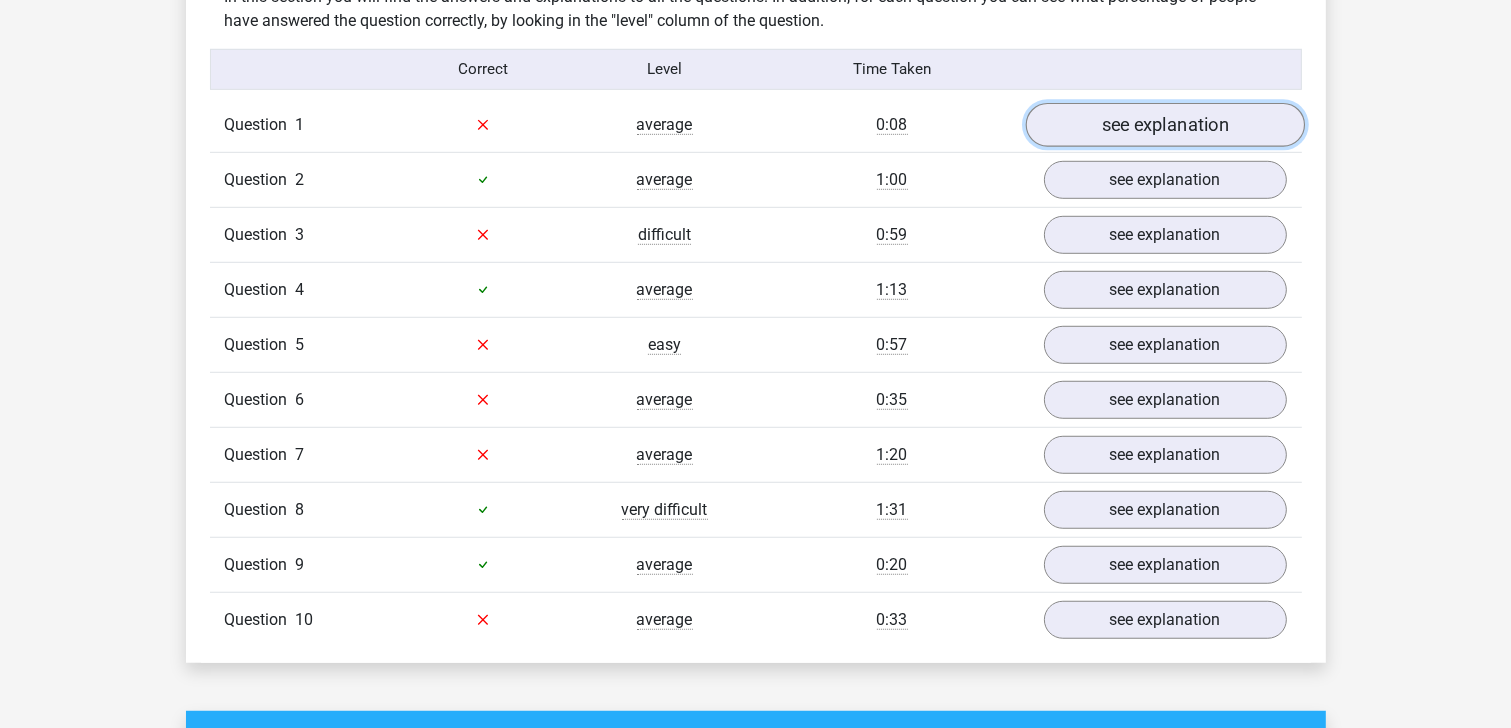 click on "see explanation" at bounding box center (1164, 125) 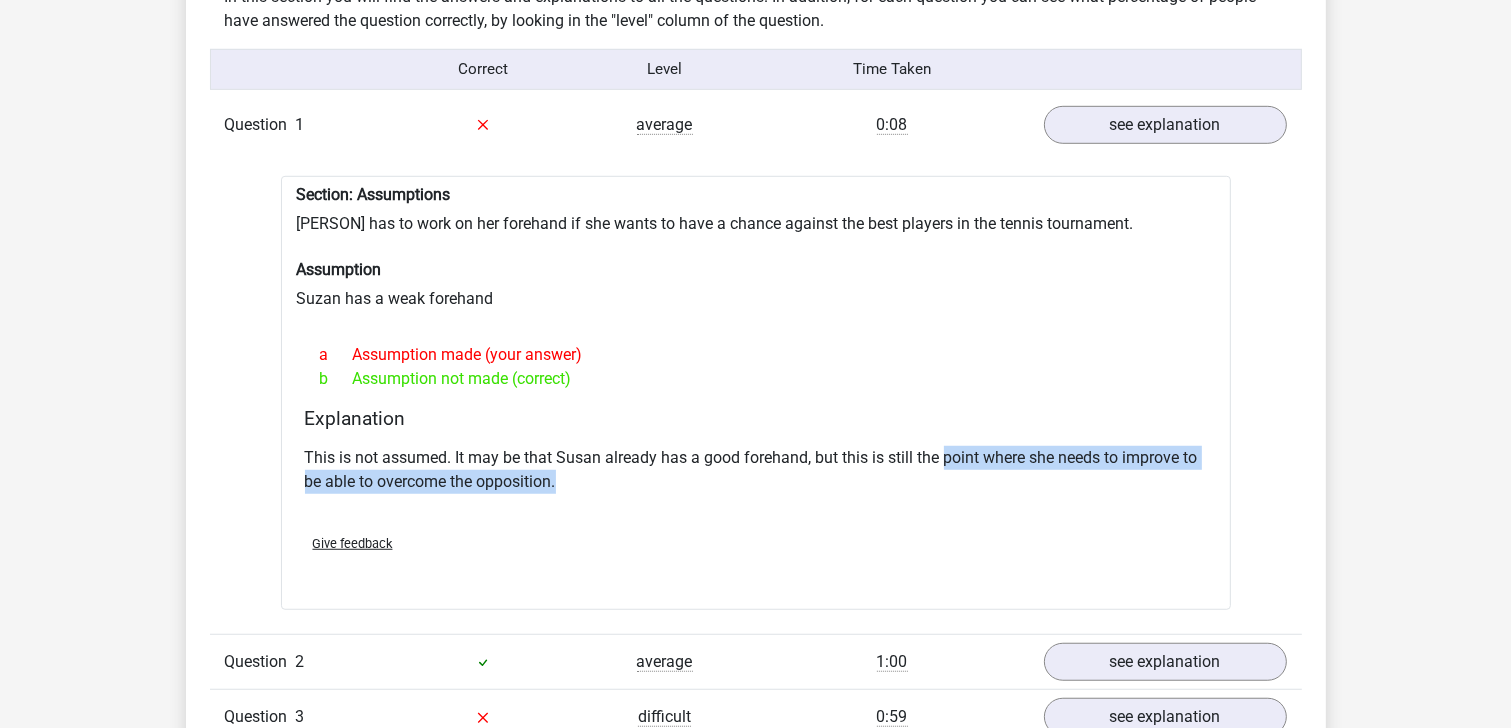 drag, startPoint x: 944, startPoint y: 469, endPoint x: 937, endPoint y: 497, distance: 28.86174 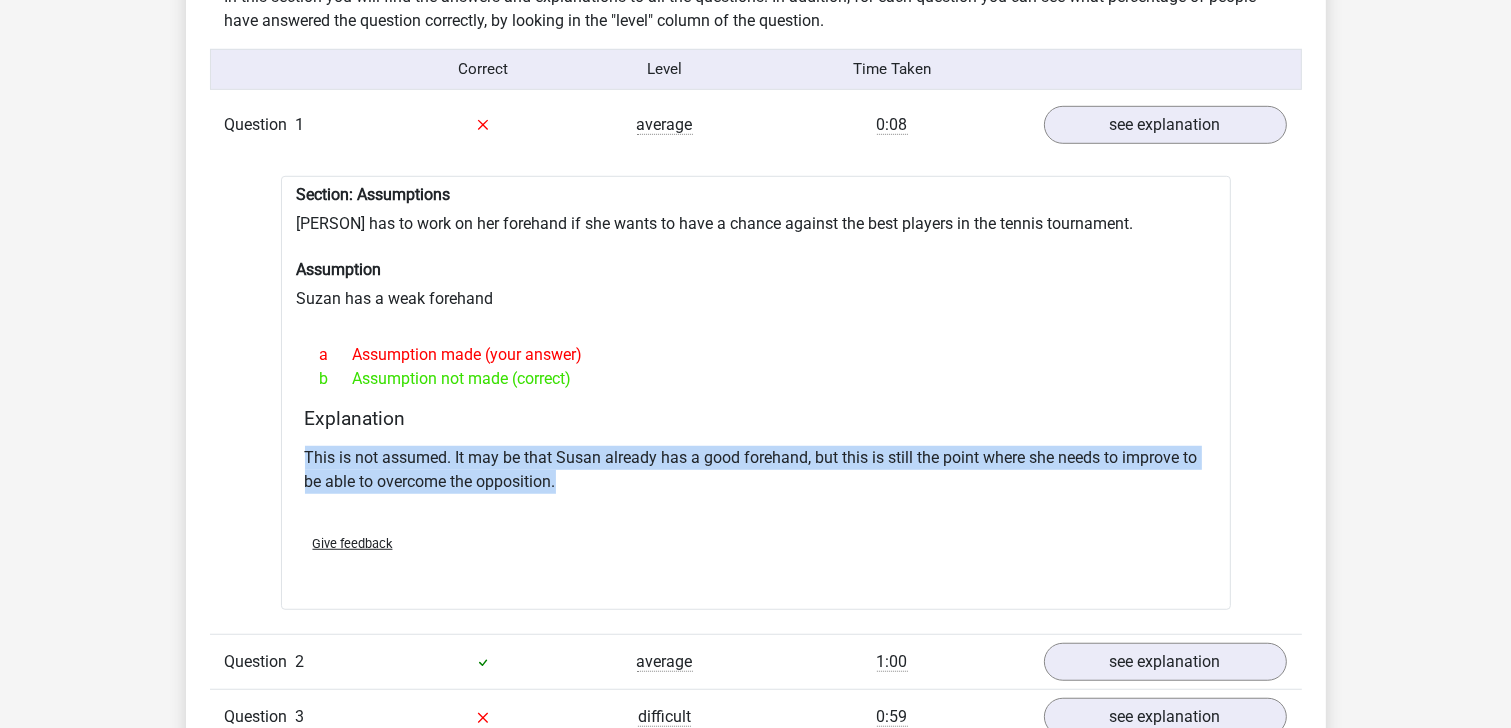 drag, startPoint x: 920, startPoint y: 495, endPoint x: 735, endPoint y: 407, distance: 204.86337 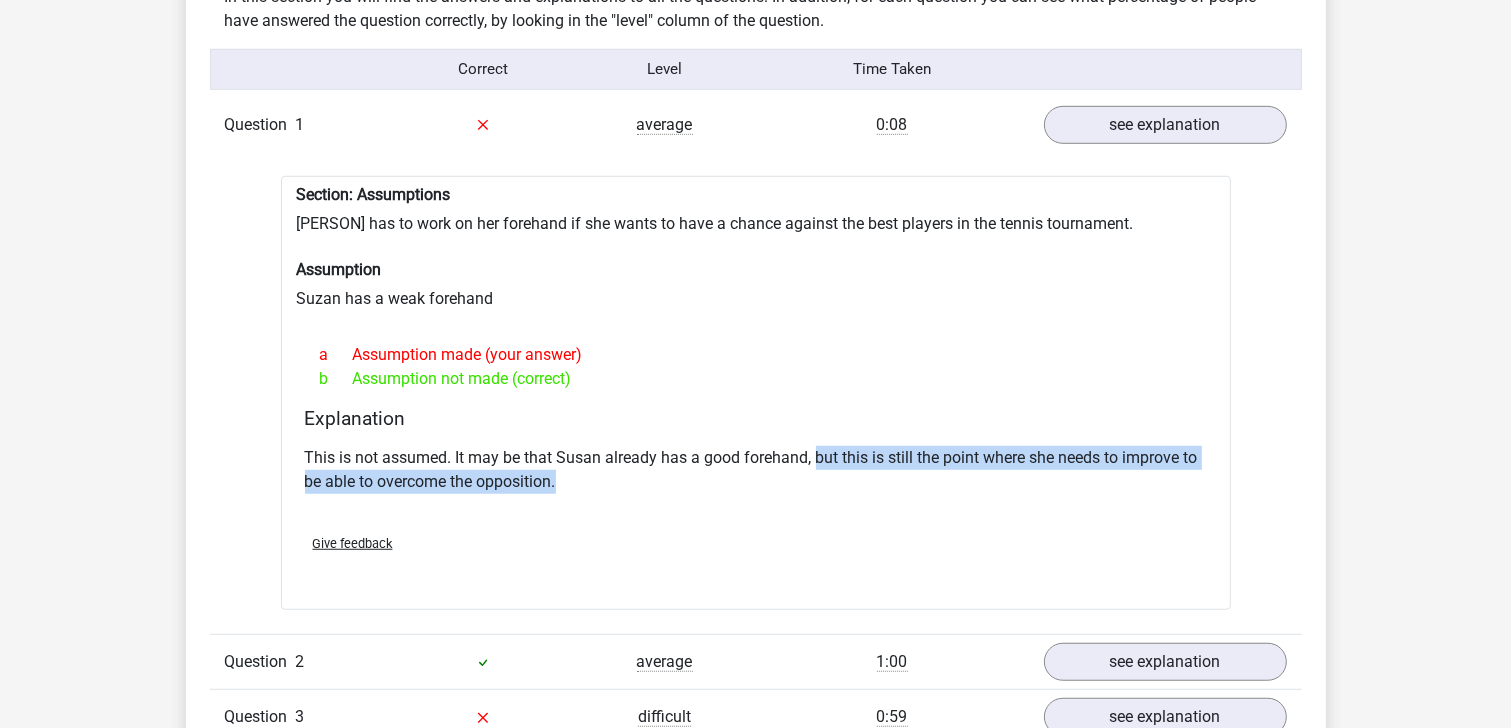 drag, startPoint x: 821, startPoint y: 484, endPoint x: 824, endPoint y: 422, distance: 62.072536 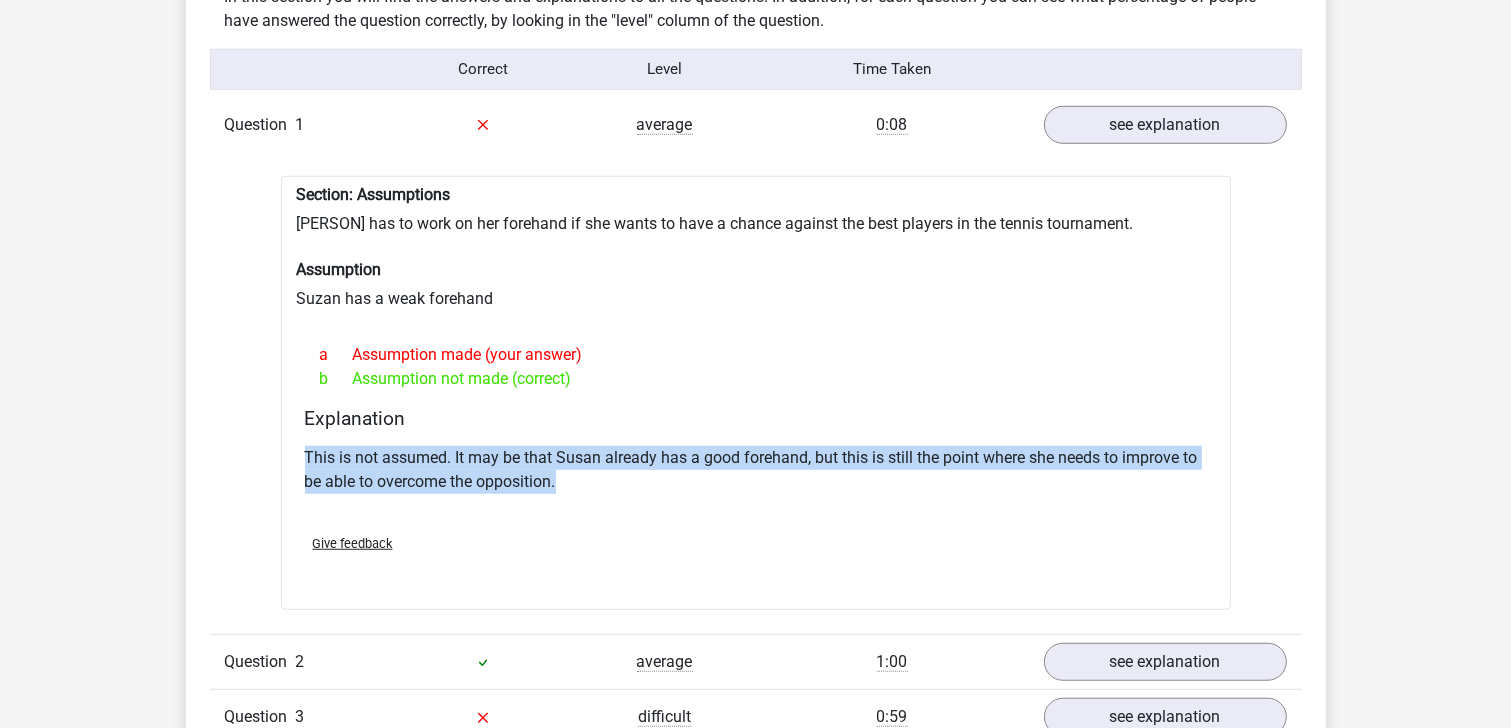 click on "Explanation" at bounding box center [756, 418] 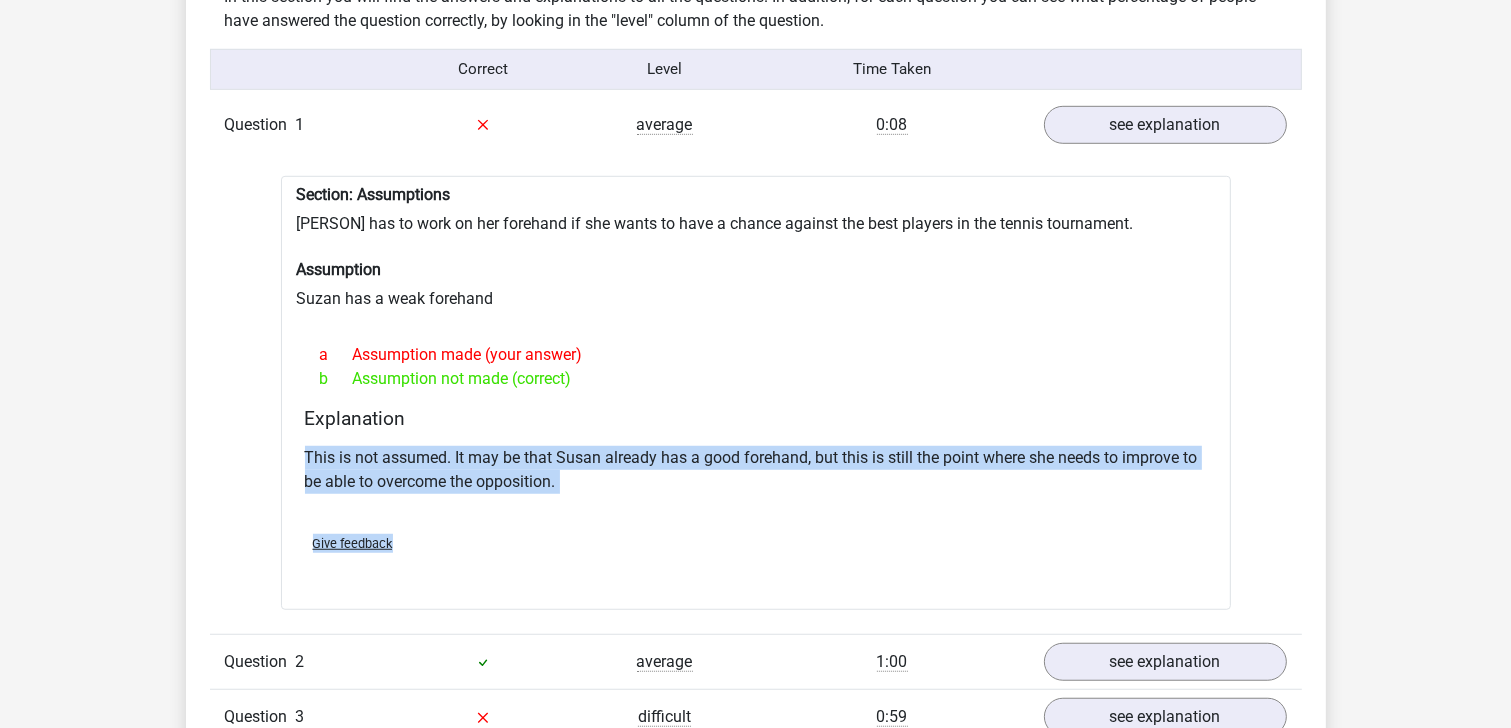 drag, startPoint x: 817, startPoint y: 407, endPoint x: 832, endPoint y: 533, distance: 126.88972 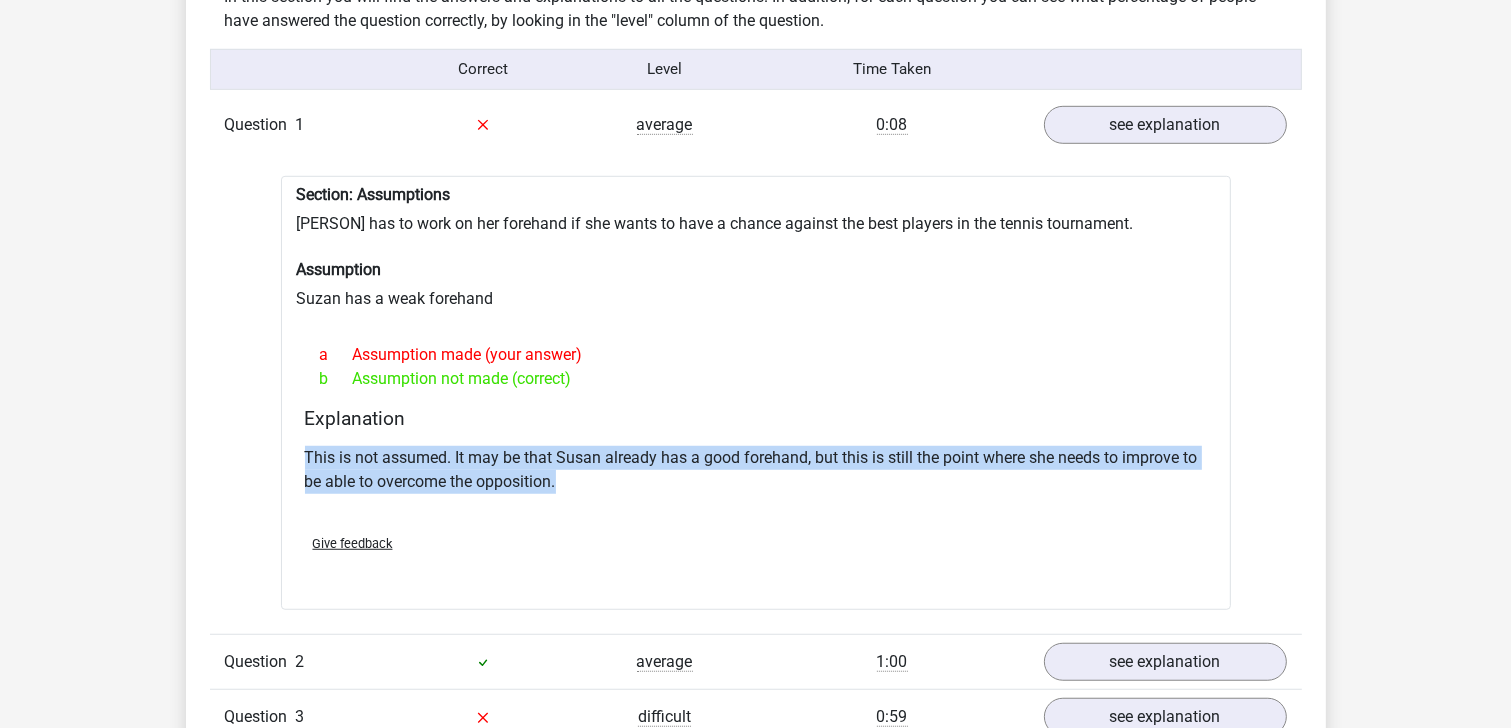 drag, startPoint x: 834, startPoint y: 493, endPoint x: 837, endPoint y: 403, distance: 90.04999 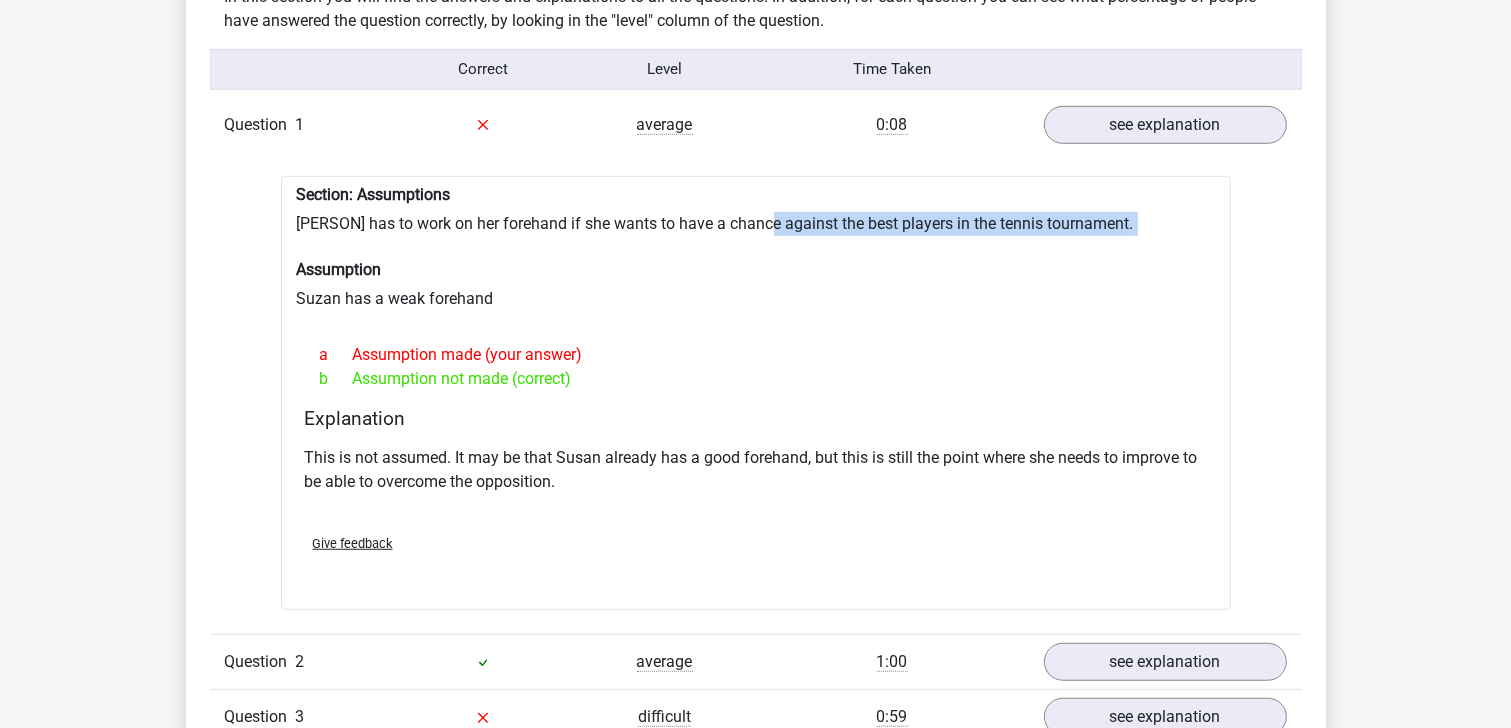 drag, startPoint x: 753, startPoint y: 241, endPoint x: 765, endPoint y: 212, distance: 31.38471 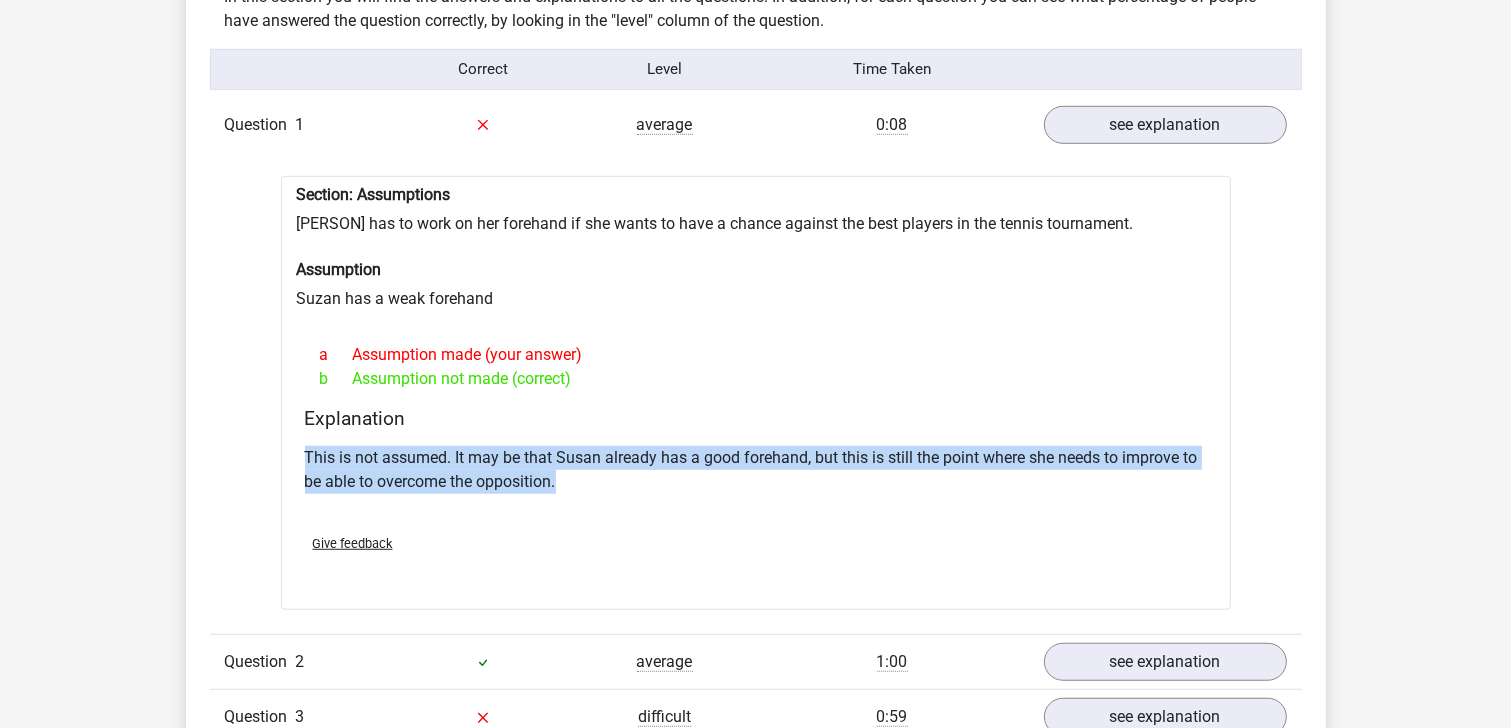 drag, startPoint x: 739, startPoint y: 425, endPoint x: 739, endPoint y: 490, distance: 65 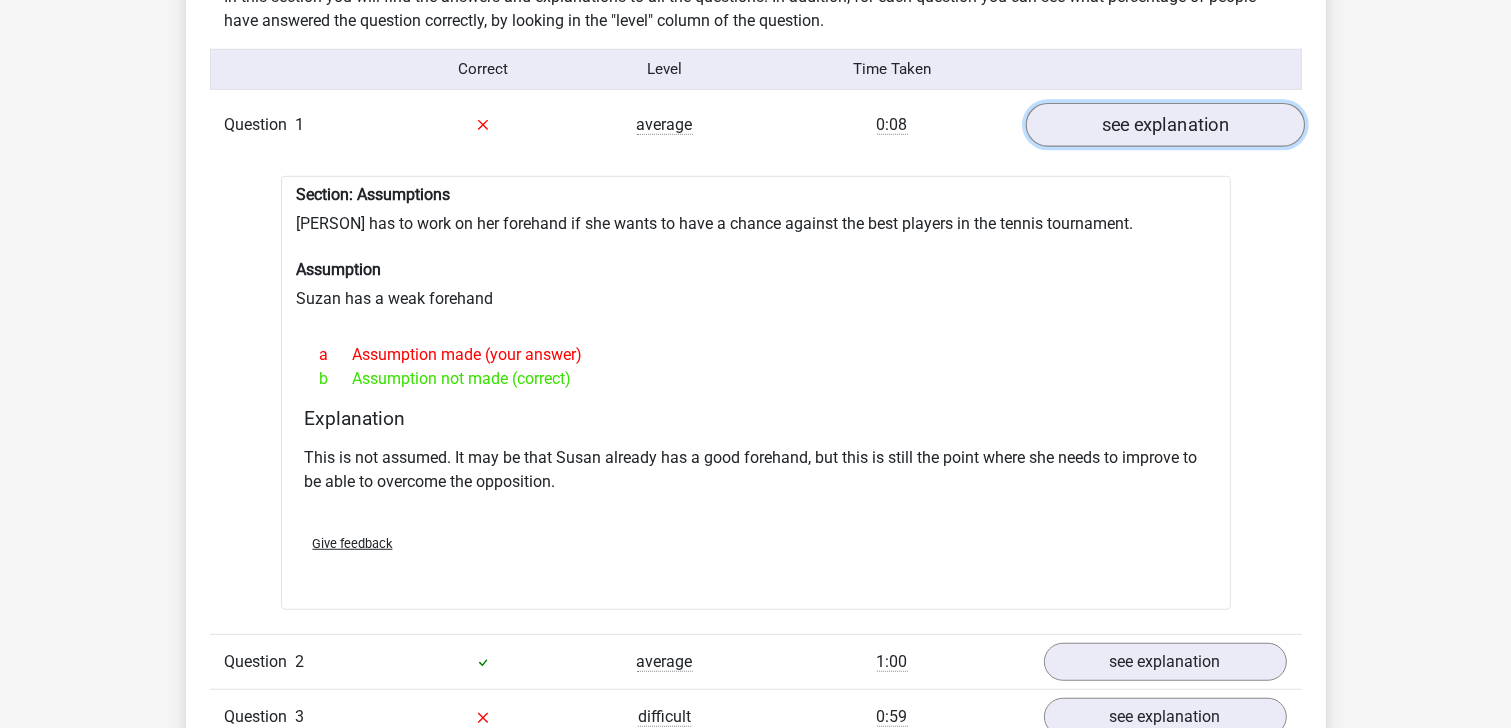 click on "see explanation" at bounding box center (1164, 125) 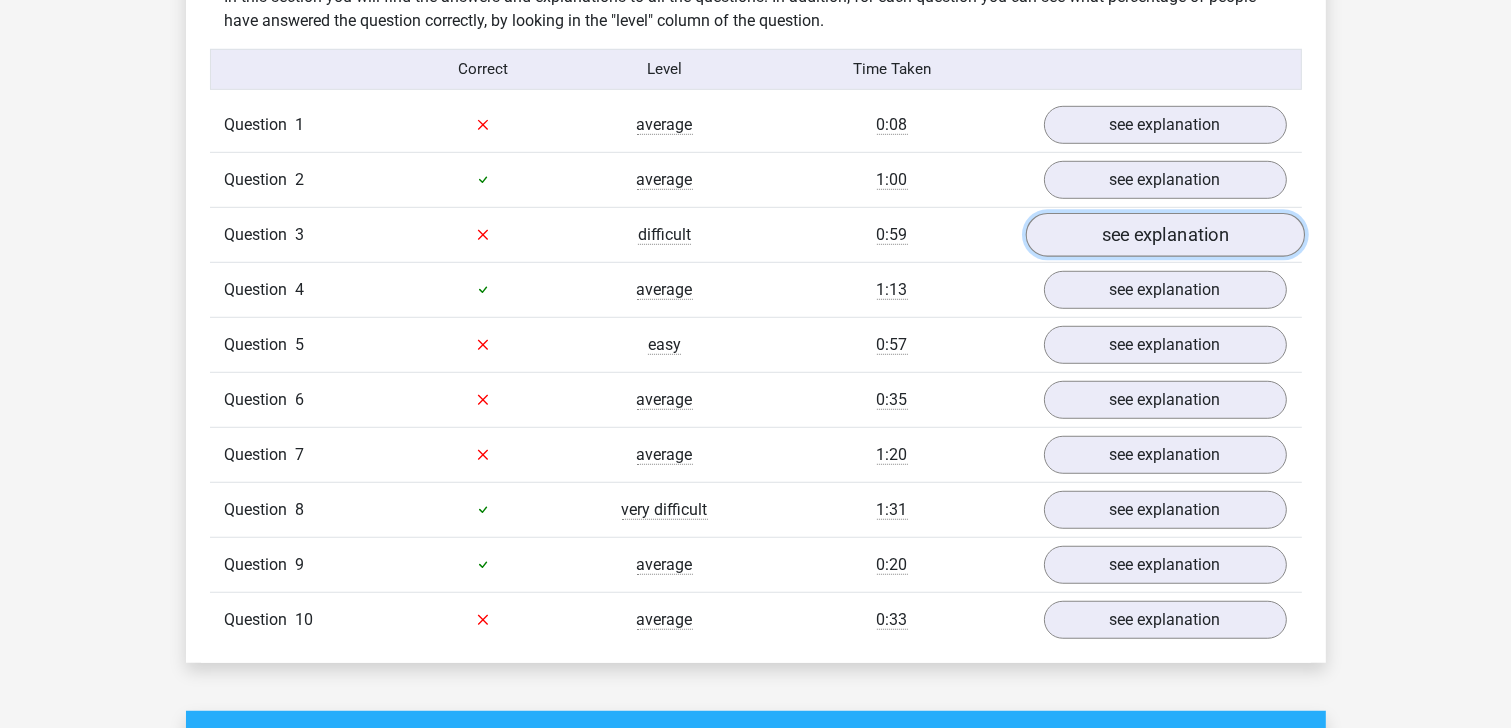 click on "see explanation" at bounding box center [1164, 235] 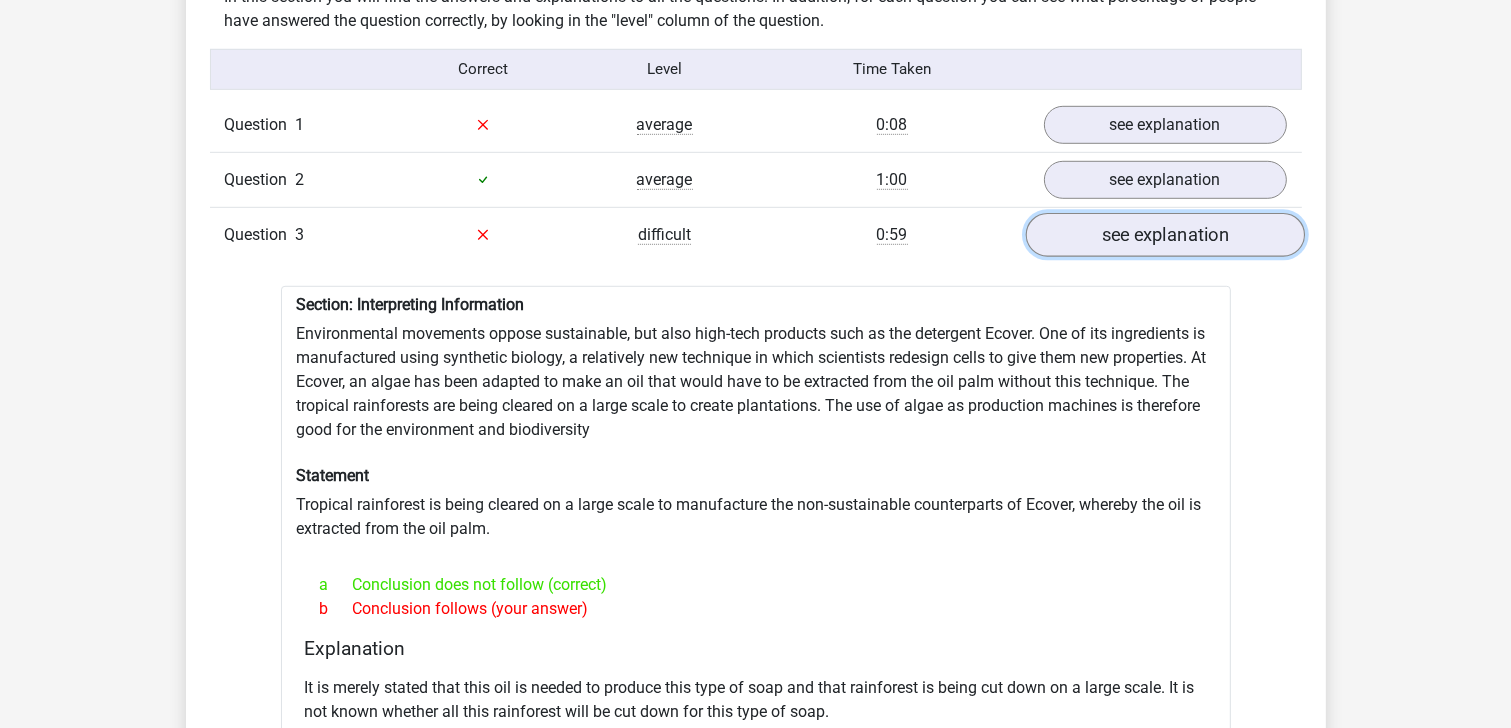 click on "see explanation" at bounding box center (1164, 235) 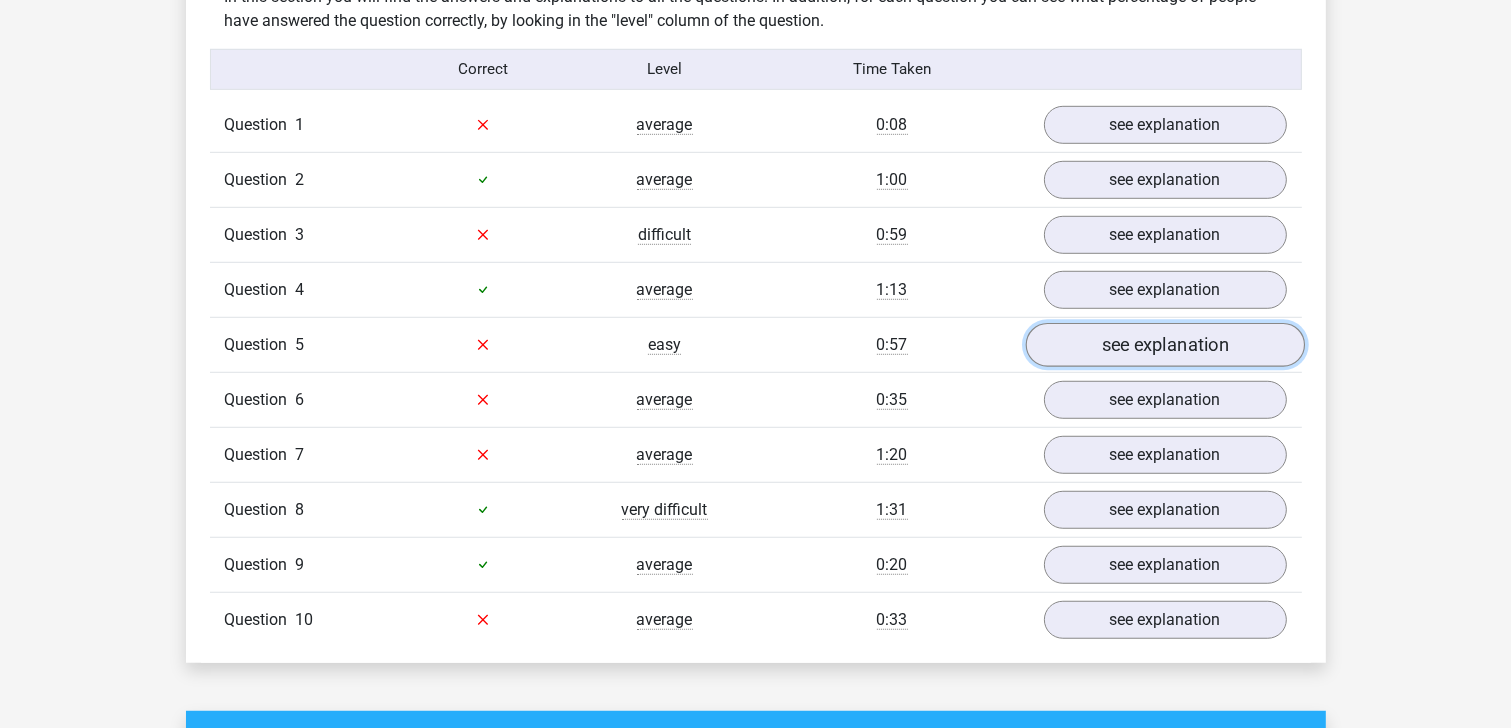 click on "see explanation" at bounding box center (1164, 345) 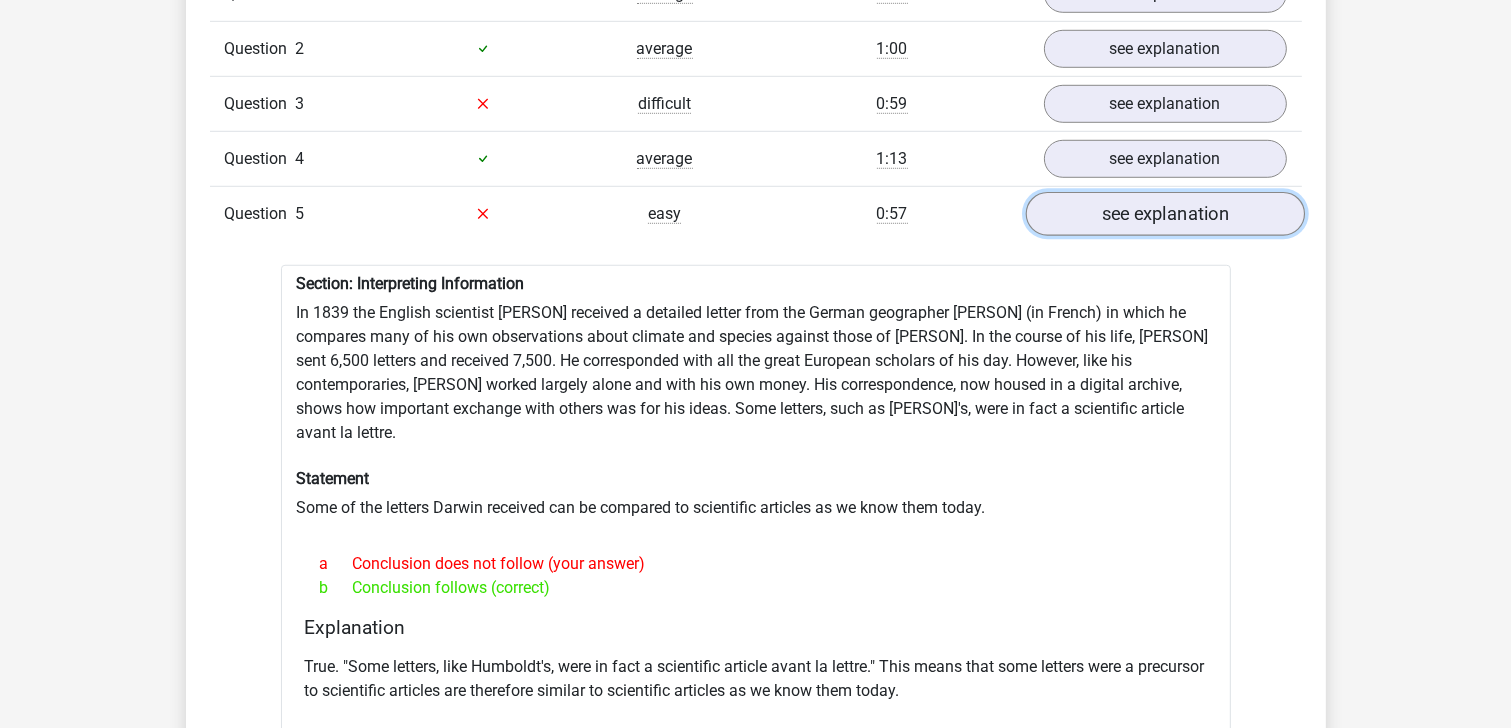 scroll, scrollTop: 1440, scrollLeft: 0, axis: vertical 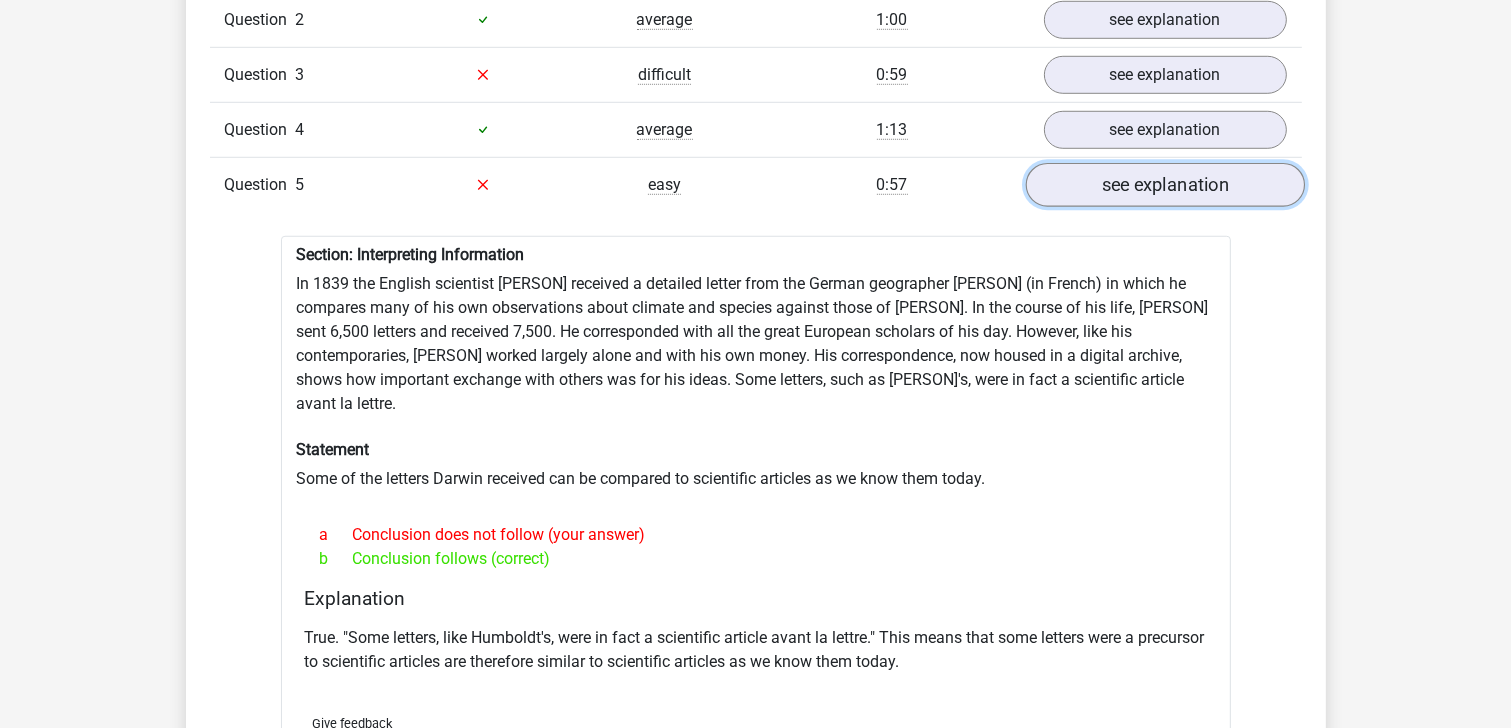 click on "see explanation" at bounding box center [1164, 185] 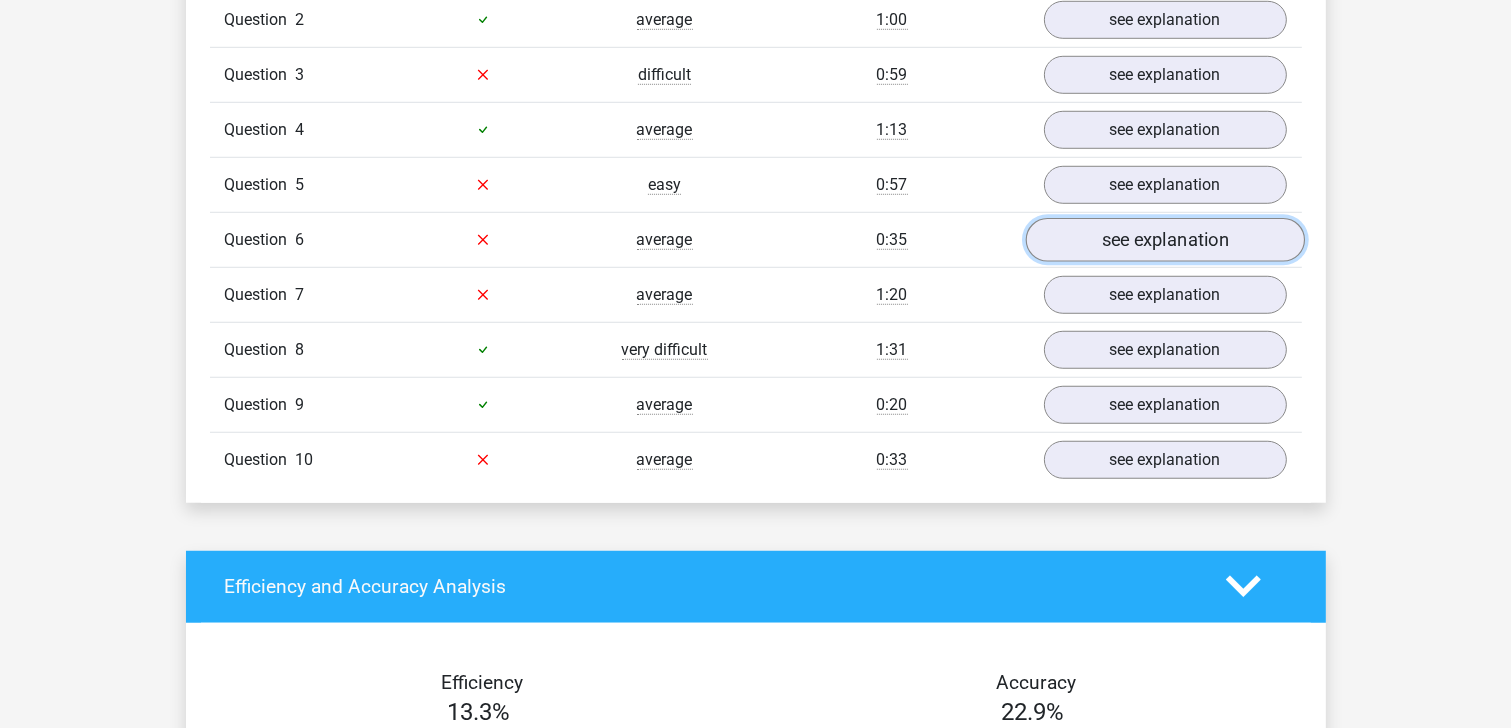 click on "see explanation" at bounding box center (1164, 240) 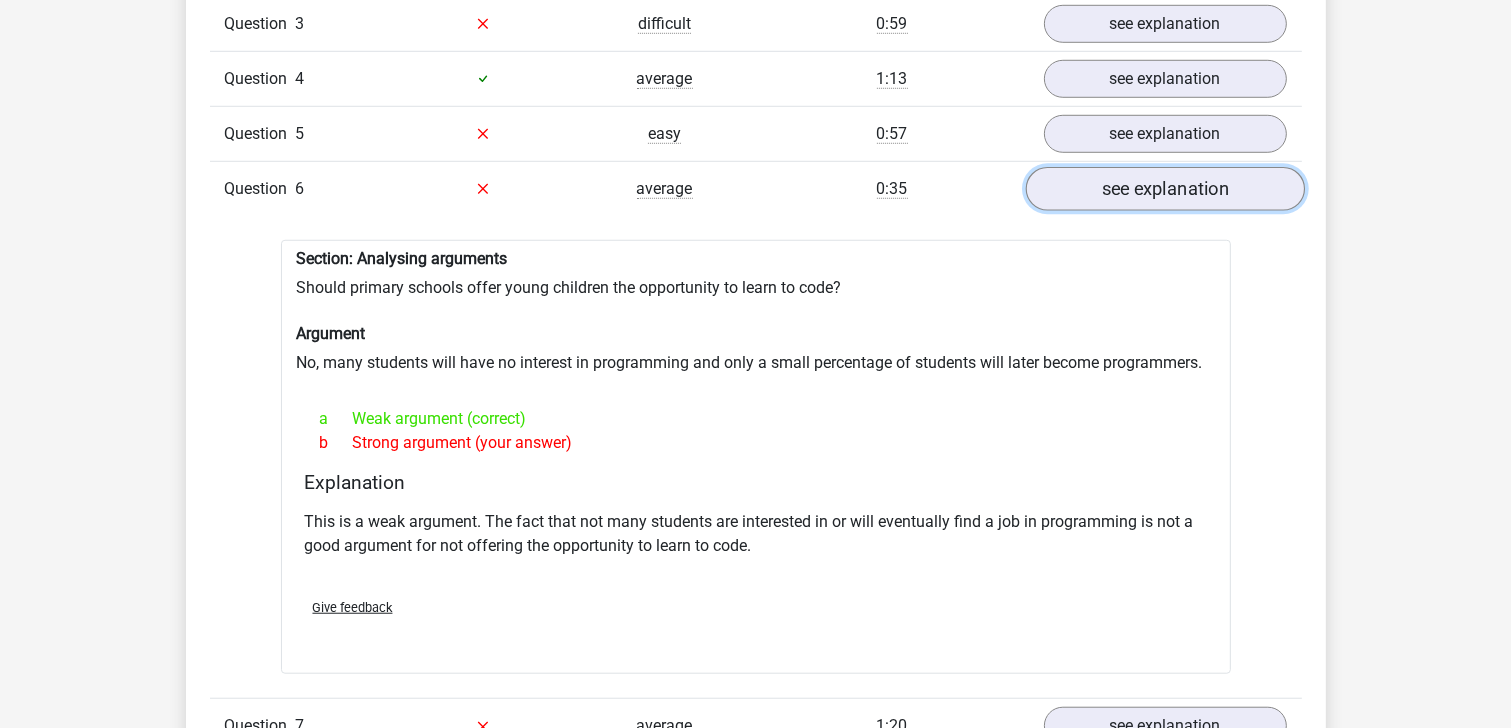 scroll, scrollTop: 1520, scrollLeft: 0, axis: vertical 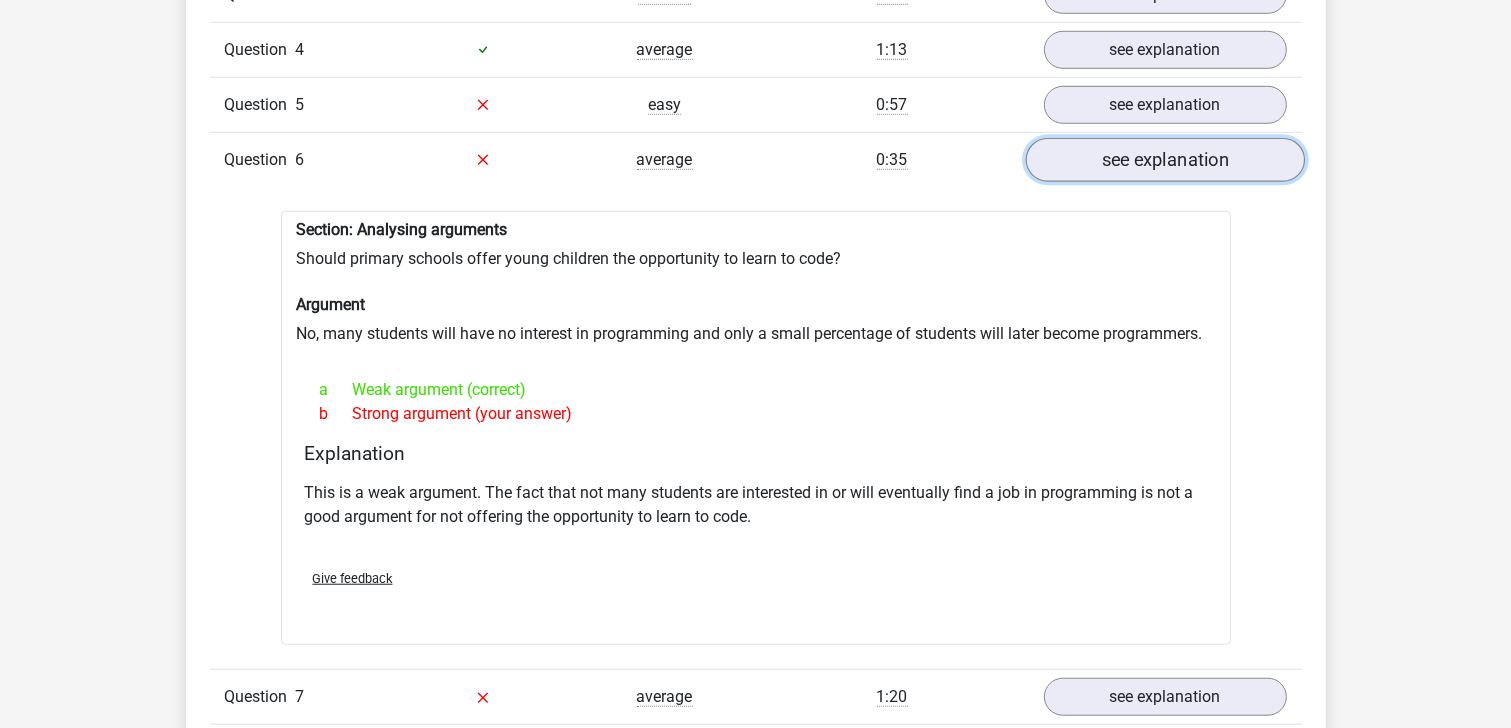 click on "see explanation" at bounding box center [1164, 160] 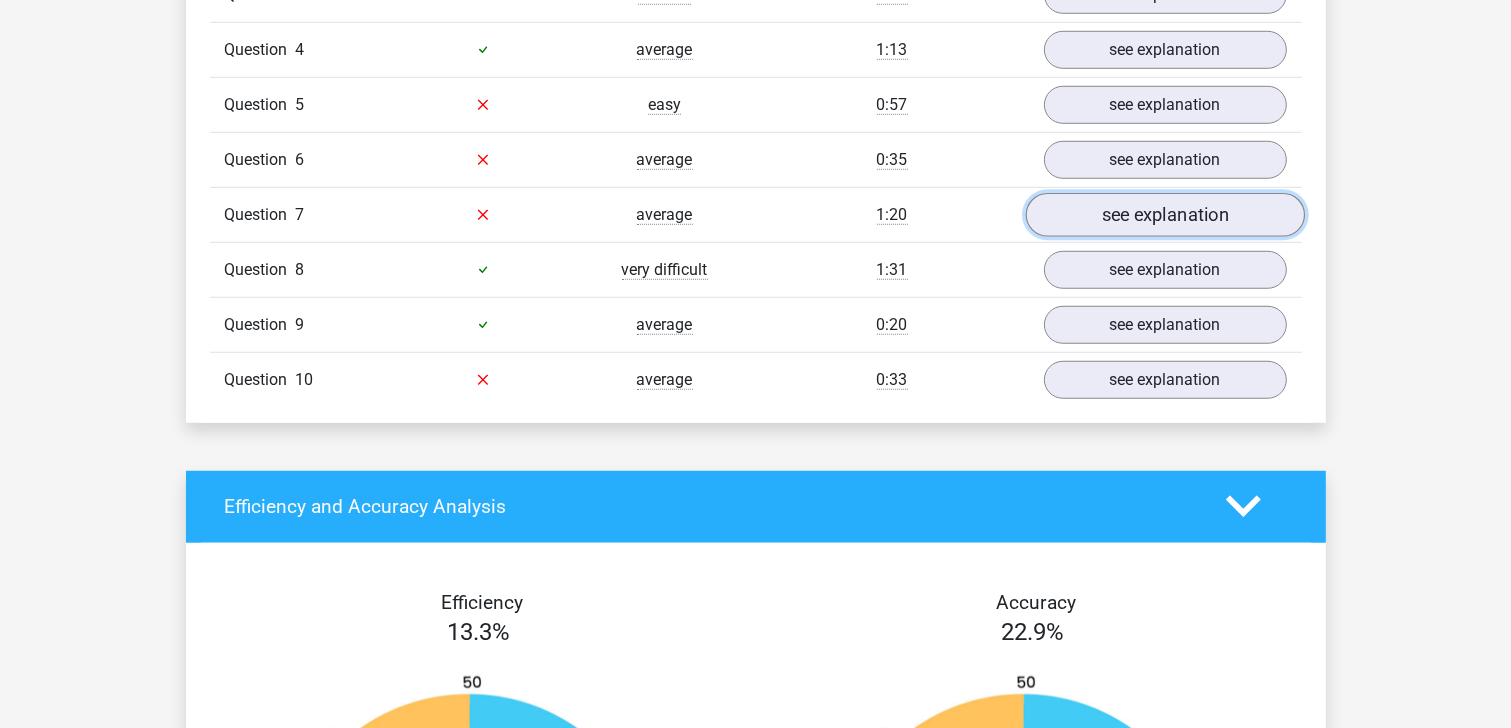 click on "see explanation" at bounding box center [1164, 215] 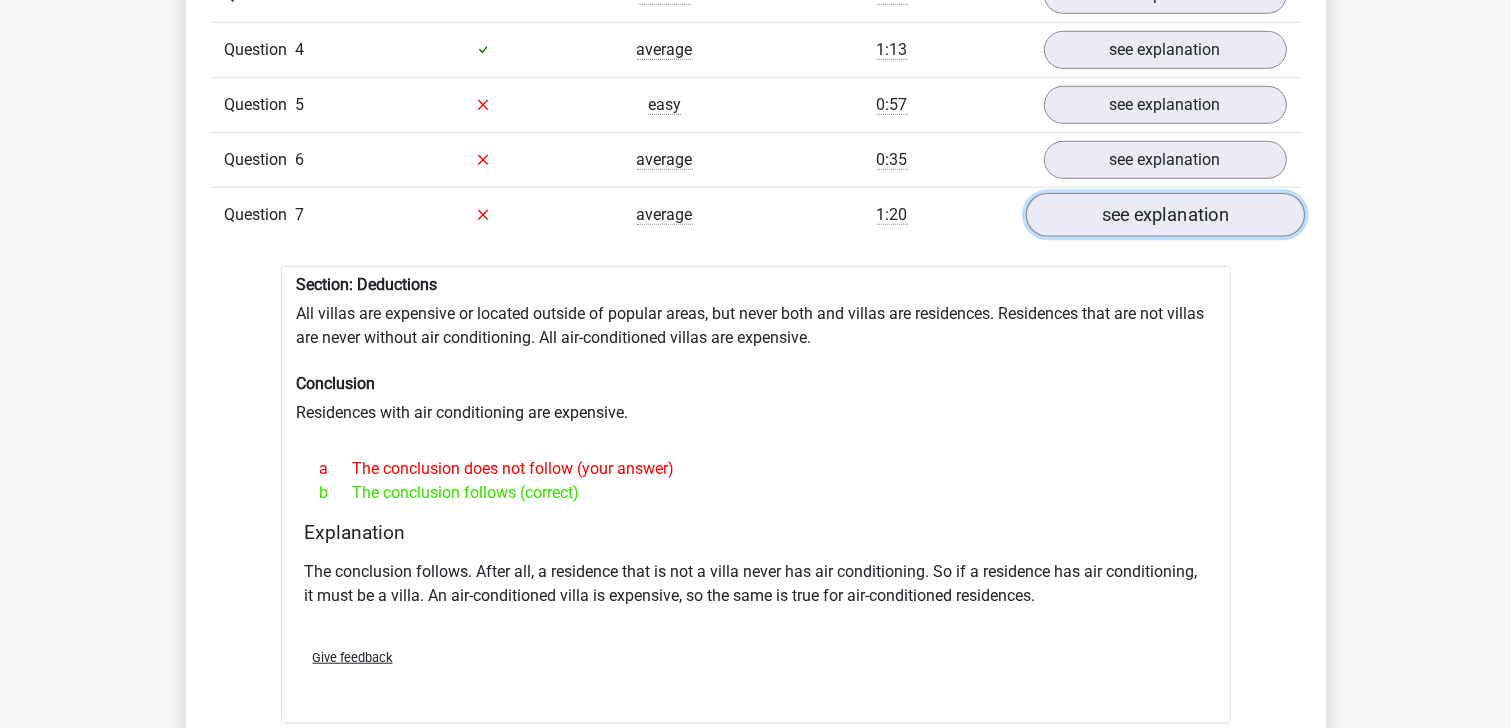 click on "see explanation" at bounding box center [1164, 215] 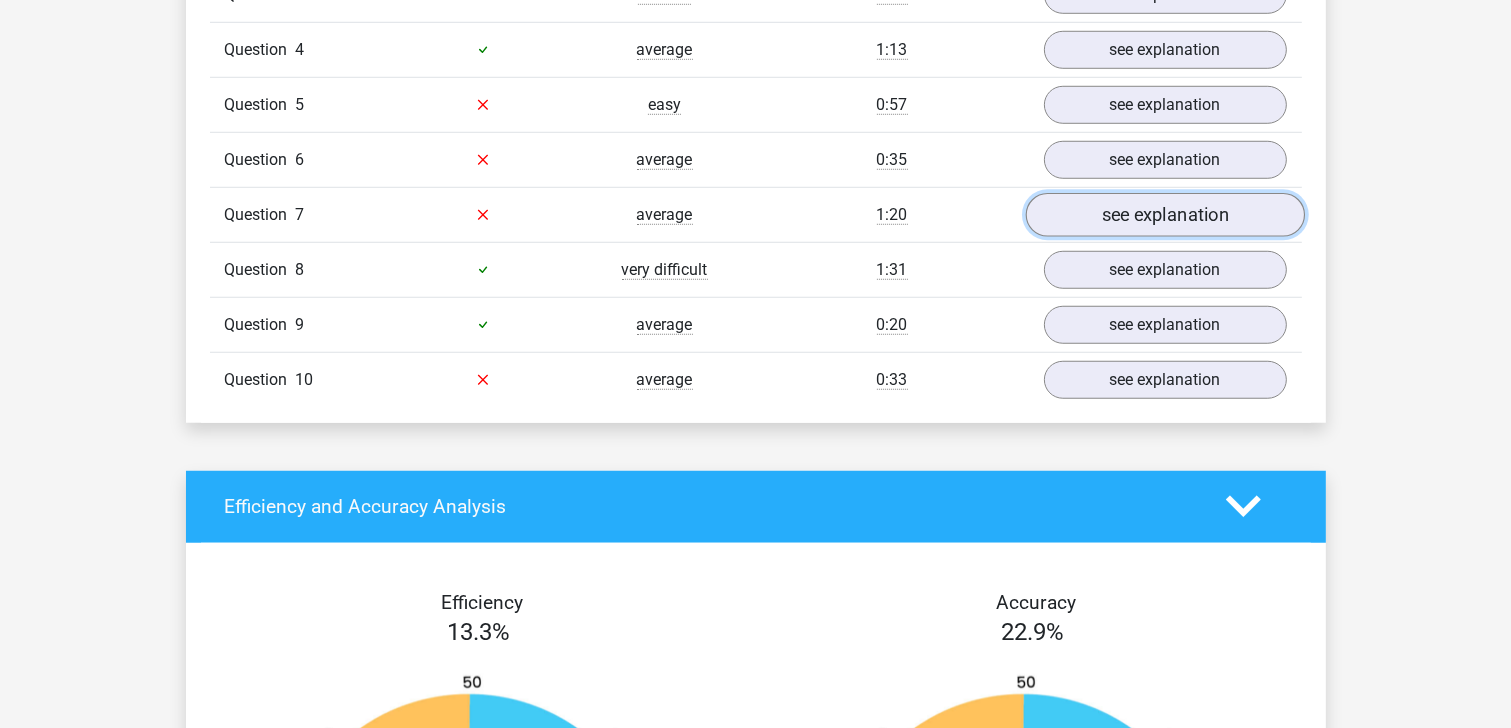 click on "see explanation" at bounding box center (1164, 215) 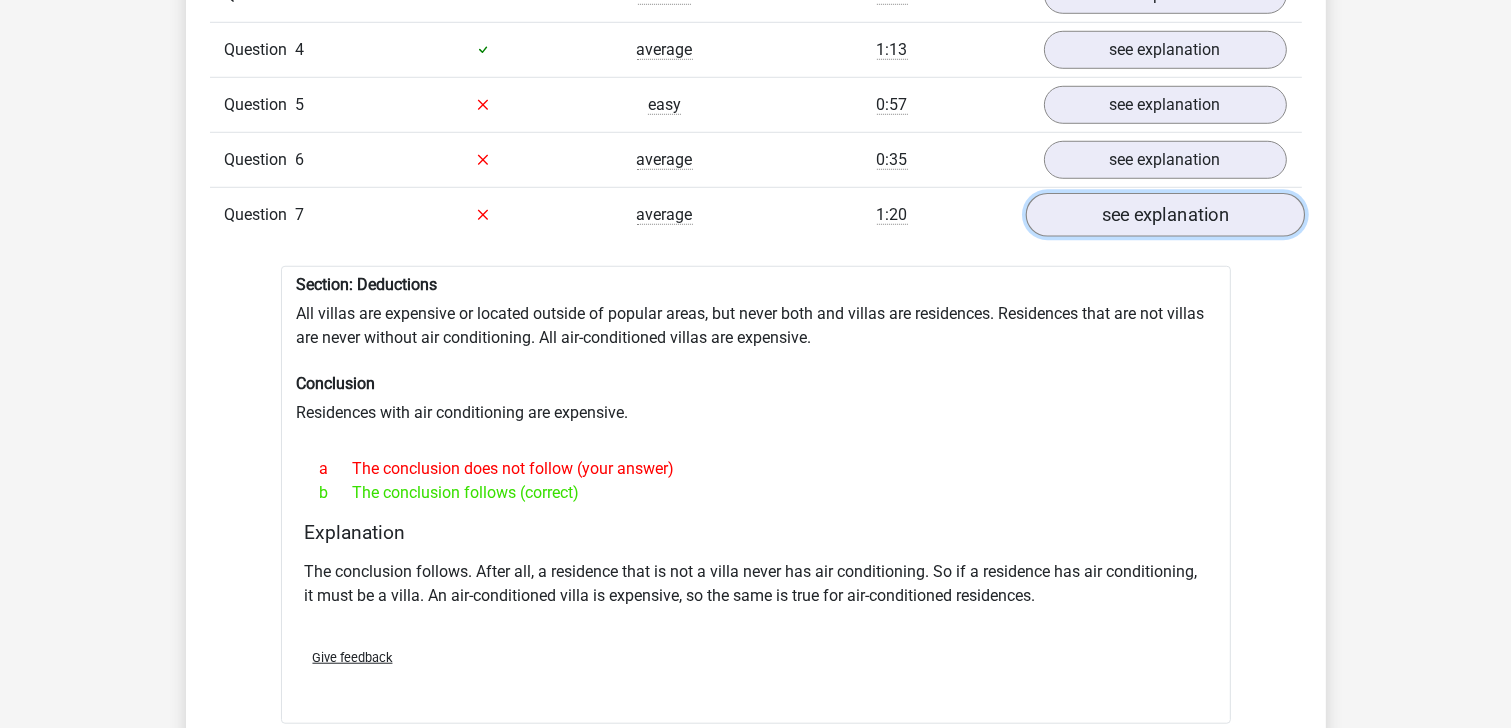 click on "see explanation" at bounding box center [1164, 215] 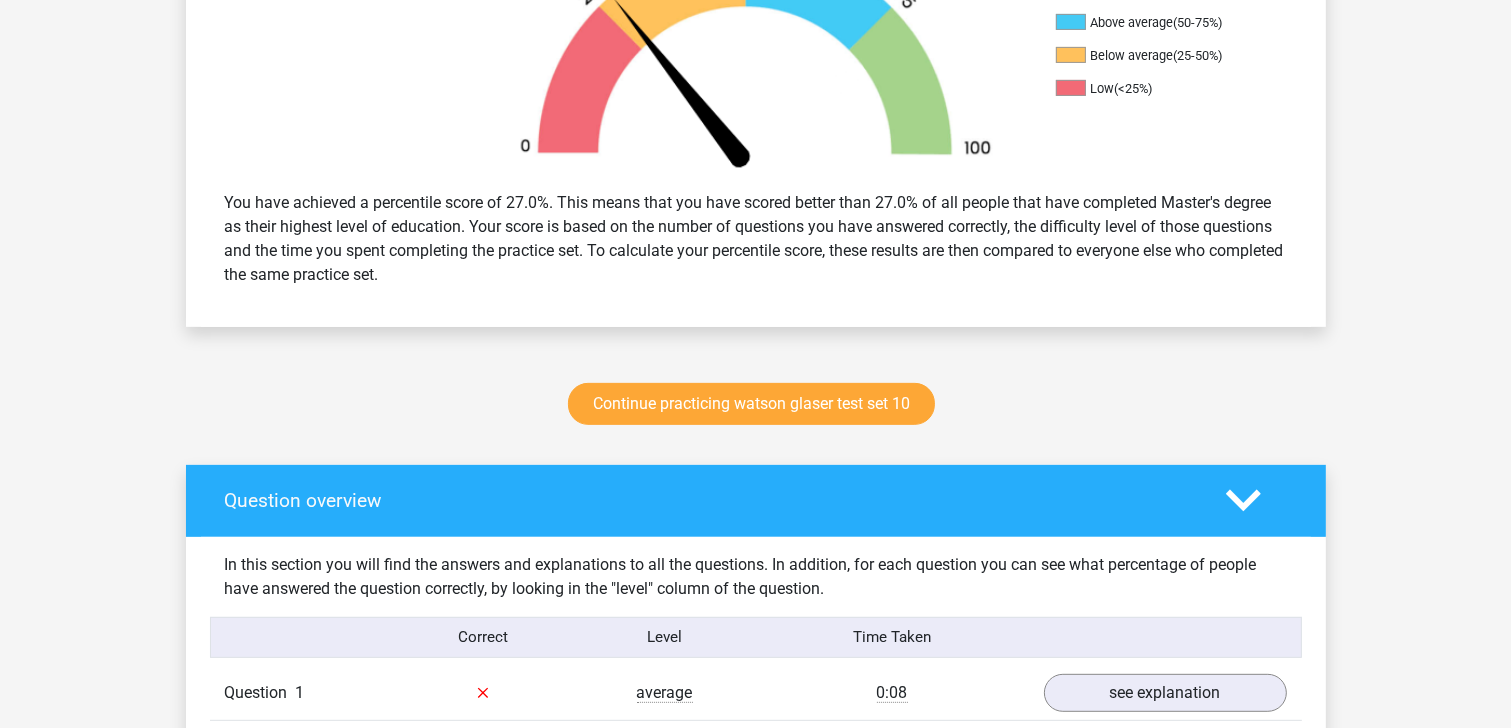 scroll, scrollTop: 880, scrollLeft: 0, axis: vertical 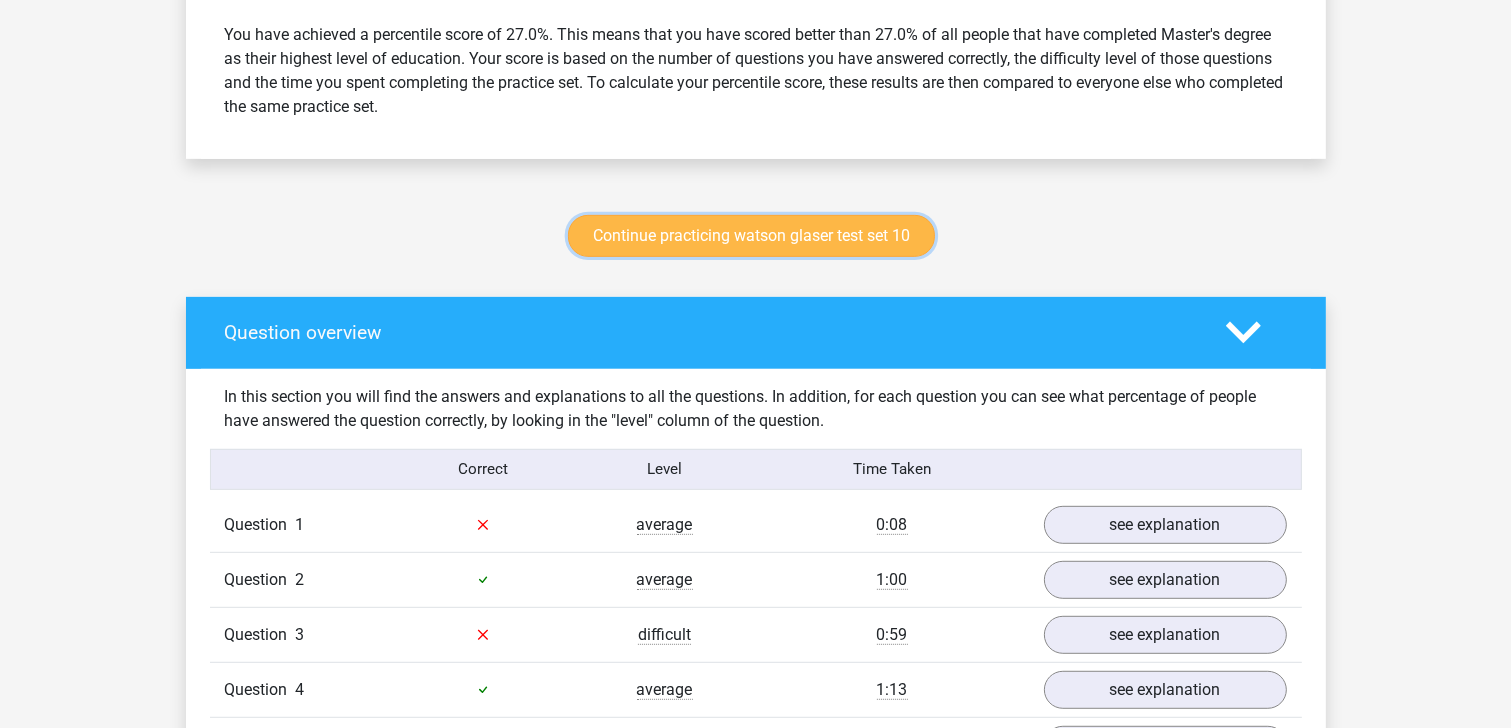 click on "Continue practicing watson glaser test set 10" at bounding box center [751, 236] 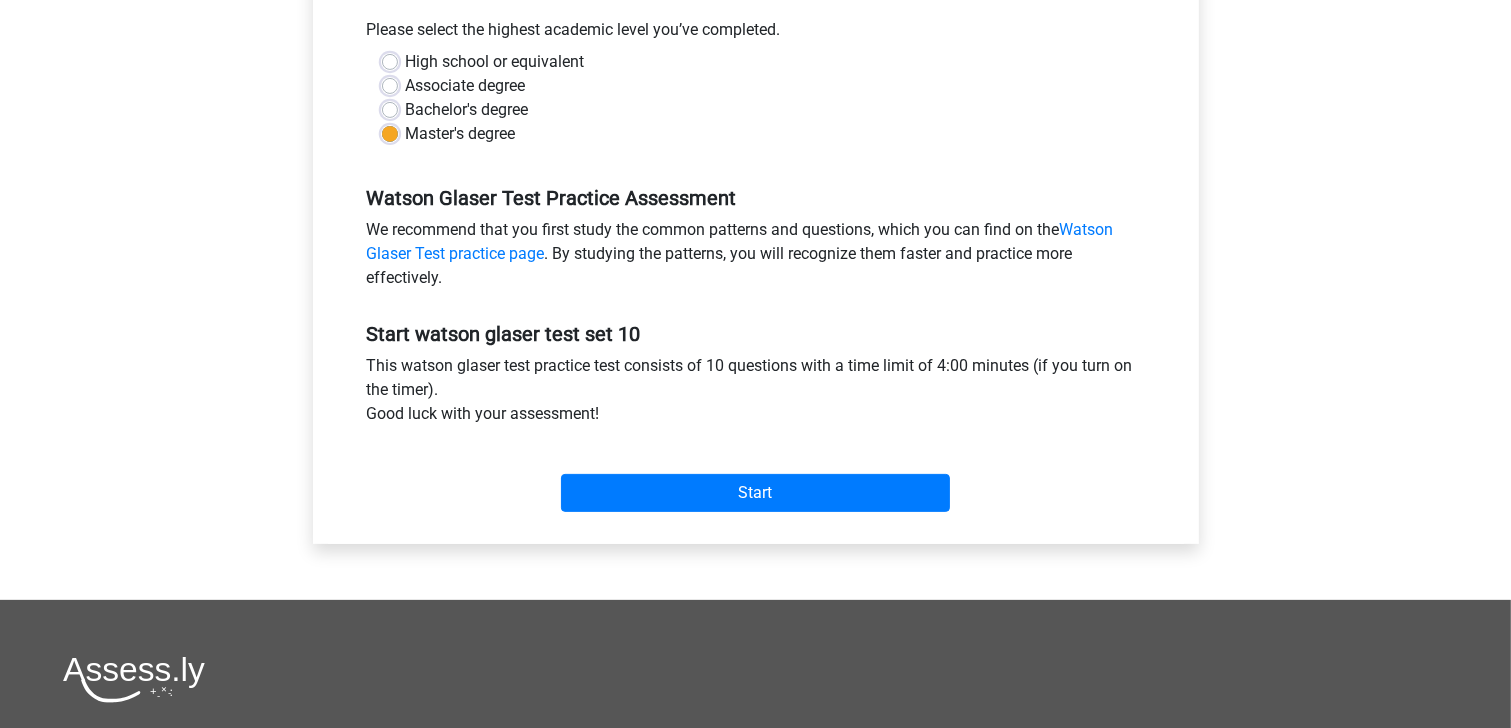 scroll, scrollTop: 480, scrollLeft: 0, axis: vertical 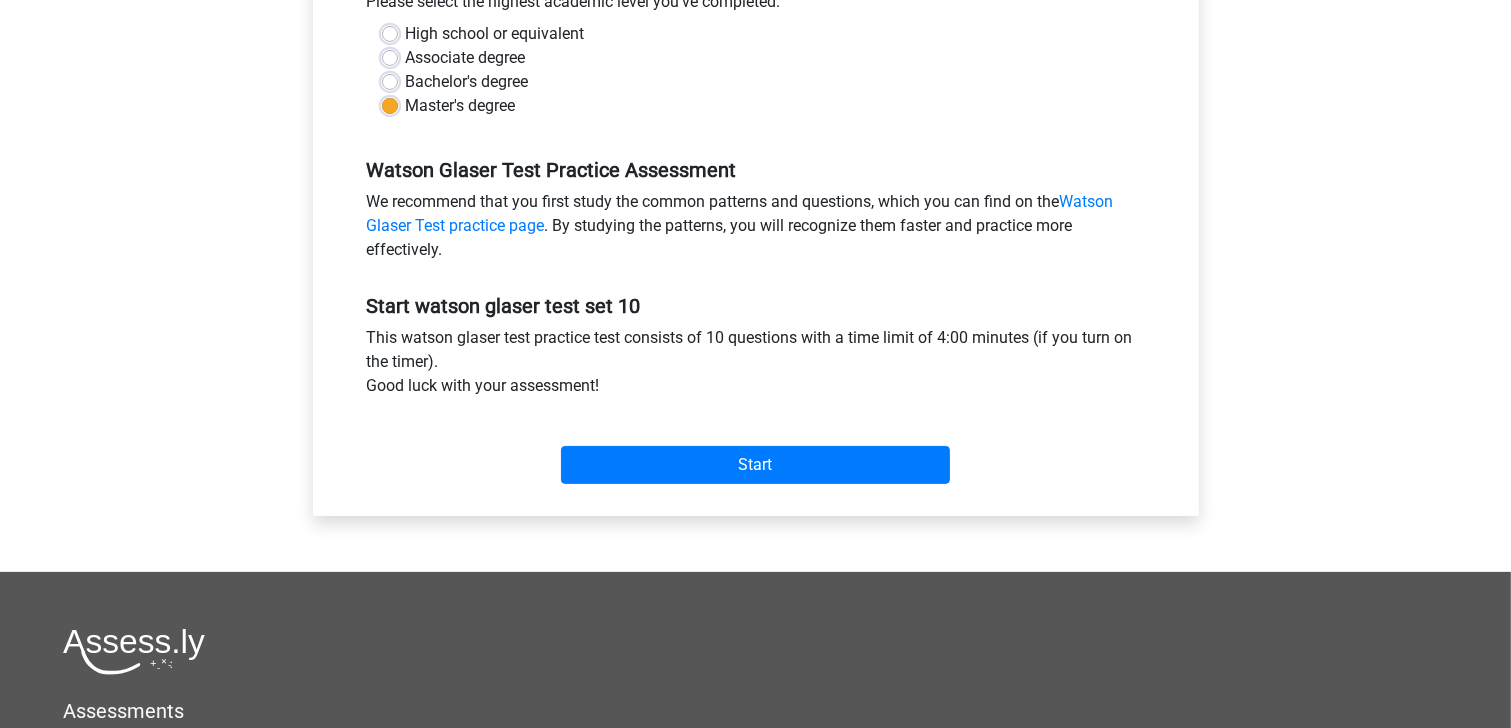 click on "Start" at bounding box center [756, 449] 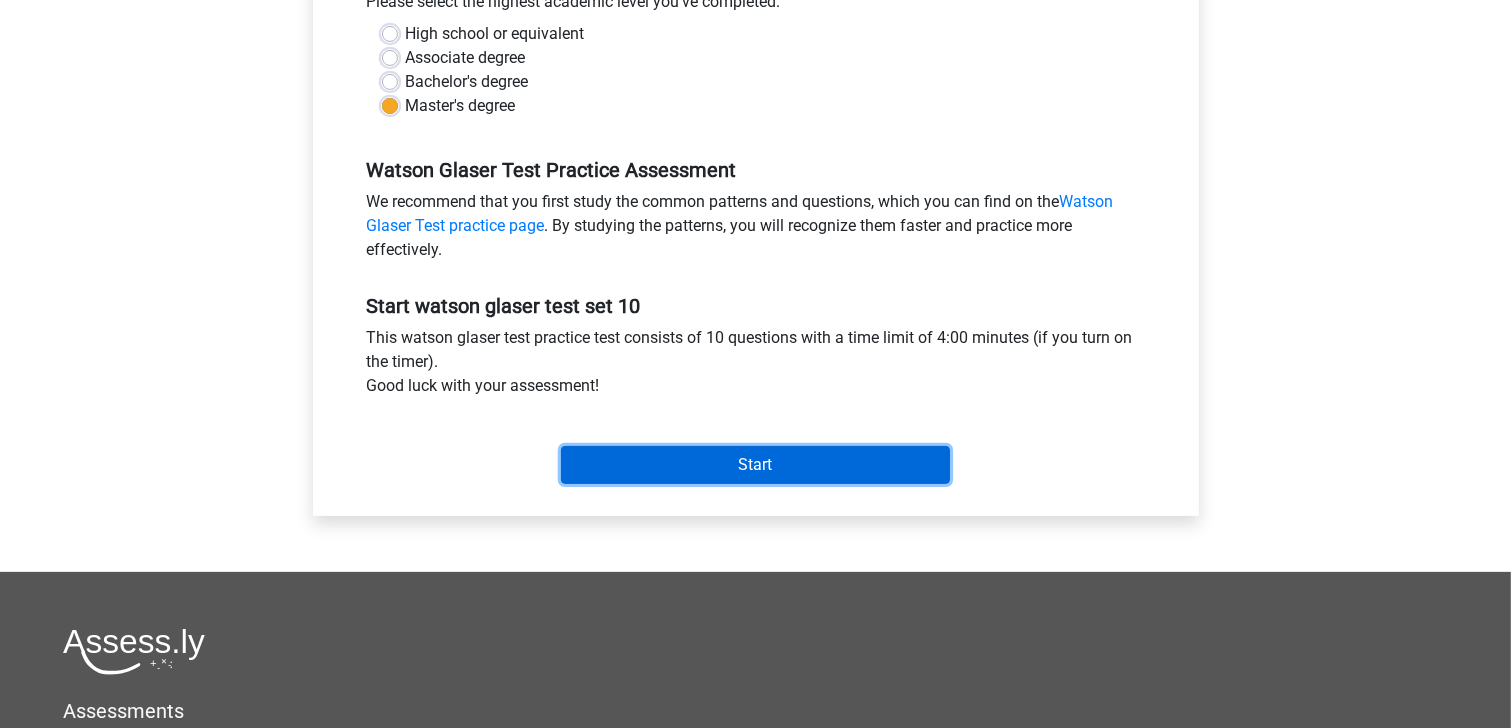 click on "Start" at bounding box center (755, 465) 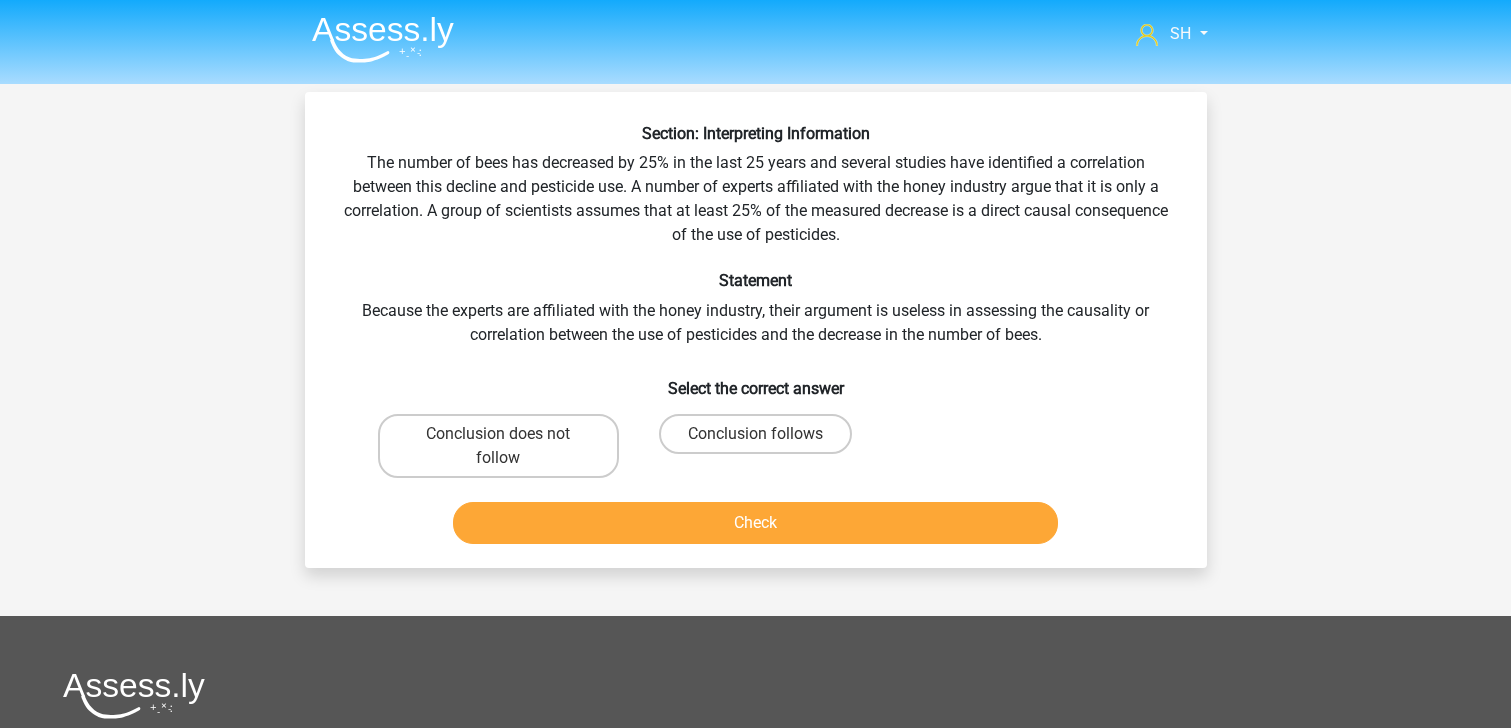 scroll, scrollTop: 0, scrollLeft: 0, axis: both 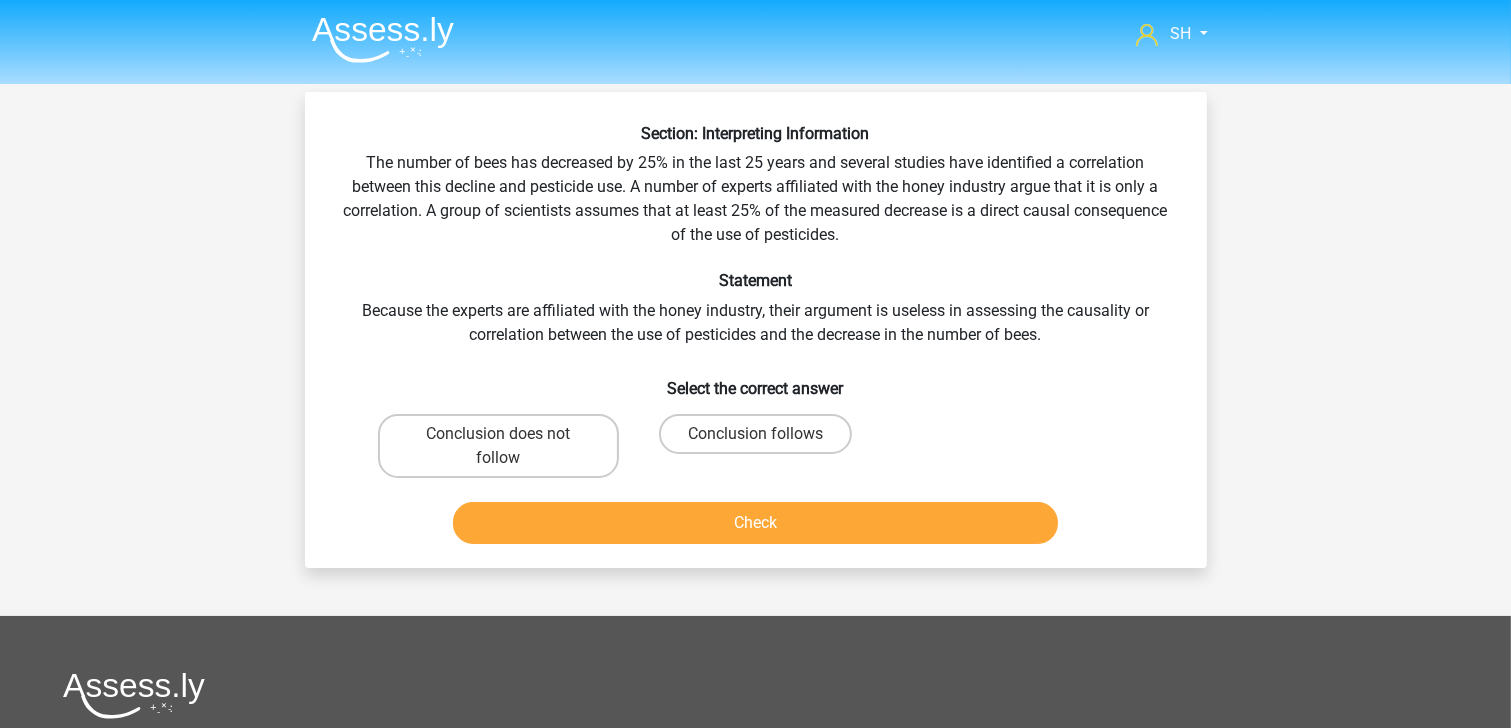 drag, startPoint x: 897, startPoint y: 232, endPoint x: 869, endPoint y: 224, distance: 29.12044 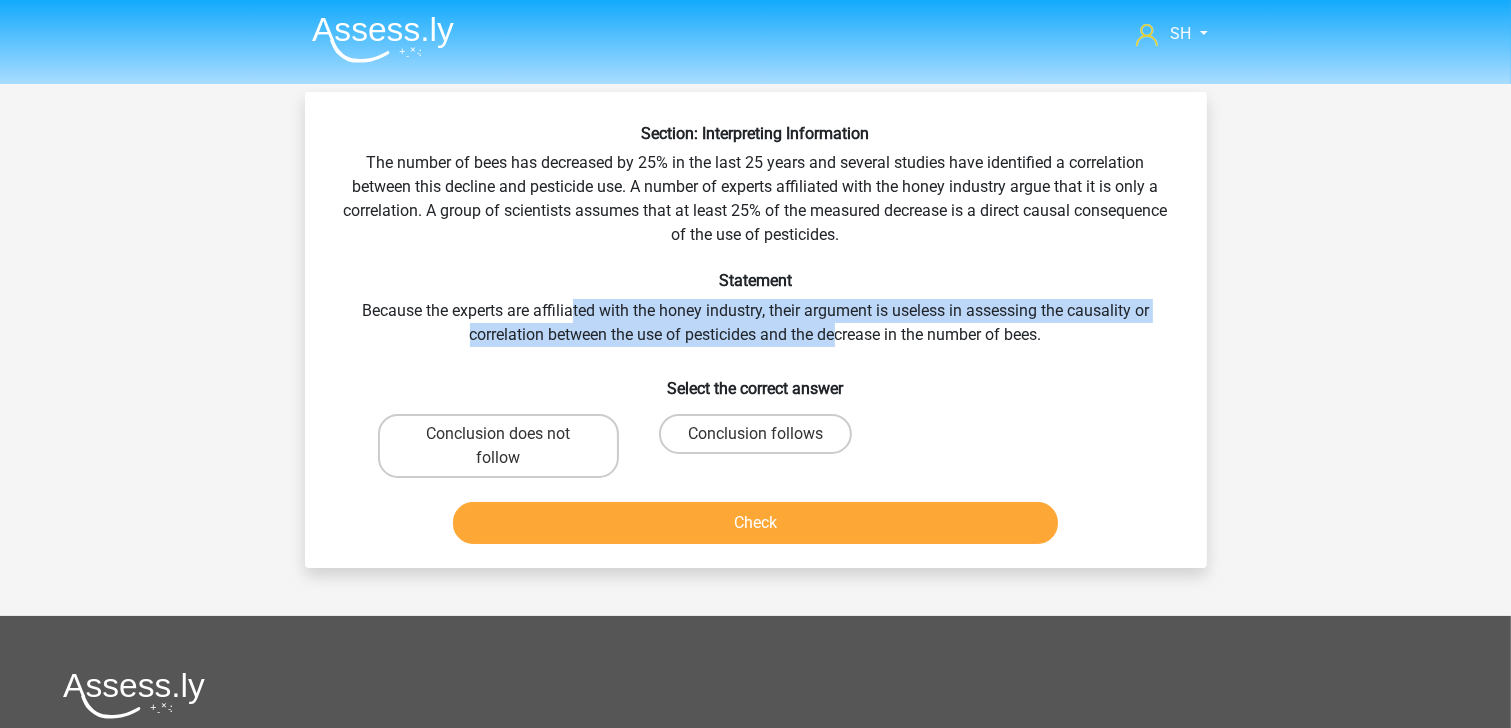 drag, startPoint x: 590, startPoint y: 314, endPoint x: 836, endPoint y: 324, distance: 246.20317 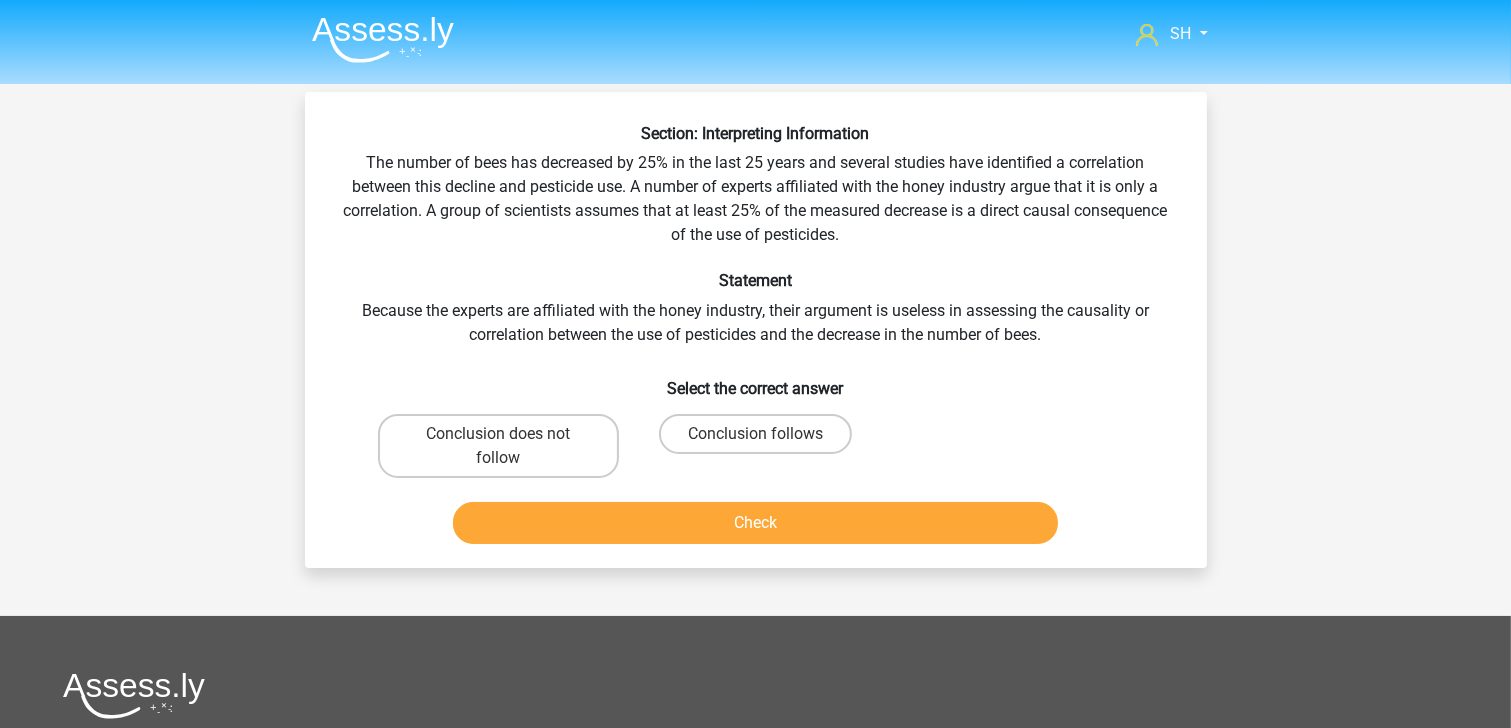 drag, startPoint x: 904, startPoint y: 326, endPoint x: 937, endPoint y: 330, distance: 33.24154 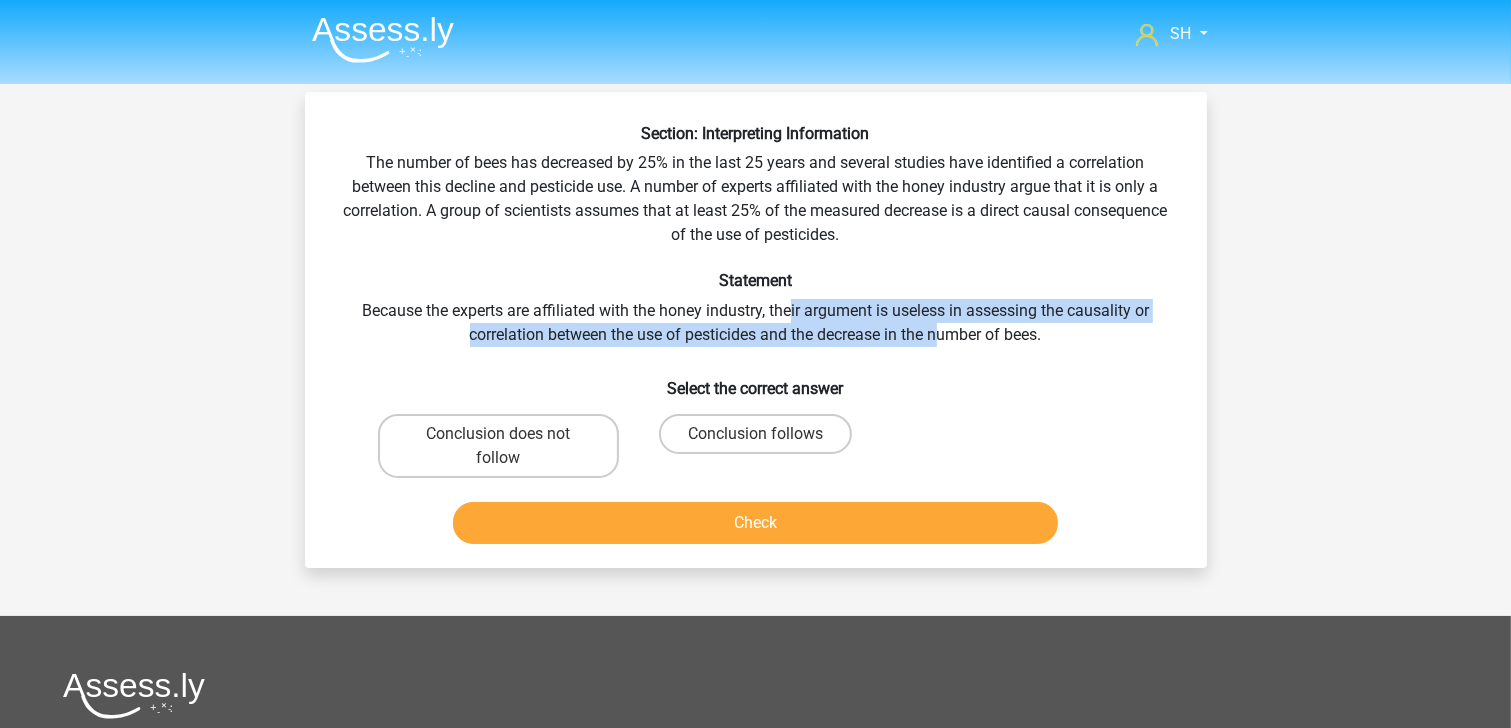 drag, startPoint x: 937, startPoint y: 330, endPoint x: 789, endPoint y: 316, distance: 148.66069 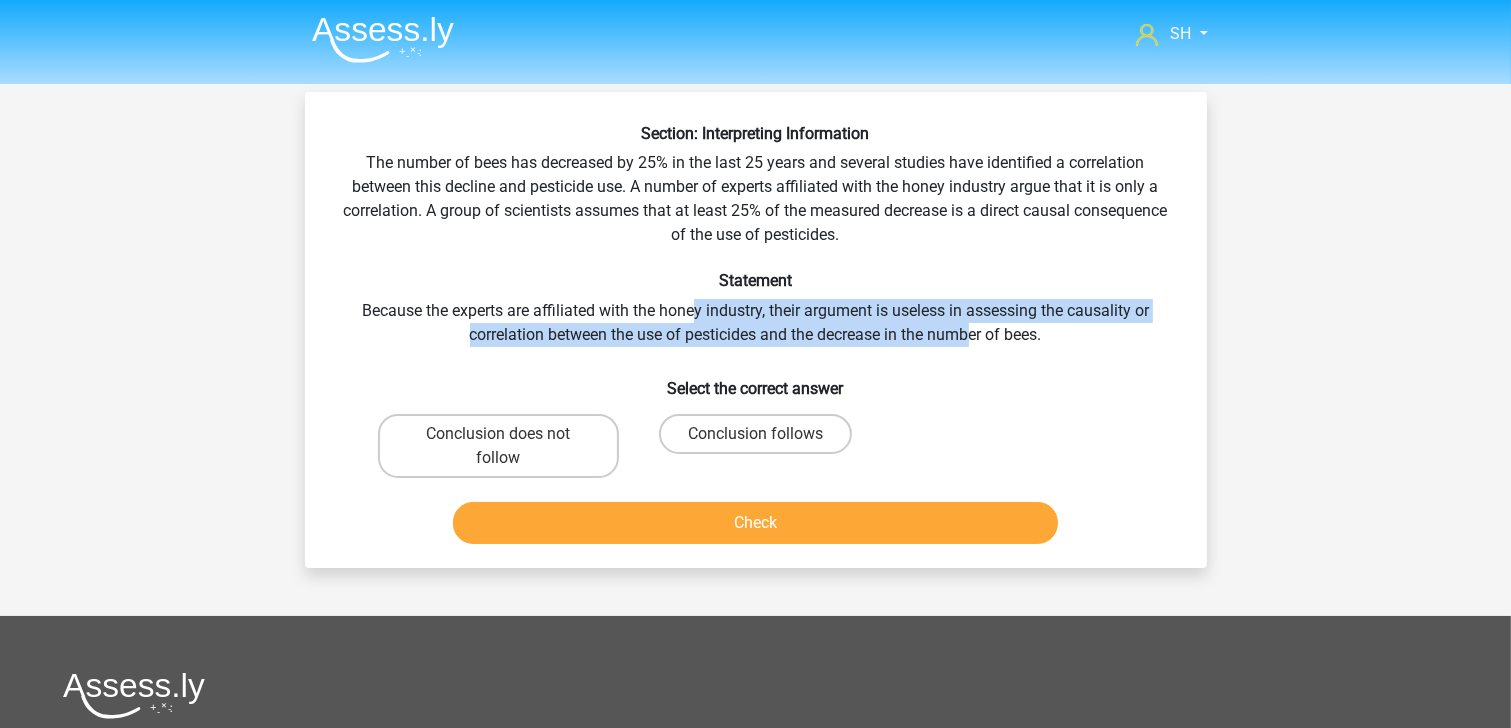 drag, startPoint x: 694, startPoint y: 318, endPoint x: 972, endPoint y: 344, distance: 279.21317 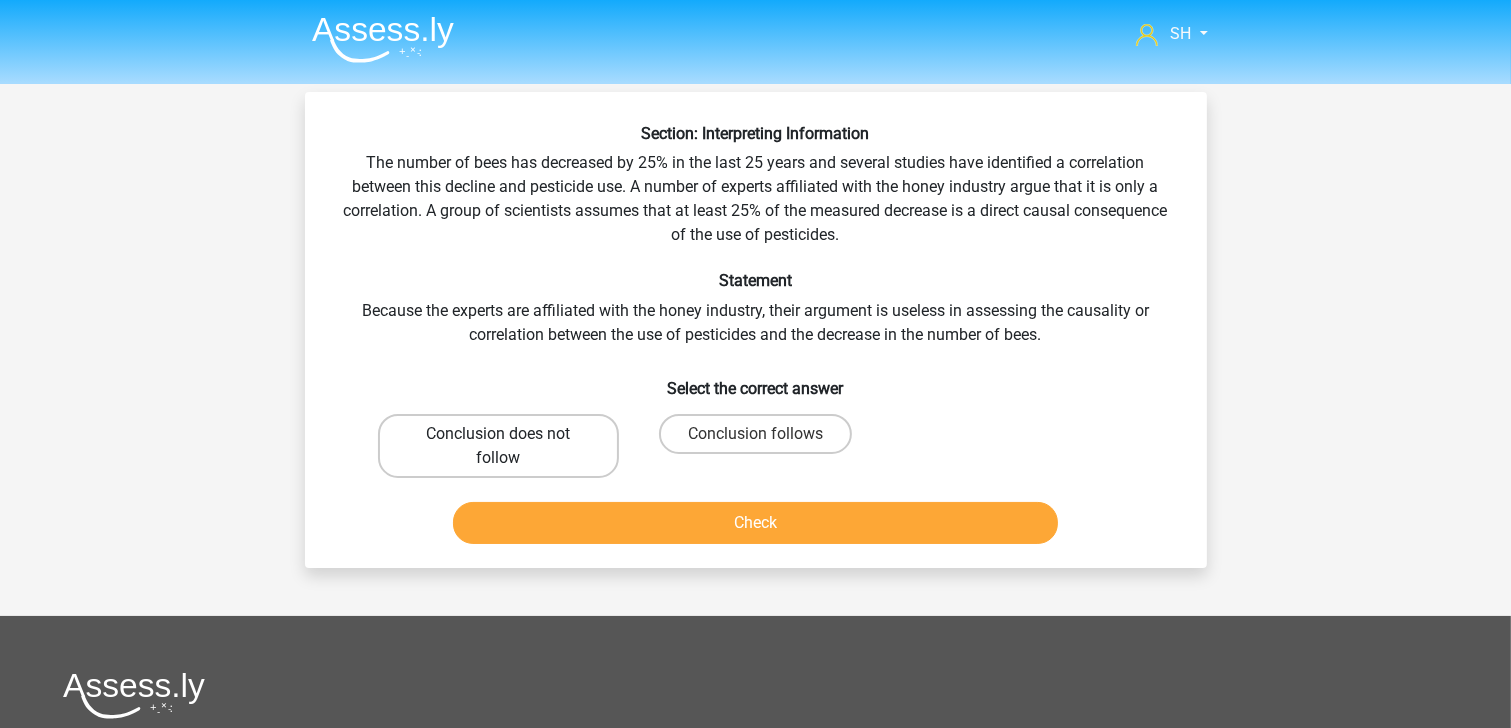 click on "Conclusion does not follow" at bounding box center (498, 446) 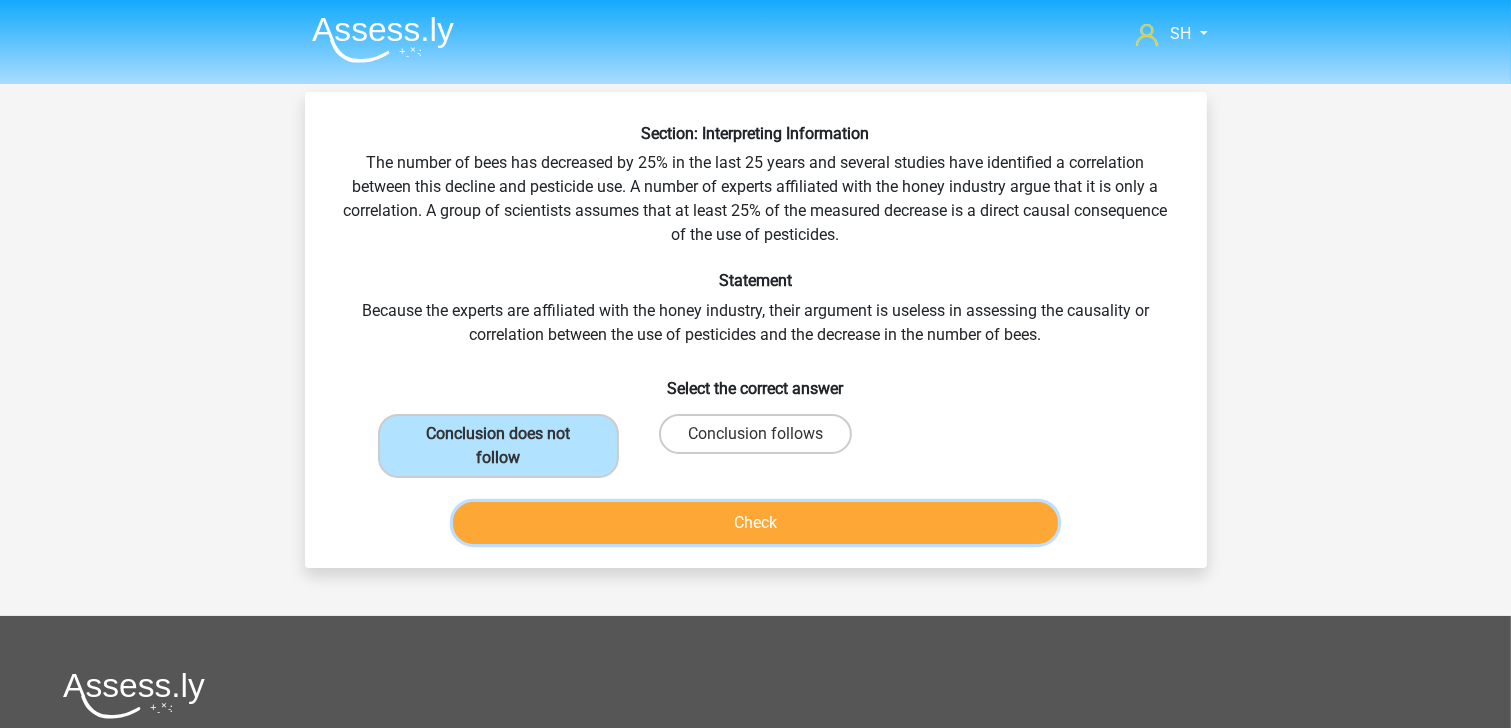 click on "Check" at bounding box center [755, 523] 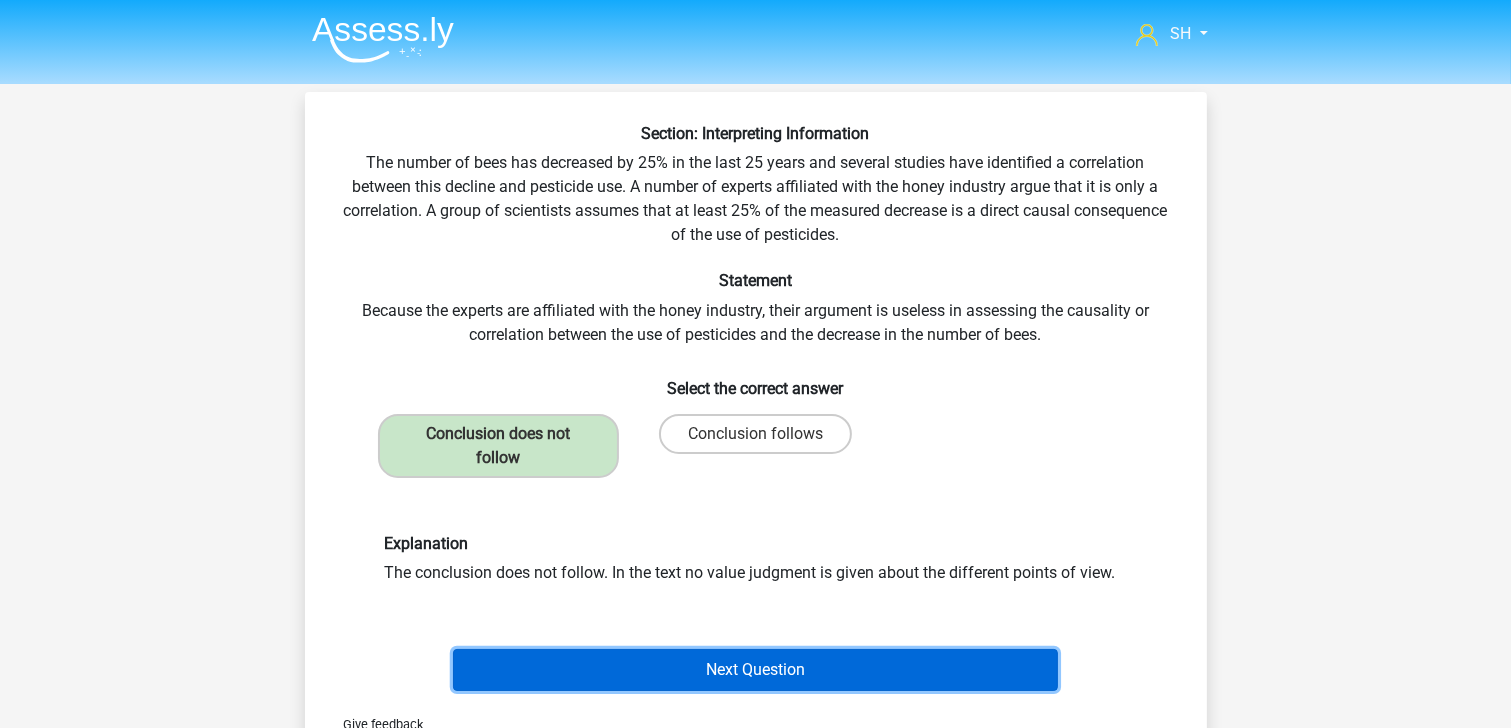 drag, startPoint x: 781, startPoint y: 675, endPoint x: 668, endPoint y: 636, distance: 119.54079 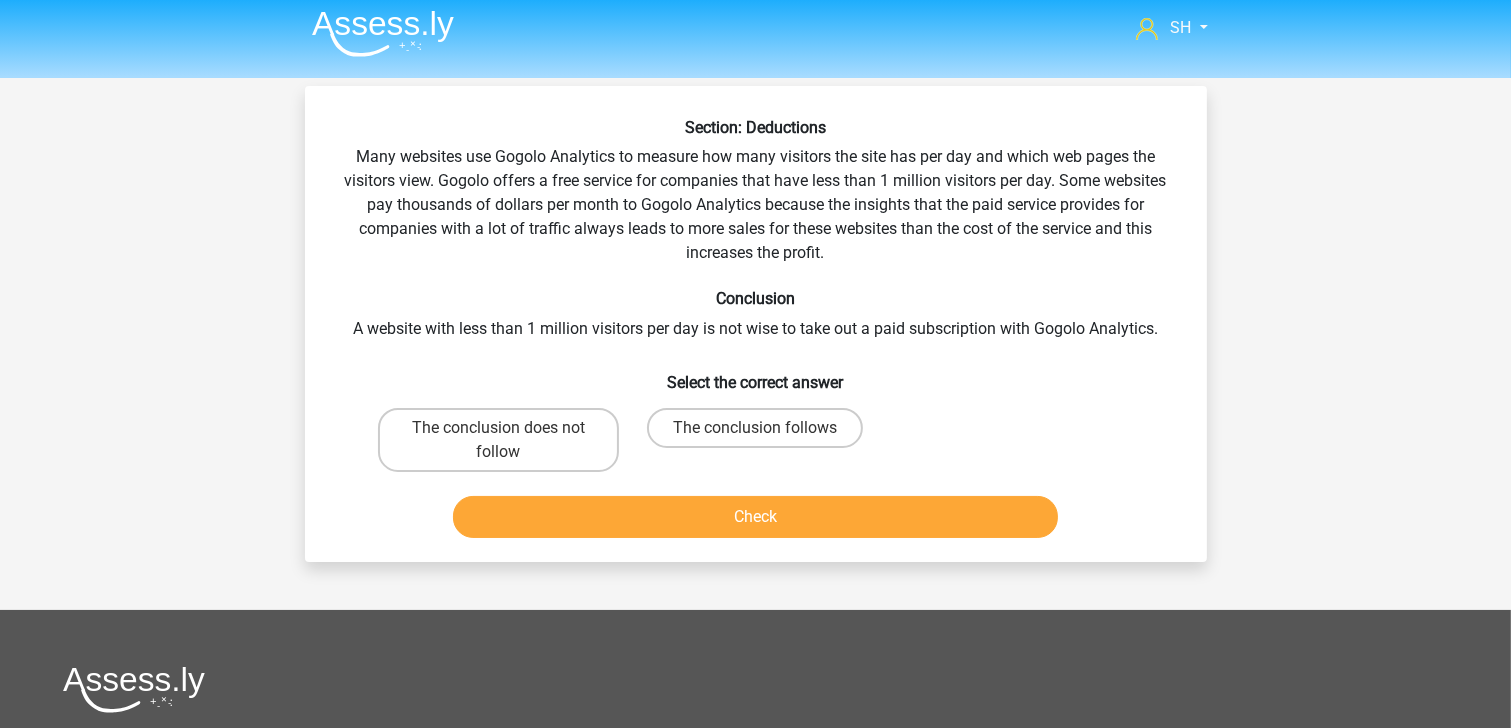 scroll, scrollTop: 92, scrollLeft: 0, axis: vertical 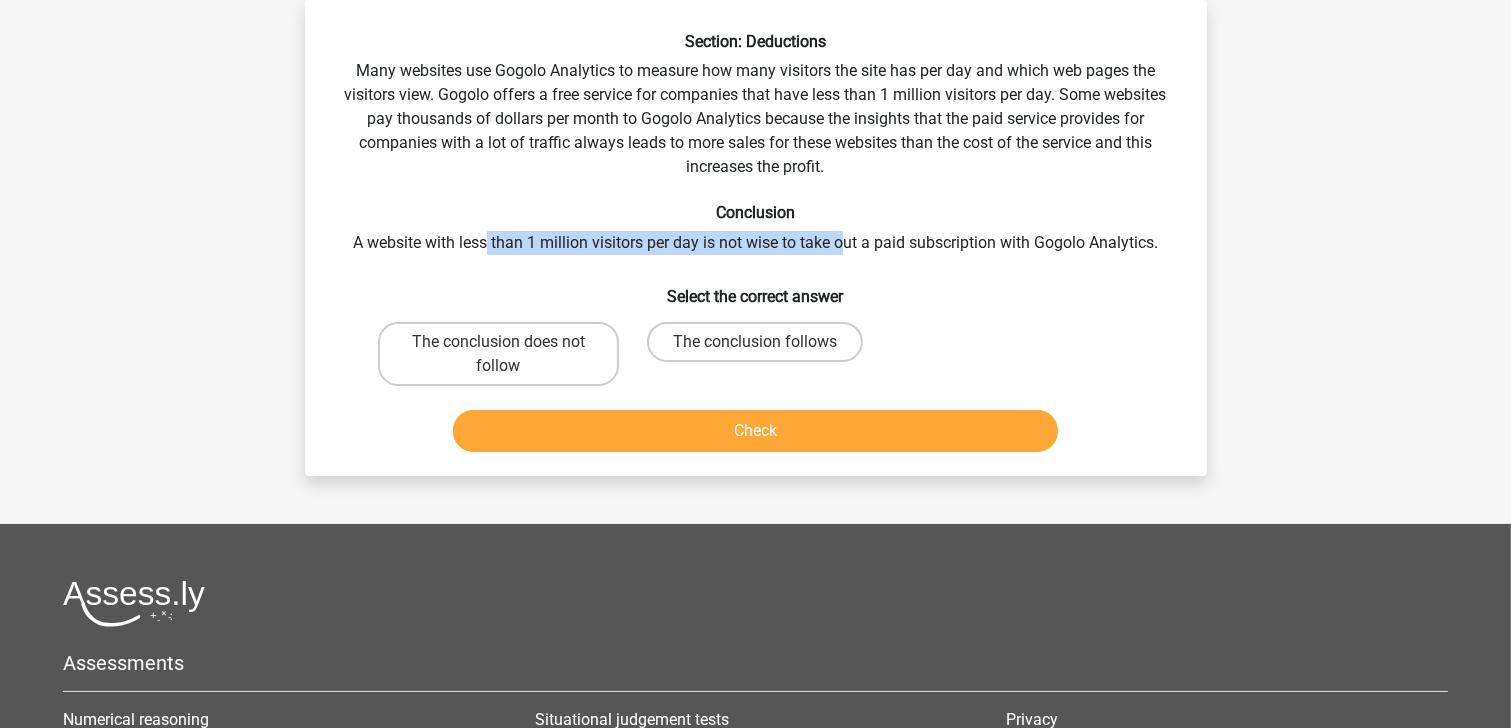 drag, startPoint x: 517, startPoint y: 244, endPoint x: 845, endPoint y: 244, distance: 328 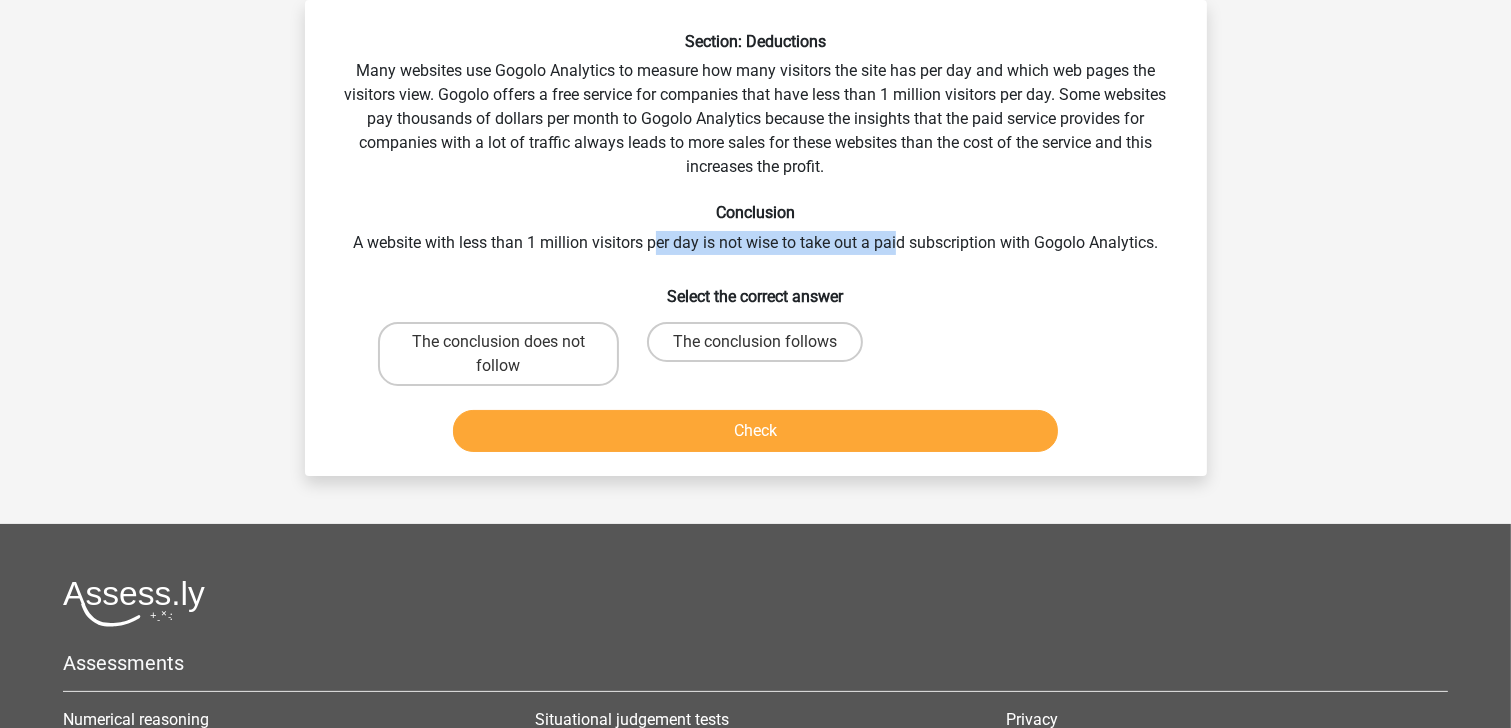 drag, startPoint x: 900, startPoint y: 240, endPoint x: 659, endPoint y: 235, distance: 241.05186 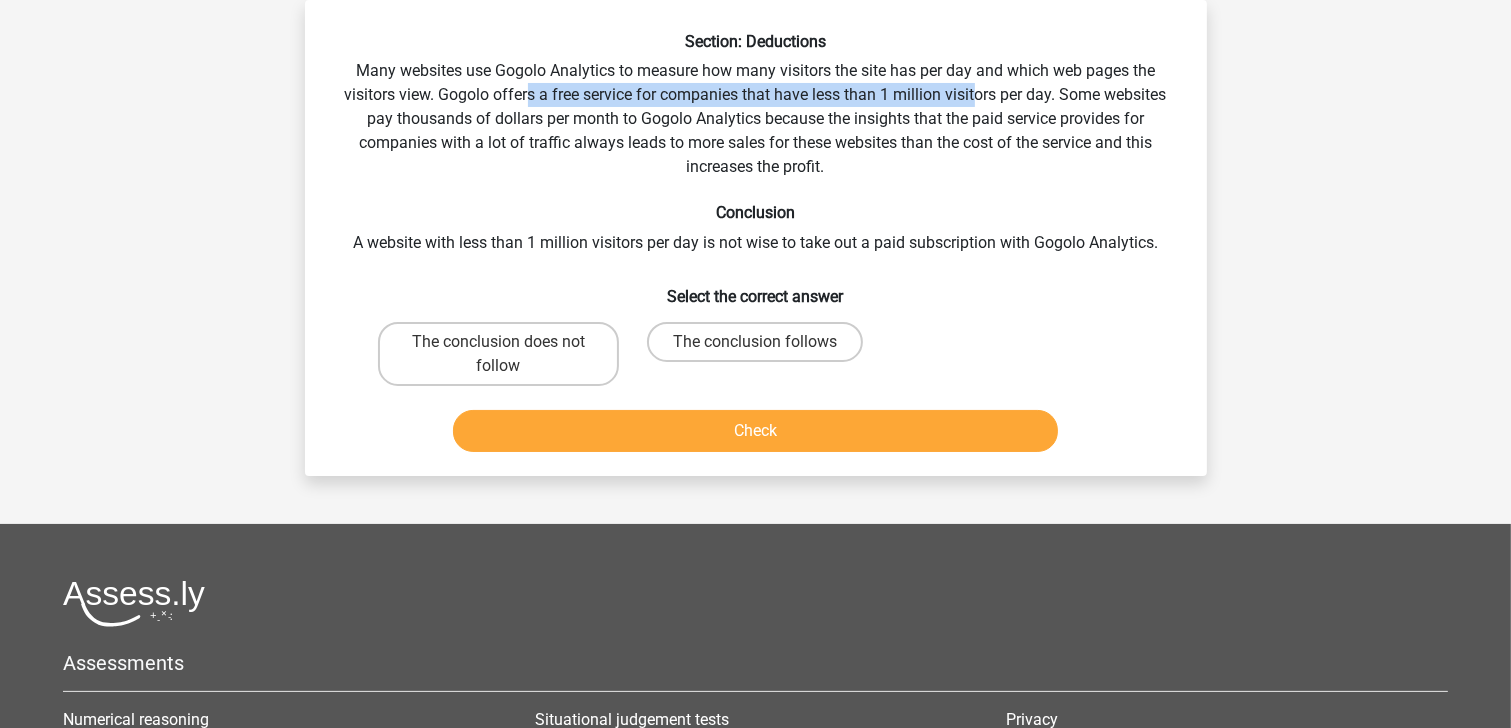 drag, startPoint x: 526, startPoint y: 96, endPoint x: 974, endPoint y: 96, distance: 448 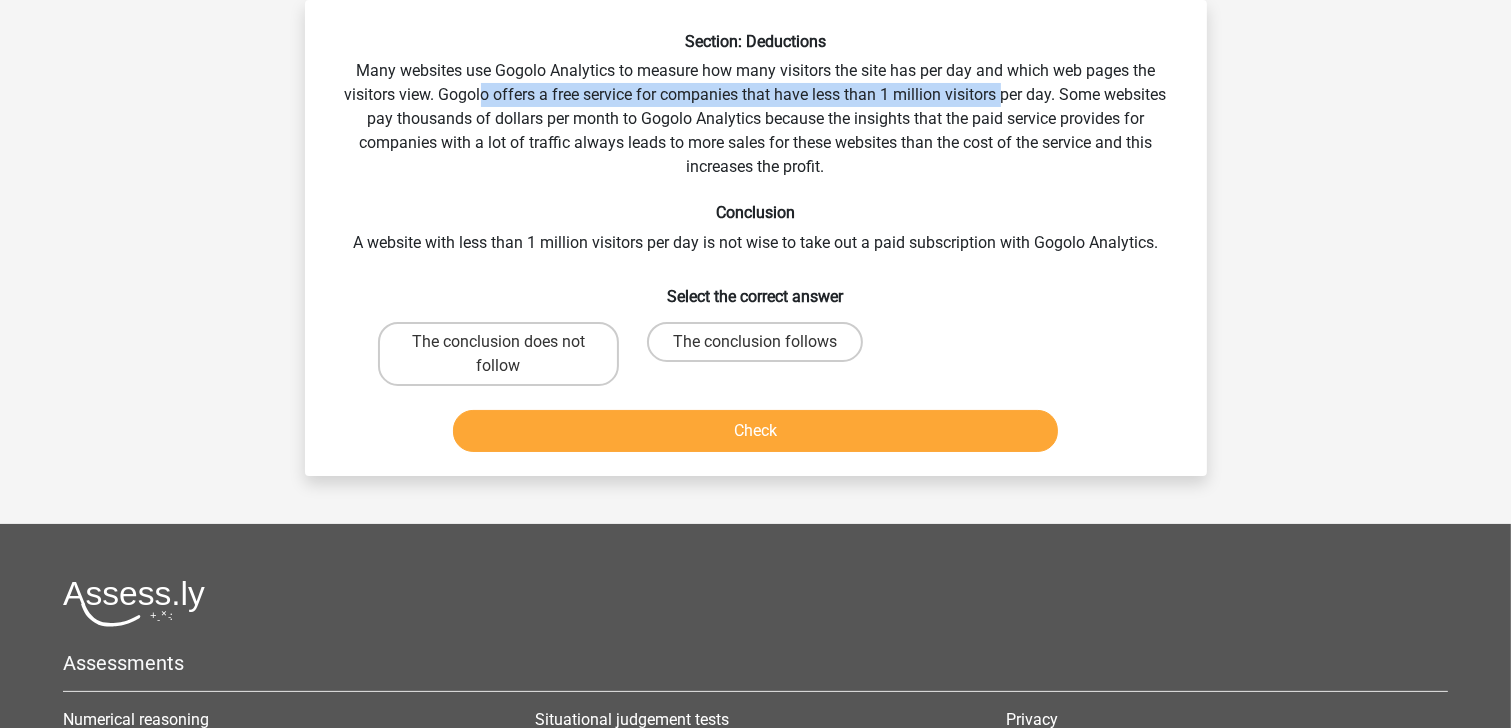 drag, startPoint x: 1005, startPoint y: 96, endPoint x: 470, endPoint y: 97, distance: 535.0009 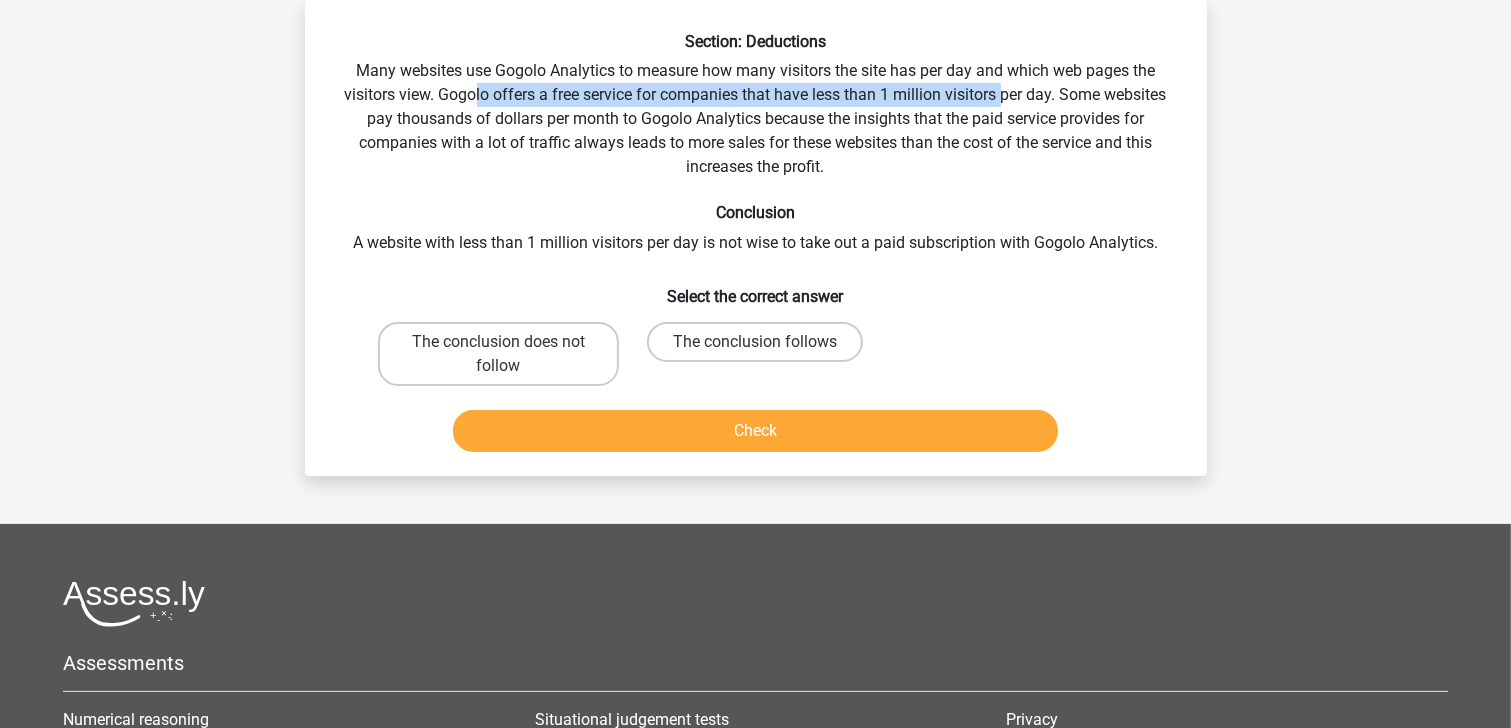 click on "Section: Deductions Many websites use Gogolo Analytics to measure how many visitors the site has per day and which web pages the visitors view. Gogolo offers a free service for companies that have less than 1 million visitors per day. Some websites pay thousands of dollars per month to Gogolo Analytics because the insights that the paid service provides for companies with a lot of traffic always leads to more sales for these websites than the cost of the service and this increases the profit. Conclusion A website with less than 1 million visitors per day is not wise to take out a paid subscription with Gogolo Analytics.
Select the correct answer" at bounding box center (756, 246) 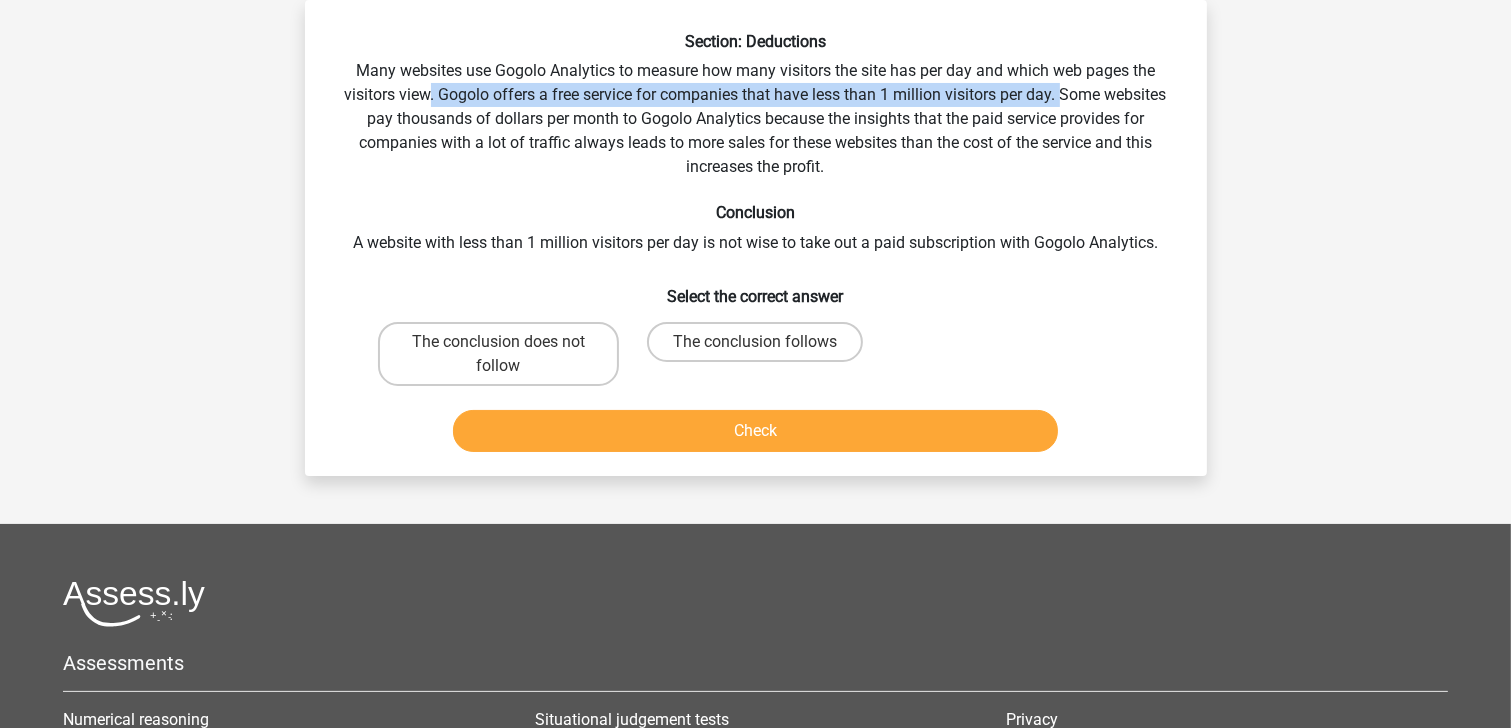 drag, startPoint x: 427, startPoint y: 96, endPoint x: 1062, endPoint y: 101, distance: 635.0197 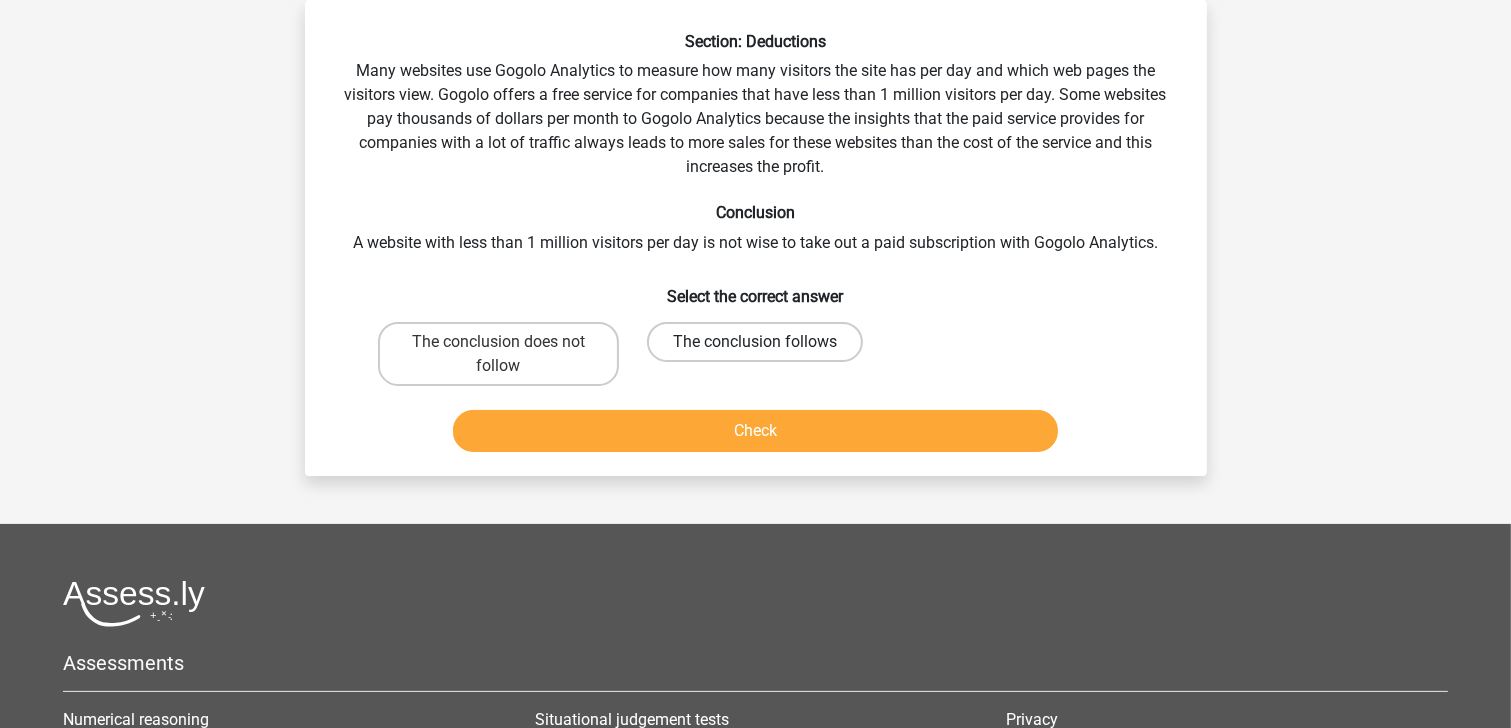 click on "The conclusion follows" at bounding box center [755, 342] 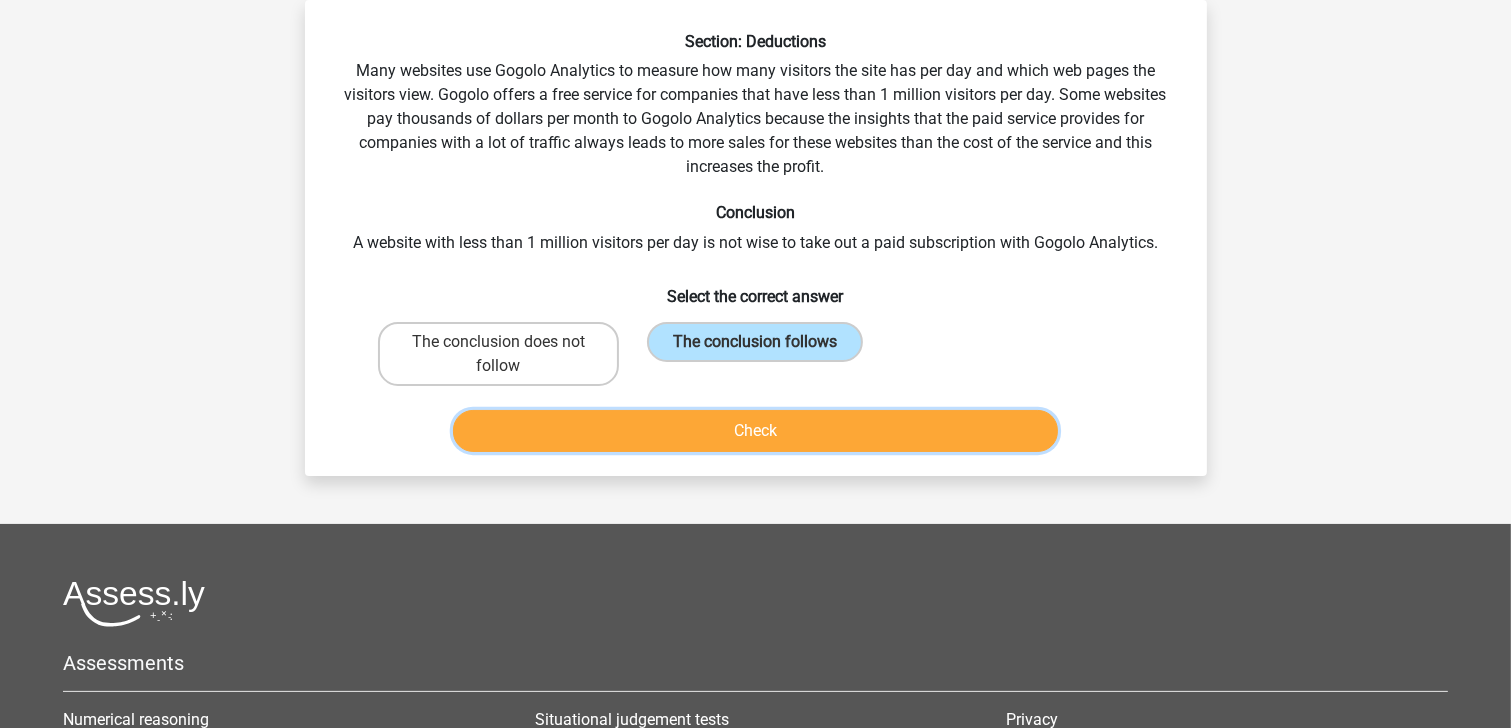 click on "Check" at bounding box center (755, 431) 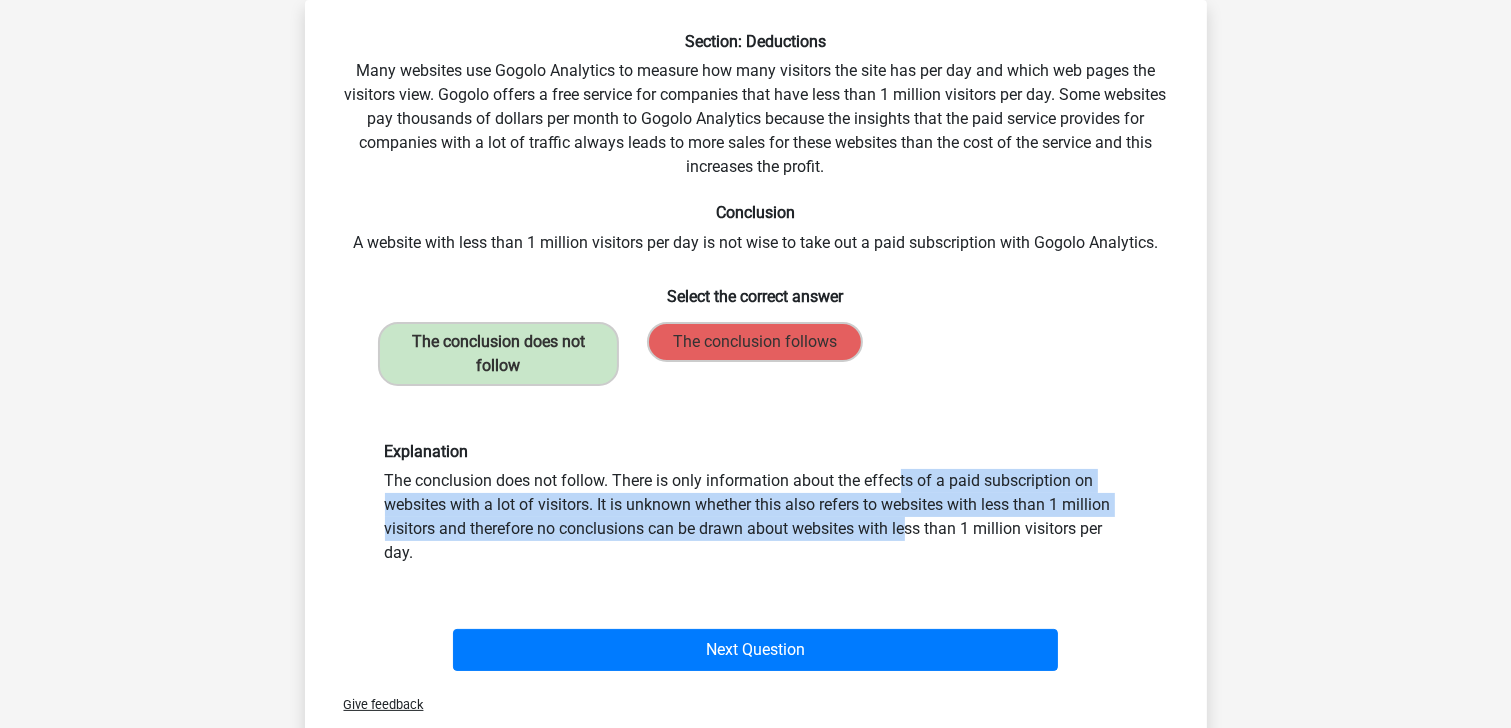 drag, startPoint x: 644, startPoint y: 514, endPoint x: 646, endPoint y: 485, distance: 29.068884 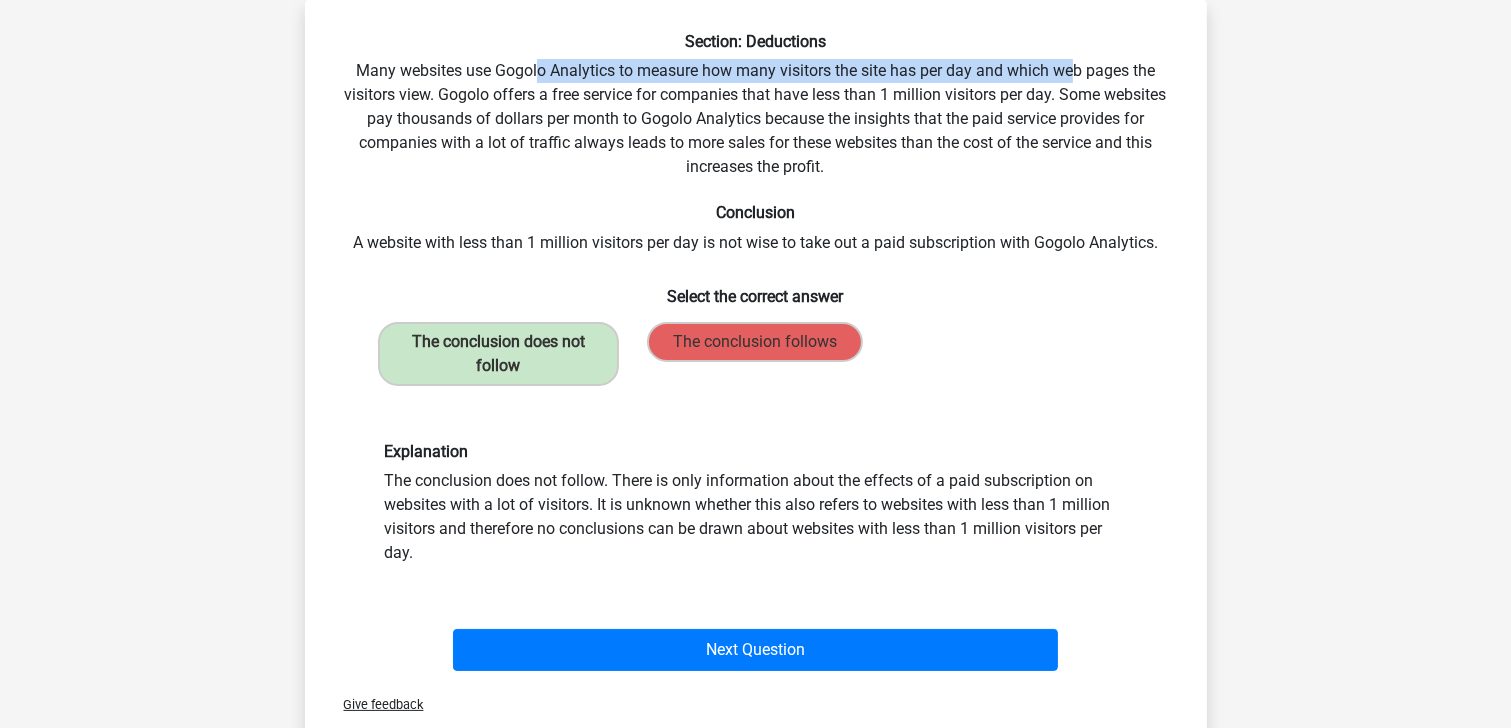 drag, startPoint x: 538, startPoint y: 72, endPoint x: 1072, endPoint y: 63, distance: 534.07587 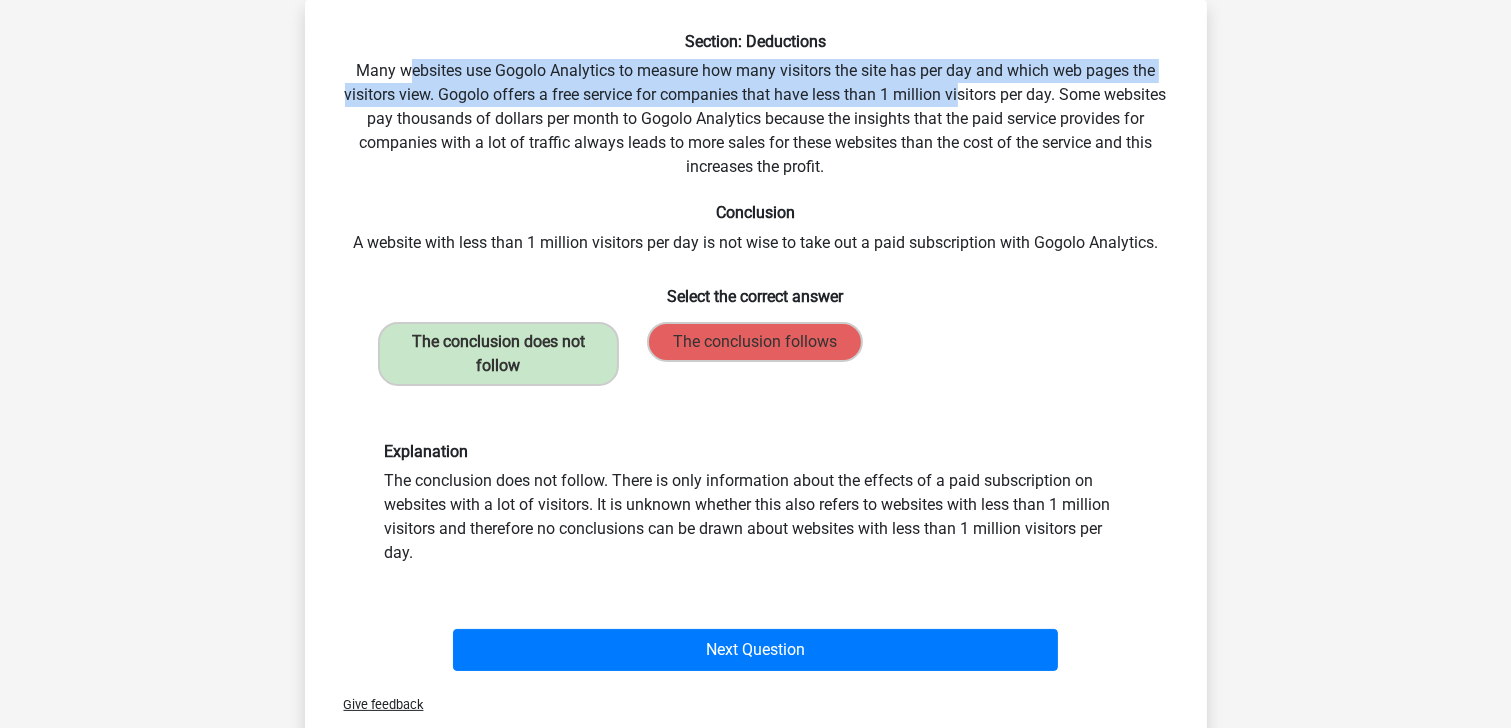 drag, startPoint x: 956, startPoint y: 90, endPoint x: 412, endPoint y: 83, distance: 544.04504 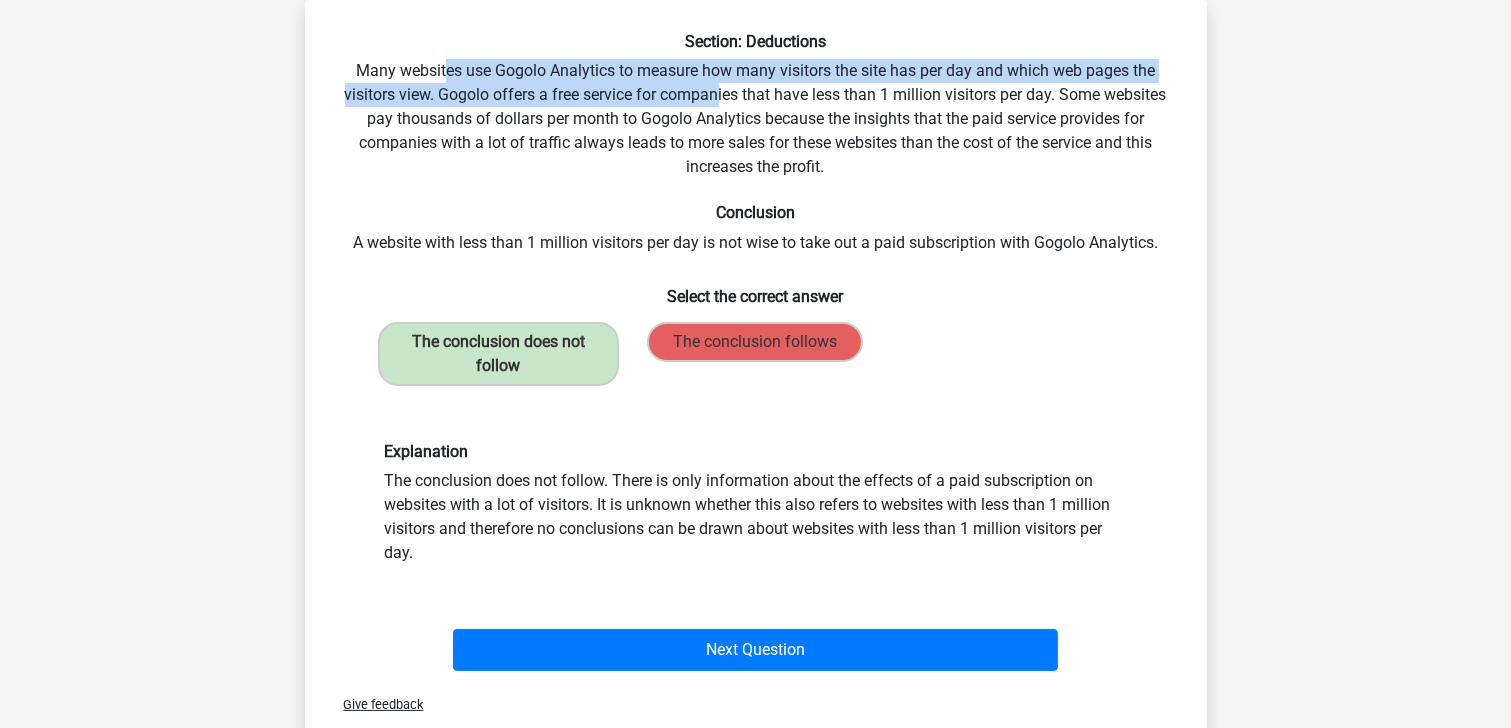 drag, startPoint x: 446, startPoint y: 80, endPoint x: 720, endPoint y: 92, distance: 274.26263 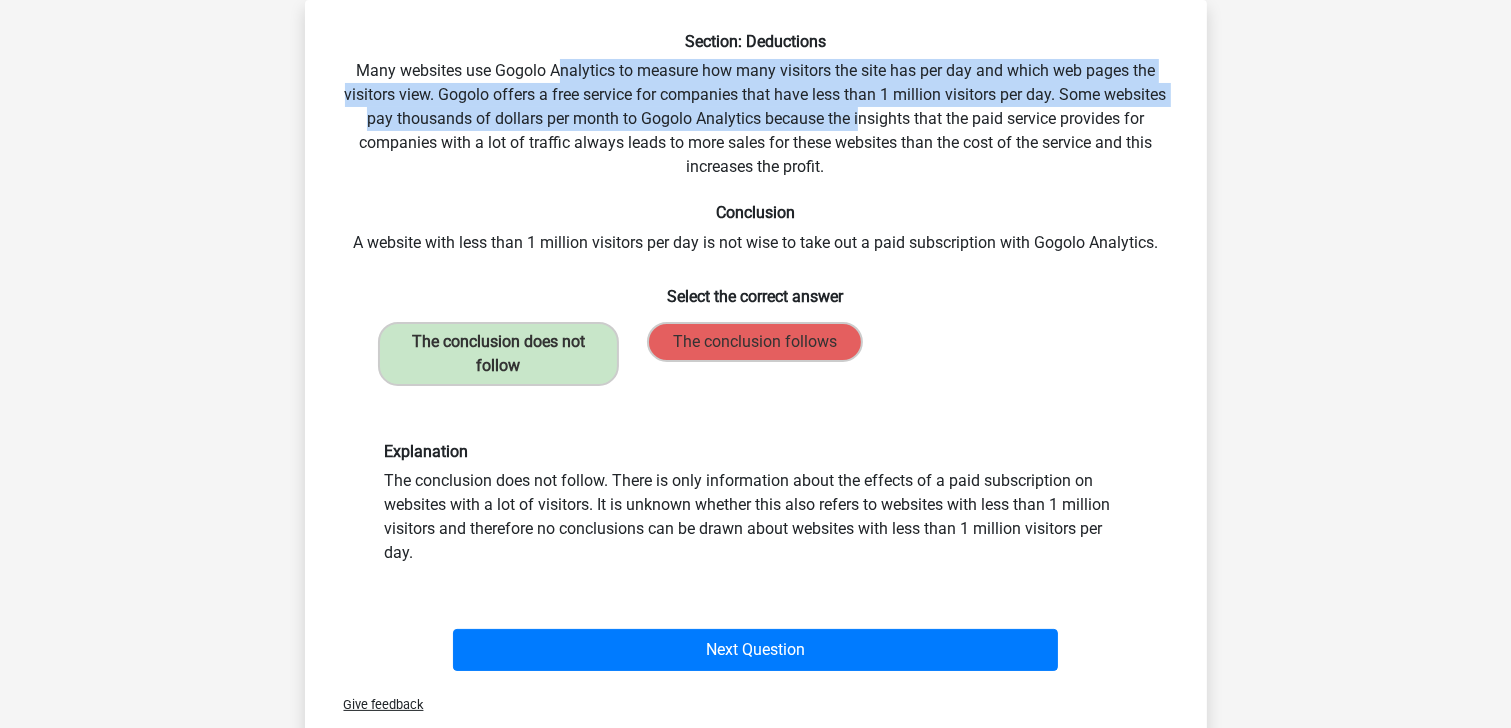 drag, startPoint x: 567, startPoint y: 83, endPoint x: 860, endPoint y: 108, distance: 294.0646 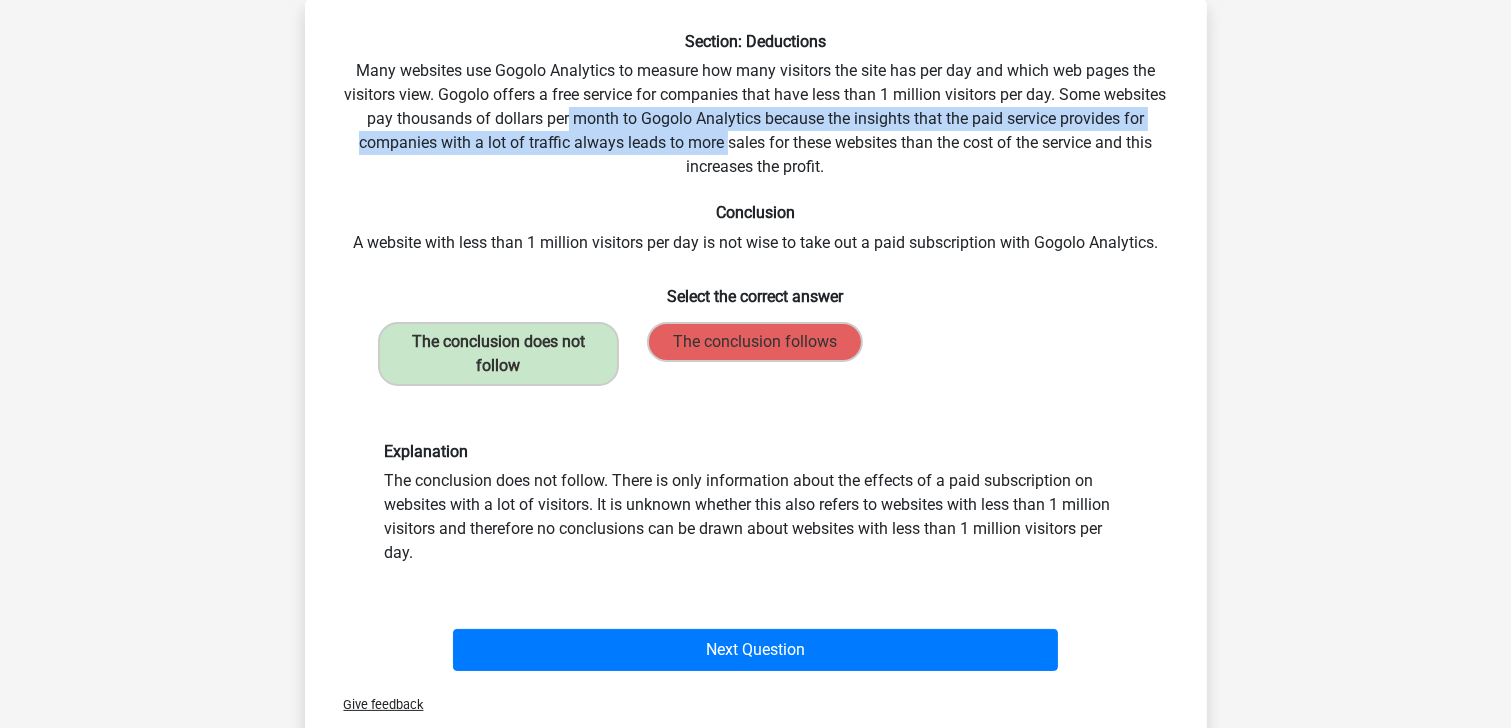 drag, startPoint x: 726, startPoint y: 148, endPoint x: 564, endPoint y: 110, distance: 166.39711 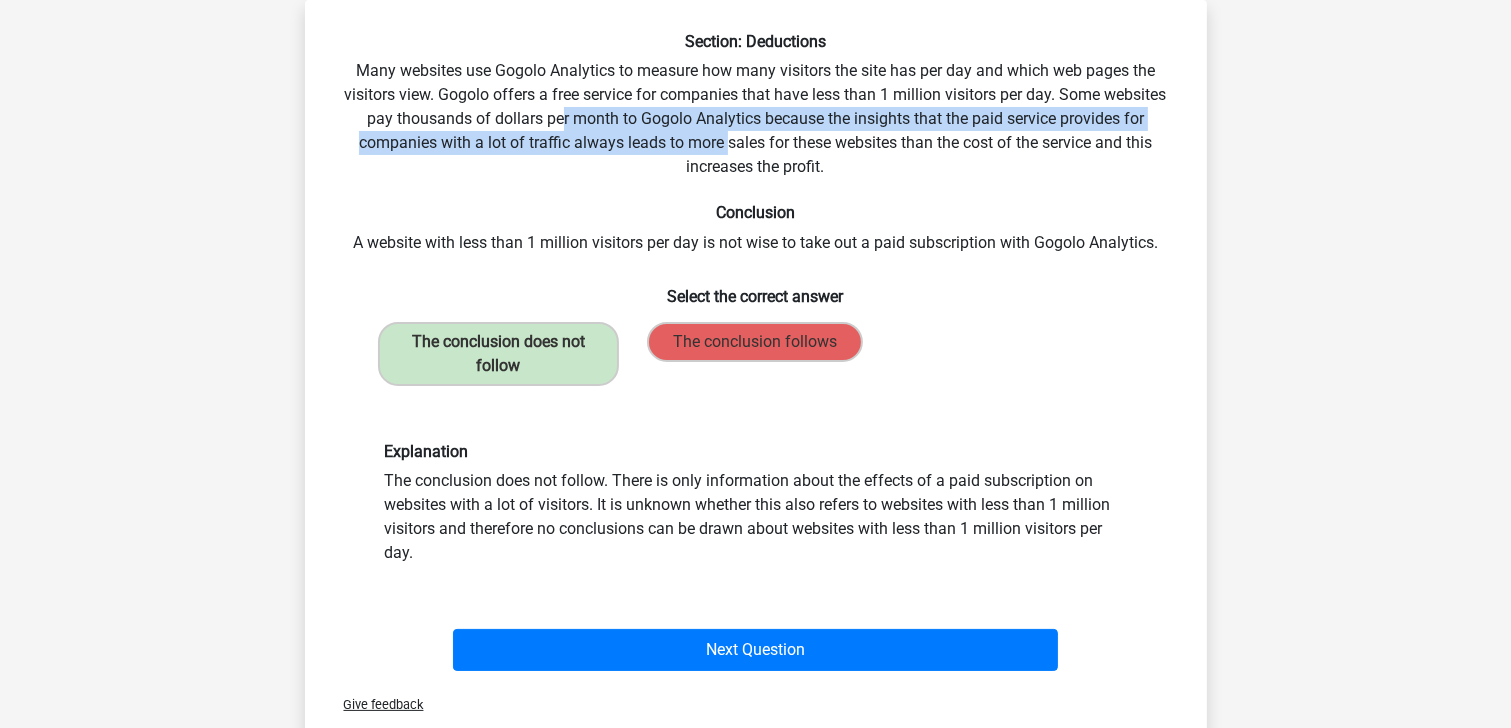 click on "Section: Deductions Many websites use Gogolo Analytics to measure how many visitors the site has per day and which web pages the visitors view. Gogolo offers a free service for companies that have less than 1 million visitors per day. Some websites pay thousands of dollars per month to Gogolo Analytics because the insights that the paid service provides for companies with a lot of traffic always leads to more sales for these websites than the cost of the service and this increases the profit. Conclusion A website with less than 1 million visitors per day is not wise to take out a paid subscription with Gogolo Analytics.
Select the correct answer" at bounding box center [756, 355] 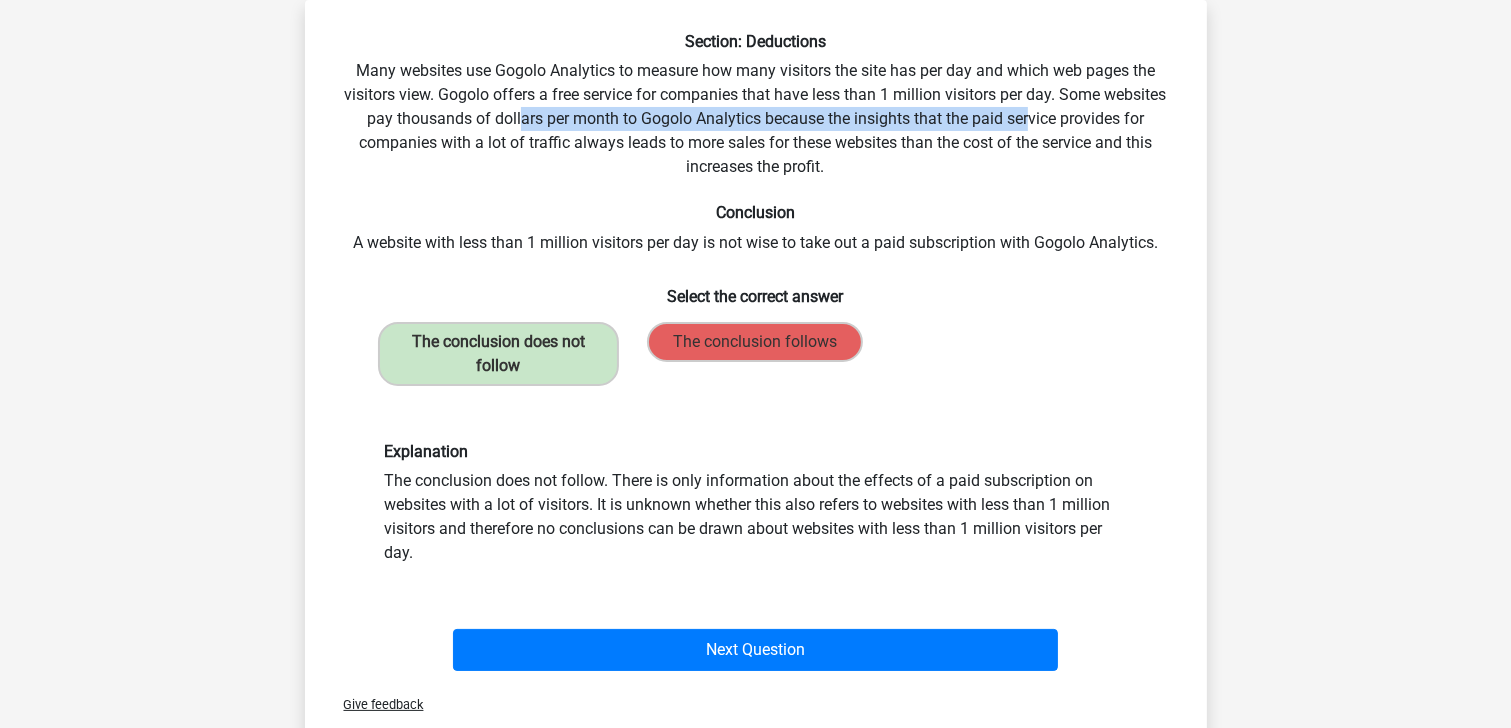 drag, startPoint x: 516, startPoint y: 109, endPoint x: 1029, endPoint y: 124, distance: 513.21924 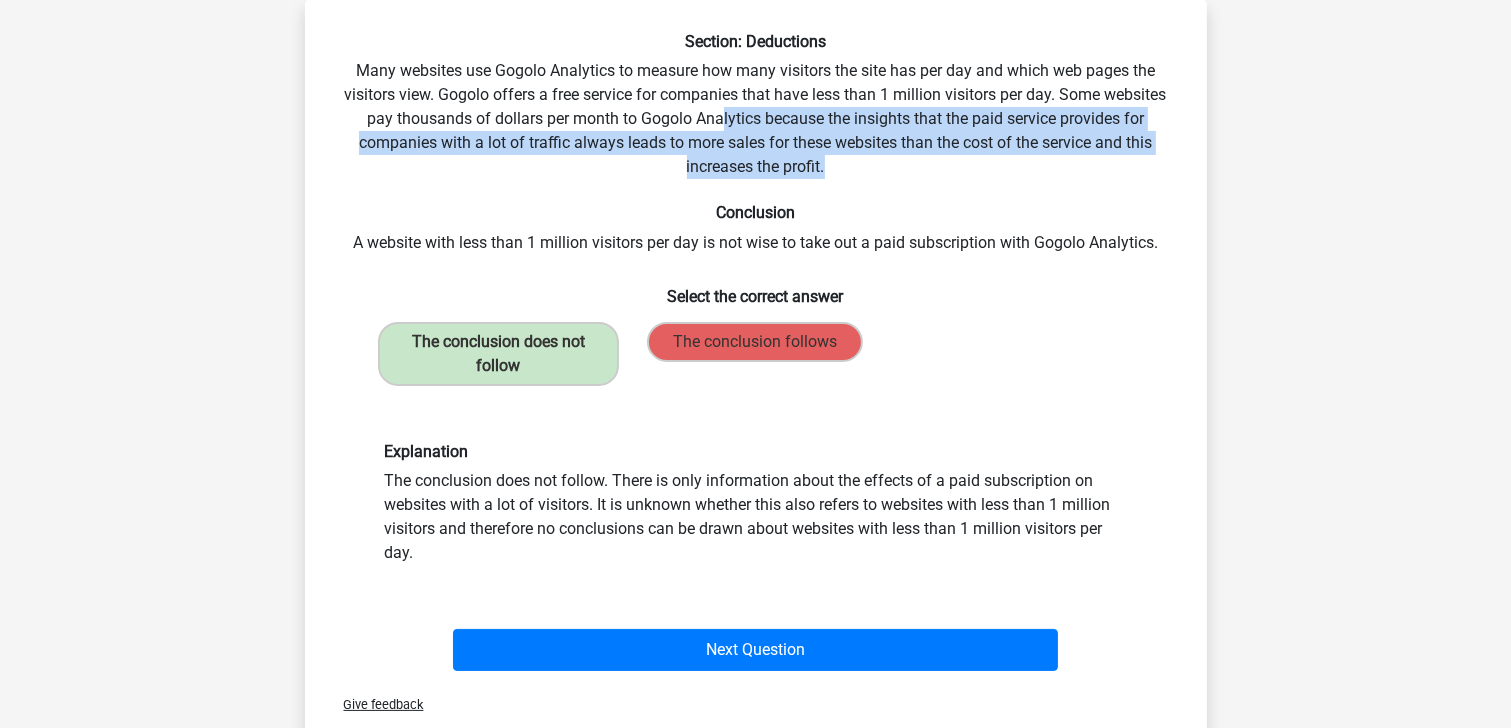 drag, startPoint x: 1023, startPoint y: 166, endPoint x: 716, endPoint y: 127, distance: 309.4673 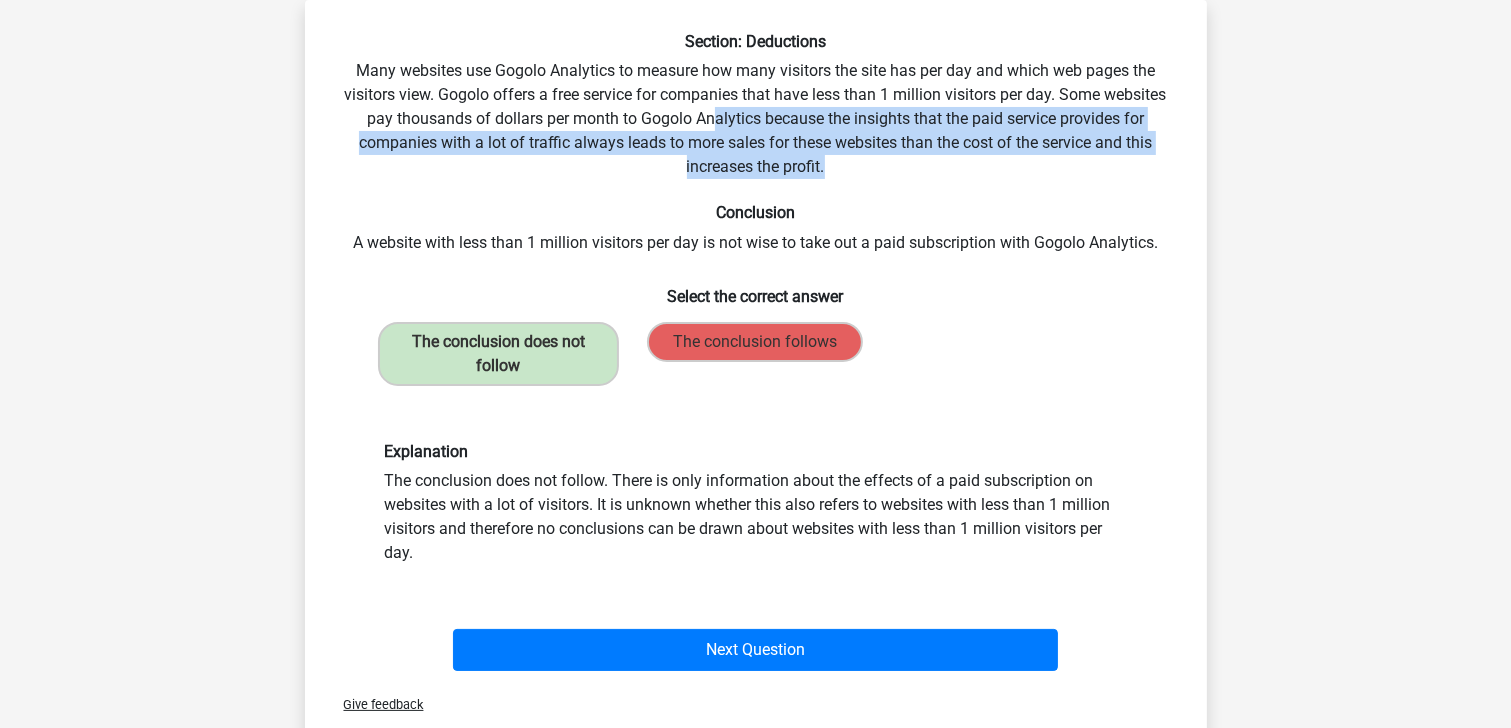 drag, startPoint x: 716, startPoint y: 127, endPoint x: 608, endPoint y: 128, distance: 108.00463 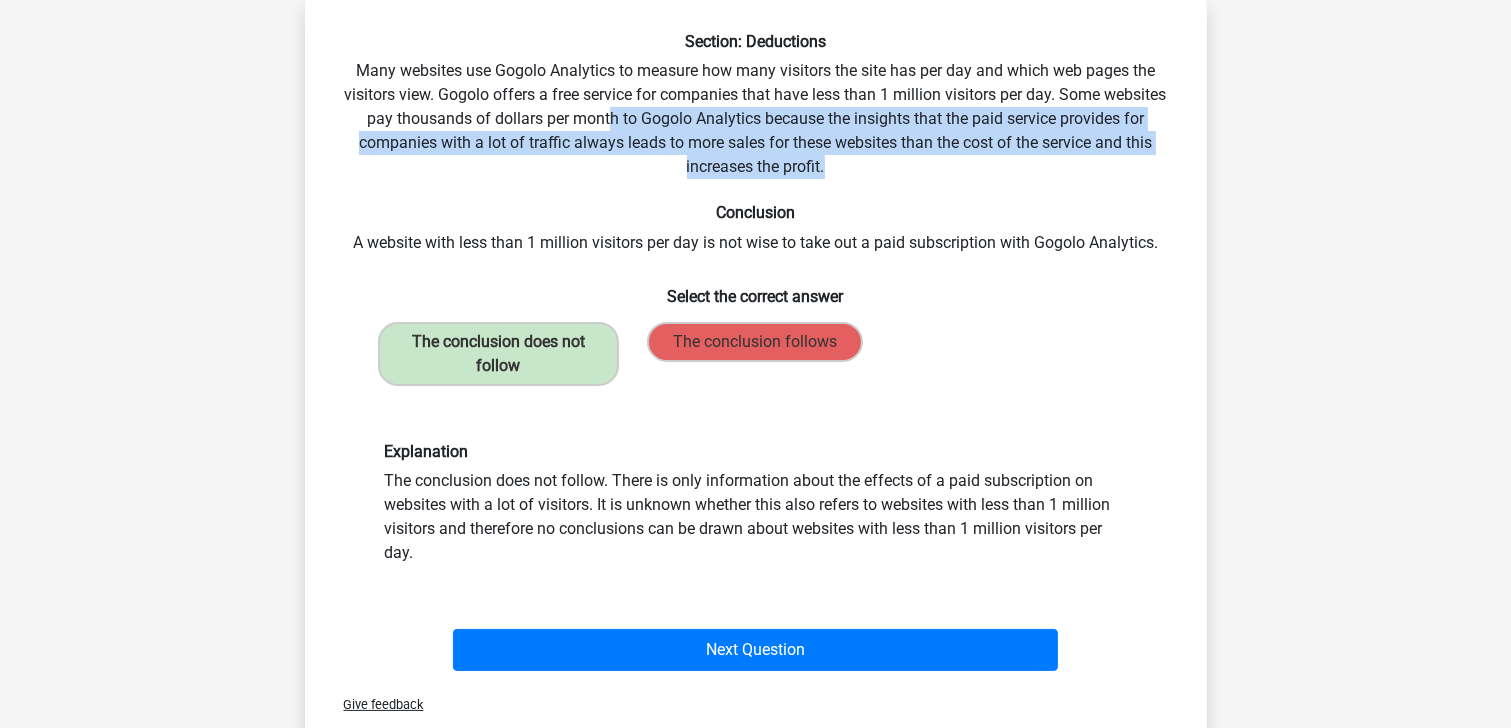 drag, startPoint x: 608, startPoint y: 128, endPoint x: 960, endPoint y: 170, distance: 354.49683 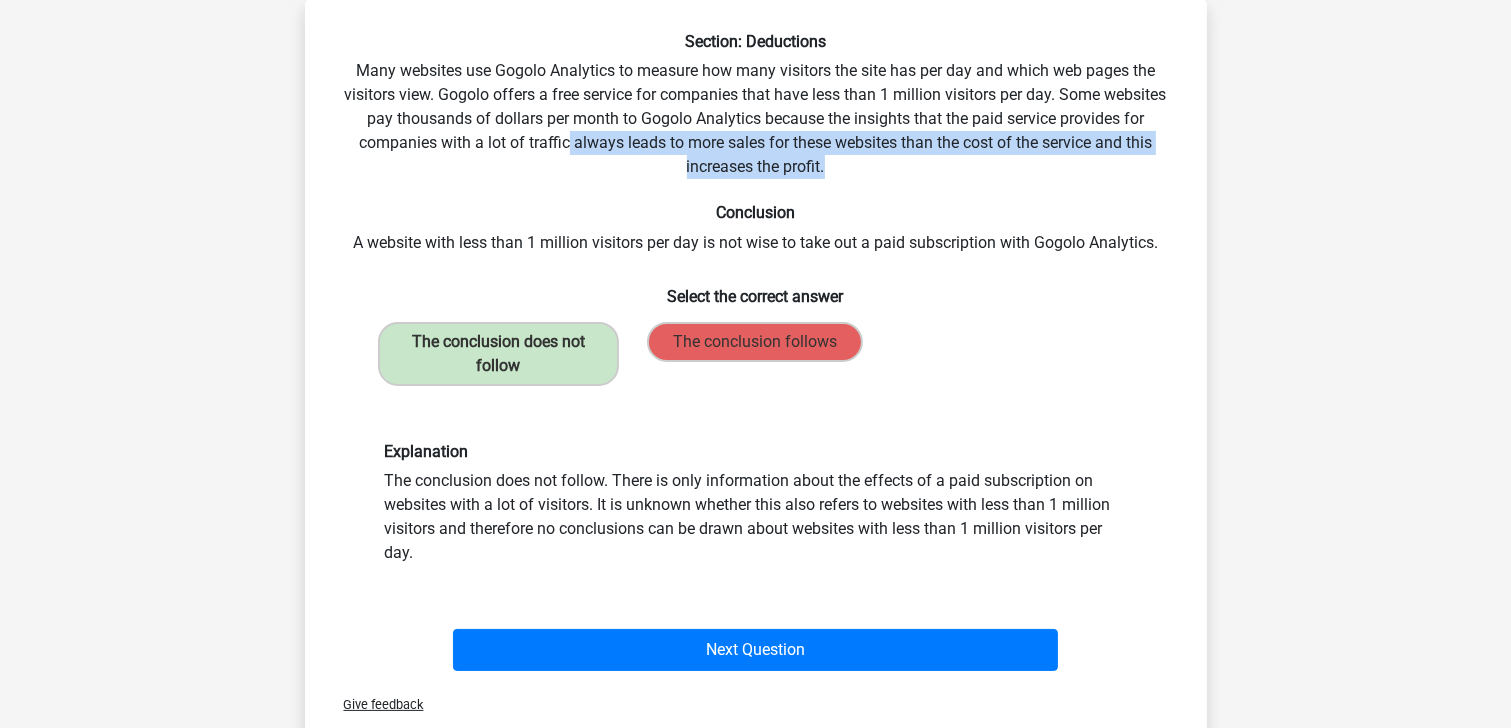 drag, startPoint x: 837, startPoint y: 152, endPoint x: 540, endPoint y: 128, distance: 297.9681 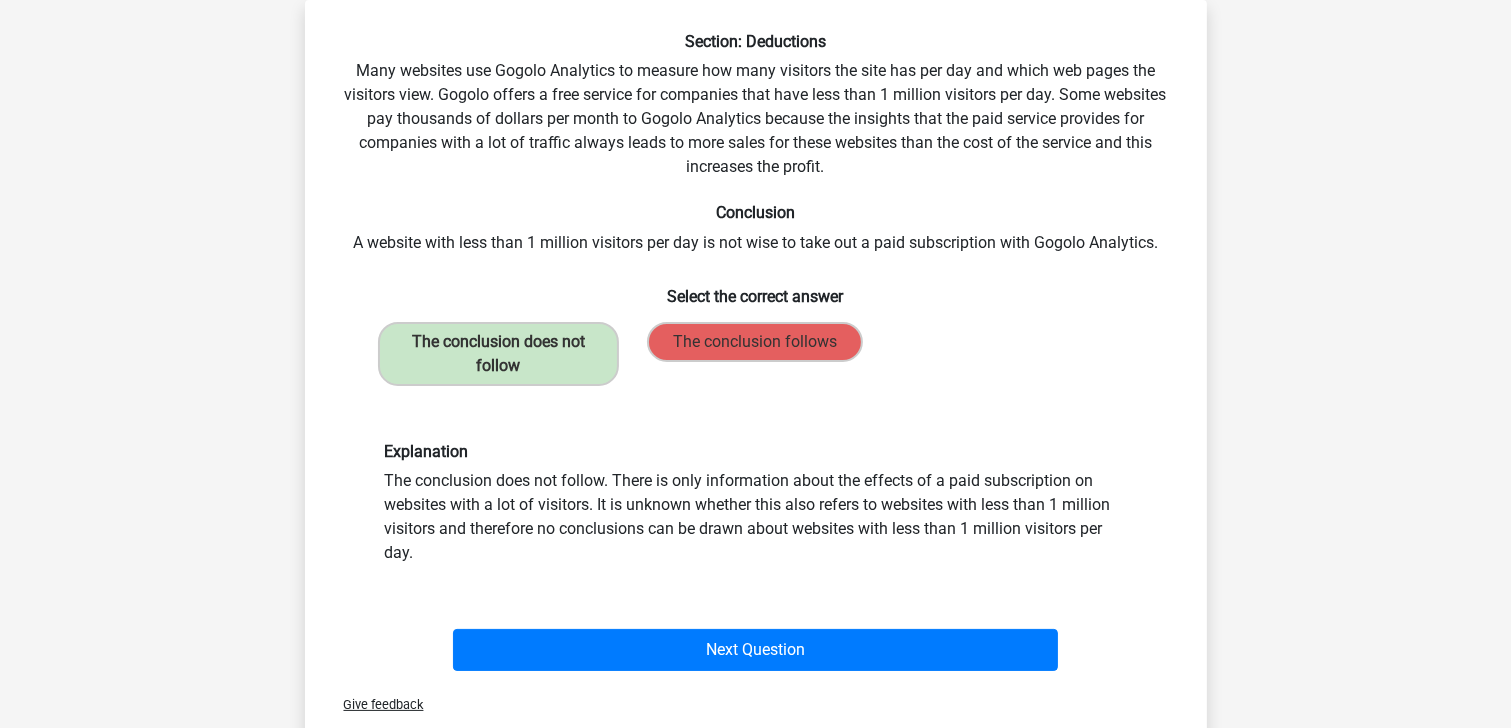 click on "Section: Deductions Many websites use Gogolo Analytics to measure how many visitors the site has per day and which web pages the visitors view. Gogolo offers a free service for companies that have less than 1 million visitors per day. Some websites pay thousands of dollars per month to Gogolo Analytics because the insights that the paid service provides for companies with a lot of traffic always leads to more sales for these websites than the cost of the service and this increases the profit. Conclusion A website with less than 1 million visitors per day is not wise to take out a paid subscription with Gogolo Analytics.
Select the correct answer" at bounding box center [756, 355] 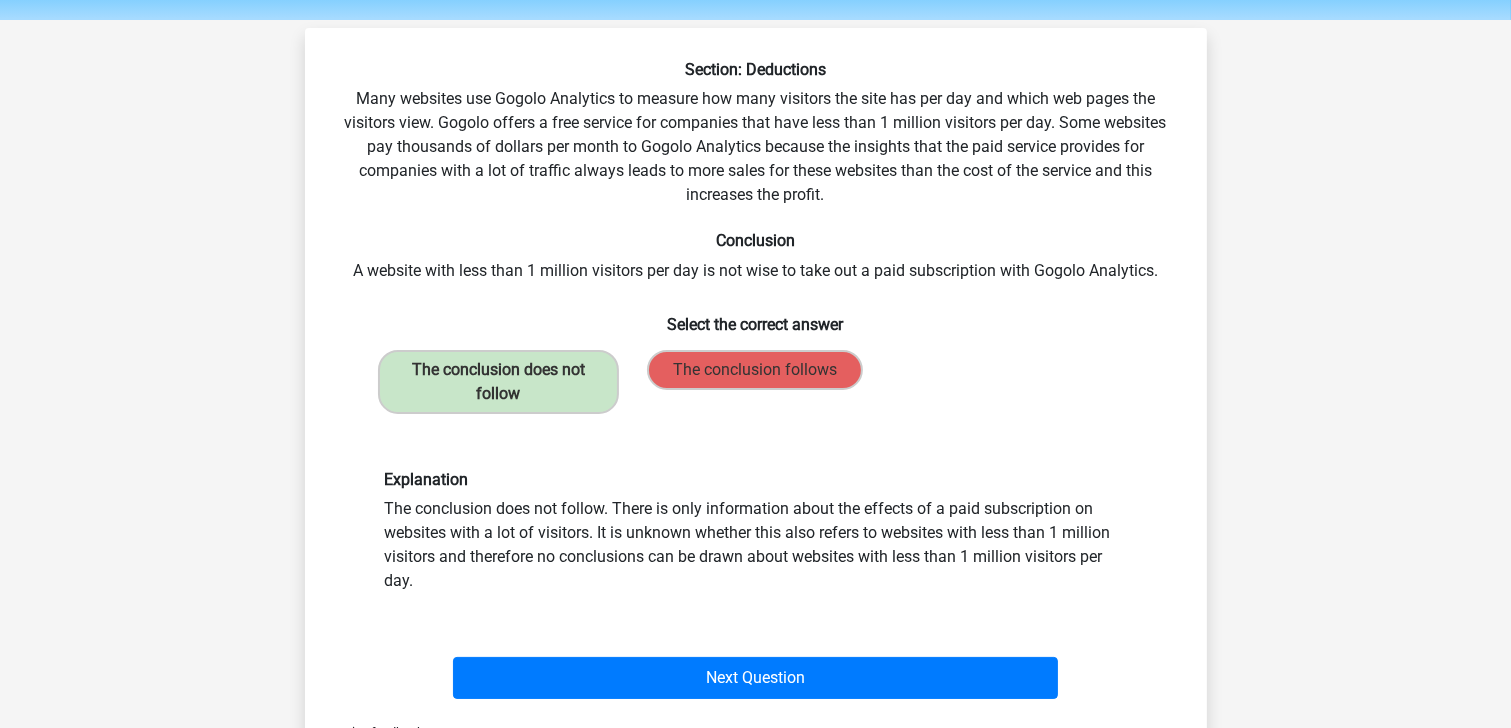 scroll, scrollTop: 92, scrollLeft: 0, axis: vertical 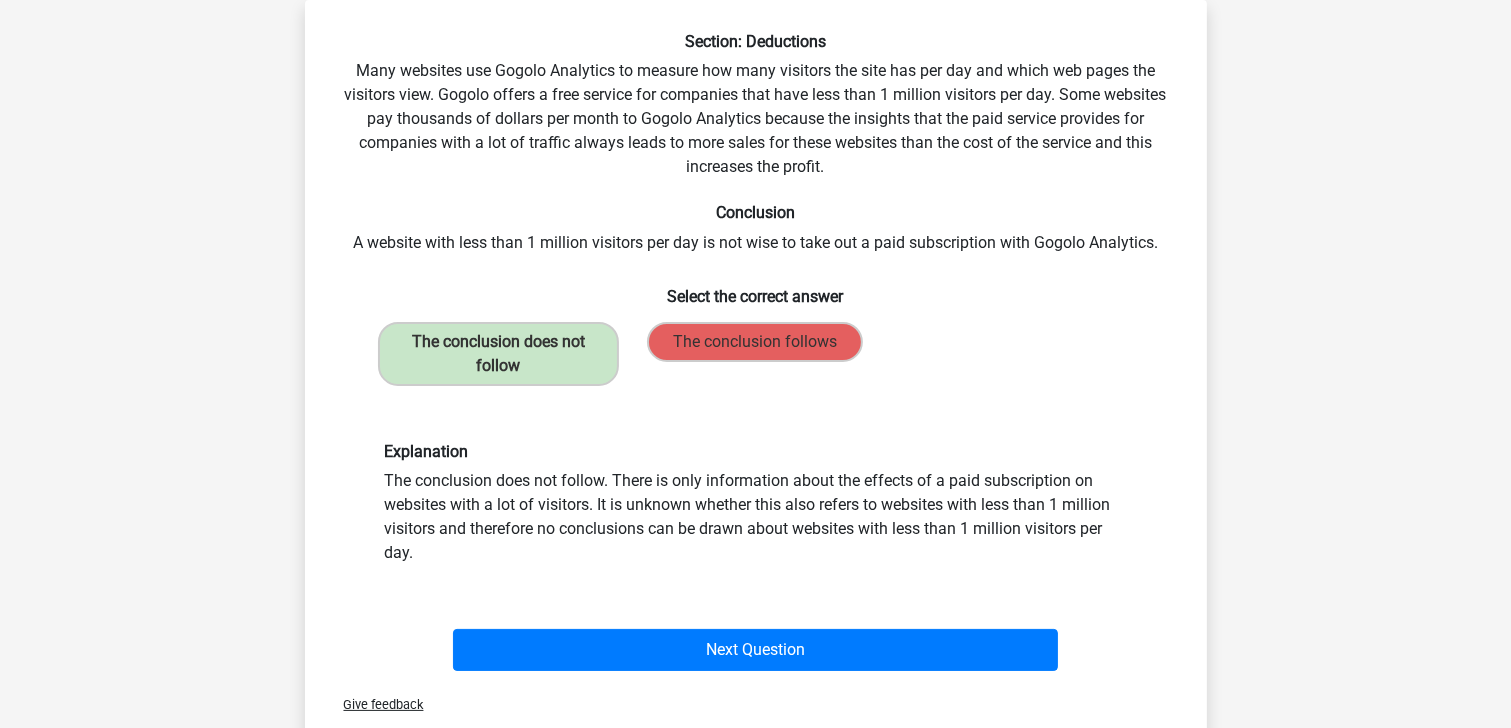 drag, startPoint x: 1056, startPoint y: 540, endPoint x: 617, endPoint y: 468, distance: 444.86514 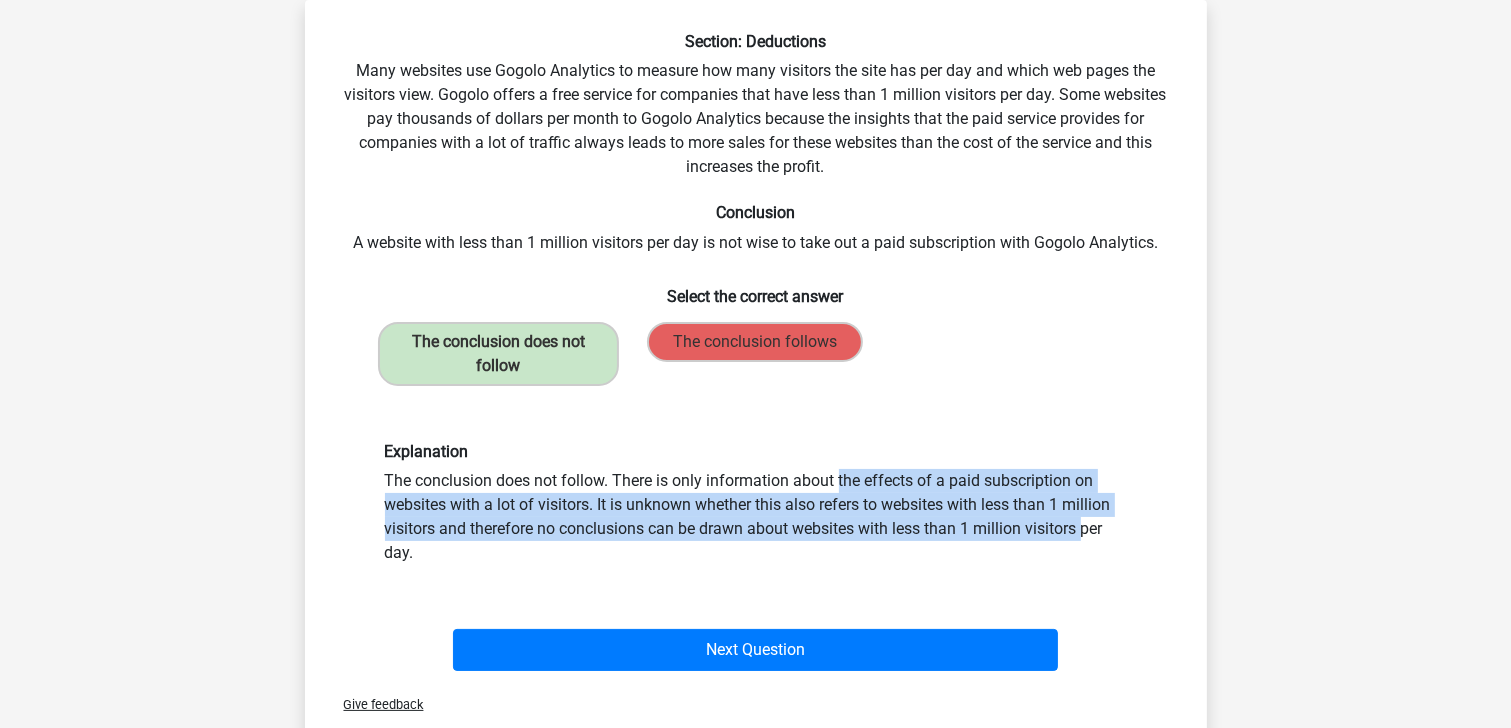 drag, startPoint x: 580, startPoint y: 469, endPoint x: 840, endPoint y: 521, distance: 265.14902 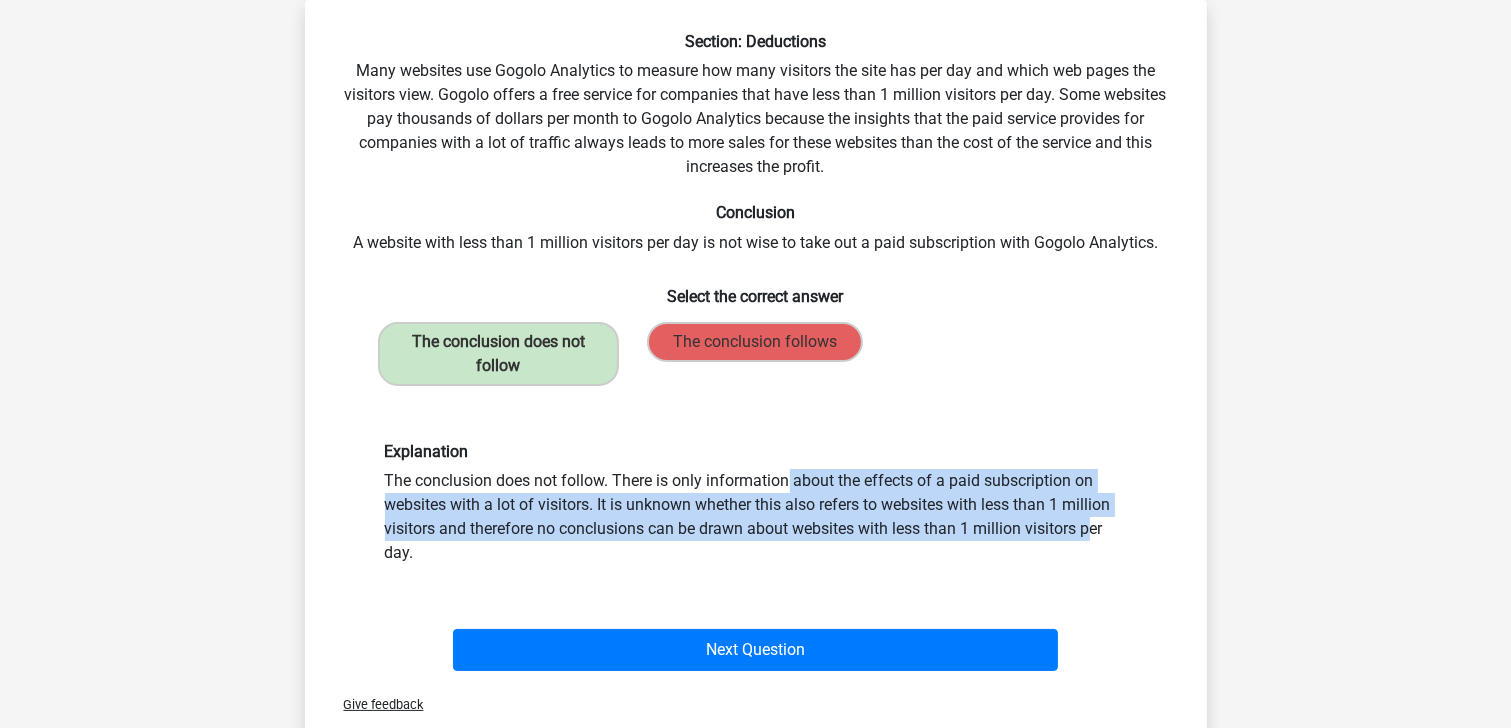 drag, startPoint x: 848, startPoint y: 521, endPoint x: 517, endPoint y: 481, distance: 333.40817 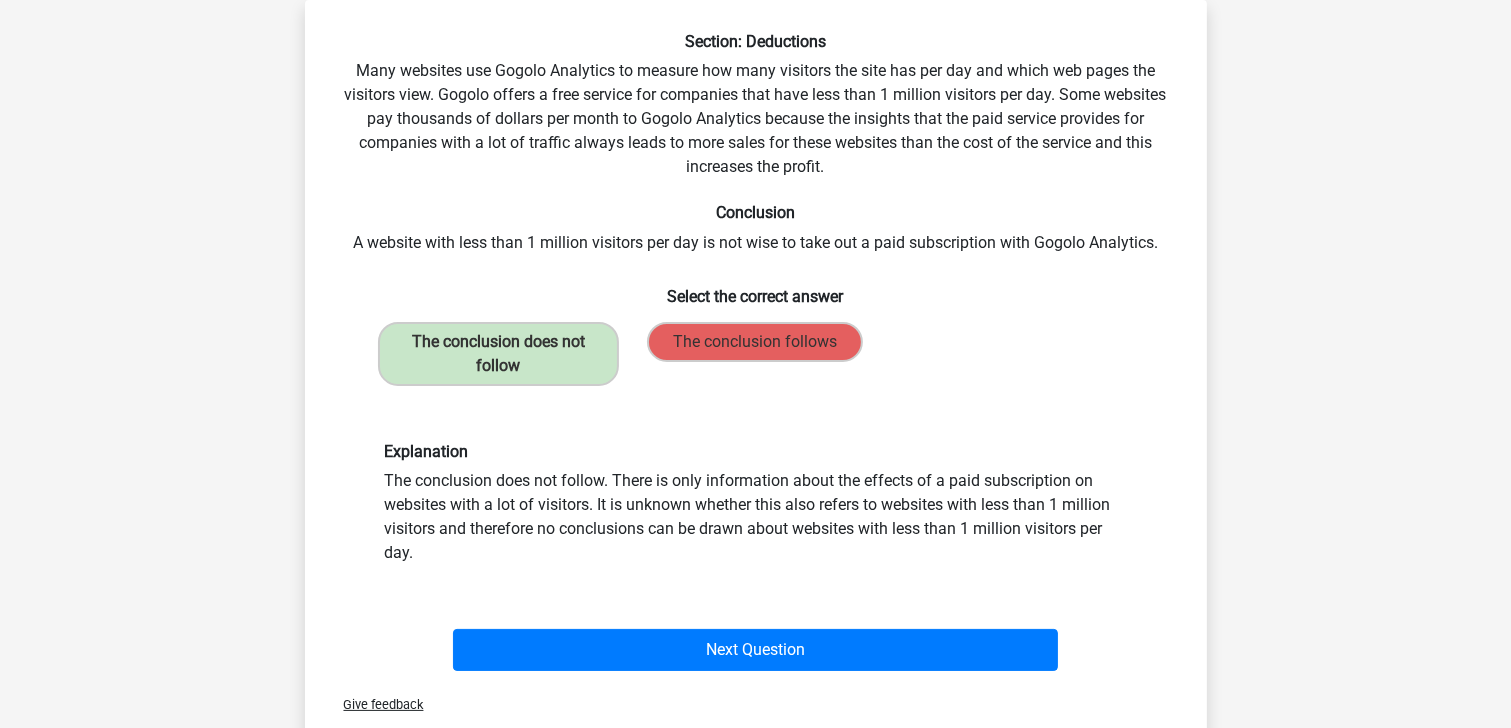 click on "Explanation
The conclusion does not follow. There is only information about the effects of a paid subscription on websites with a lot of visitors. It is unknown whether this also refers to websites with less than 1 million visitors and therefore no conclusions can be drawn about websites with less than 1 million visitors per day." at bounding box center (756, 503) 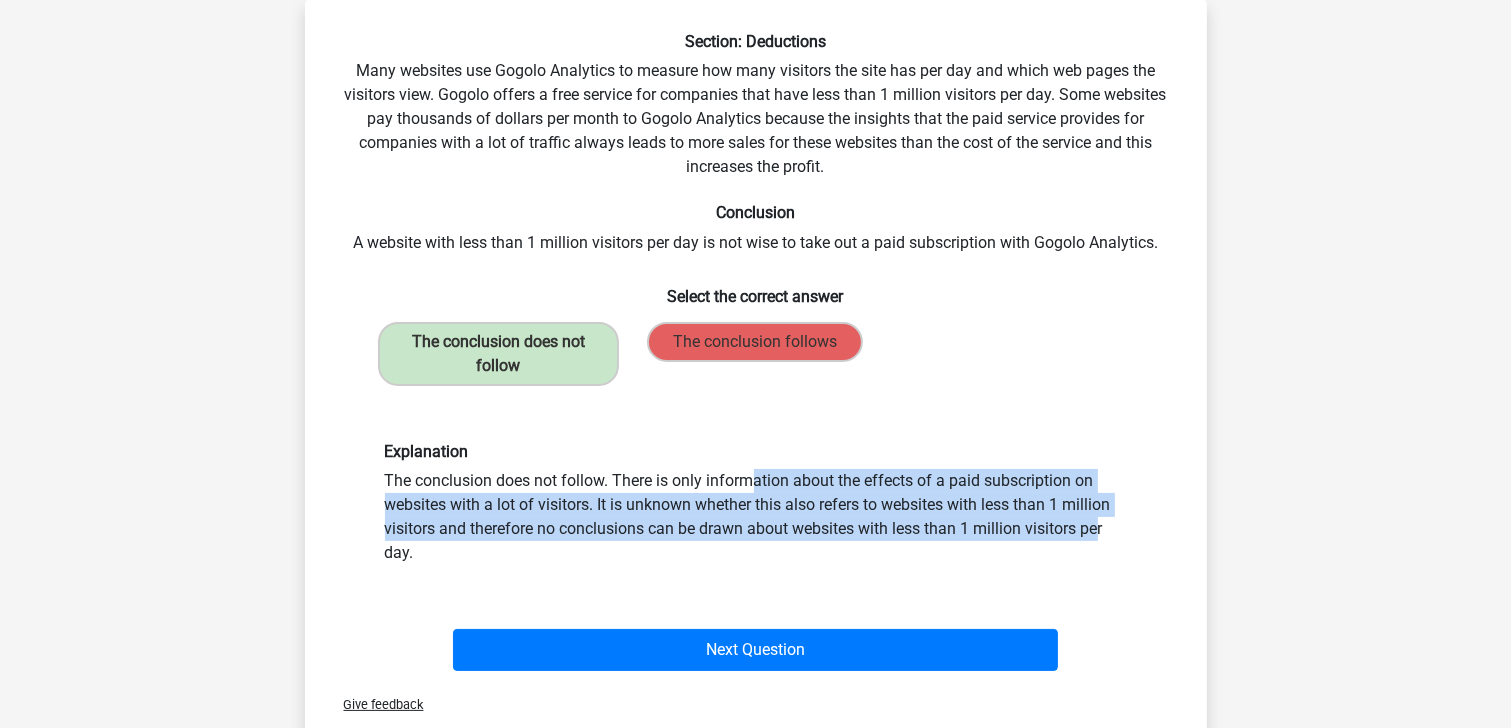 drag, startPoint x: 516, startPoint y: 481, endPoint x: 851, endPoint y: 520, distance: 337.2625 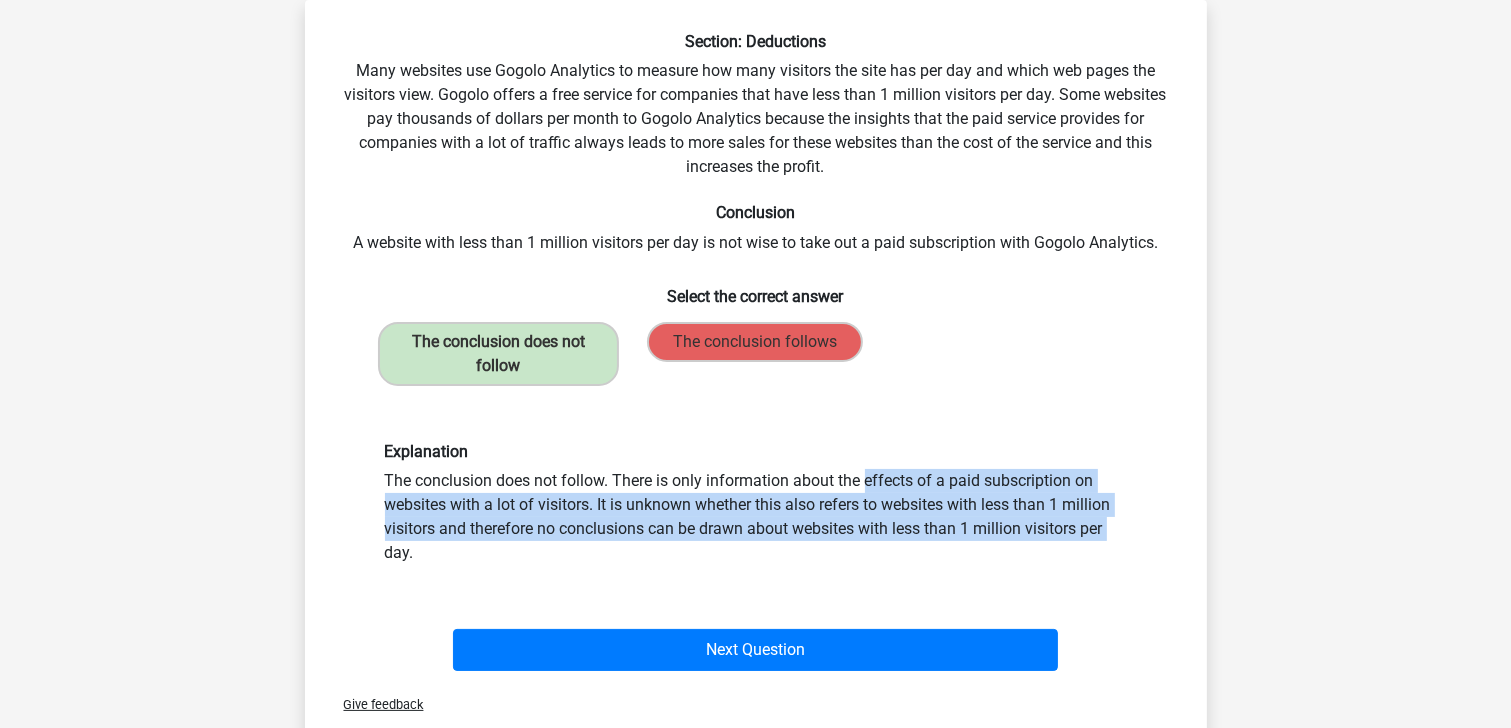 drag, startPoint x: 873, startPoint y: 520, endPoint x: 543, endPoint y: 477, distance: 332.78973 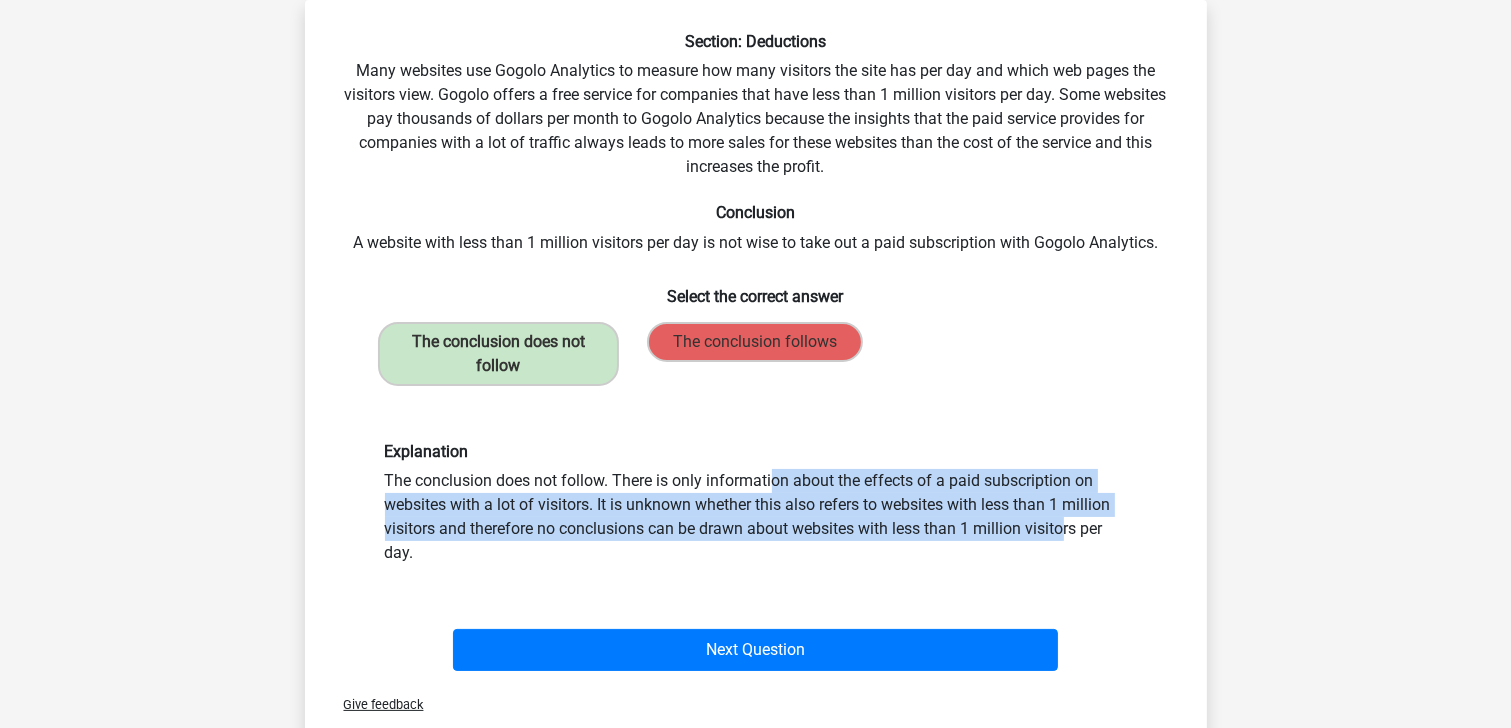 drag, startPoint x: 524, startPoint y: 475, endPoint x: 825, endPoint y: 526, distance: 305.29004 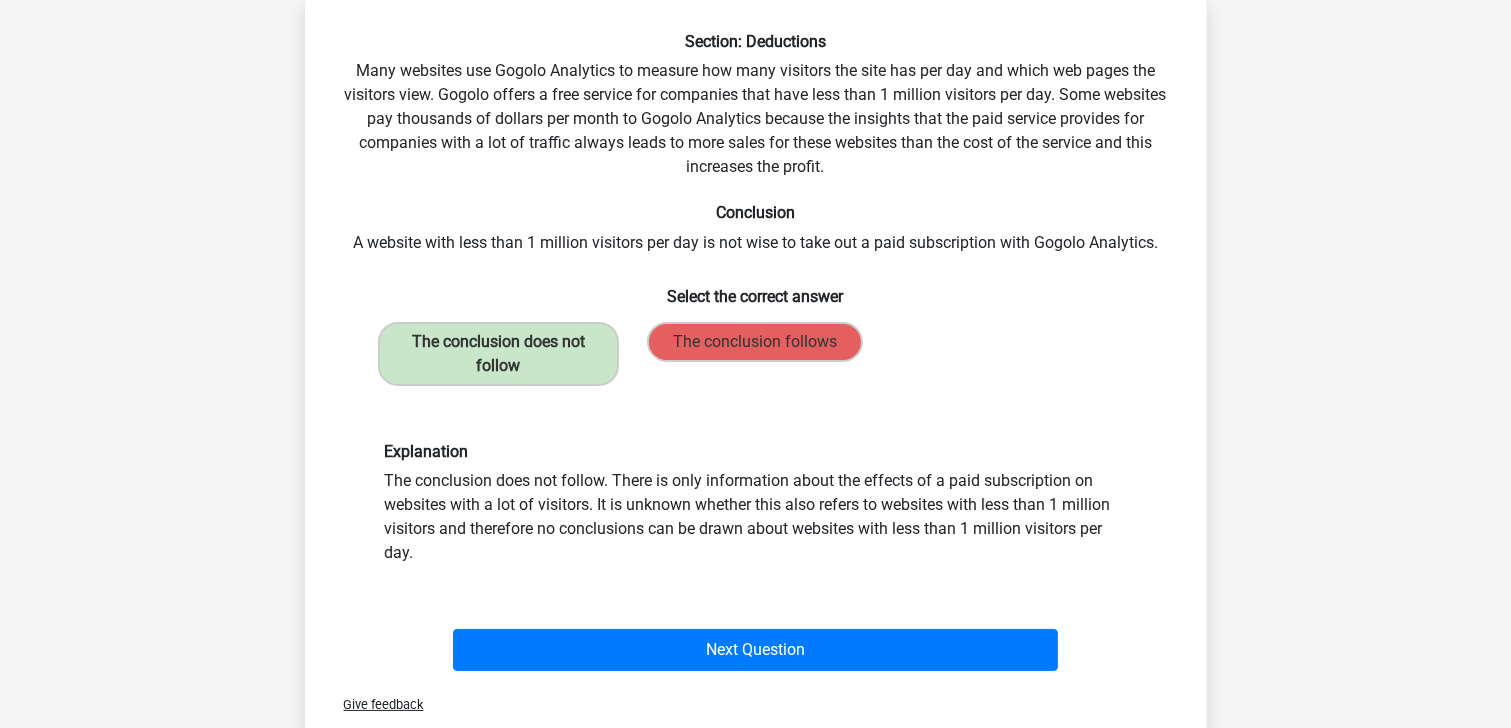 click on "Explanation
The conclusion does not follow. There is only information about the effects of a paid subscription on websites with a lot of visitors. It is unknown whether this also refers to websites with less than 1 million visitors and therefore no conclusions can be drawn about websites with less than 1 million visitors per day." at bounding box center (756, 503) 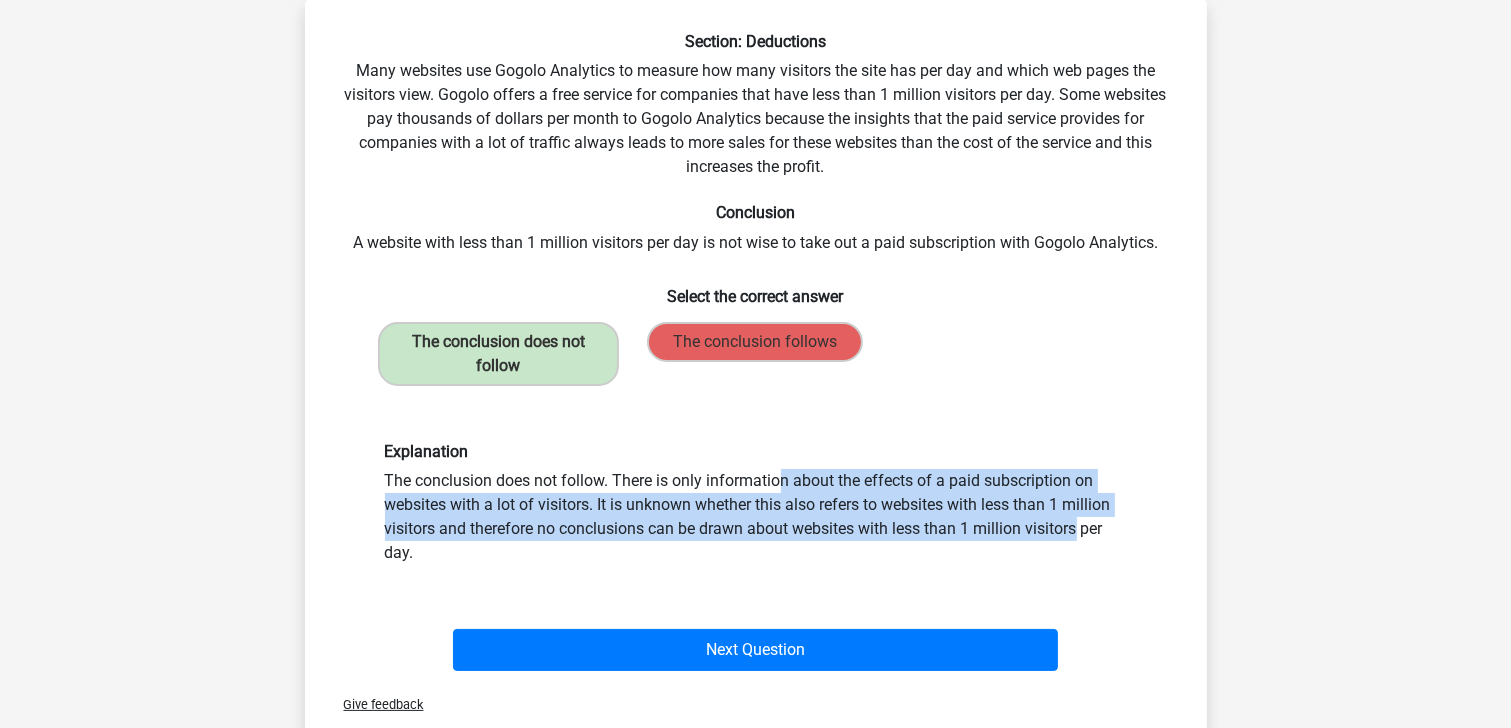 drag, startPoint x: 746, startPoint y: 510, endPoint x: 519, endPoint y: 479, distance: 229.10696 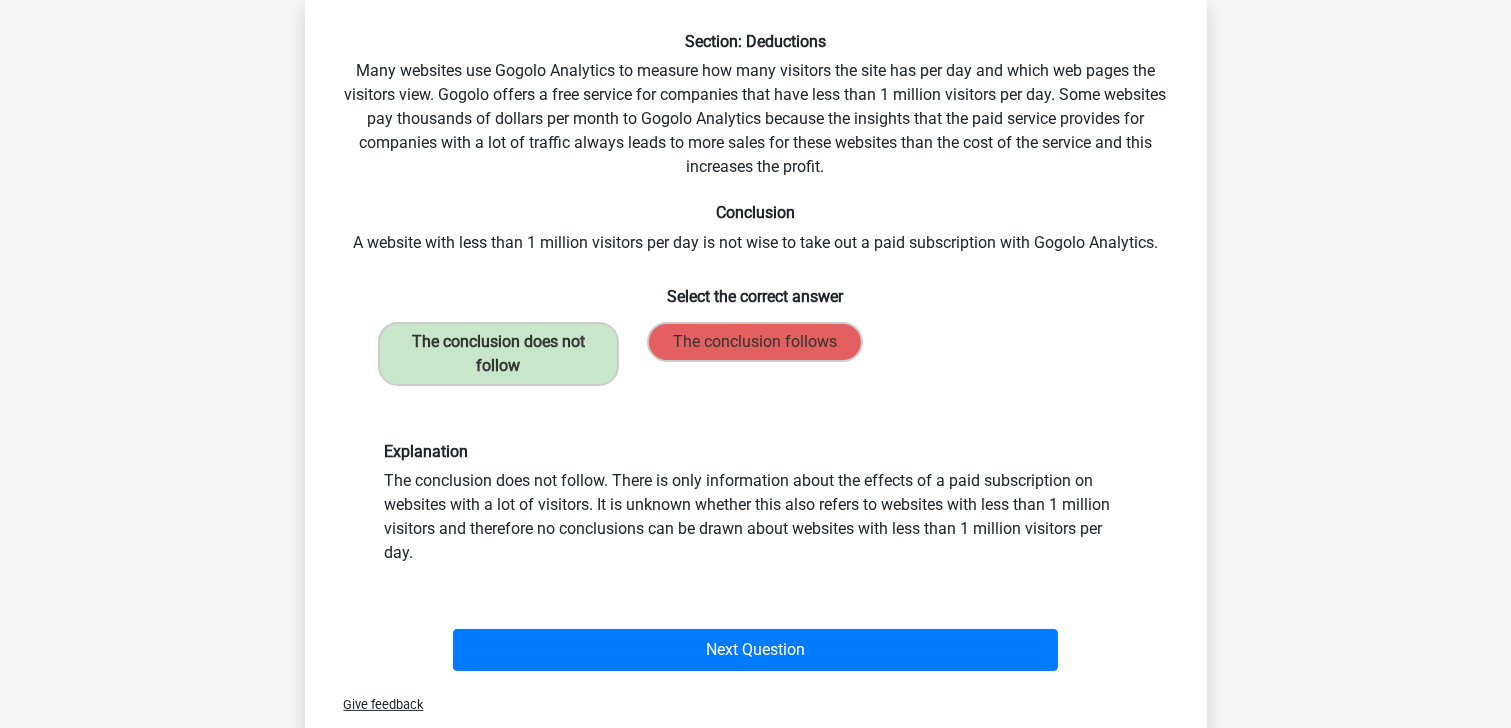 click on "Explanation
The conclusion does not follow. There is only information about the effects of a paid subscription on websites with a lot of visitors. It is unknown whether this also refers to websites with less than 1 million visitors and therefore no conclusions can be drawn about websites with less than 1 million visitors per day." at bounding box center [756, 503] 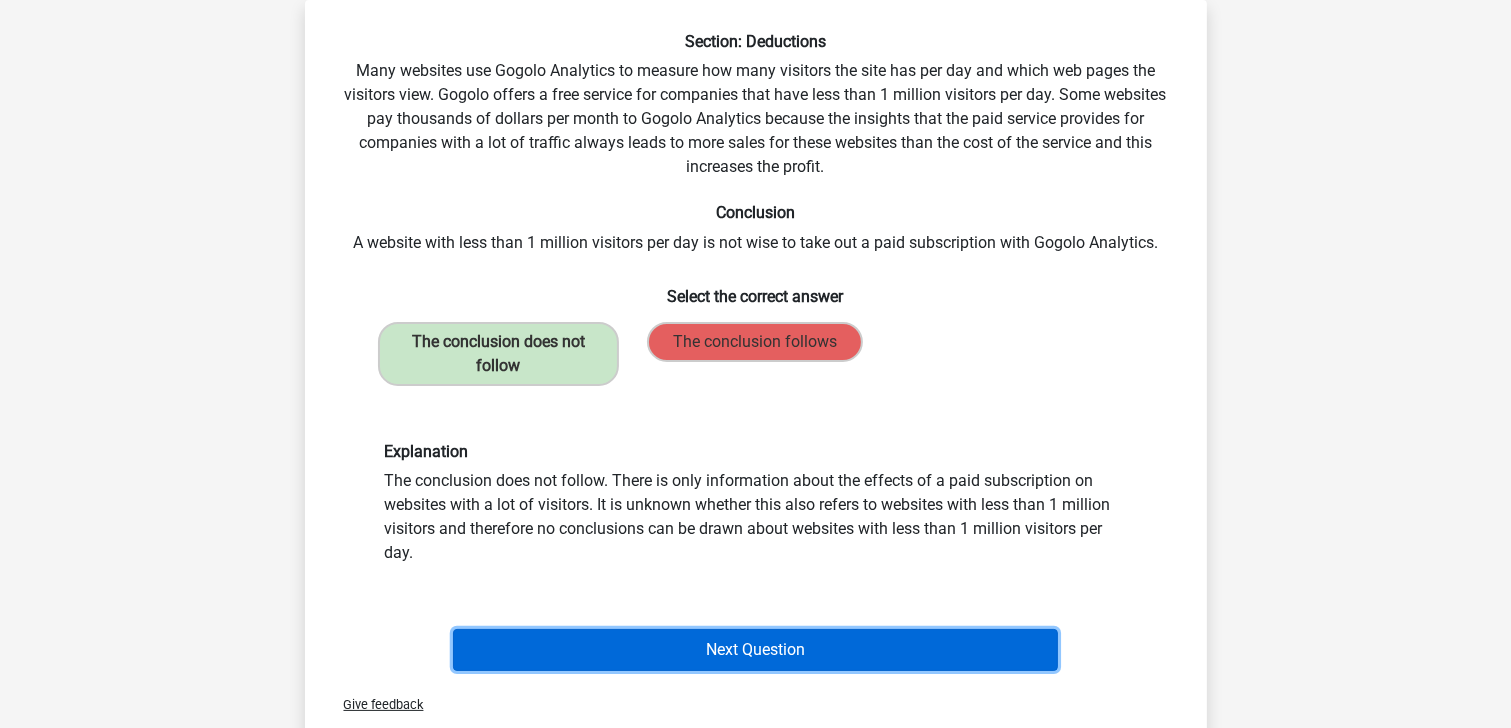 click on "Next Question" at bounding box center (755, 650) 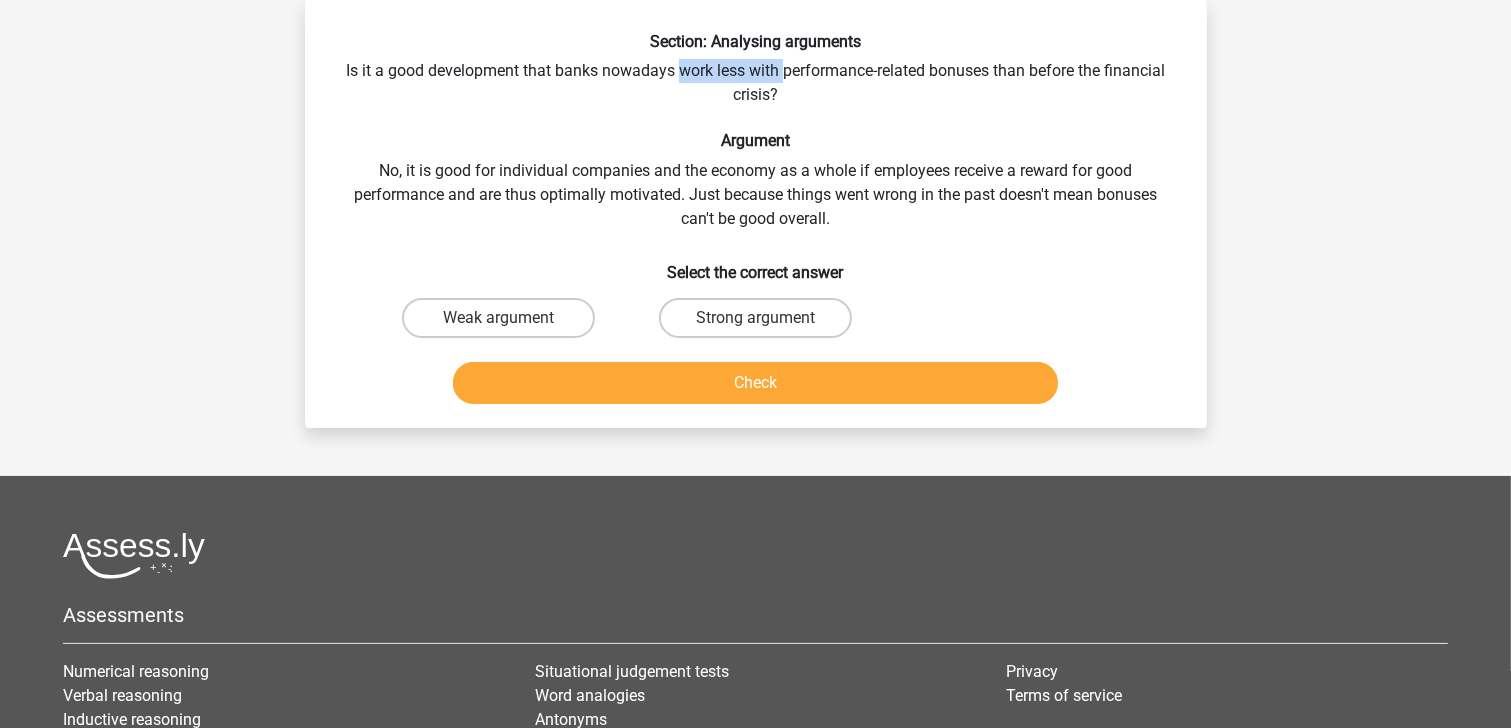 drag, startPoint x: 683, startPoint y: 71, endPoint x: 780, endPoint y: 79, distance: 97.32934 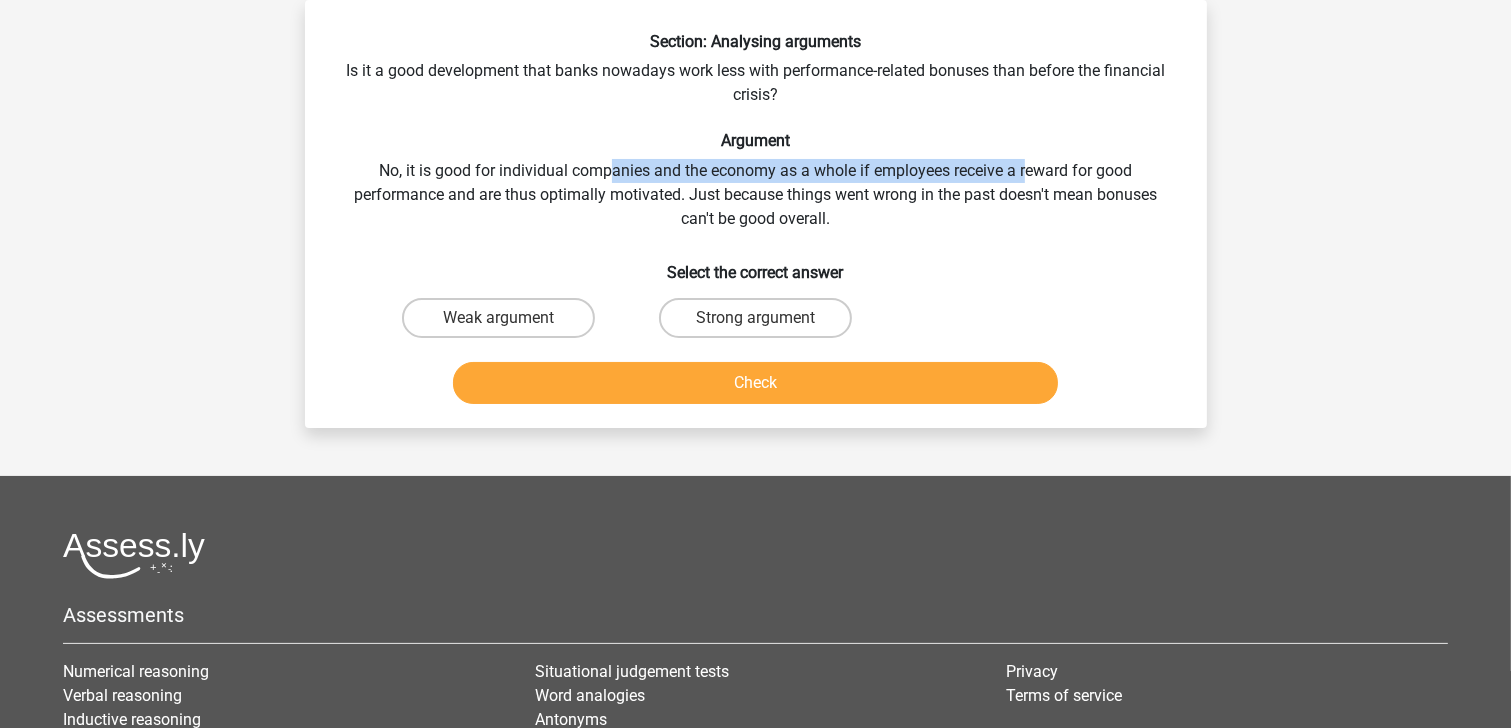drag, startPoint x: 608, startPoint y: 172, endPoint x: 1027, endPoint y: 174, distance: 419.00476 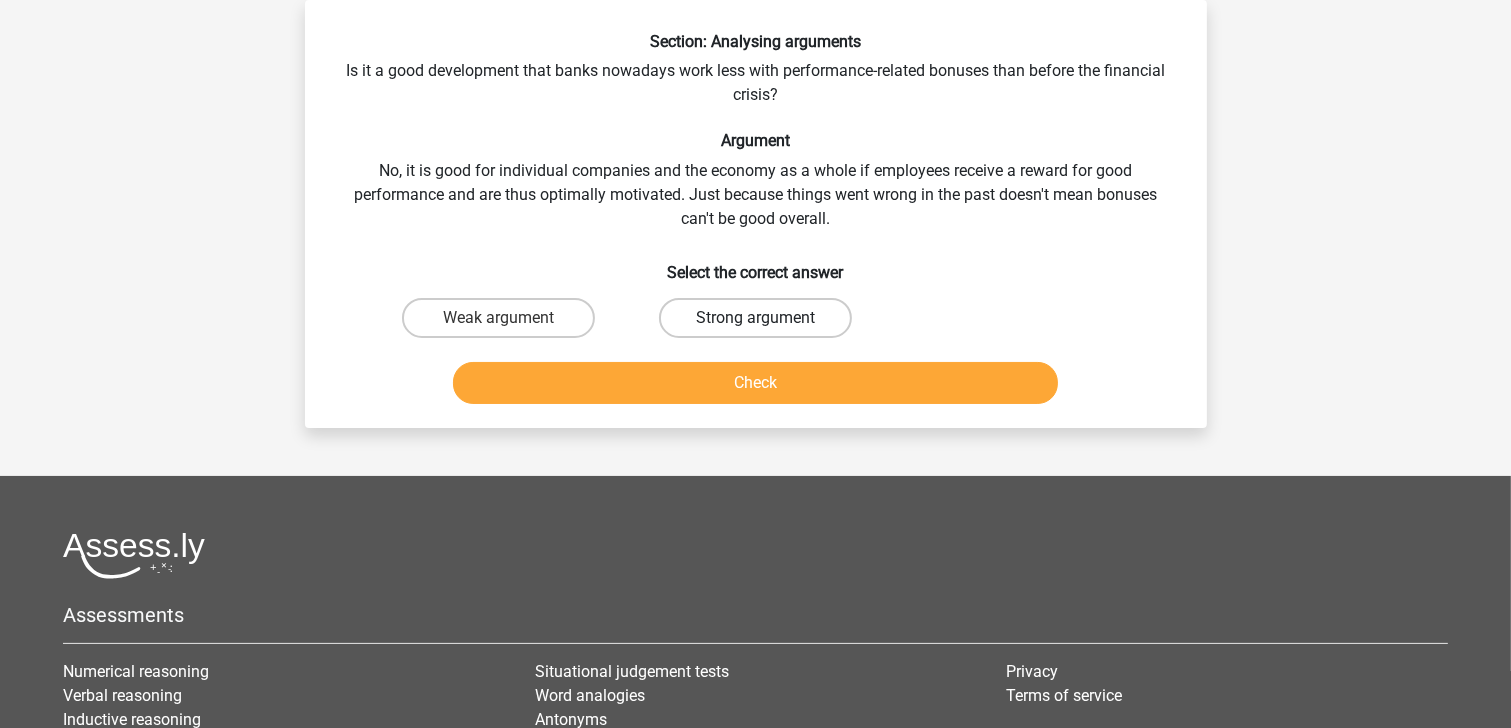 click on "Strong argument" at bounding box center [755, 318] 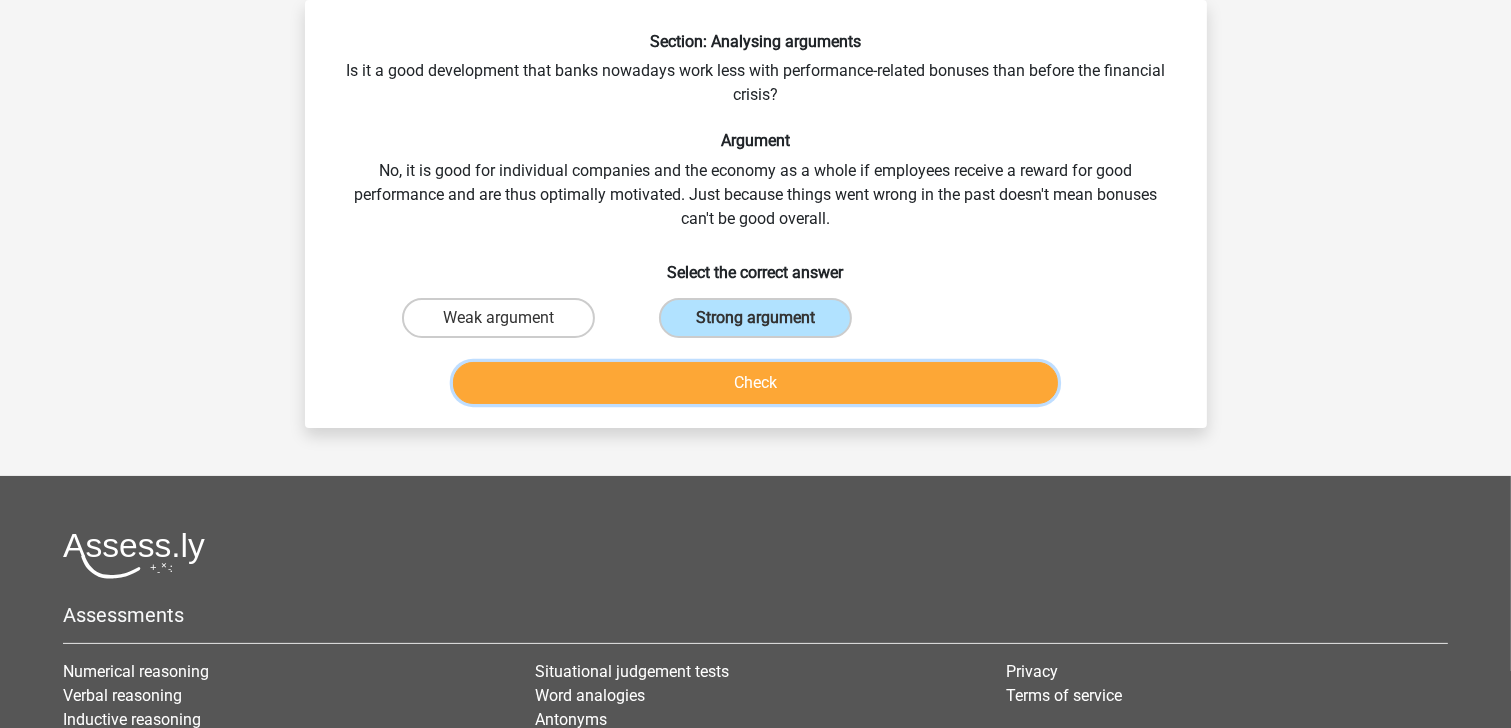 drag, startPoint x: 702, startPoint y: 372, endPoint x: 733, endPoint y: 378, distance: 31.575306 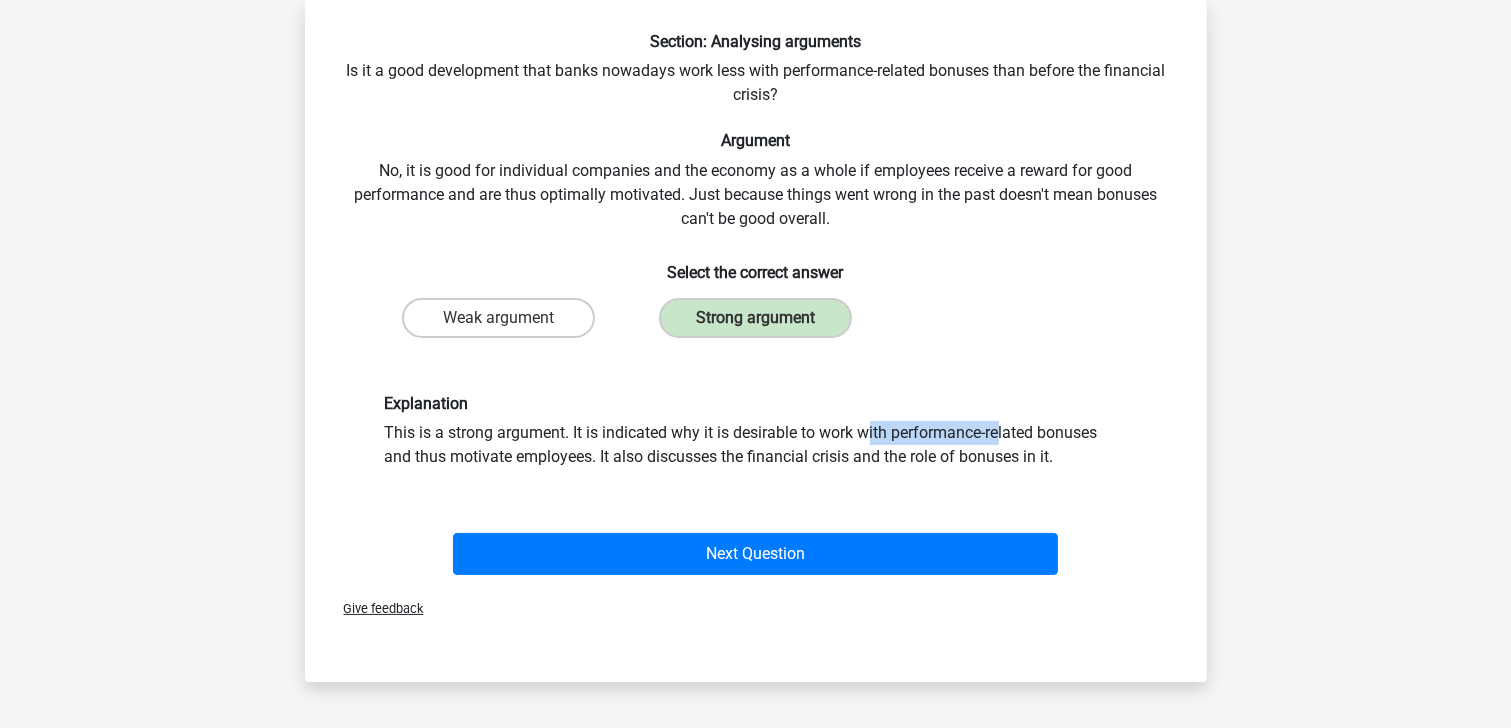 drag, startPoint x: 626, startPoint y: 428, endPoint x: 737, endPoint y: 436, distance: 111.28792 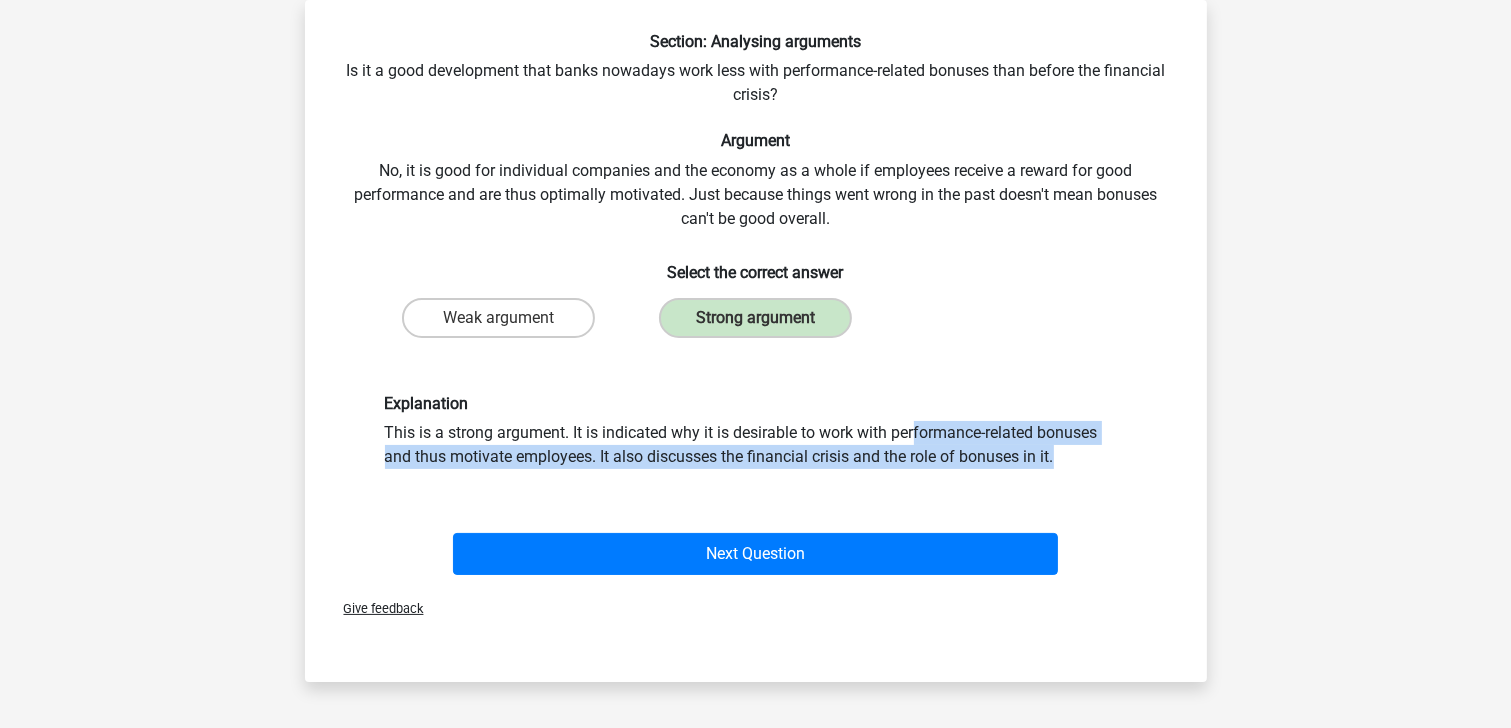 drag, startPoint x: 819, startPoint y: 458, endPoint x: 662, endPoint y: 418, distance: 162.01543 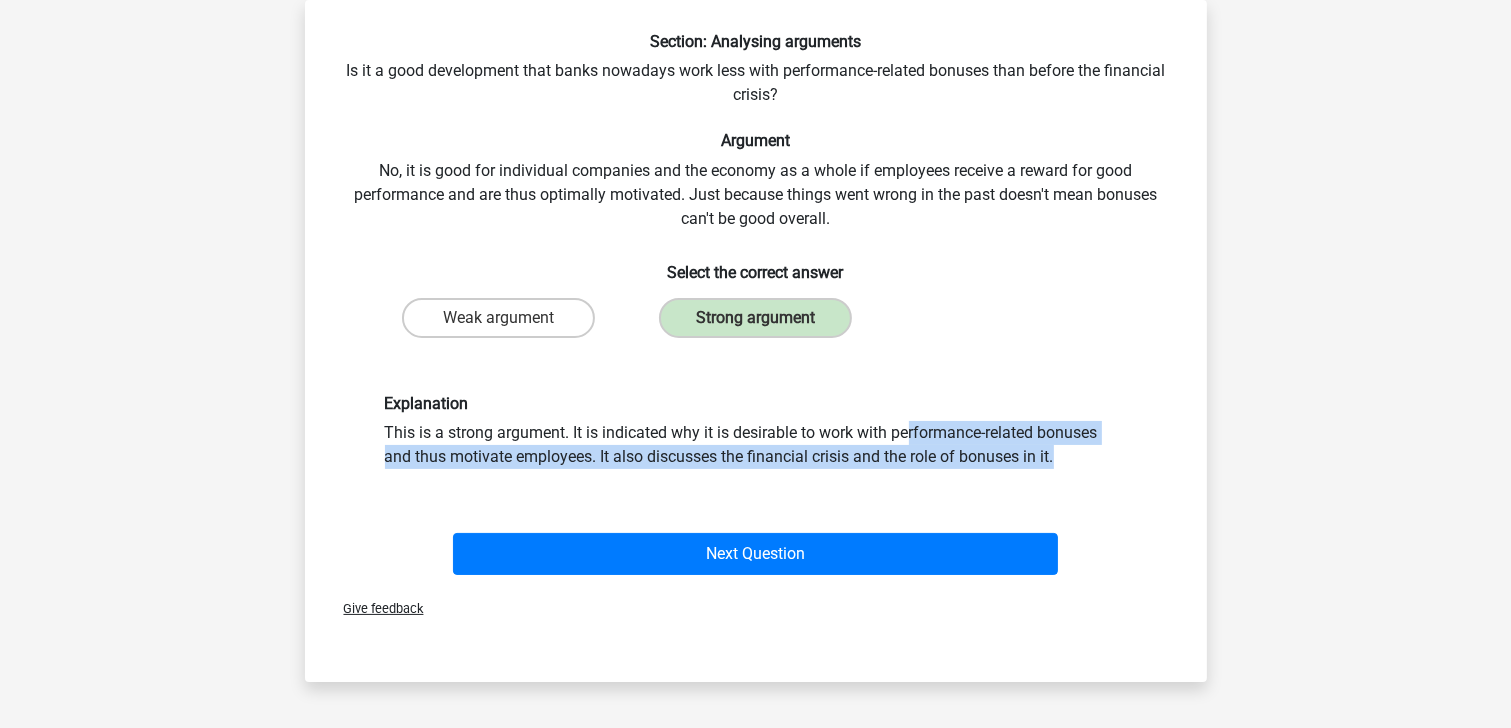 click on "Explanation
This is a strong argument. It is indicated why it is desirable to work with performance-related bonuses and thus motivate employees. It also discusses the financial crisis and the role of bonuses in it." at bounding box center (756, 431) 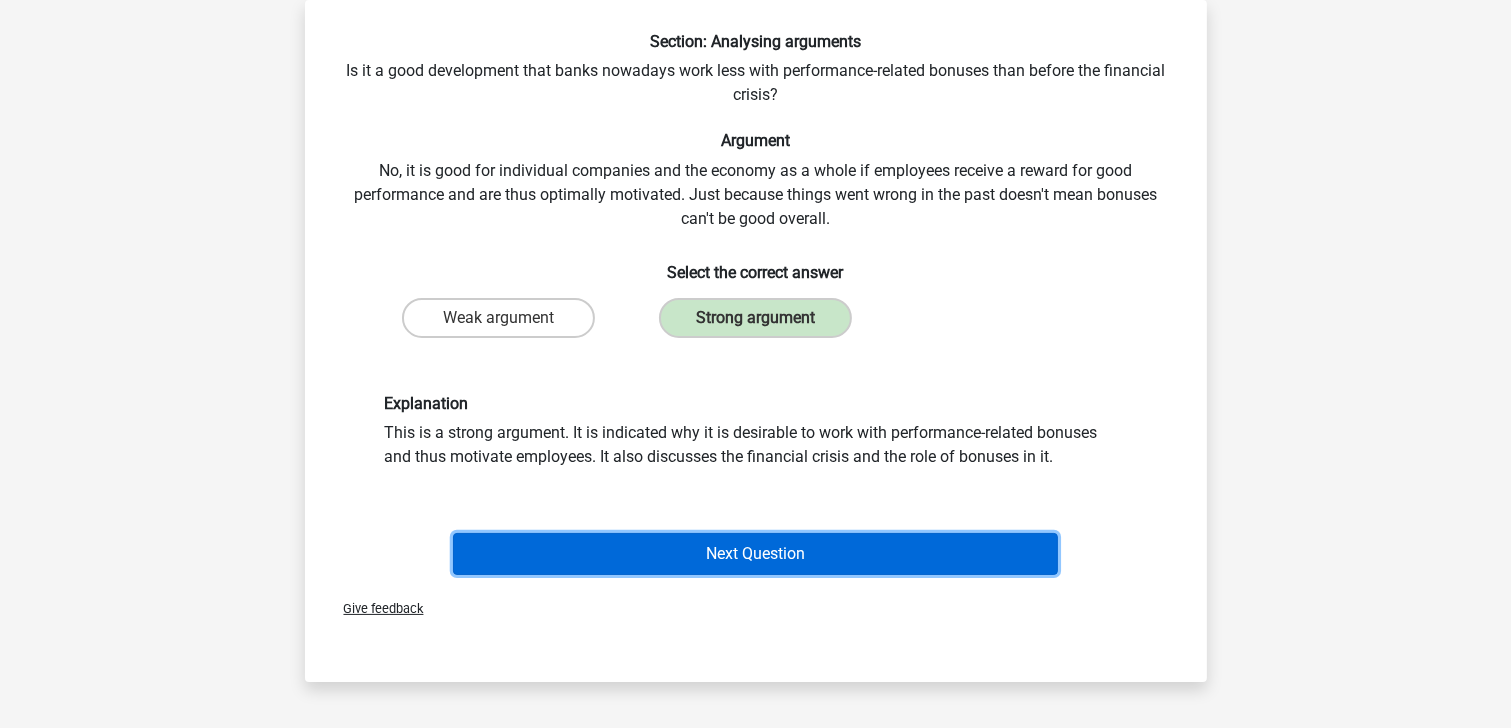 click on "Next Question" at bounding box center [755, 554] 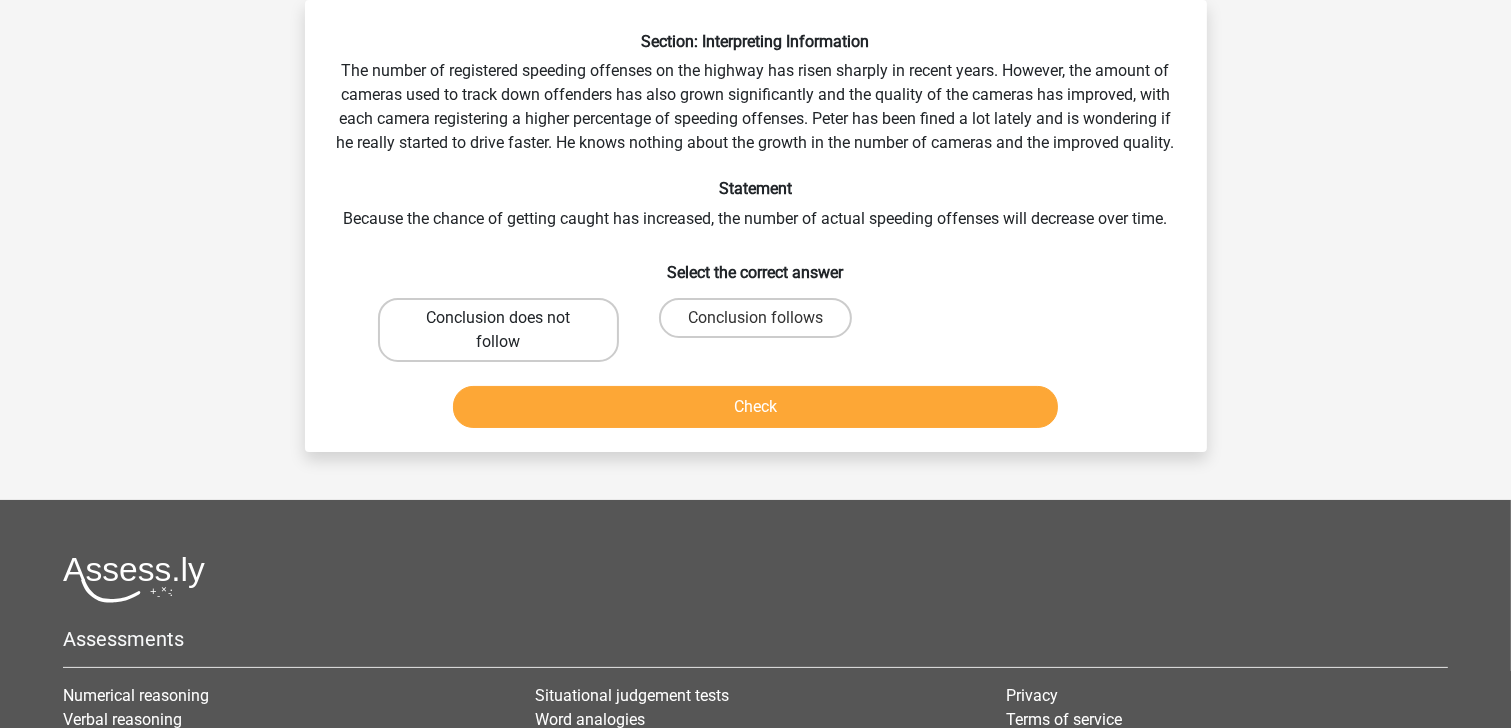 click on "Conclusion does not follow" at bounding box center [498, 330] 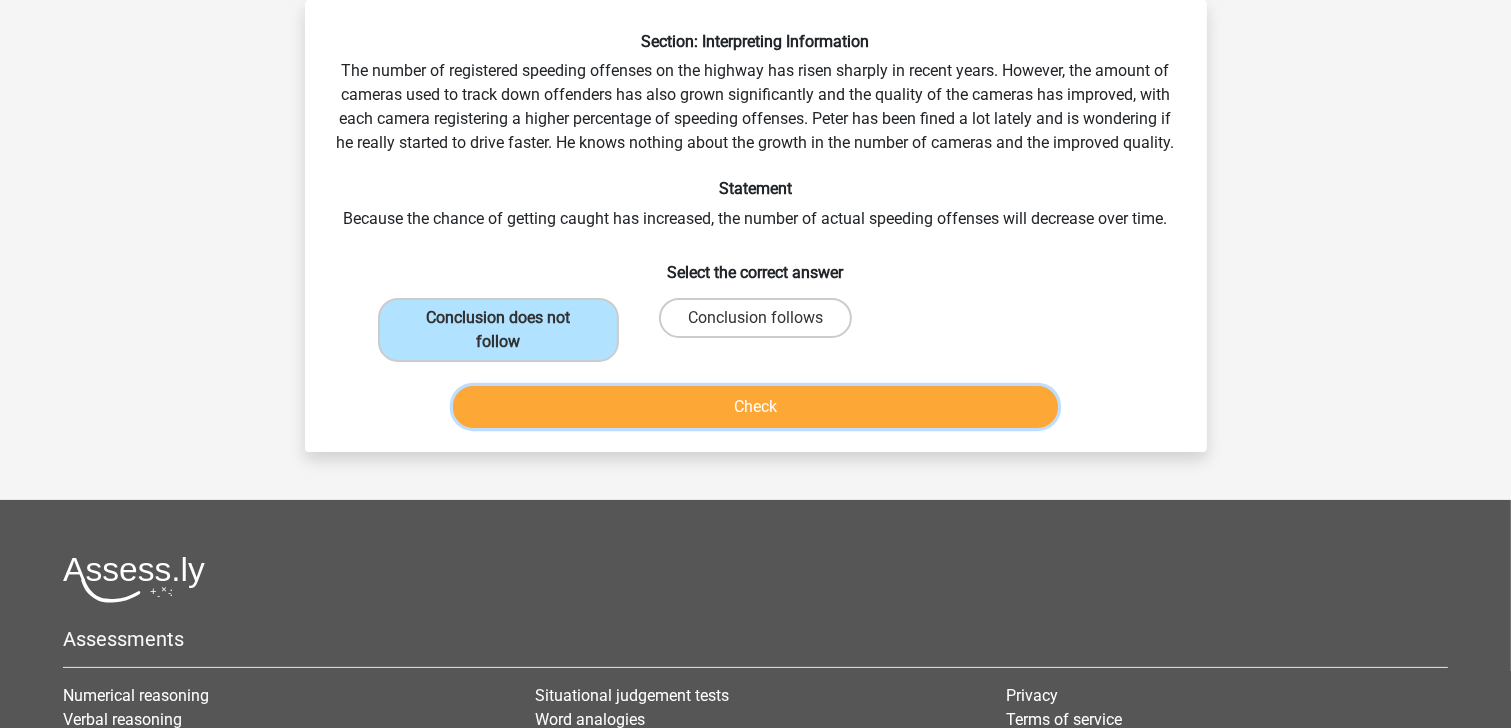 click on "Check" at bounding box center (755, 407) 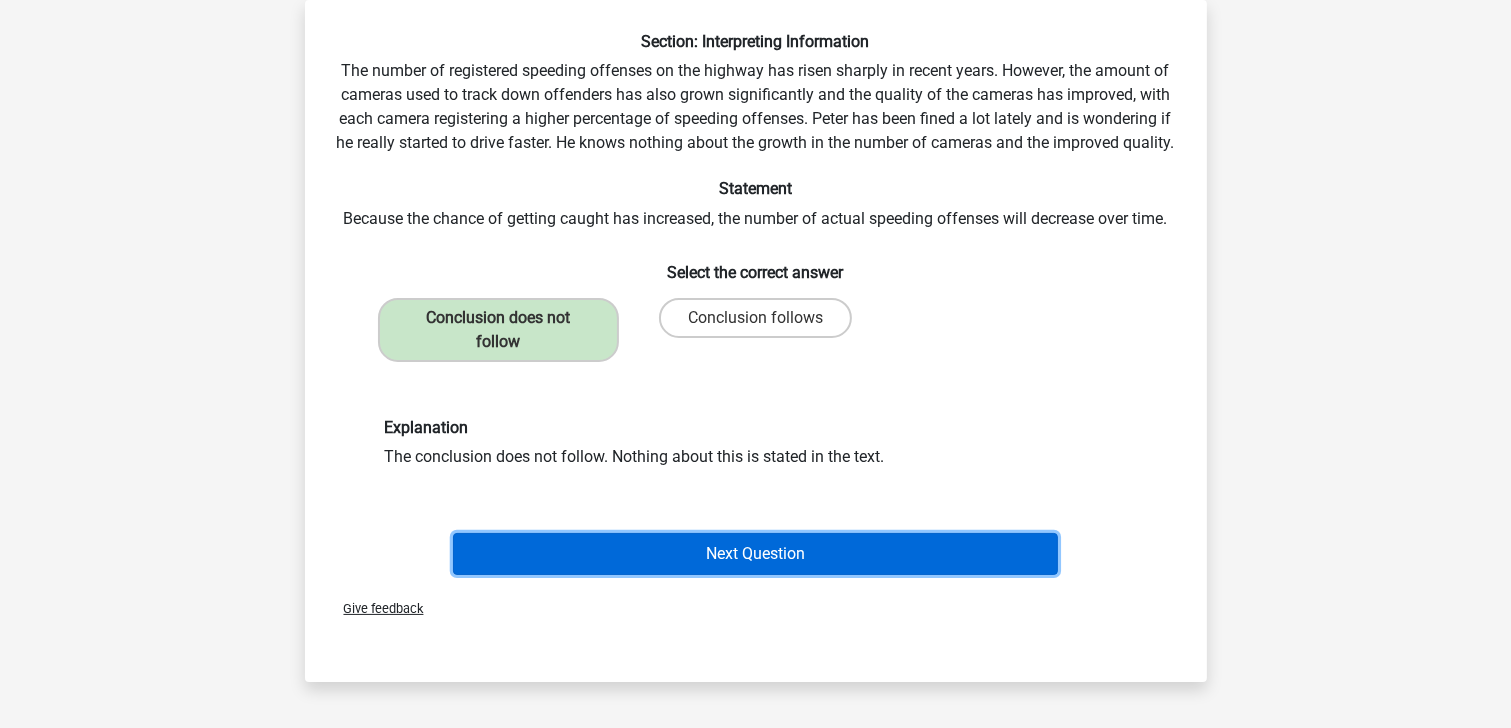 click on "Next Question" at bounding box center (755, 554) 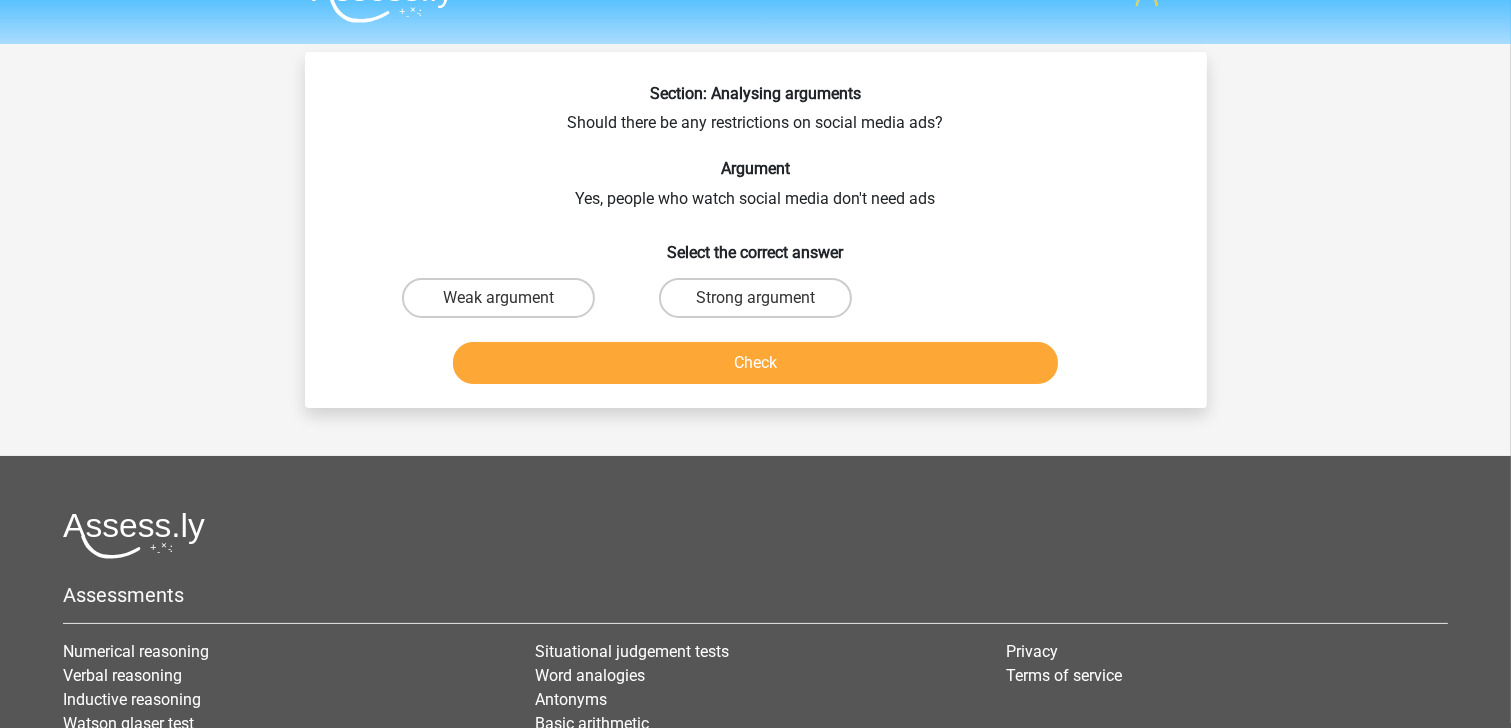 scroll, scrollTop: 12, scrollLeft: 0, axis: vertical 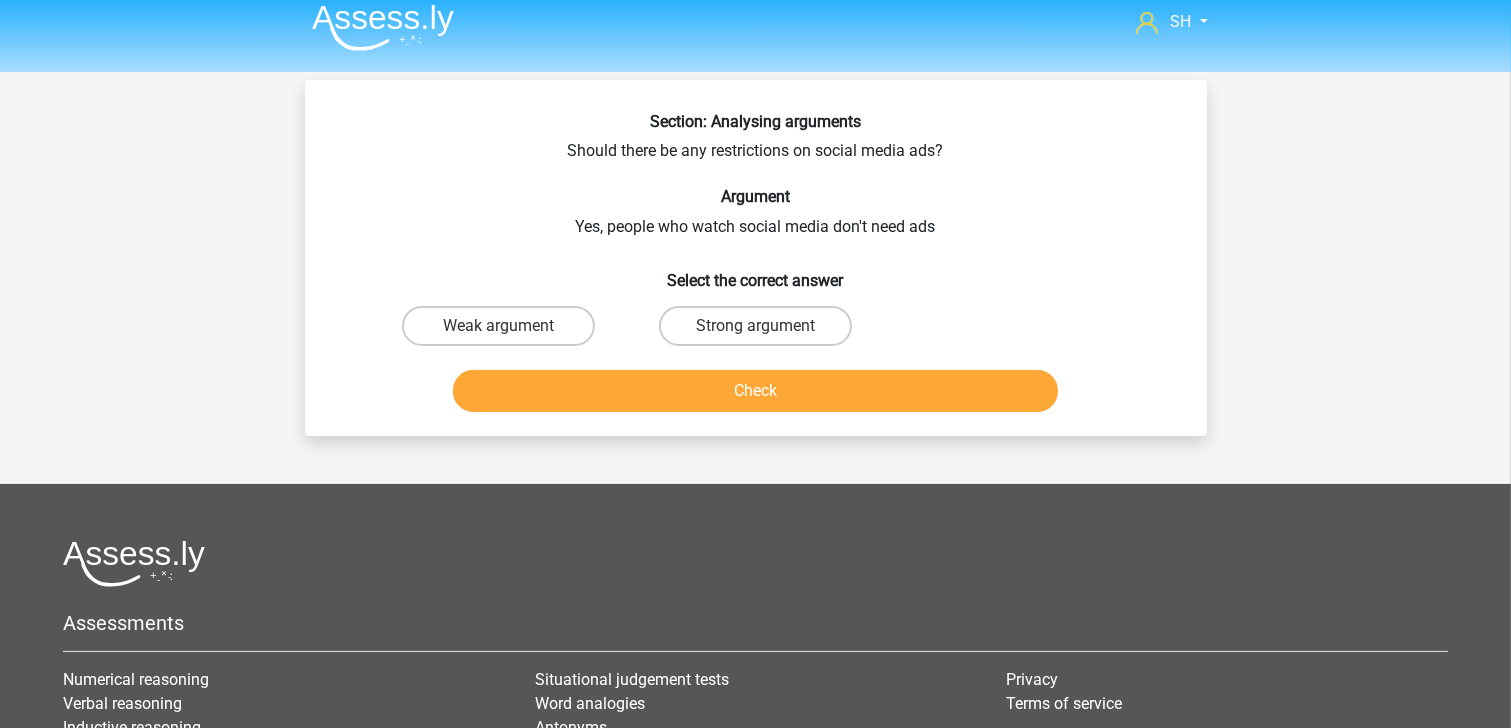 drag, startPoint x: 520, startPoint y: 312, endPoint x: 592, endPoint y: 349, distance: 80.9506 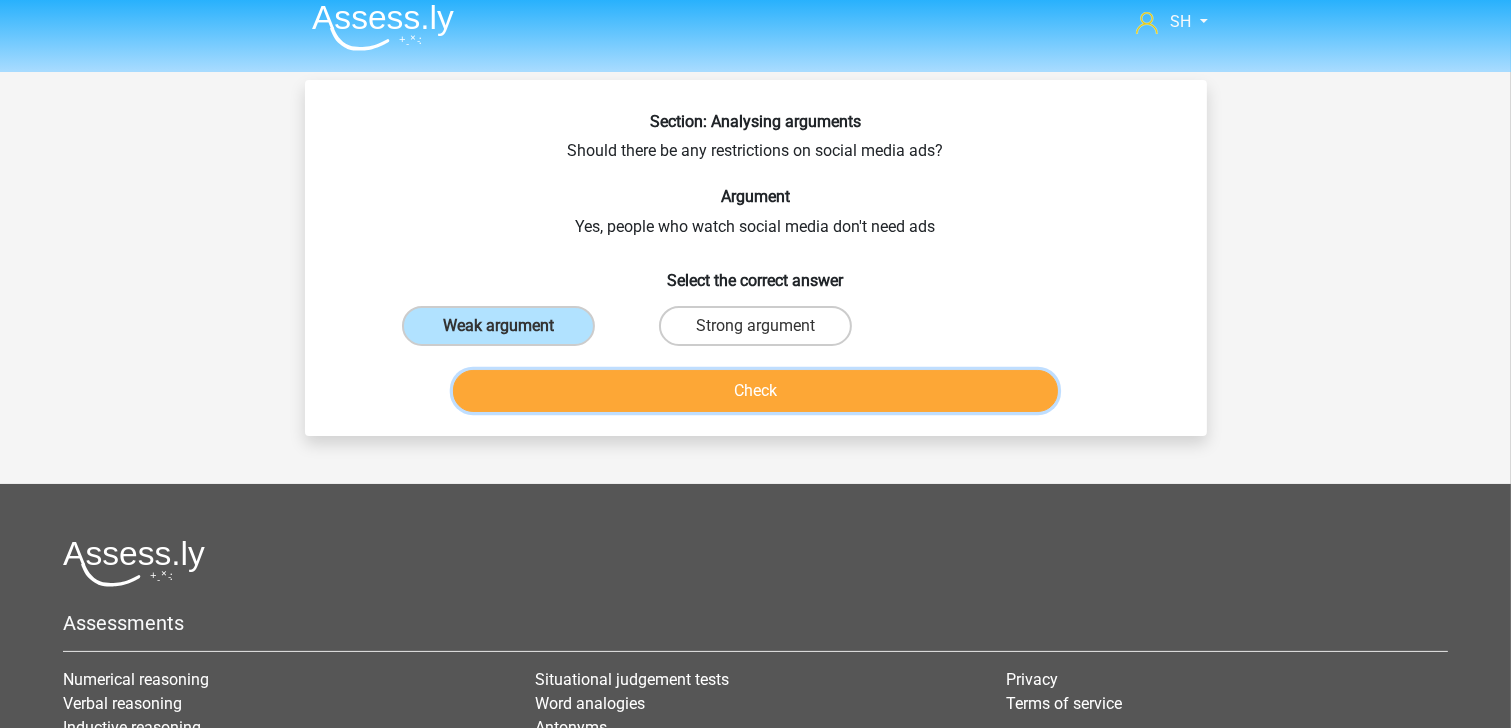 click on "Check" at bounding box center [755, 391] 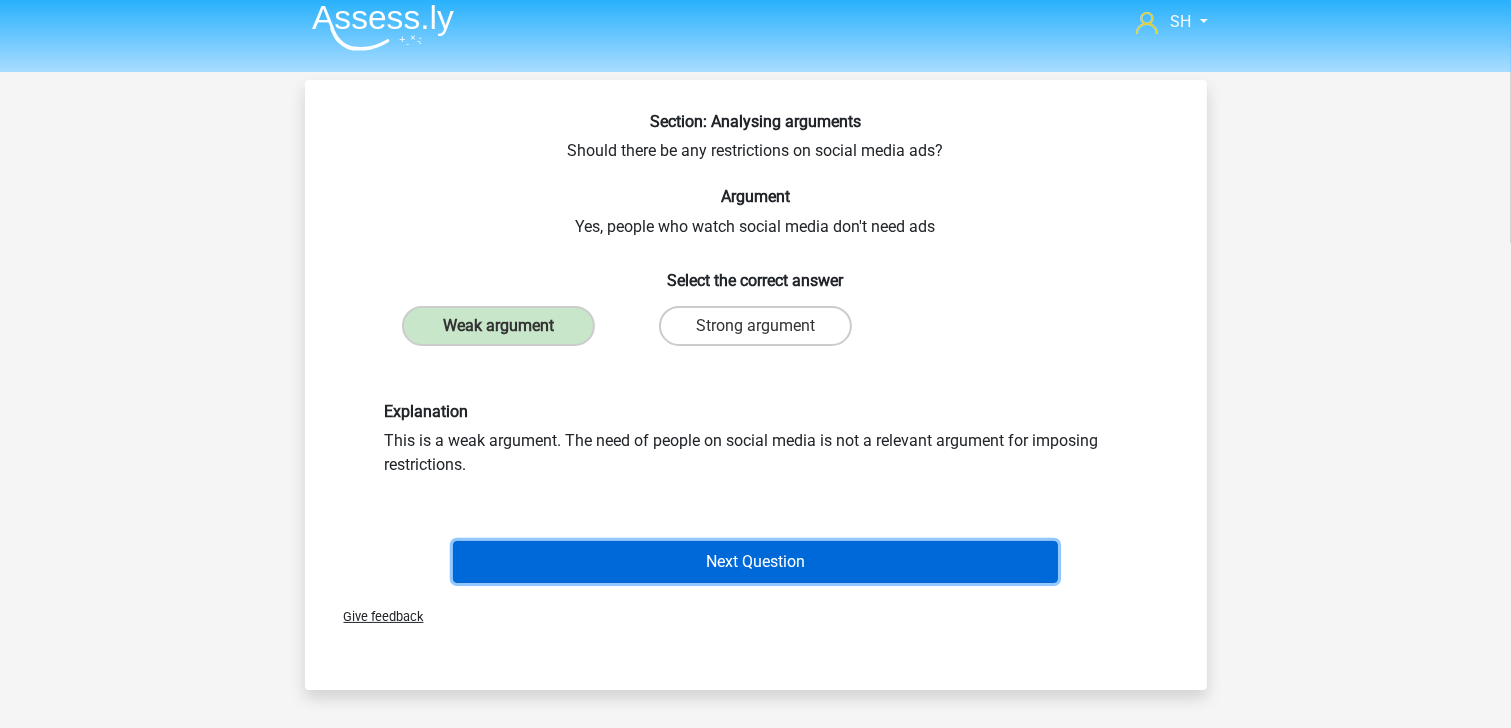 drag, startPoint x: 715, startPoint y: 565, endPoint x: 724, endPoint y: 558, distance: 11.401754 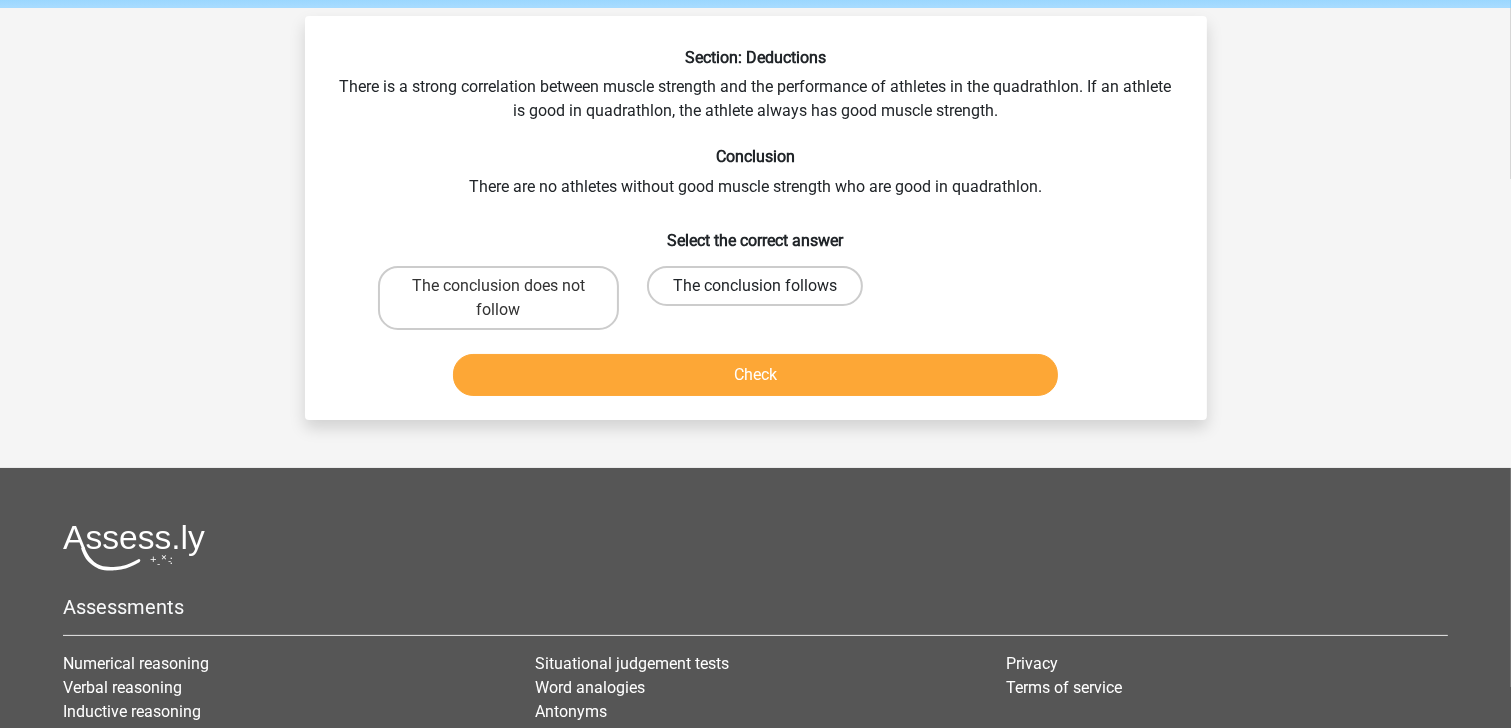 scroll, scrollTop: 92, scrollLeft: 0, axis: vertical 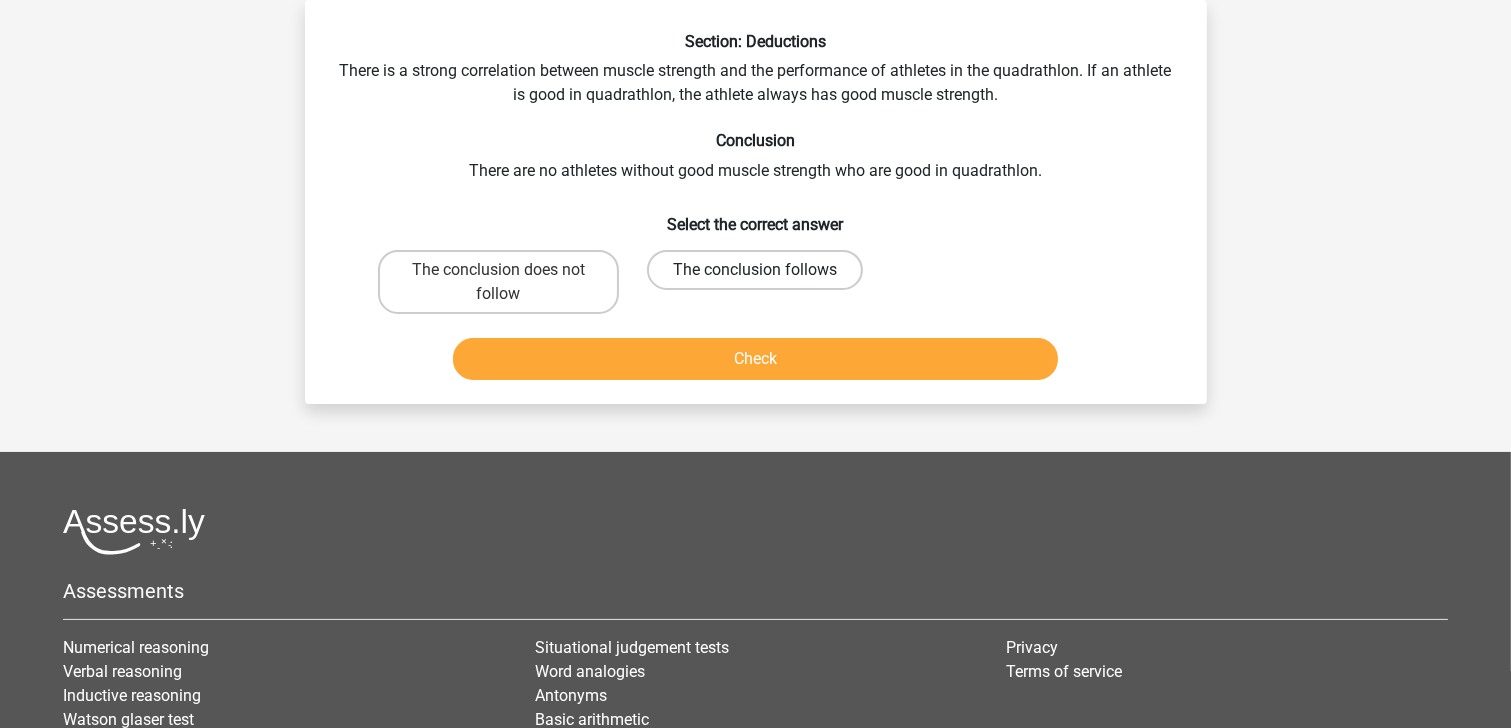 click on "The conclusion follows" at bounding box center [755, 270] 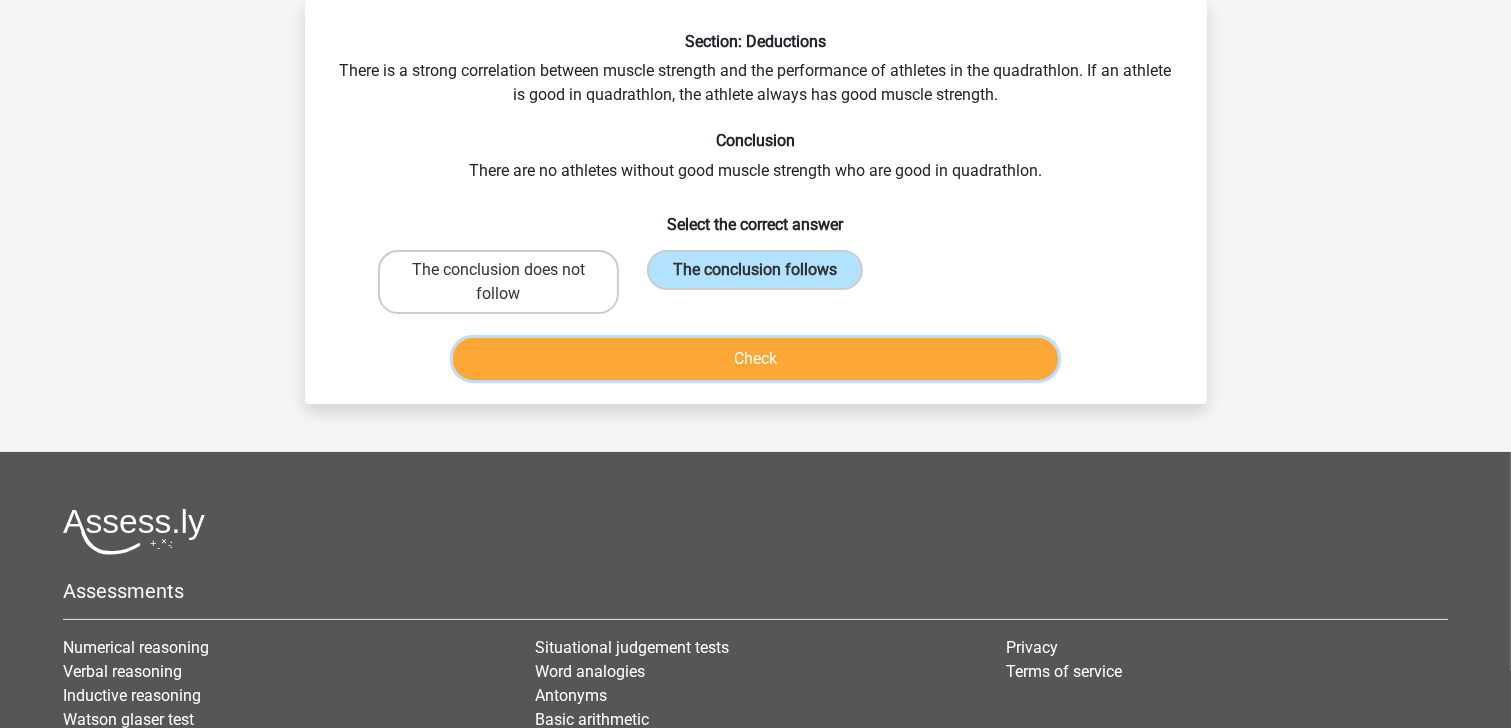 click on "Check" at bounding box center (755, 359) 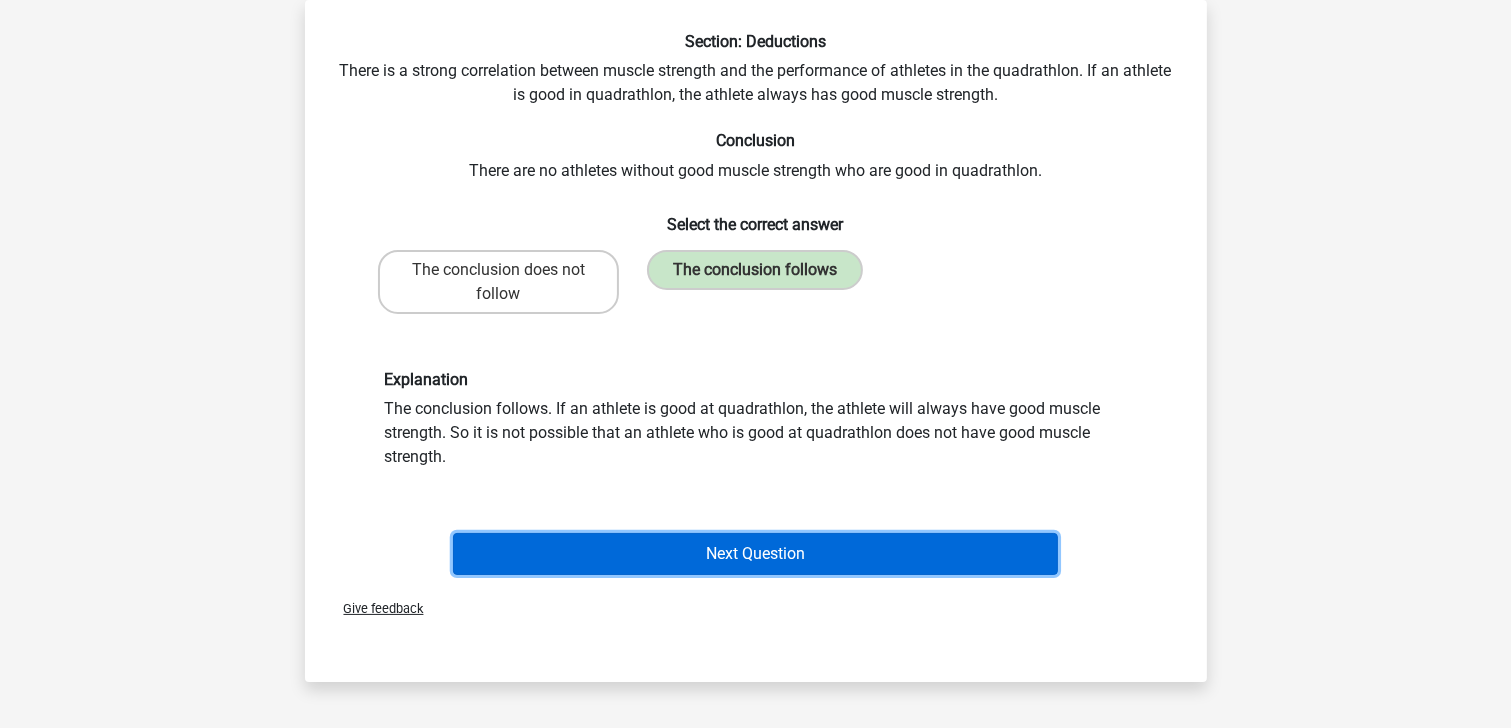 click on "Next Question" at bounding box center [755, 554] 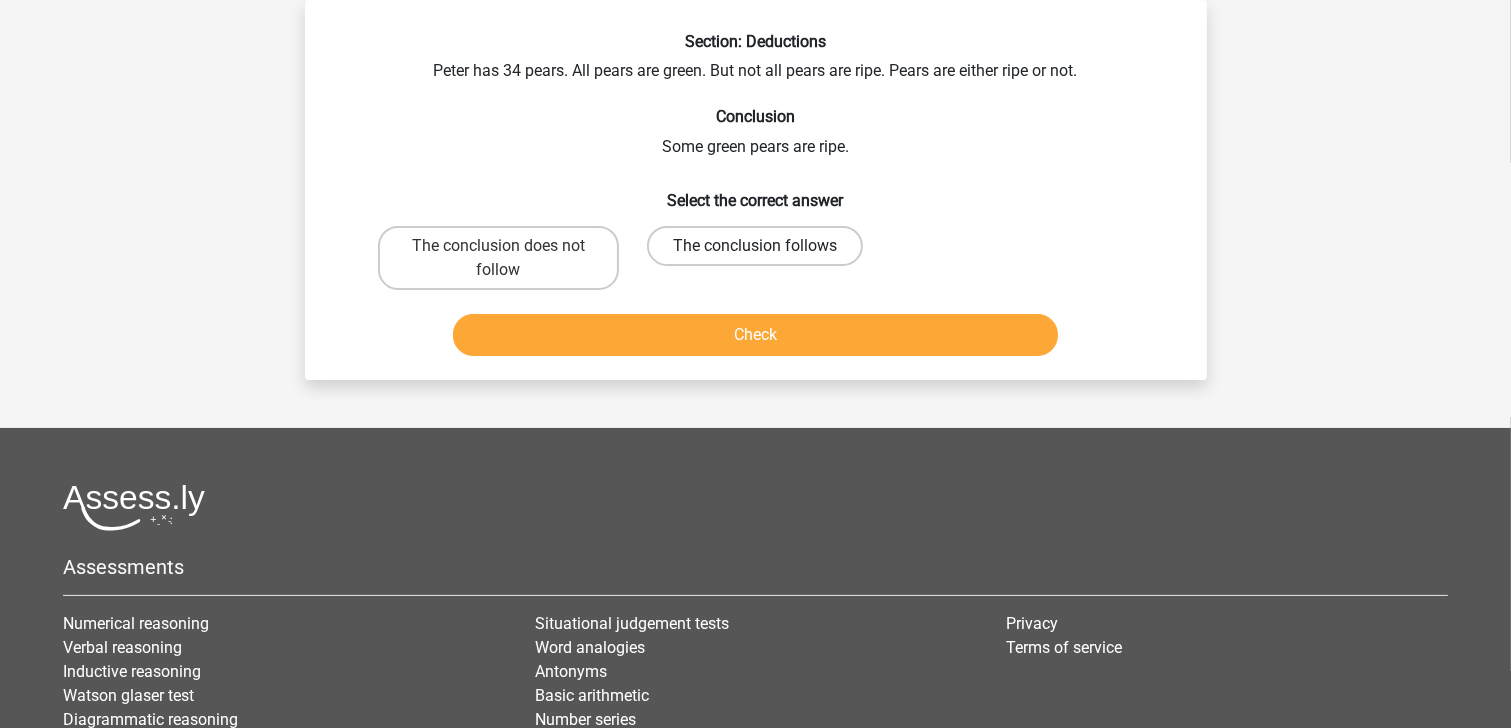 click on "The conclusion follows" at bounding box center (755, 246) 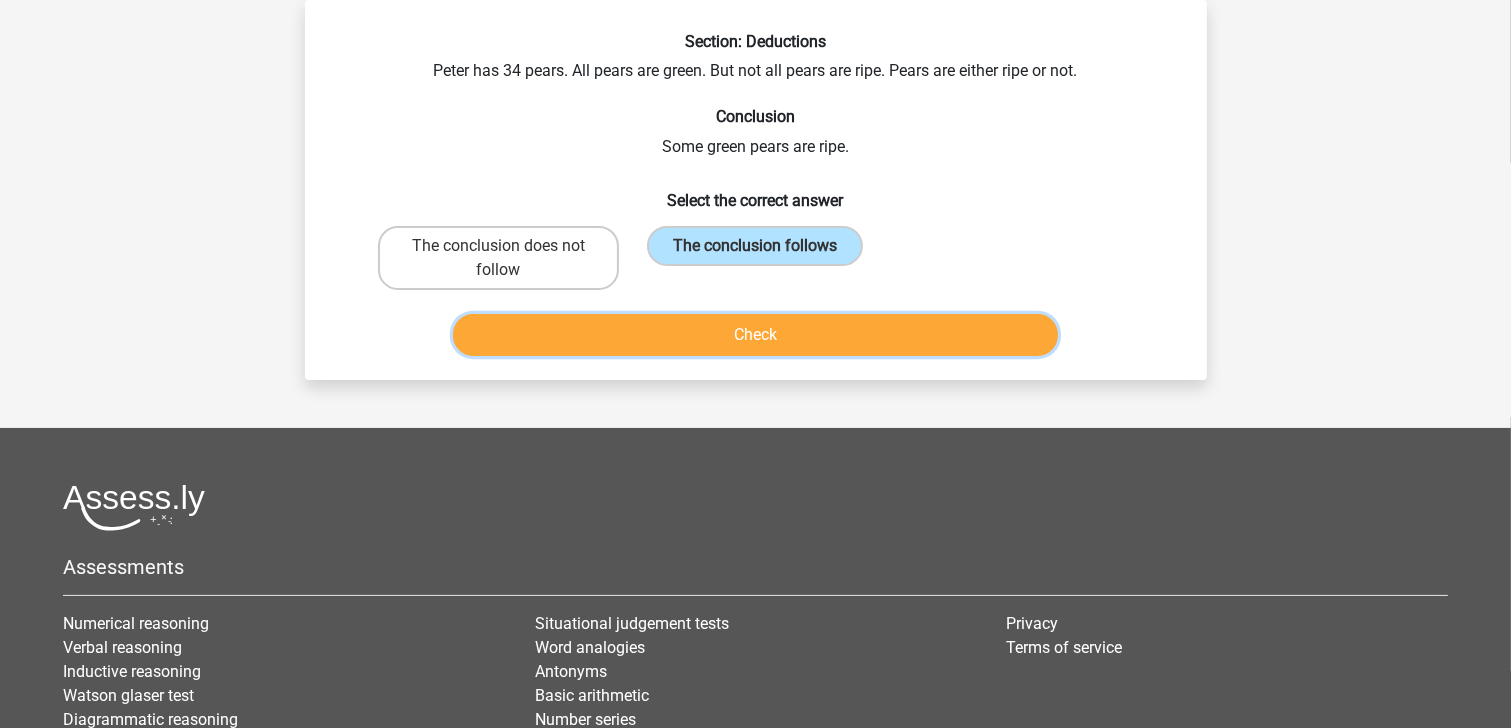 click on "Check" at bounding box center (755, 335) 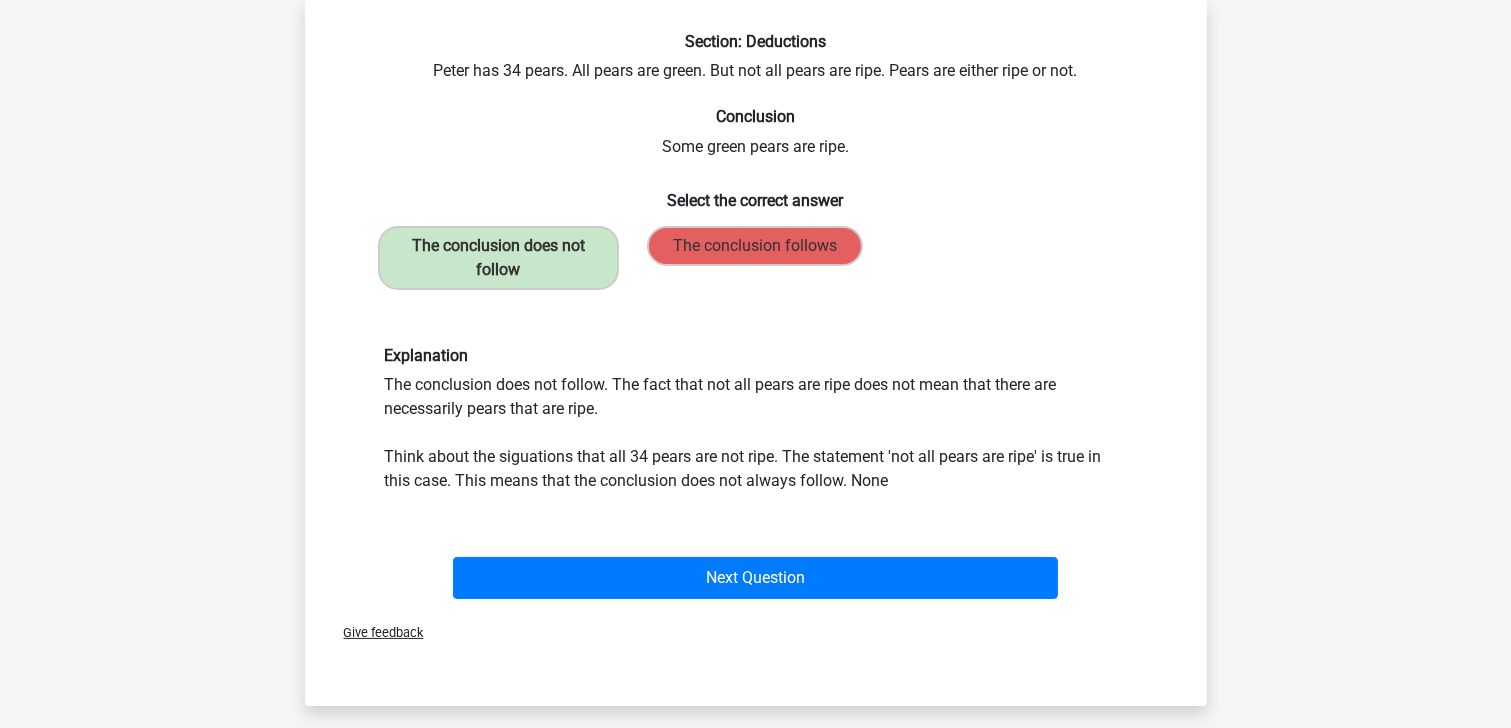 drag, startPoint x: 626, startPoint y: 412, endPoint x: 603, endPoint y: 412, distance: 23 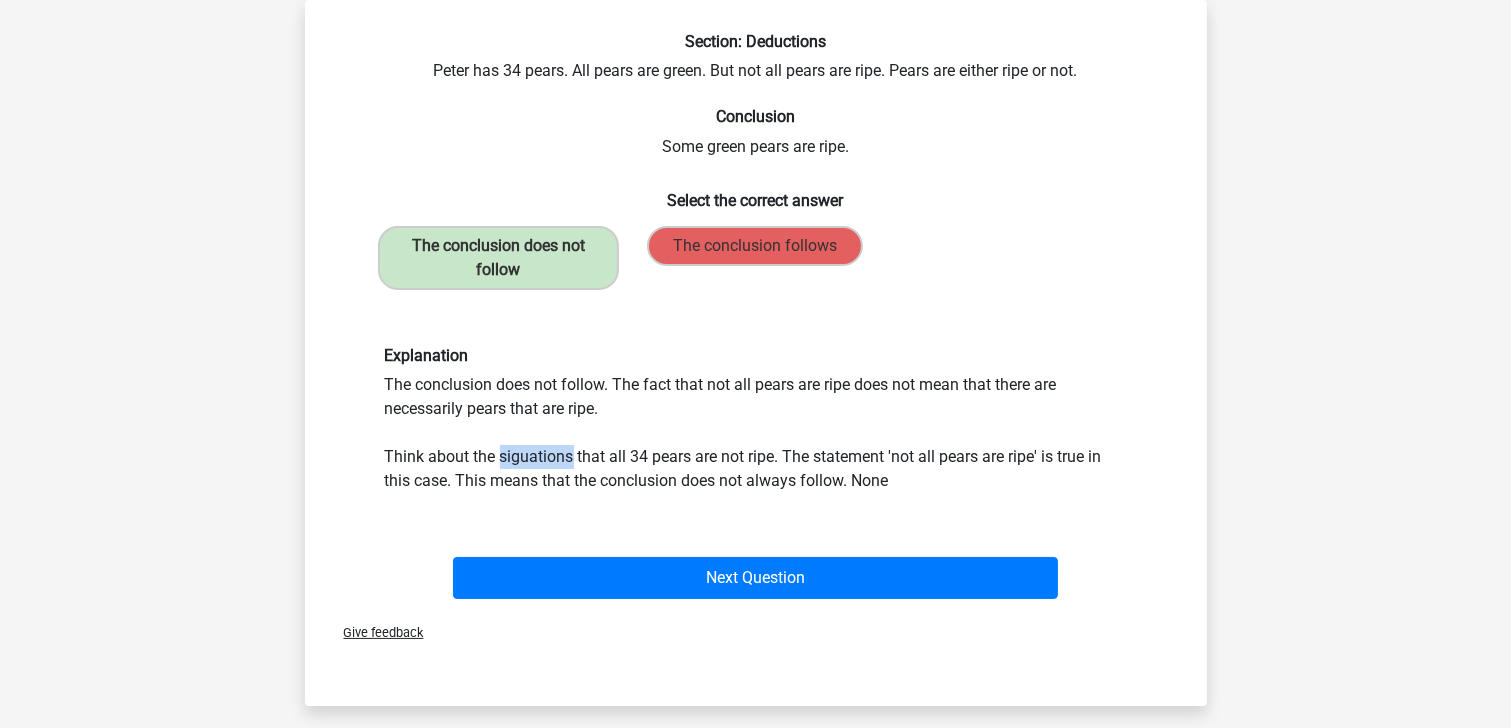 click on "Explanation
The conclusion does not follow. The fact that not all pears are ripe does not mean that there are necessarily pears that are ripe. Think about the siguations that all 34 pears are not ripe. The statement 'not all pears are ripe' is true in this case. This means that the conclusion does not always follow.
None" at bounding box center (756, 419) 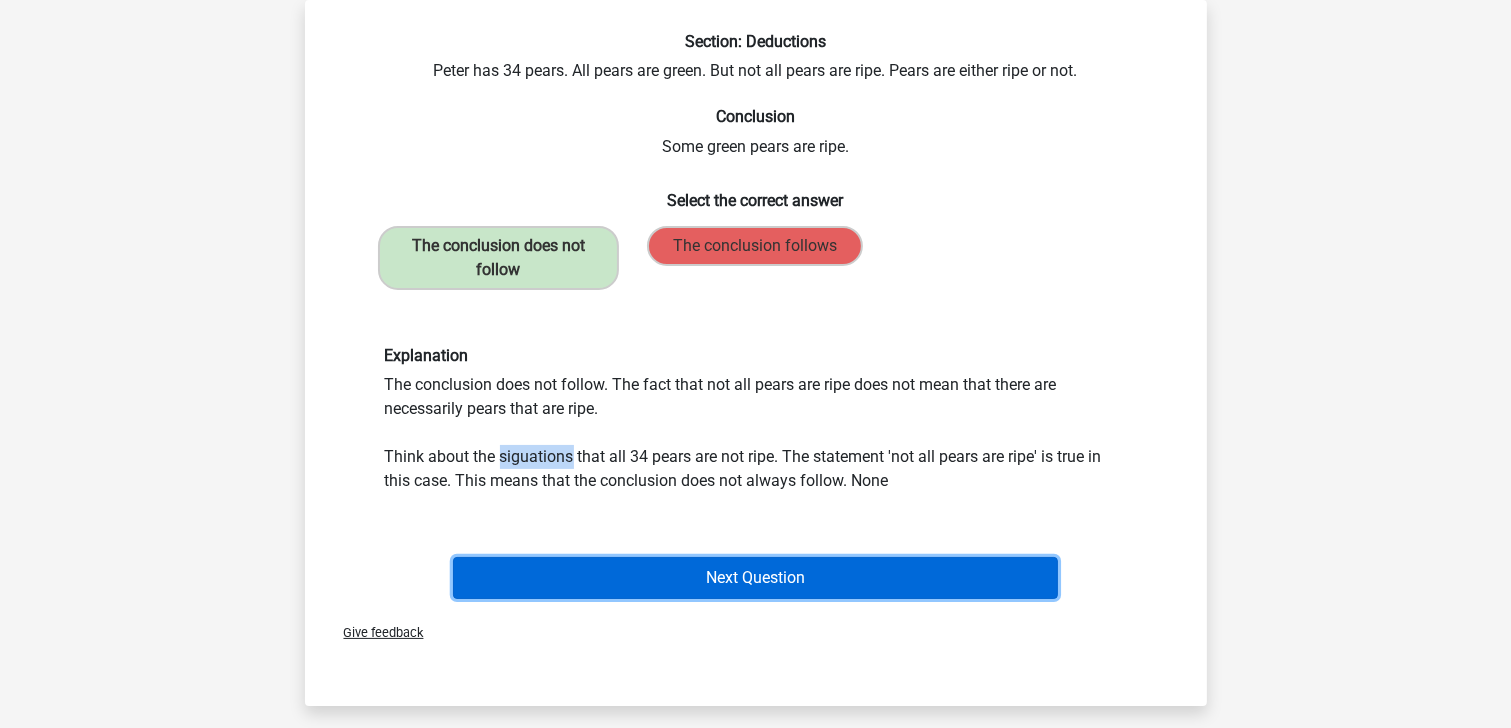 click on "Next Question" at bounding box center (755, 578) 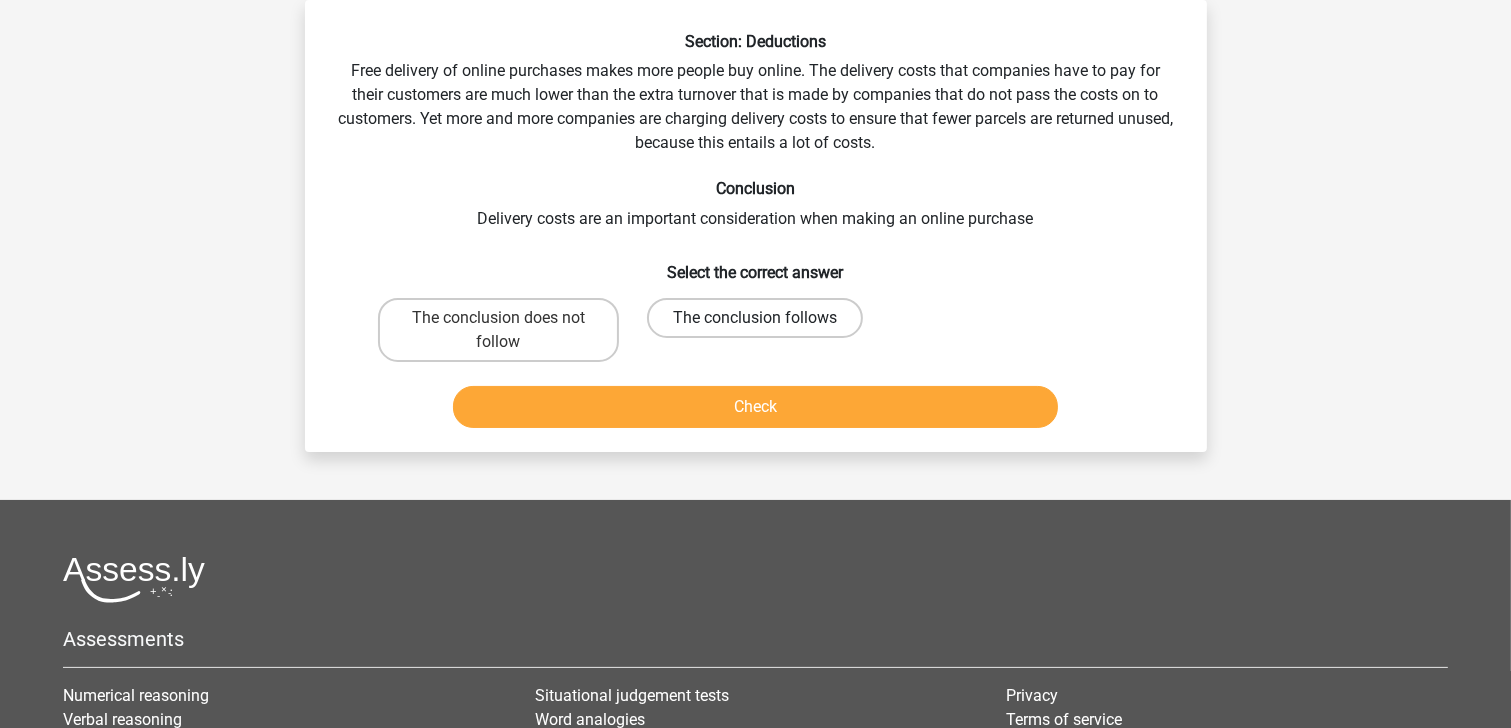 click on "The conclusion follows" at bounding box center [755, 318] 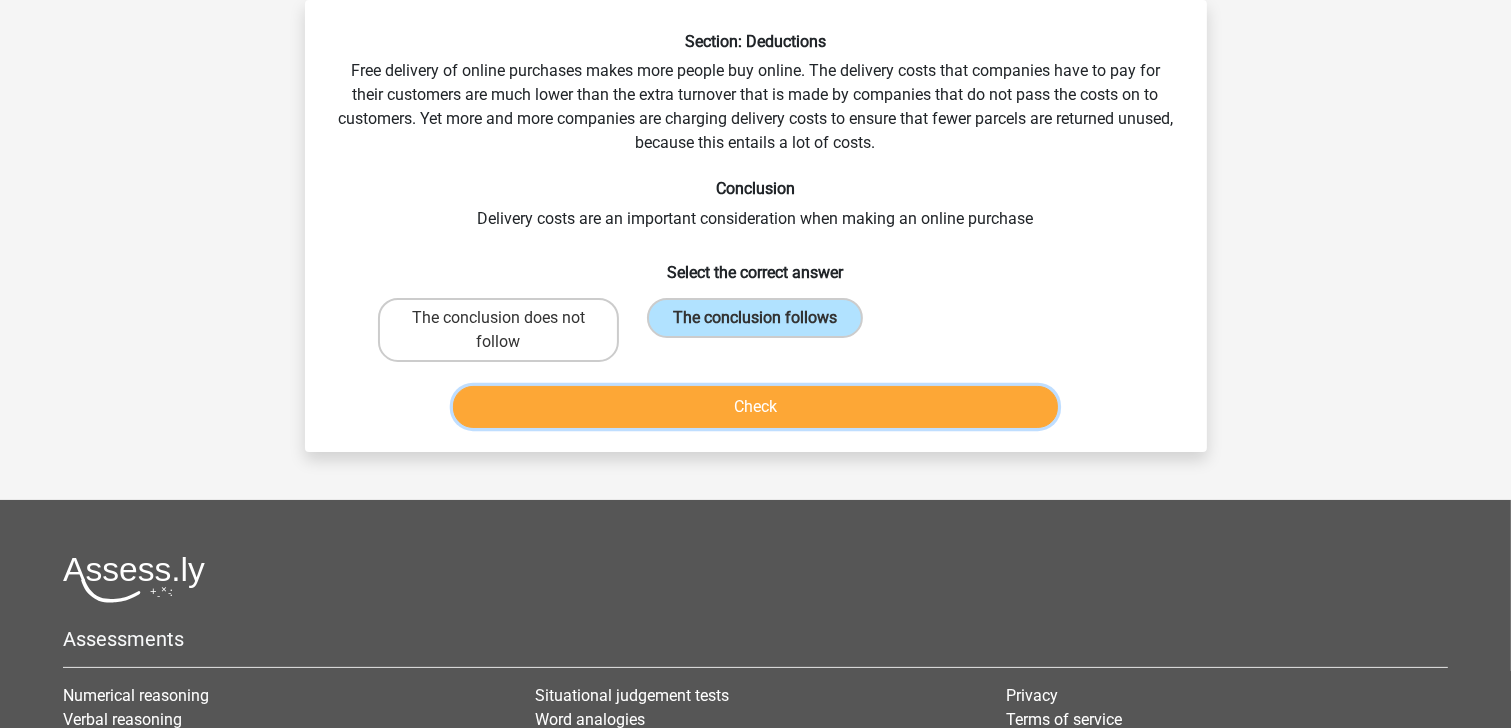 click on "Check" at bounding box center (755, 407) 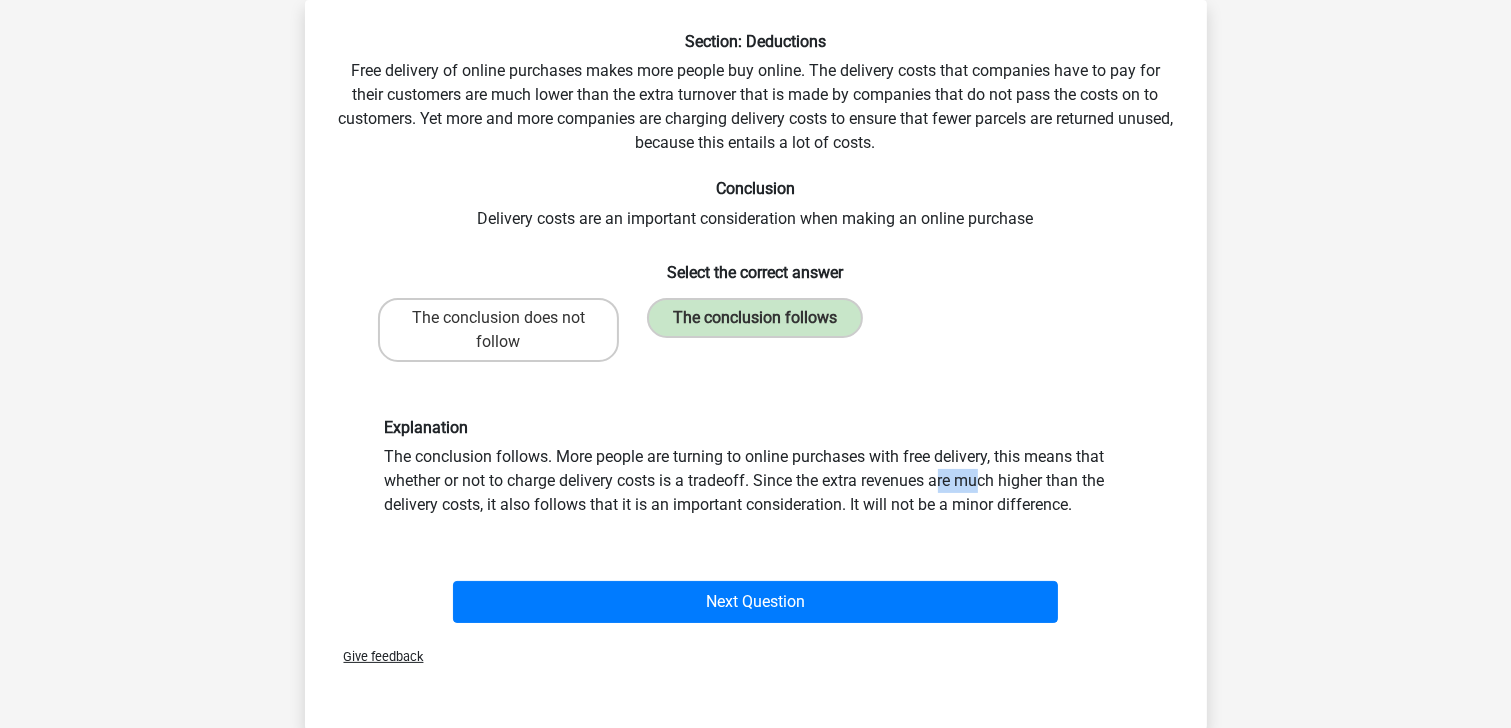drag, startPoint x: 685, startPoint y: 468, endPoint x: 719, endPoint y: 490, distance: 40.496914 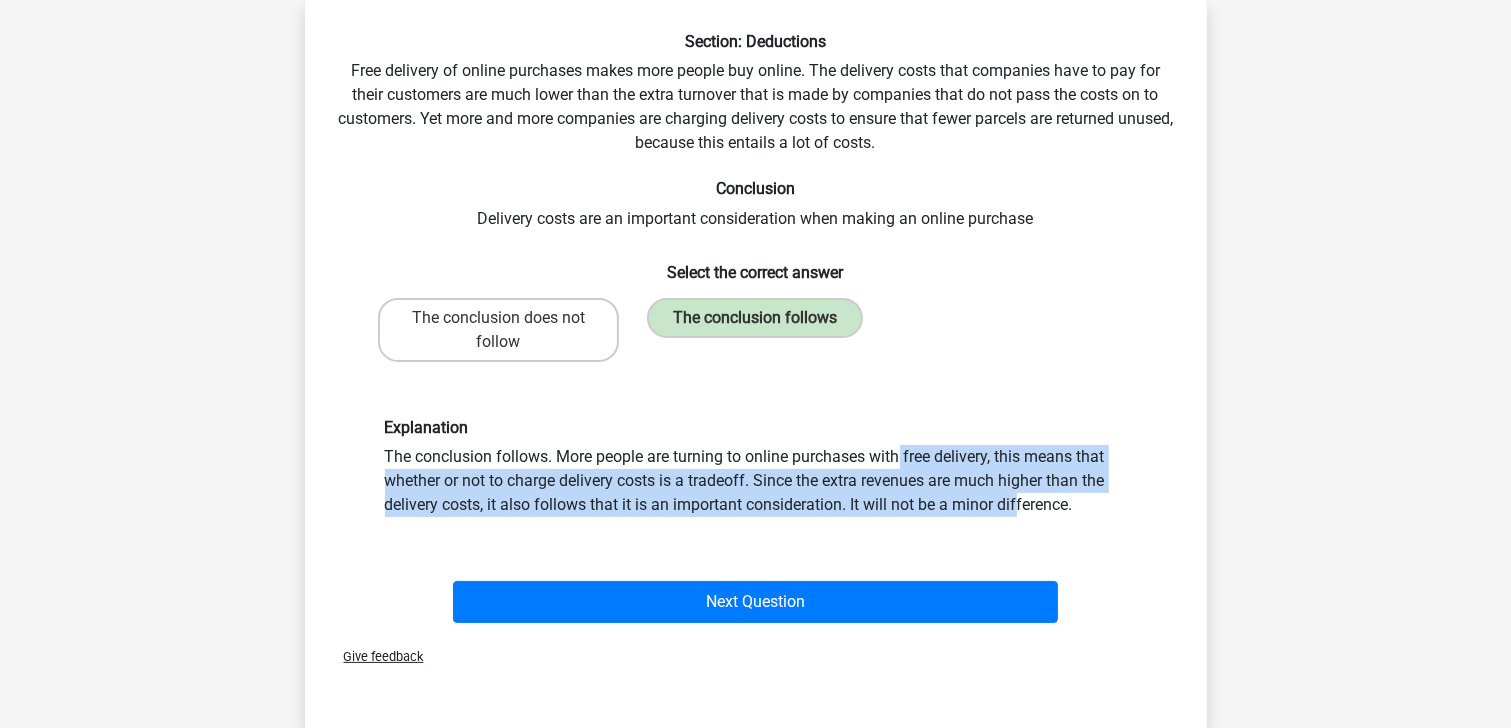 drag, startPoint x: 780, startPoint y: 510, endPoint x: 640, endPoint y: 460, distance: 148.66069 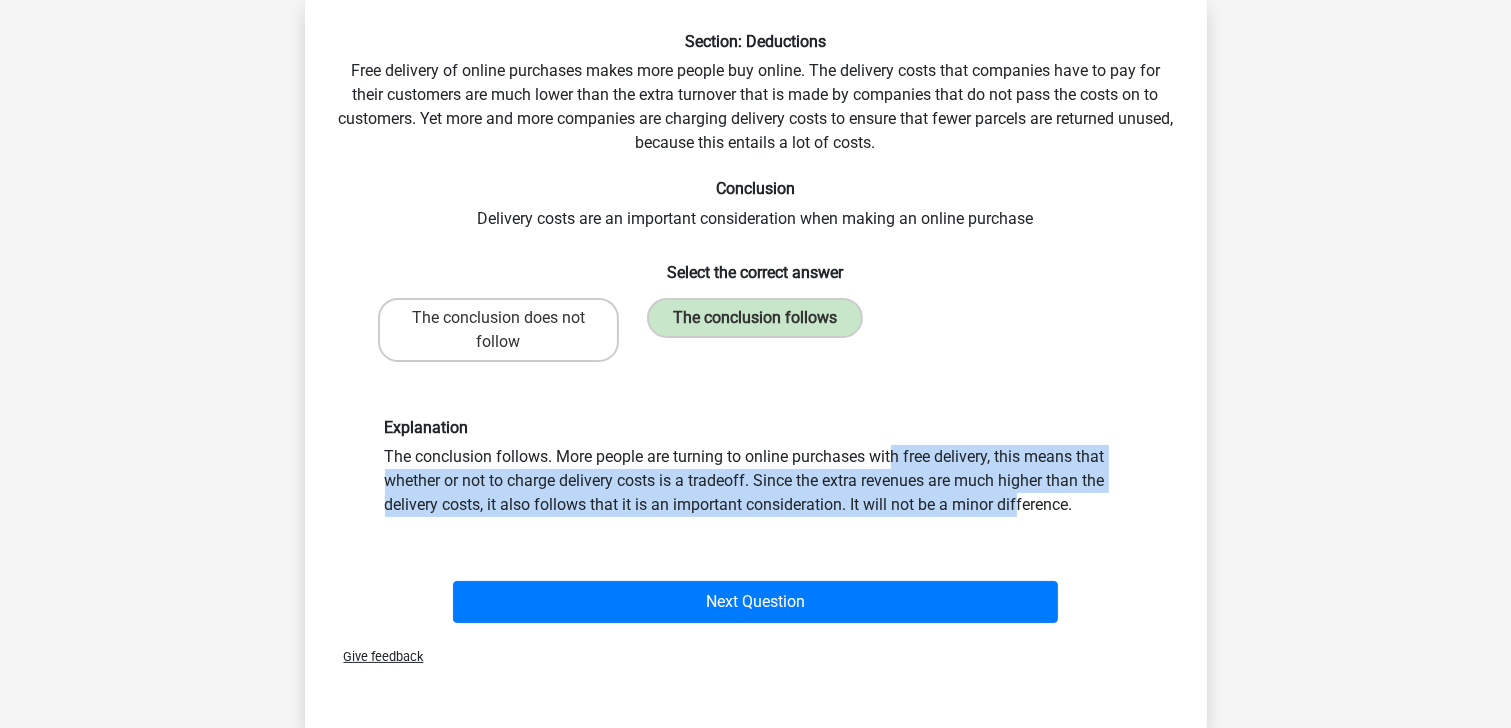 click on "Explanation
The conclusion follows. More people are turning to online purchases with free delivery, this means that whether or not to charge delivery costs is a tradeoff. Since the extra revenues are much higher than the delivery costs, it also follows that it is an important consideration. It will not be a minor difference." at bounding box center [756, 467] 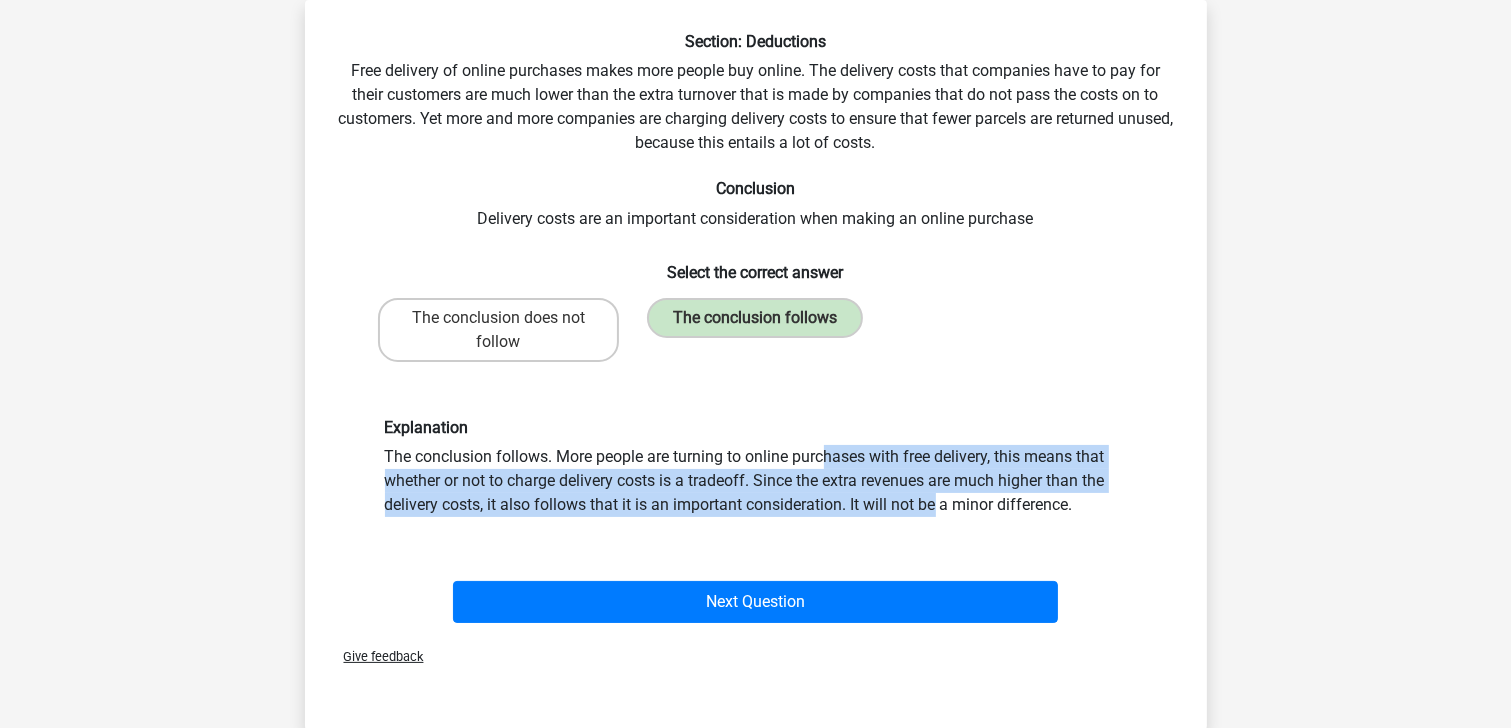 drag, startPoint x: 574, startPoint y: 458, endPoint x: 694, endPoint y: 507, distance: 129.61867 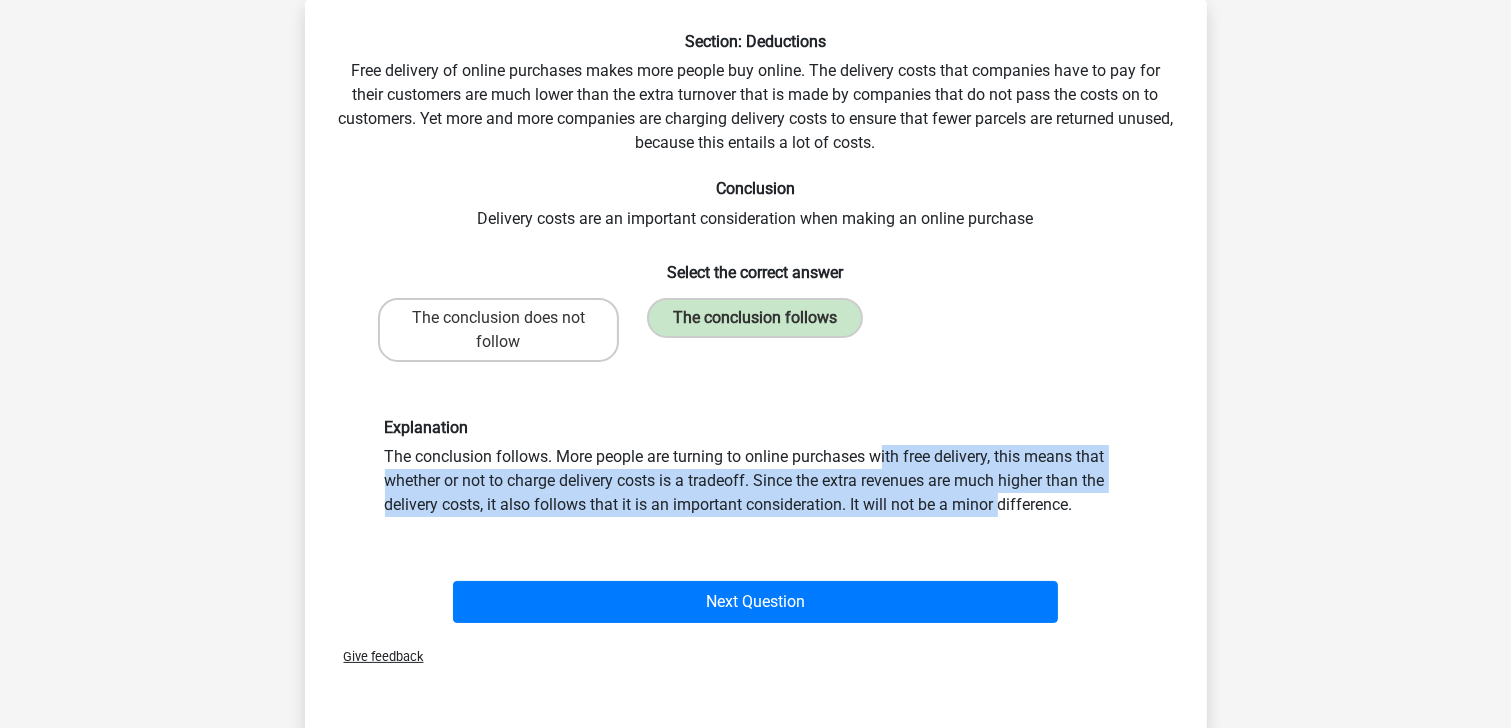 drag, startPoint x: 760, startPoint y: 516, endPoint x: 616, endPoint y: 461, distance: 154.14604 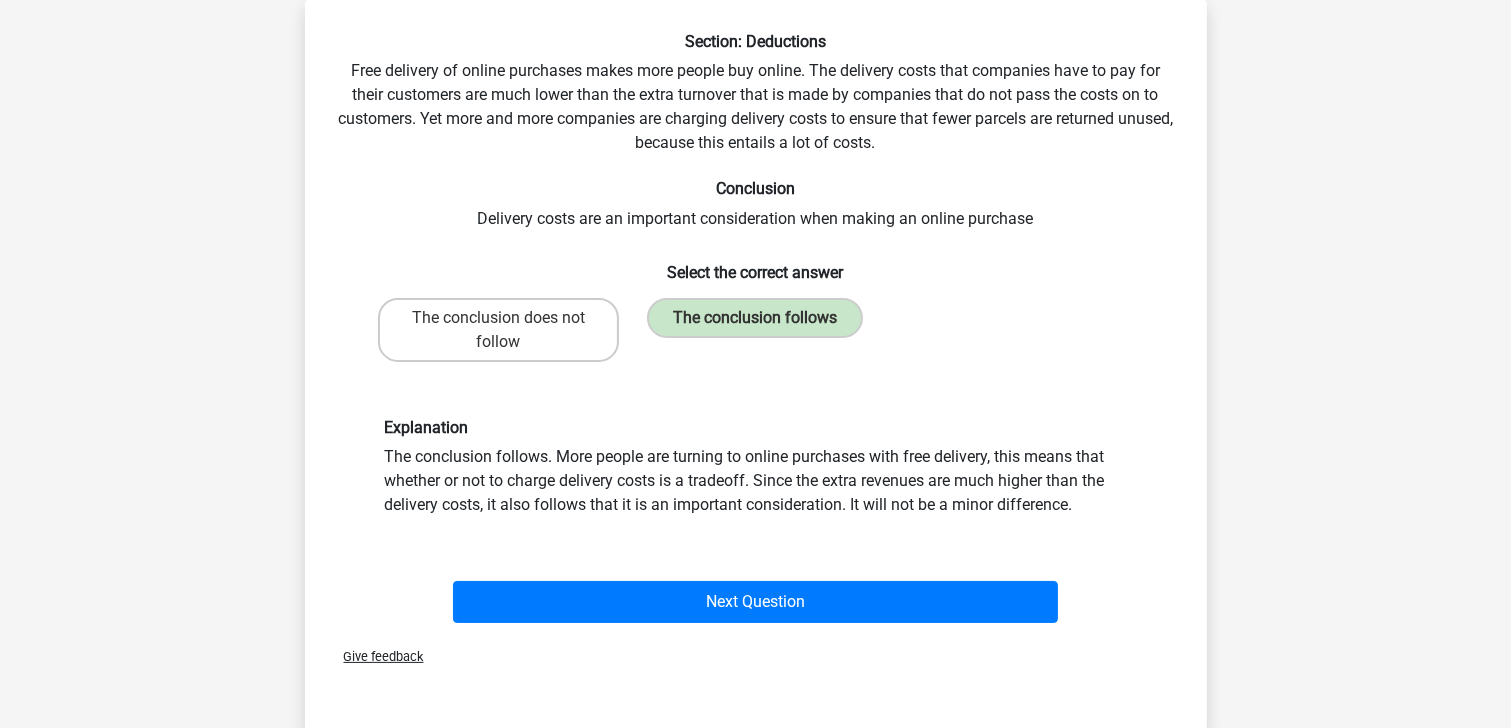 click on "Explanation
The conclusion follows. More people are turning to online purchases with free delivery, this means that whether or not to charge delivery costs is a tradeoff. Since the extra revenues are much higher than the delivery costs, it also follows that it is an important consideration. It will not be a minor difference." at bounding box center (756, 467) 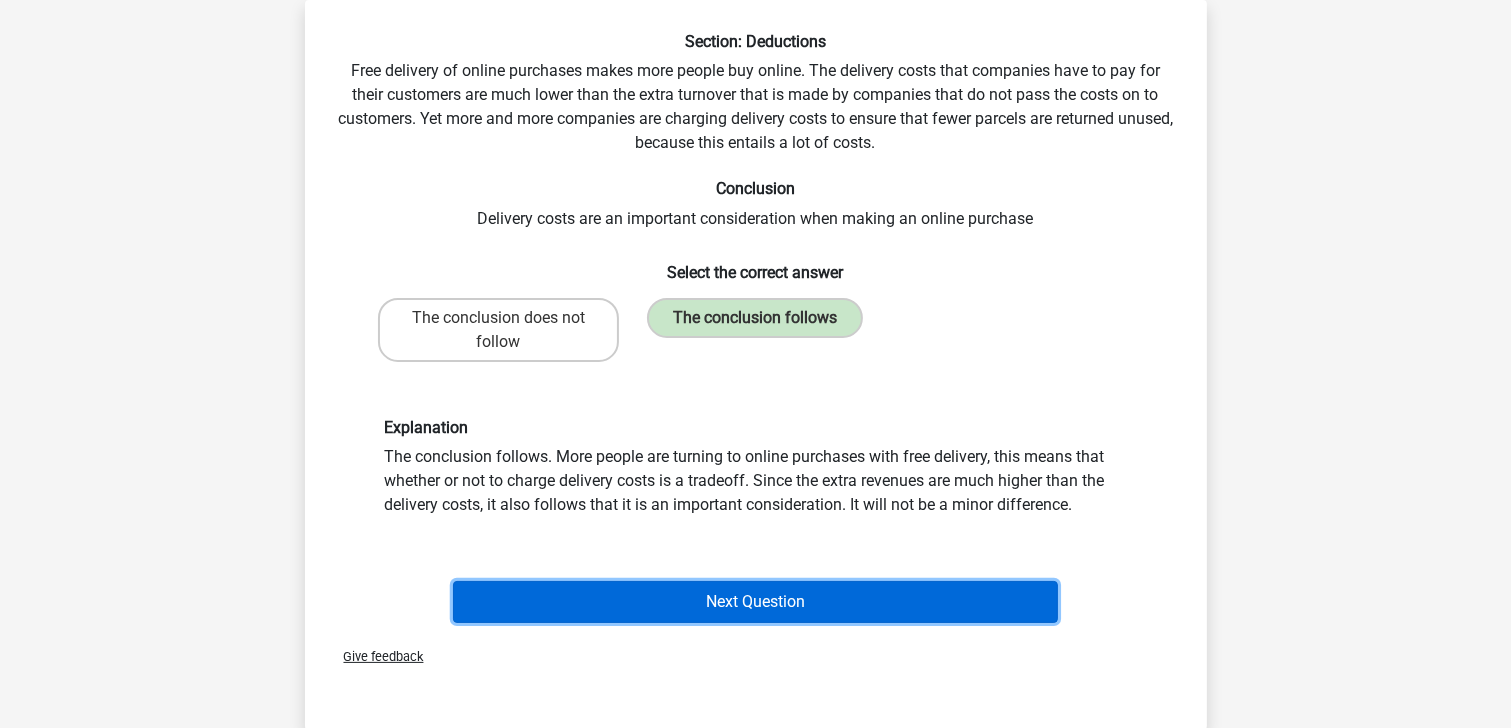 click on "Next Question" at bounding box center [755, 602] 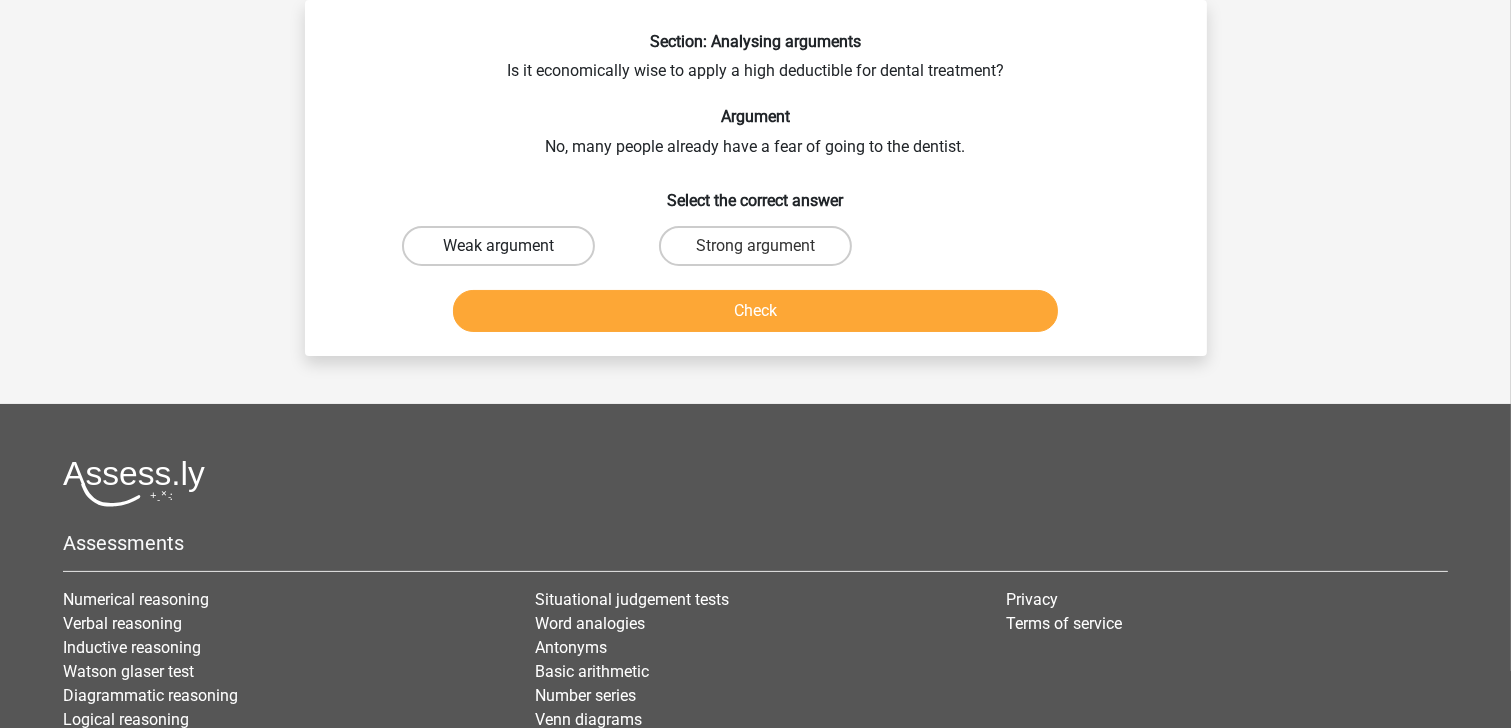 click on "Weak argument" at bounding box center [498, 246] 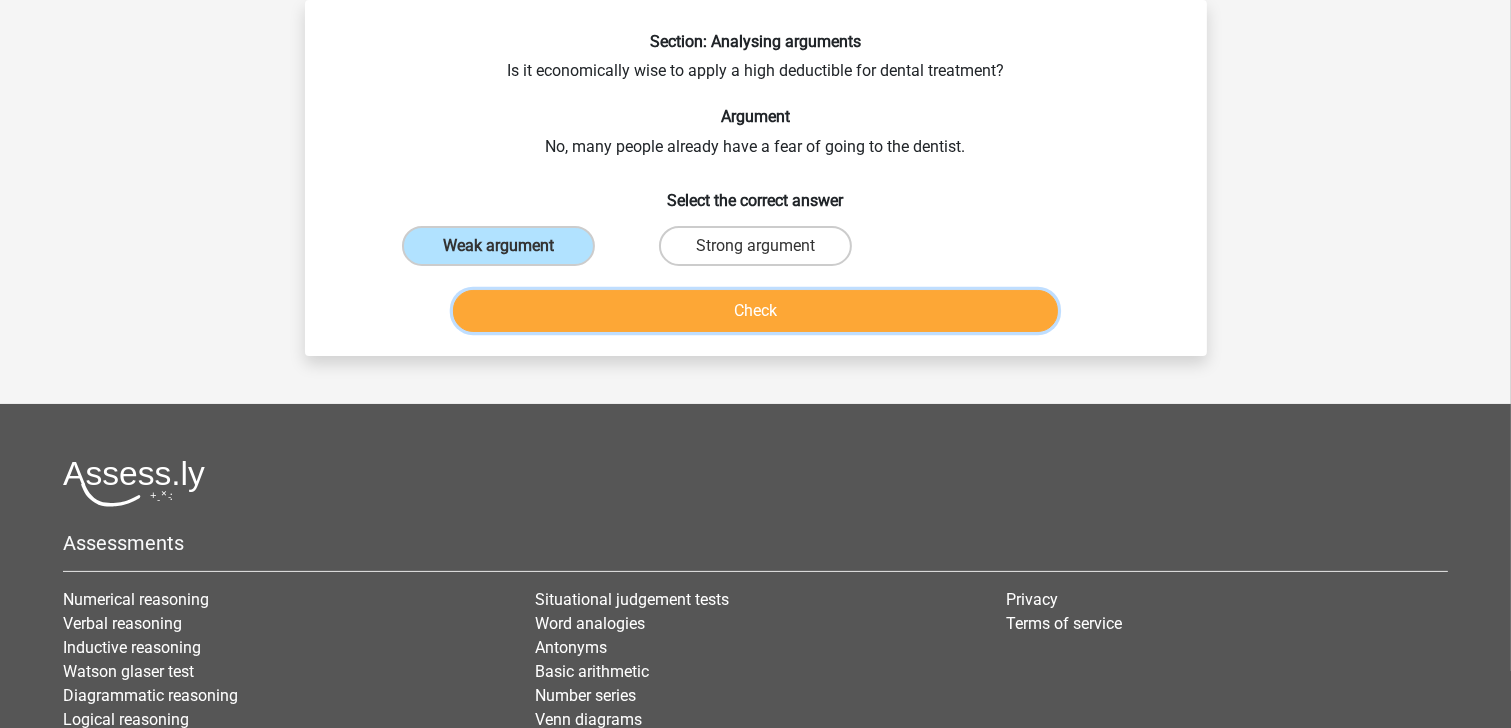click on "Check" at bounding box center [755, 311] 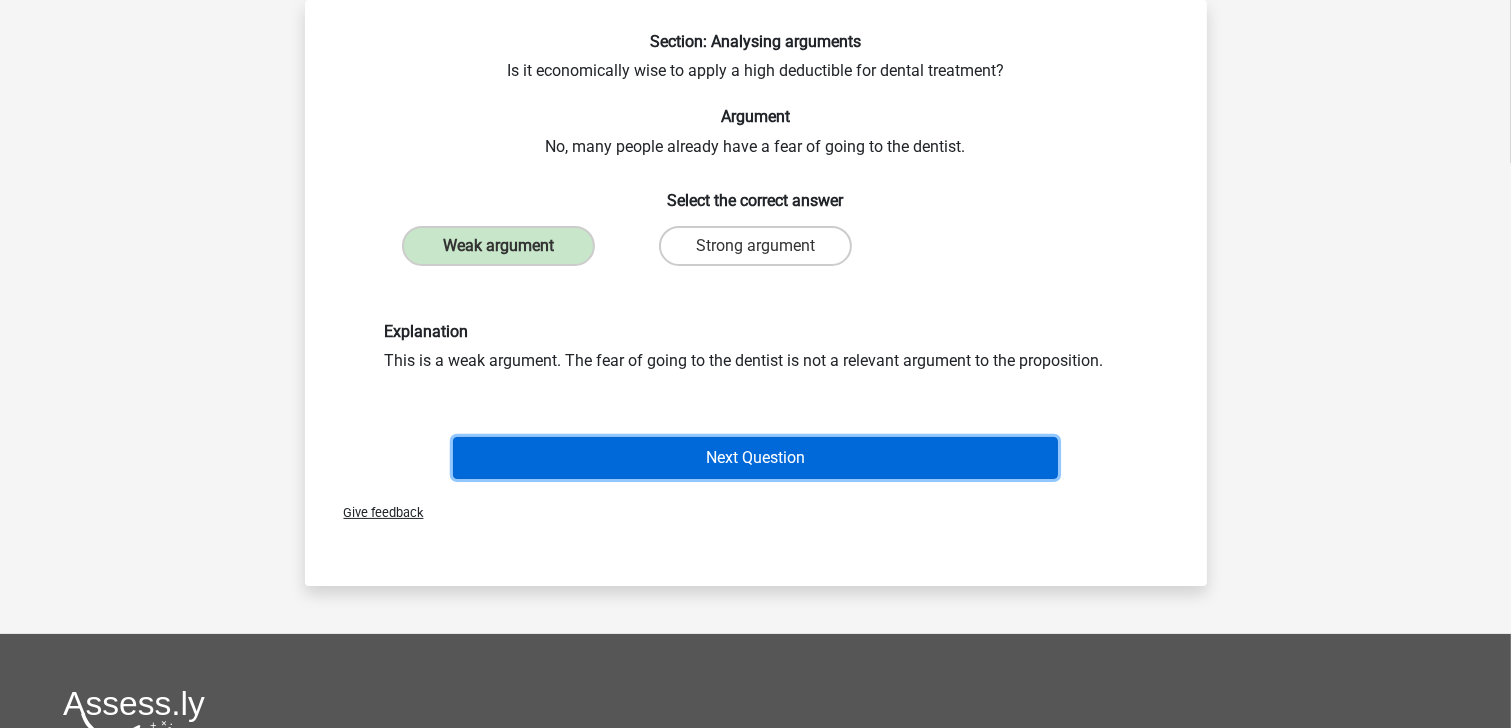 click on "Next Question" at bounding box center [755, 458] 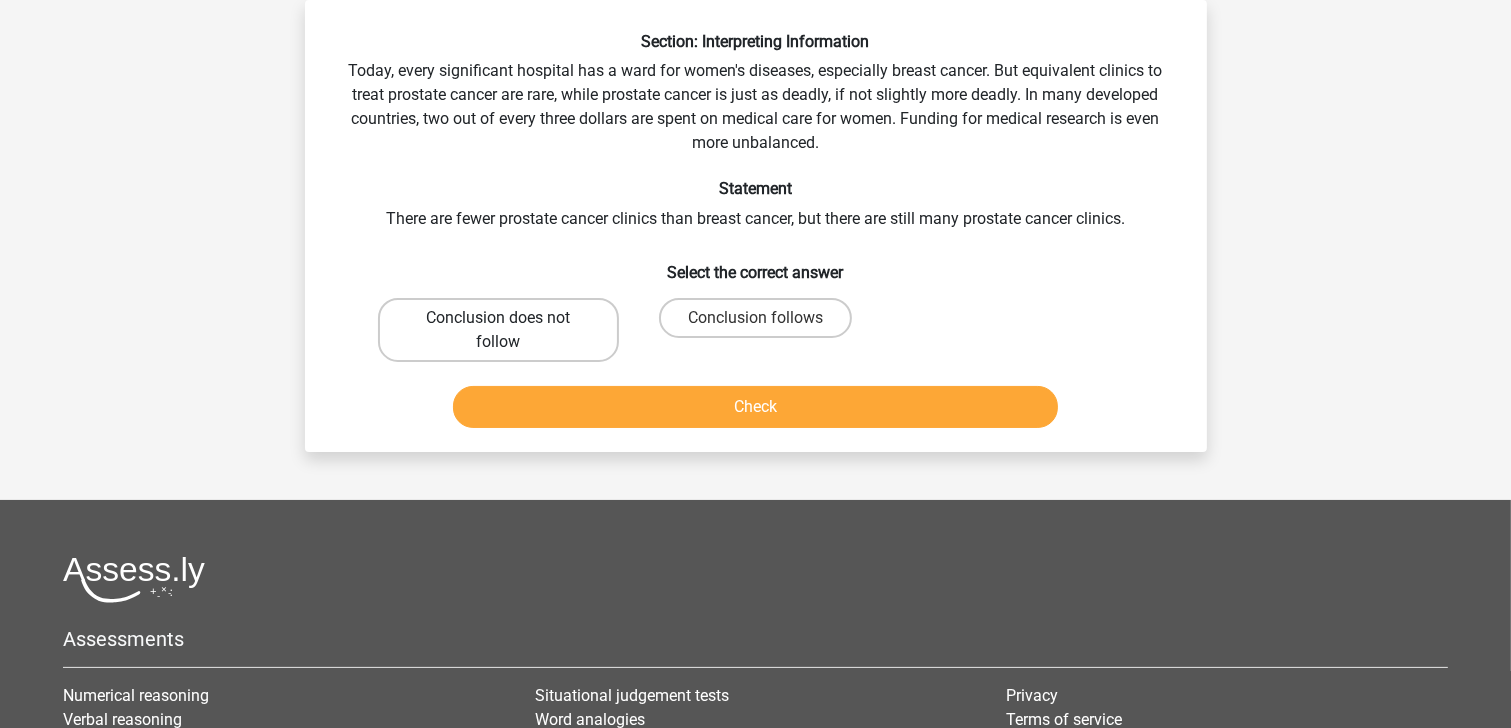 click on "Conclusion does not follow" at bounding box center (498, 330) 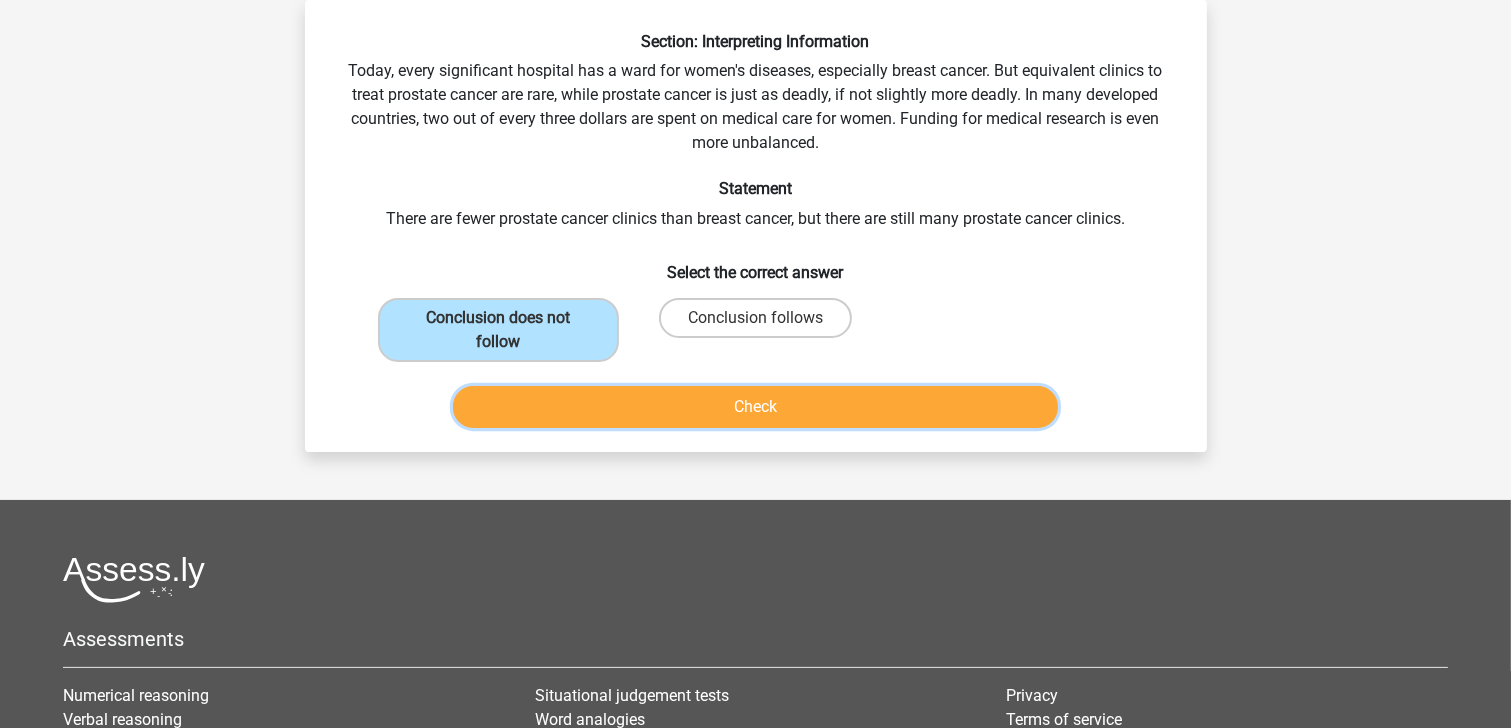 drag, startPoint x: 660, startPoint y: 400, endPoint x: 676, endPoint y: 404, distance: 16.492422 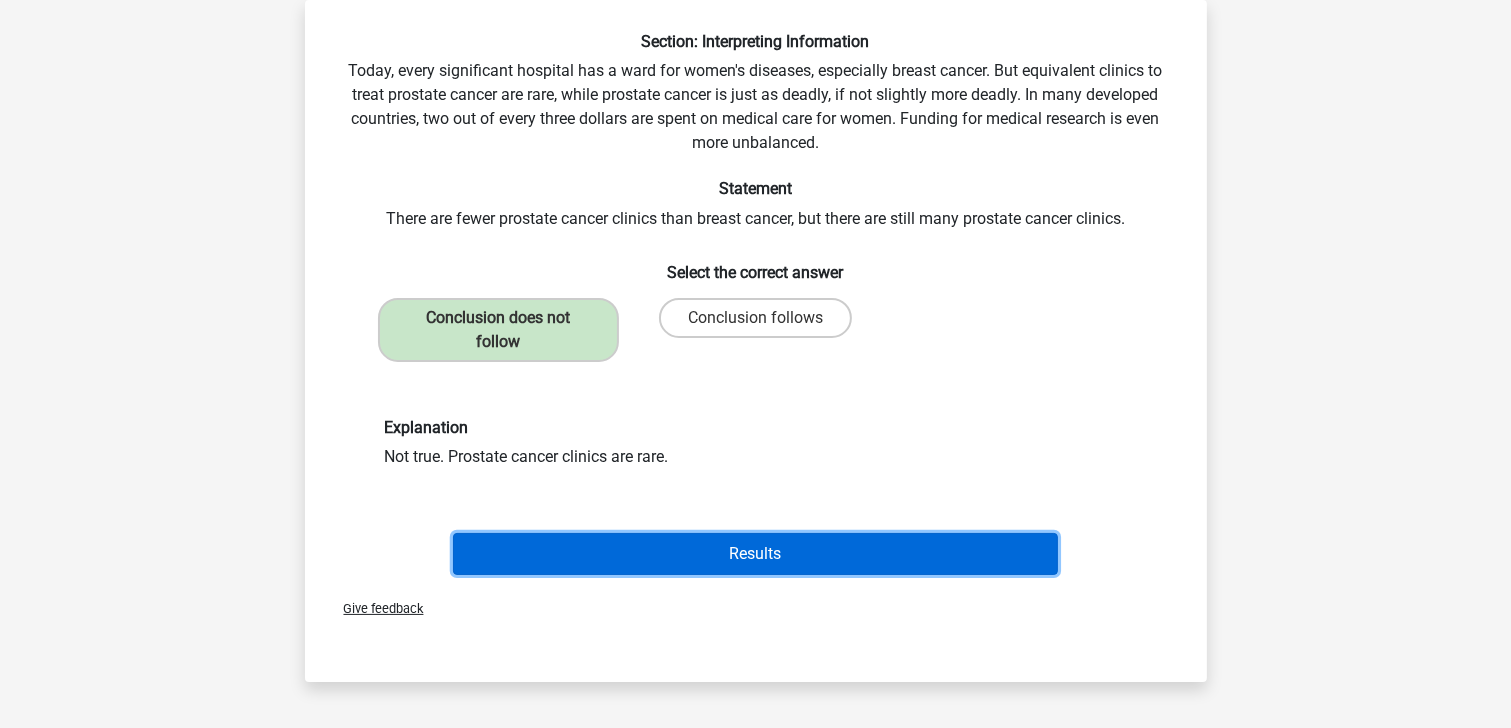 drag, startPoint x: 677, startPoint y: 556, endPoint x: 779, endPoint y: 521, distance: 107.837845 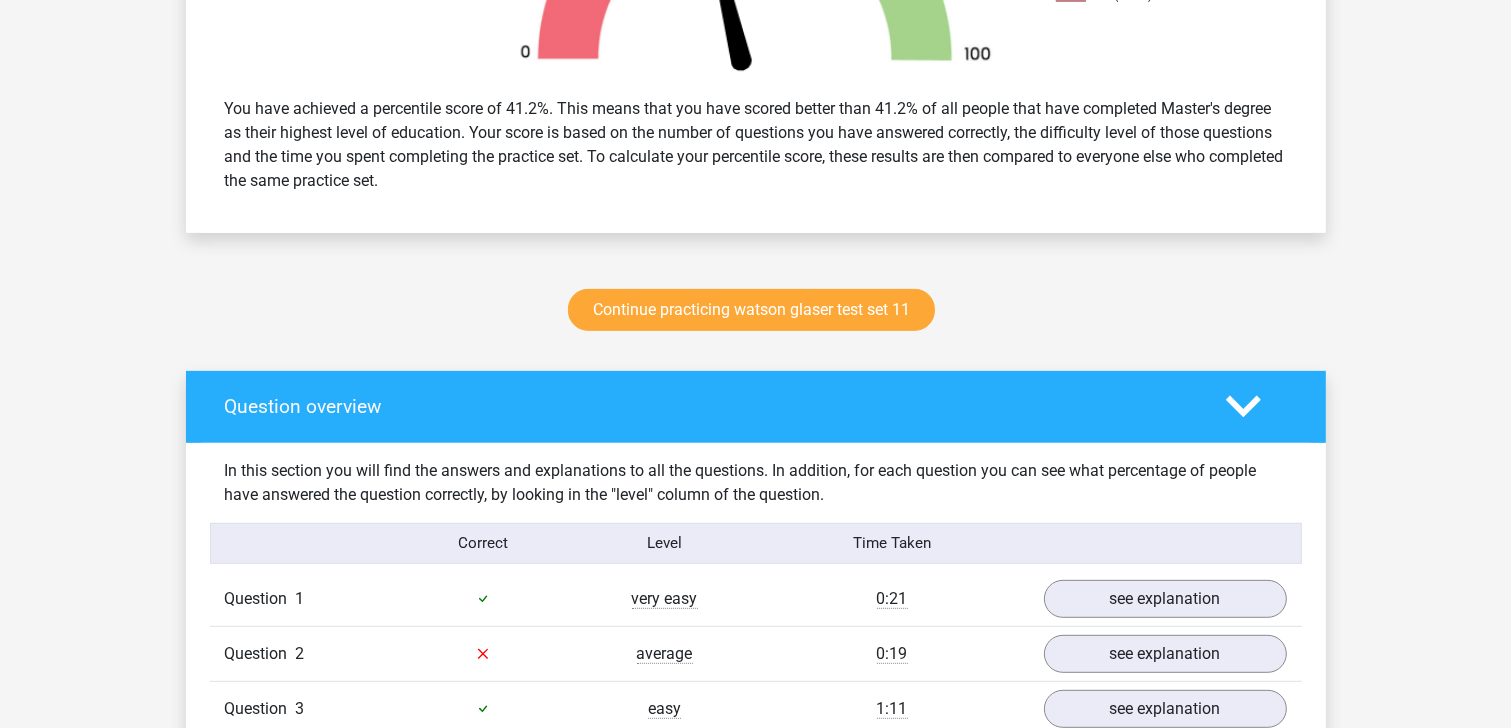 scroll, scrollTop: 480, scrollLeft: 0, axis: vertical 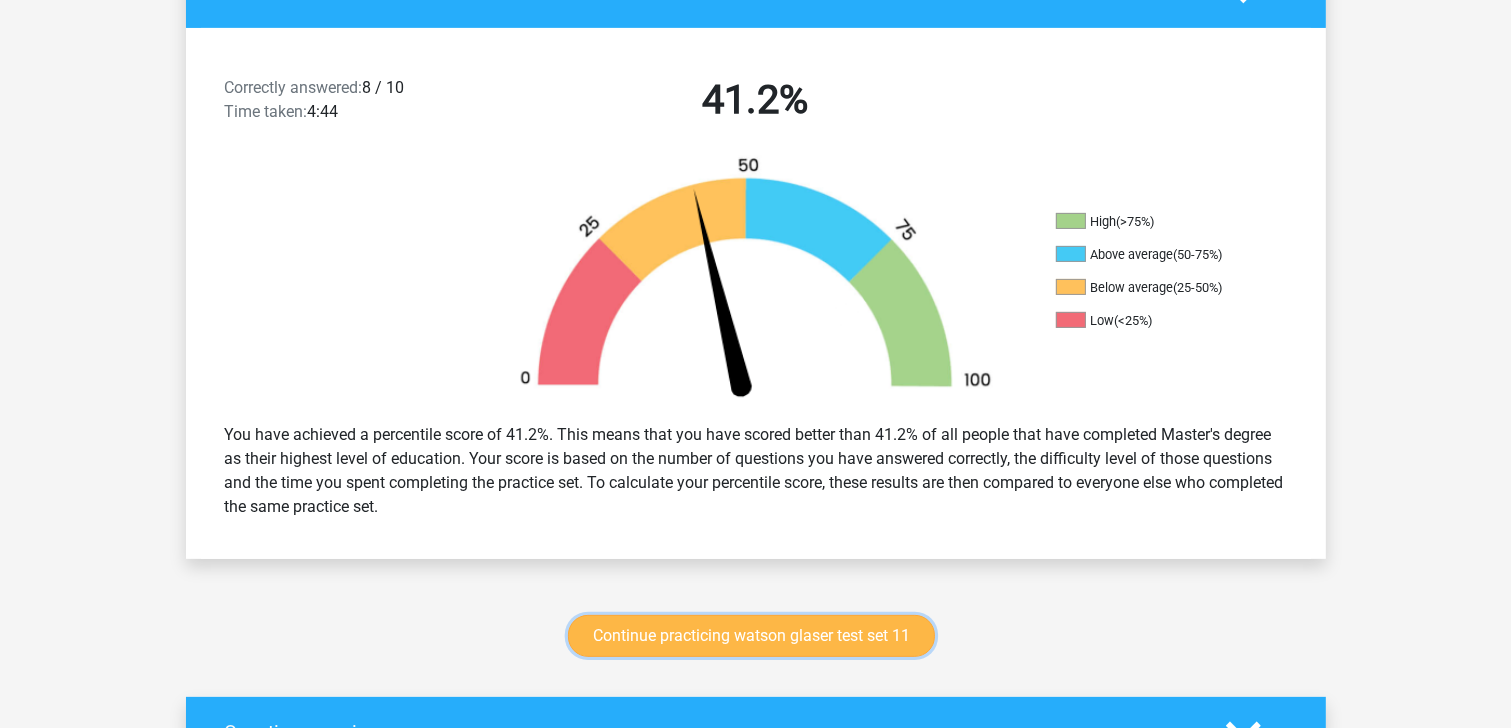 click on "Continue practicing watson glaser test set 11" at bounding box center [751, 636] 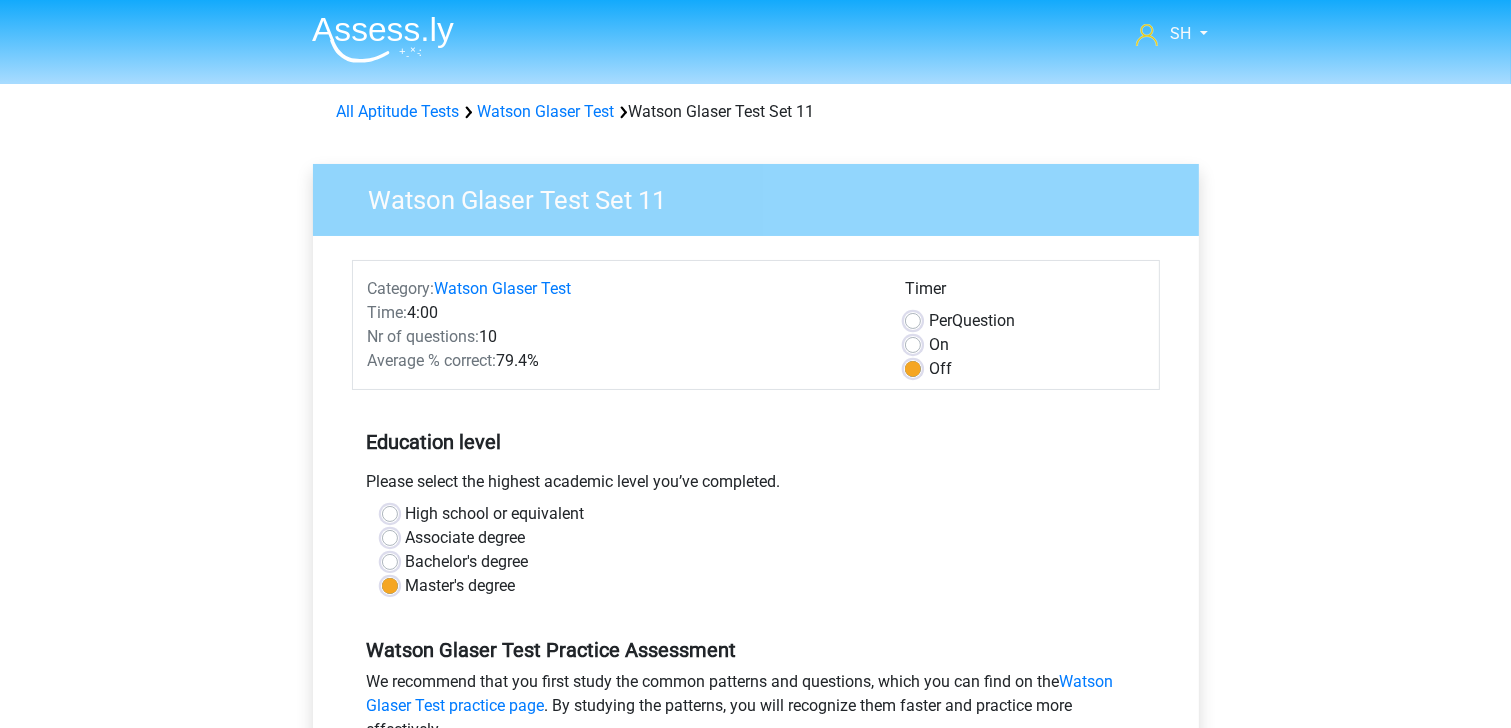 scroll, scrollTop: 320, scrollLeft: 0, axis: vertical 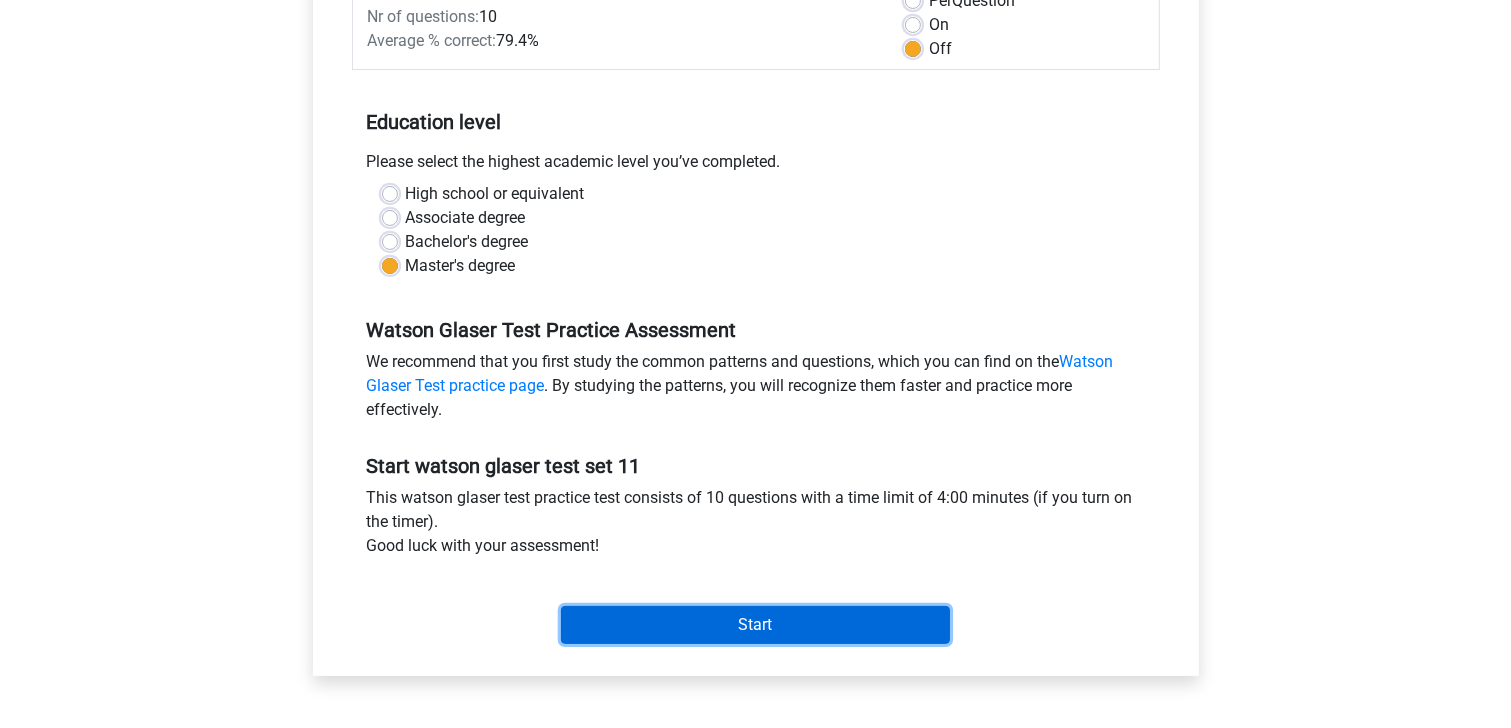 click on "Start" at bounding box center [755, 625] 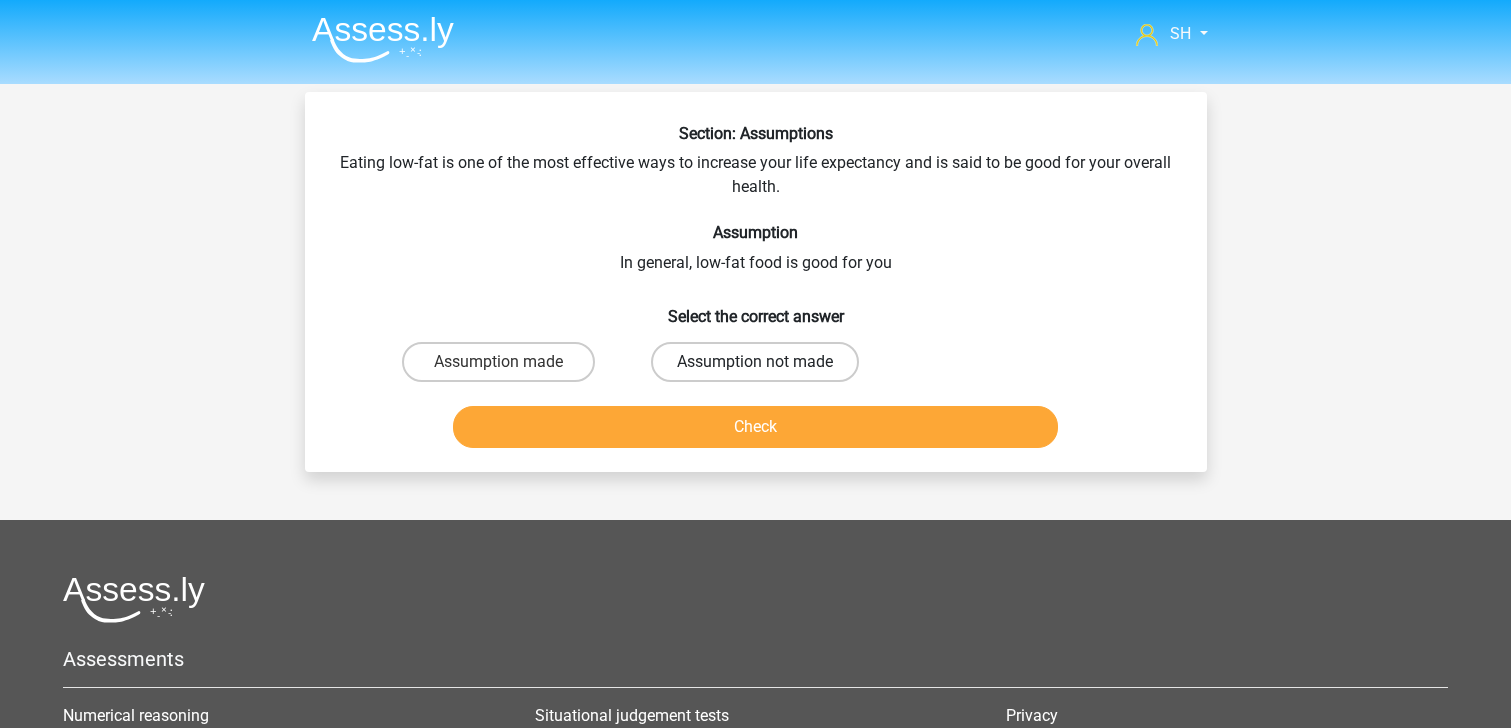 scroll, scrollTop: 0, scrollLeft: 0, axis: both 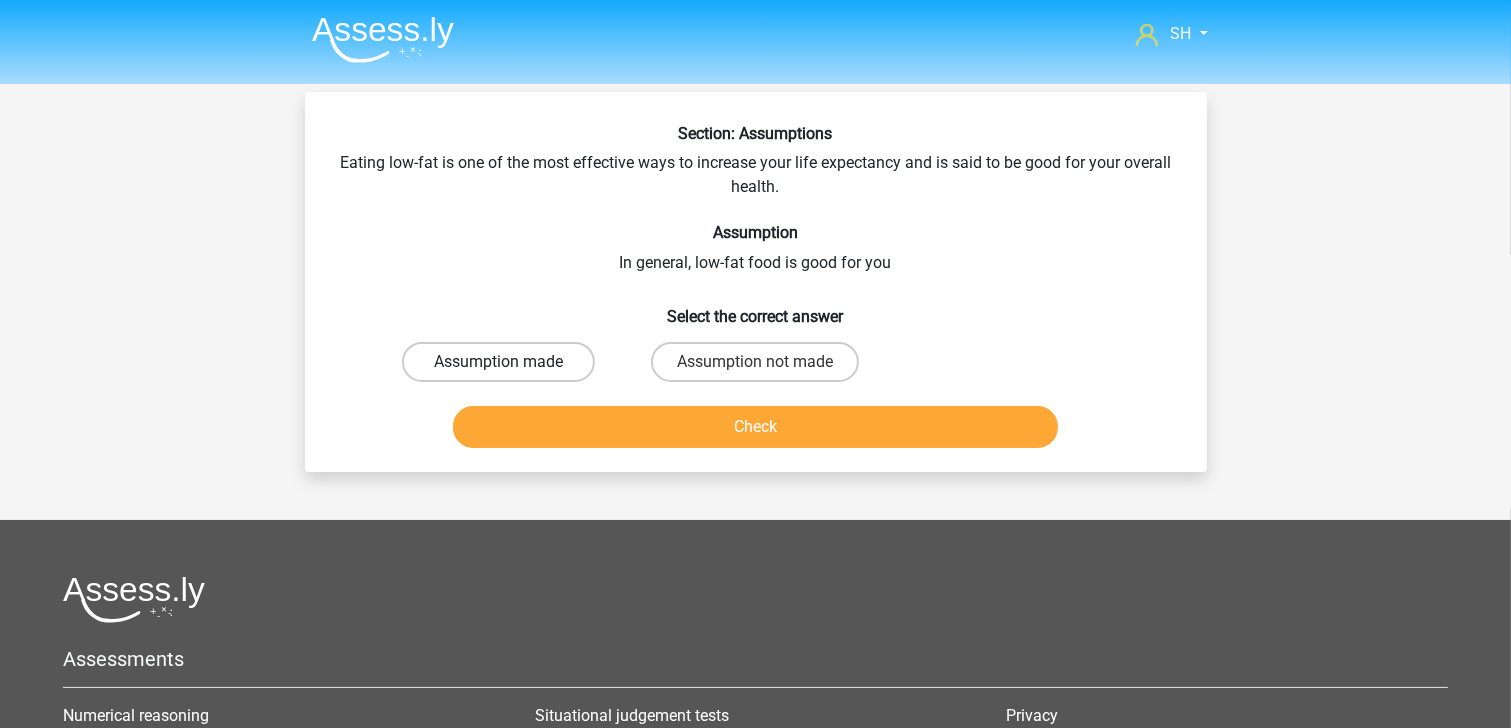 click on "Assumption made" at bounding box center (498, 362) 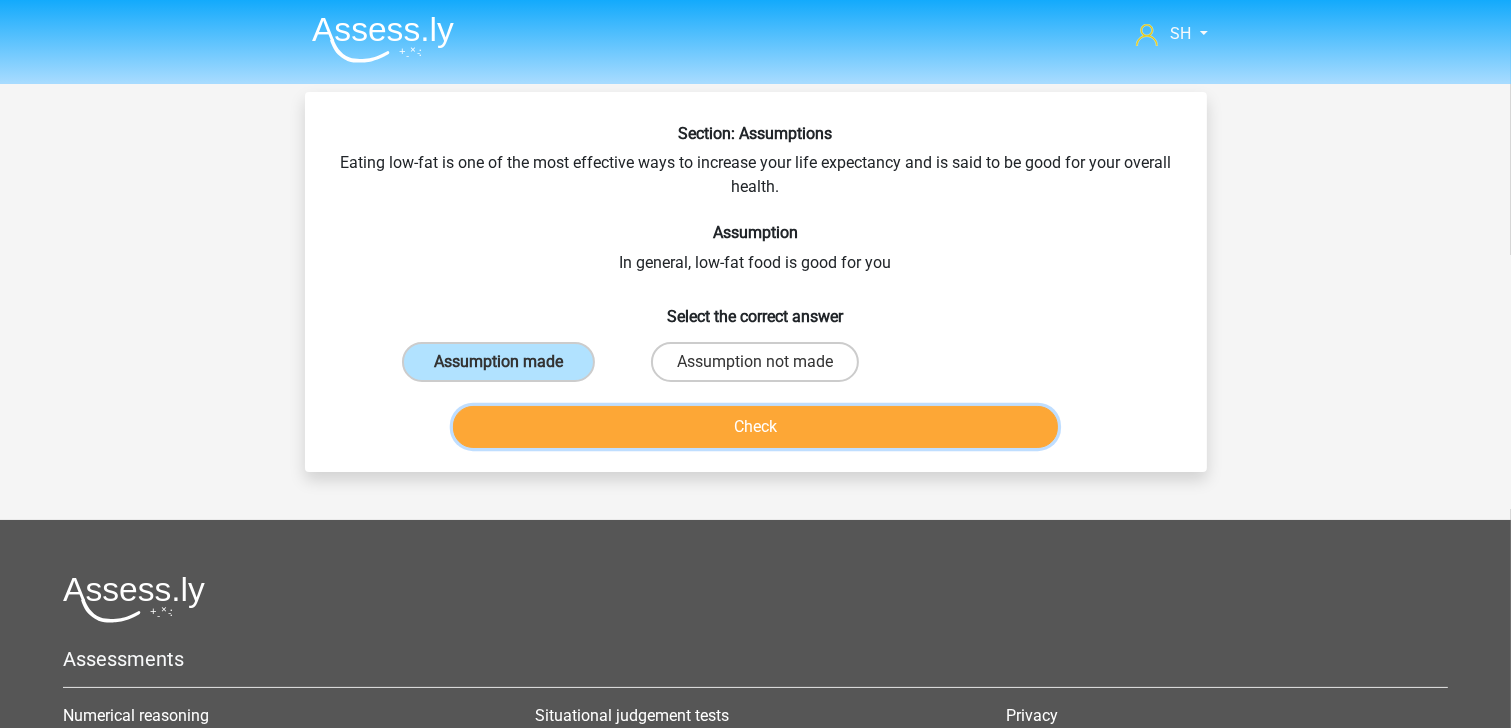 click on "Check" at bounding box center [755, 427] 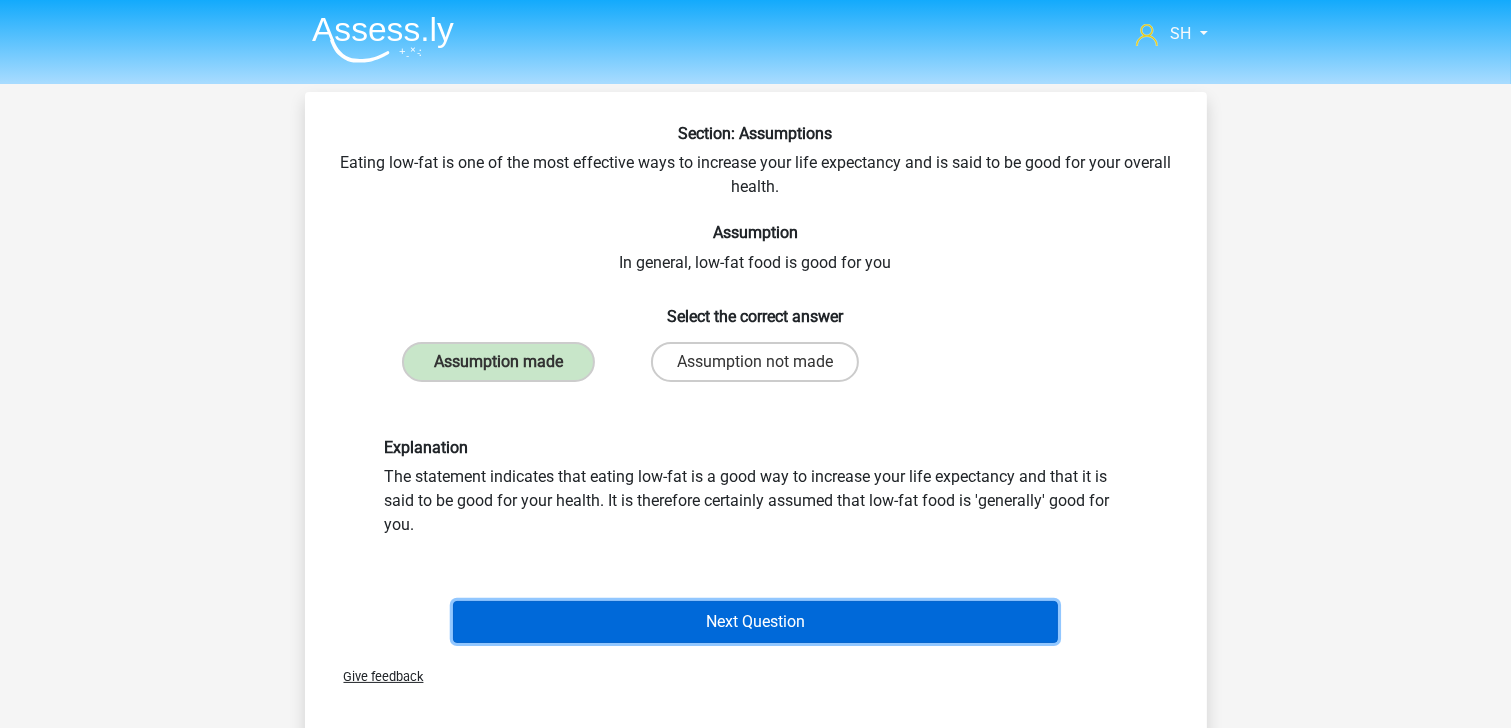 drag, startPoint x: 765, startPoint y: 622, endPoint x: 736, endPoint y: 588, distance: 44.687805 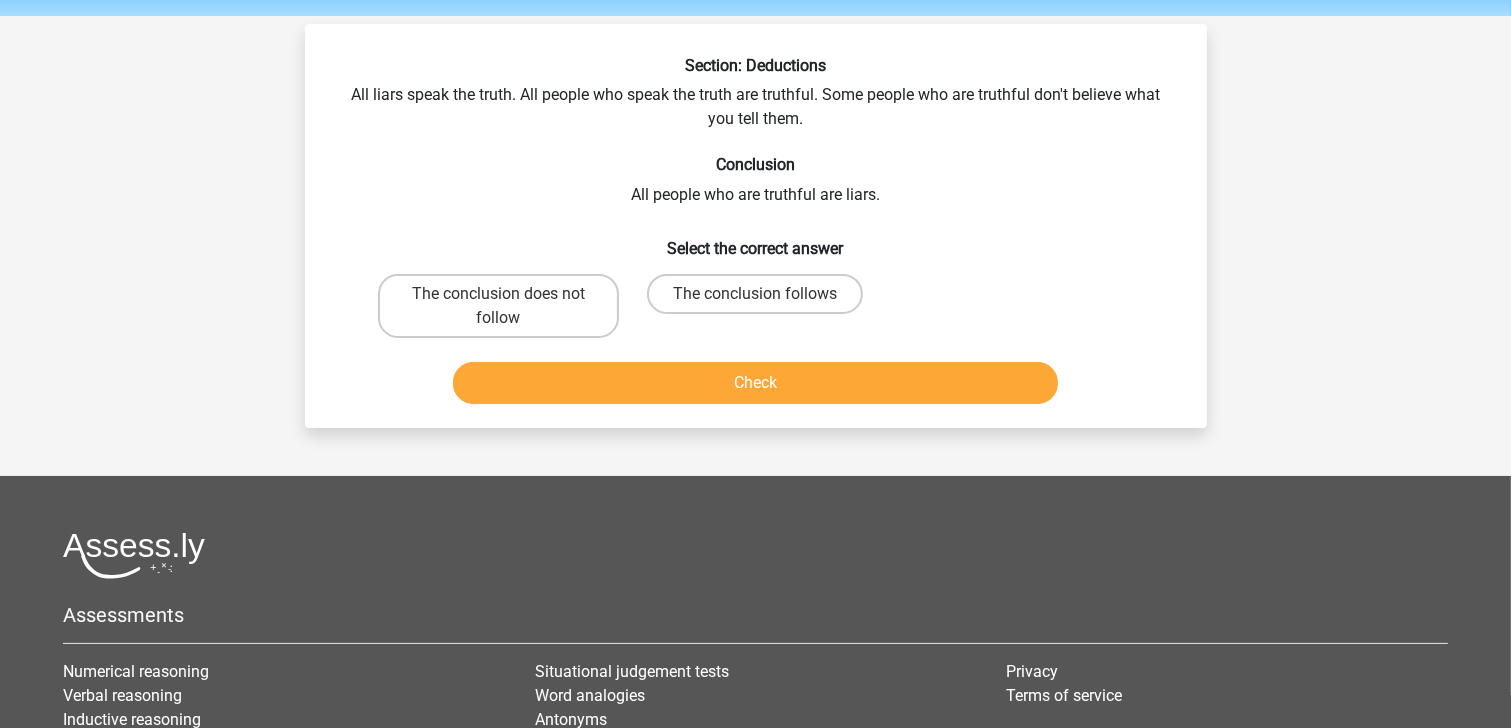scroll, scrollTop: 92, scrollLeft: 0, axis: vertical 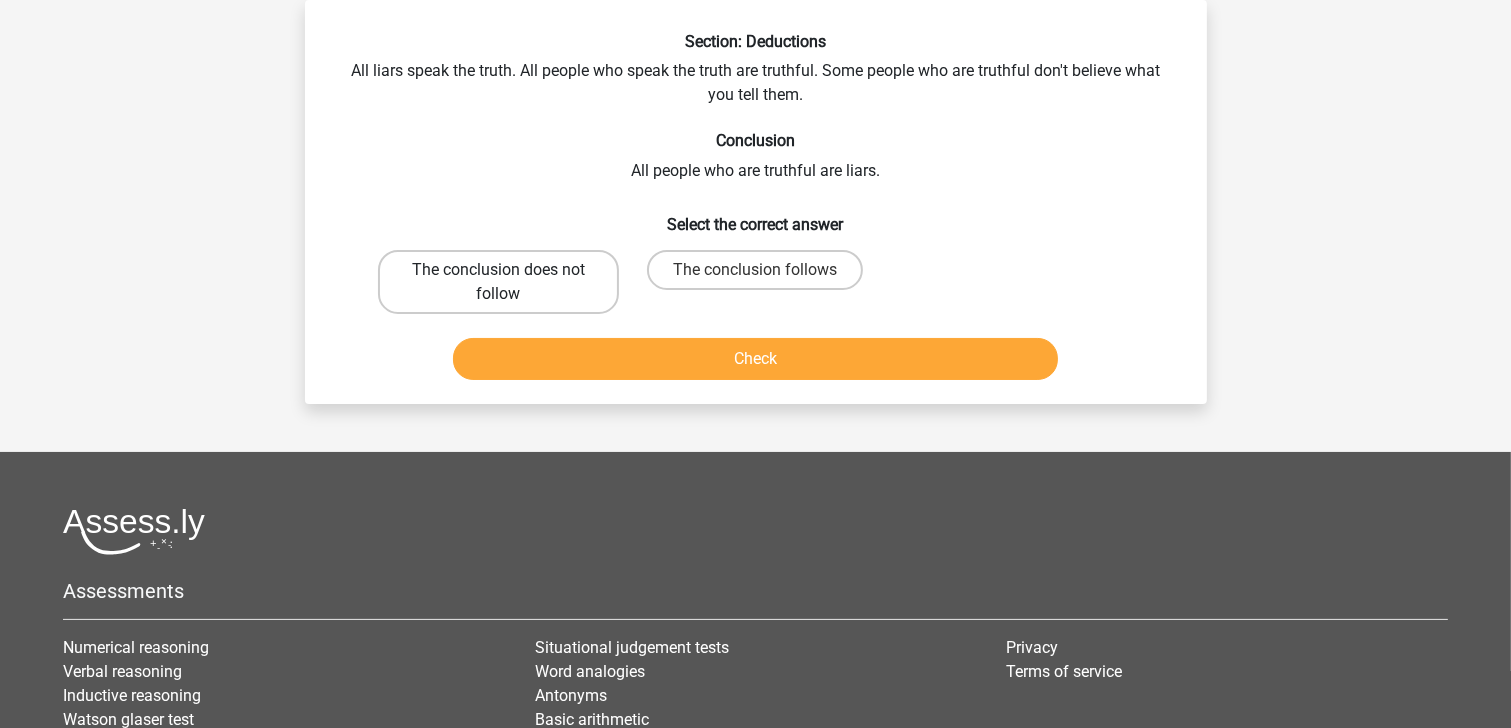 drag, startPoint x: 543, startPoint y: 275, endPoint x: 616, endPoint y: 302, distance: 77.83315 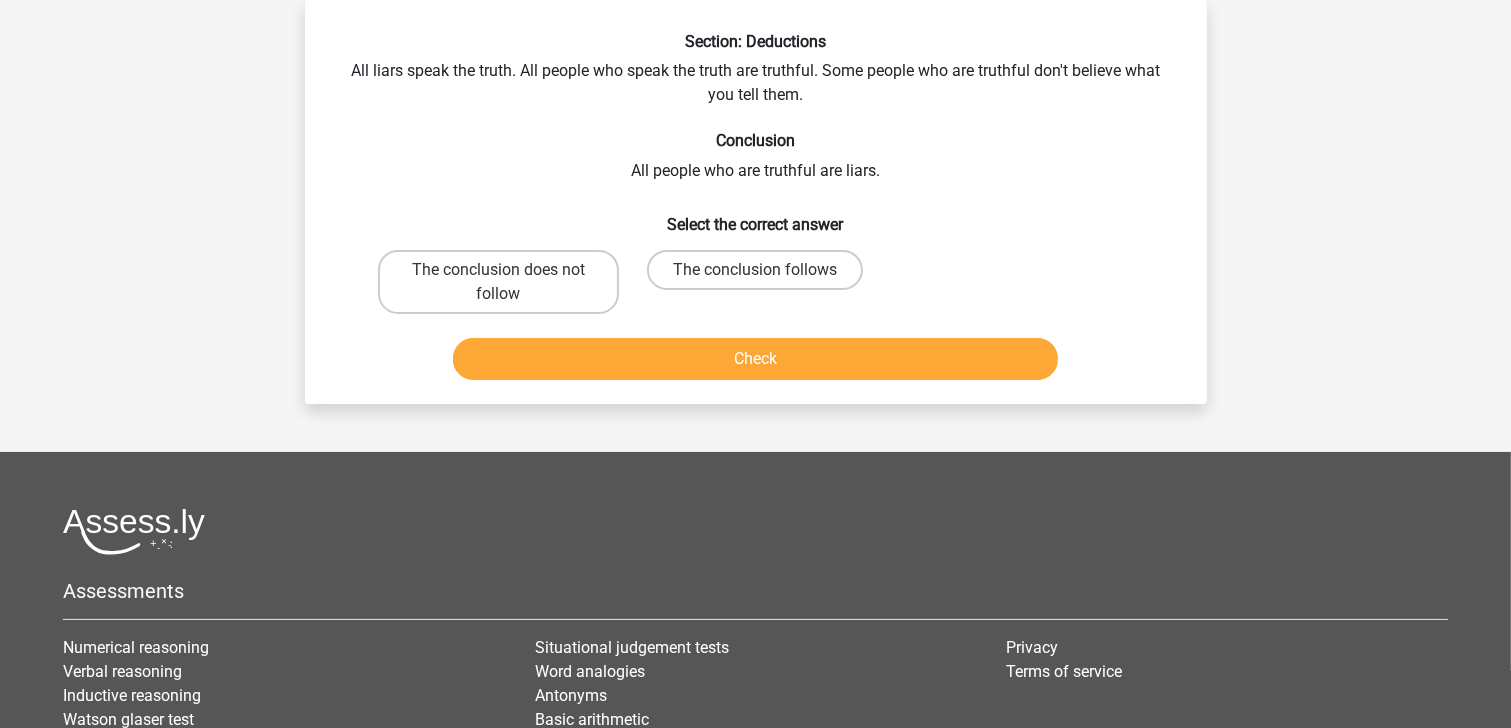 click on "The conclusion does not follow" at bounding box center (504, 276) 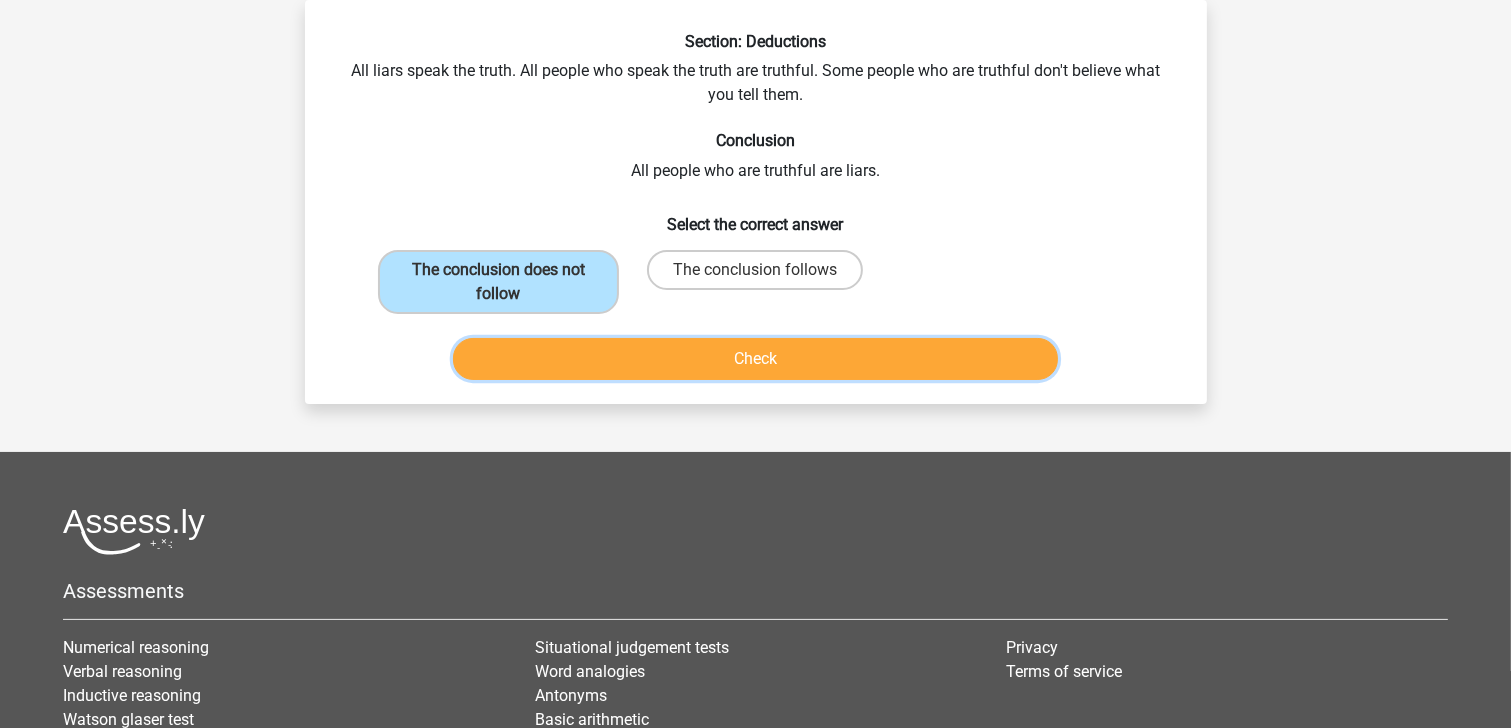 click on "Check" at bounding box center (755, 359) 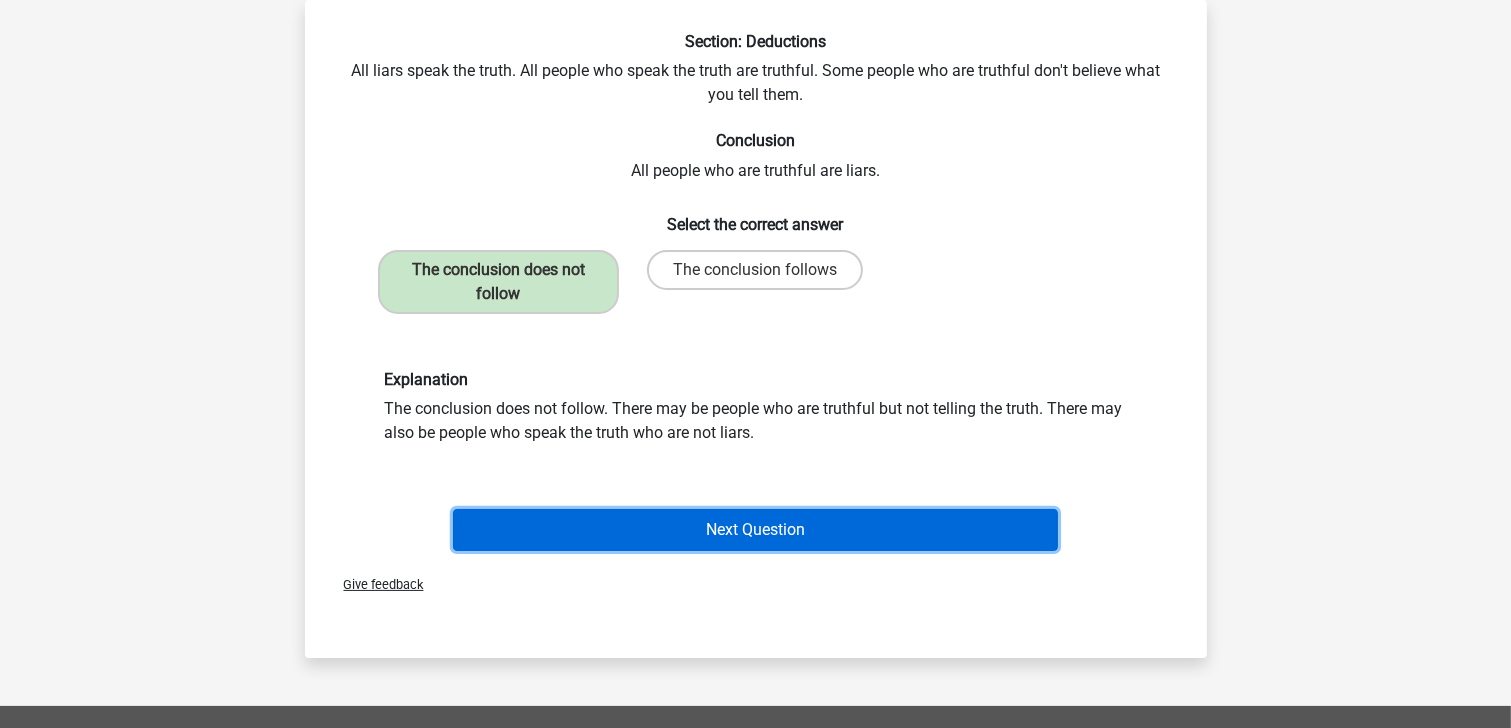 click on "Next Question" at bounding box center [755, 530] 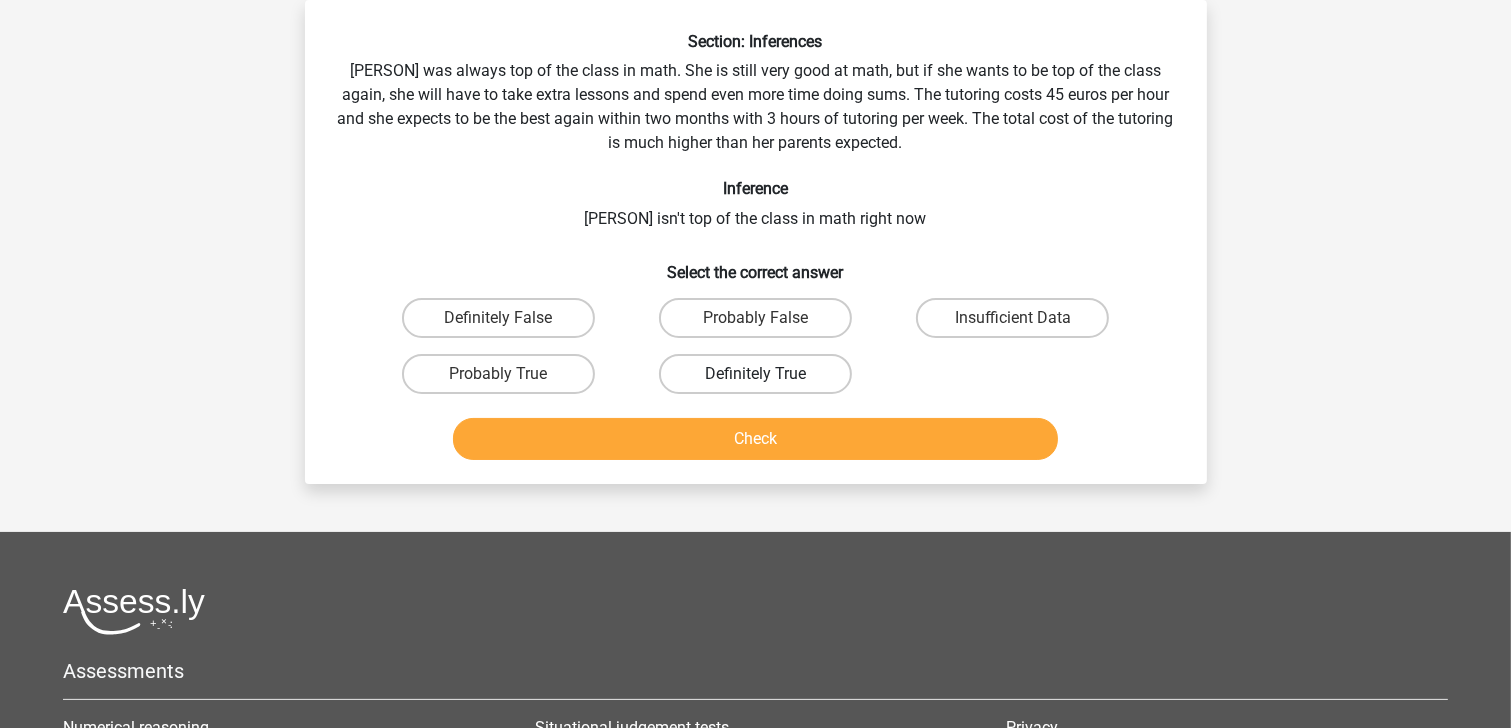 click on "Definitely True" at bounding box center (755, 374) 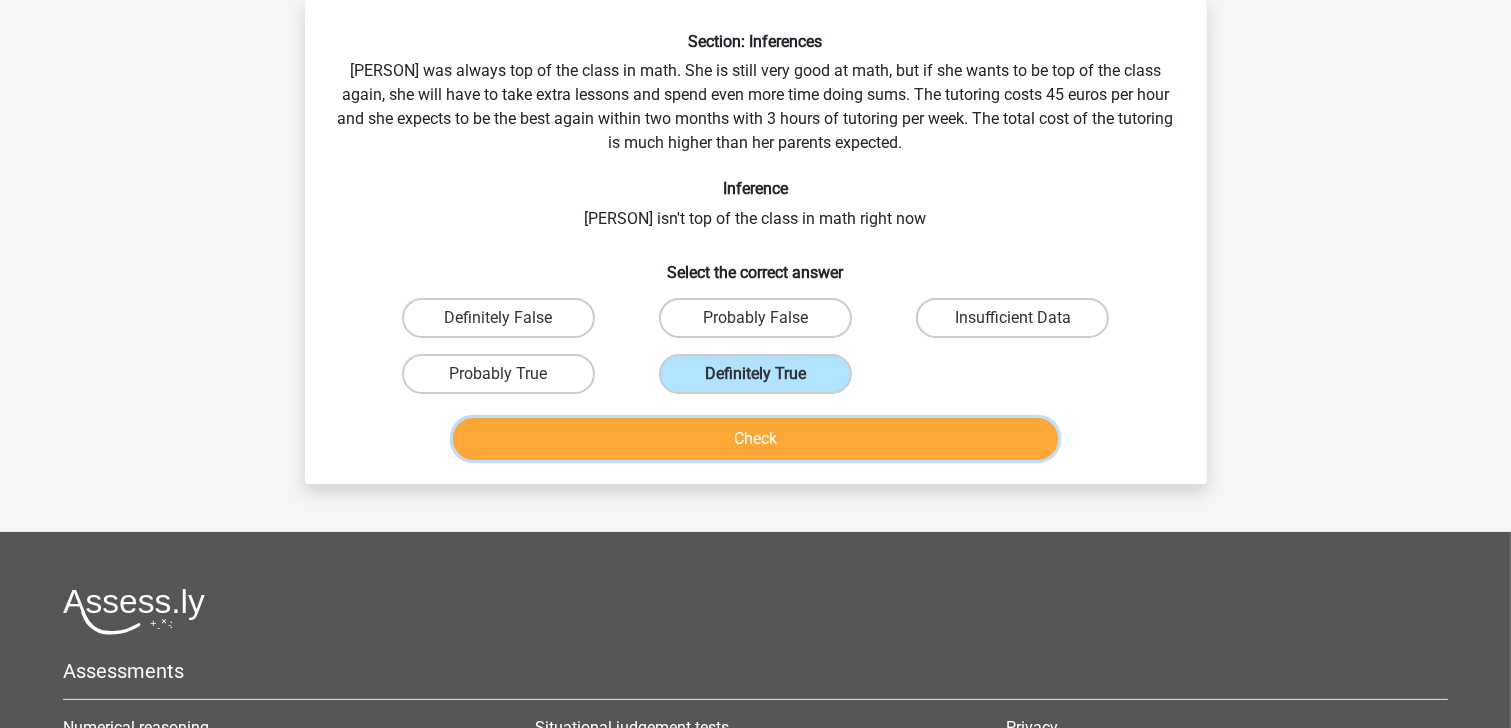 click on "Check" at bounding box center [755, 439] 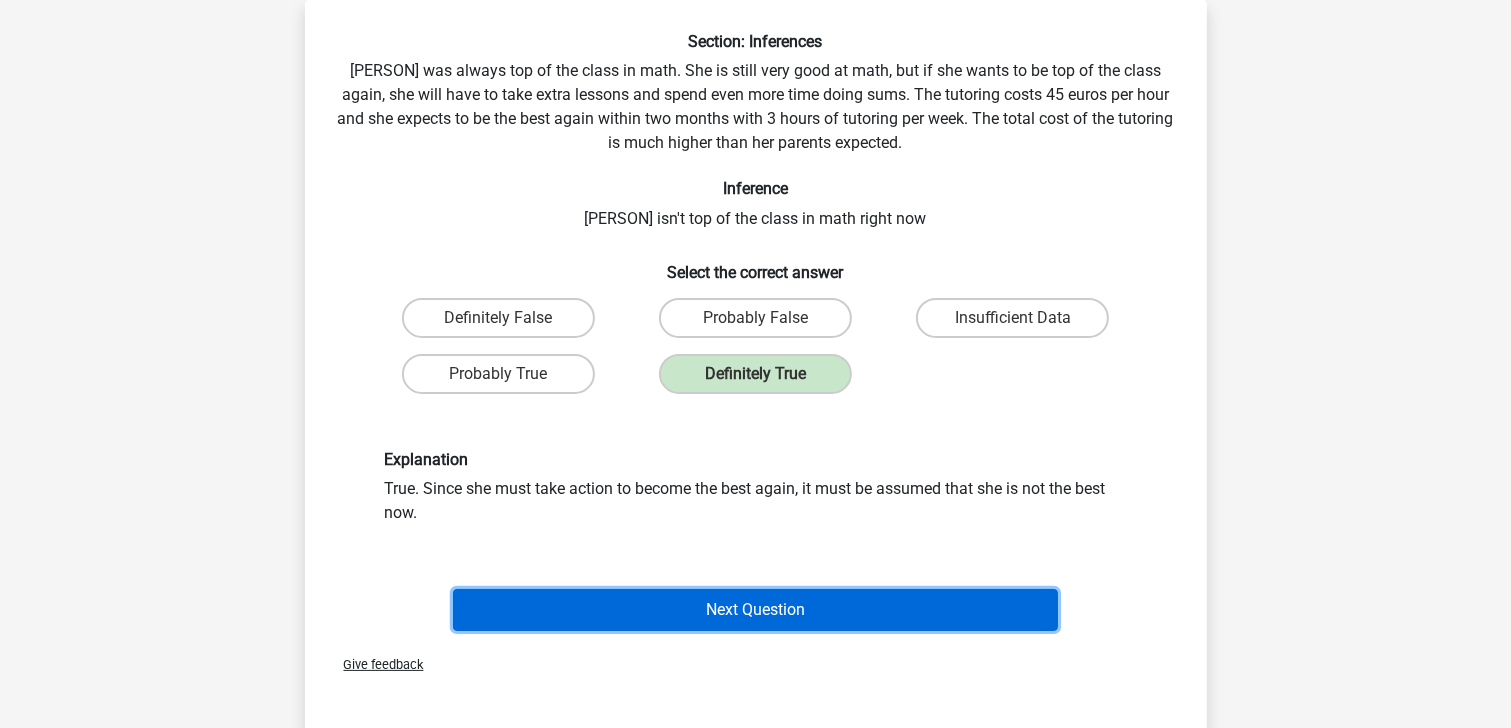 drag, startPoint x: 744, startPoint y: 610, endPoint x: 788, endPoint y: 605, distance: 44.28318 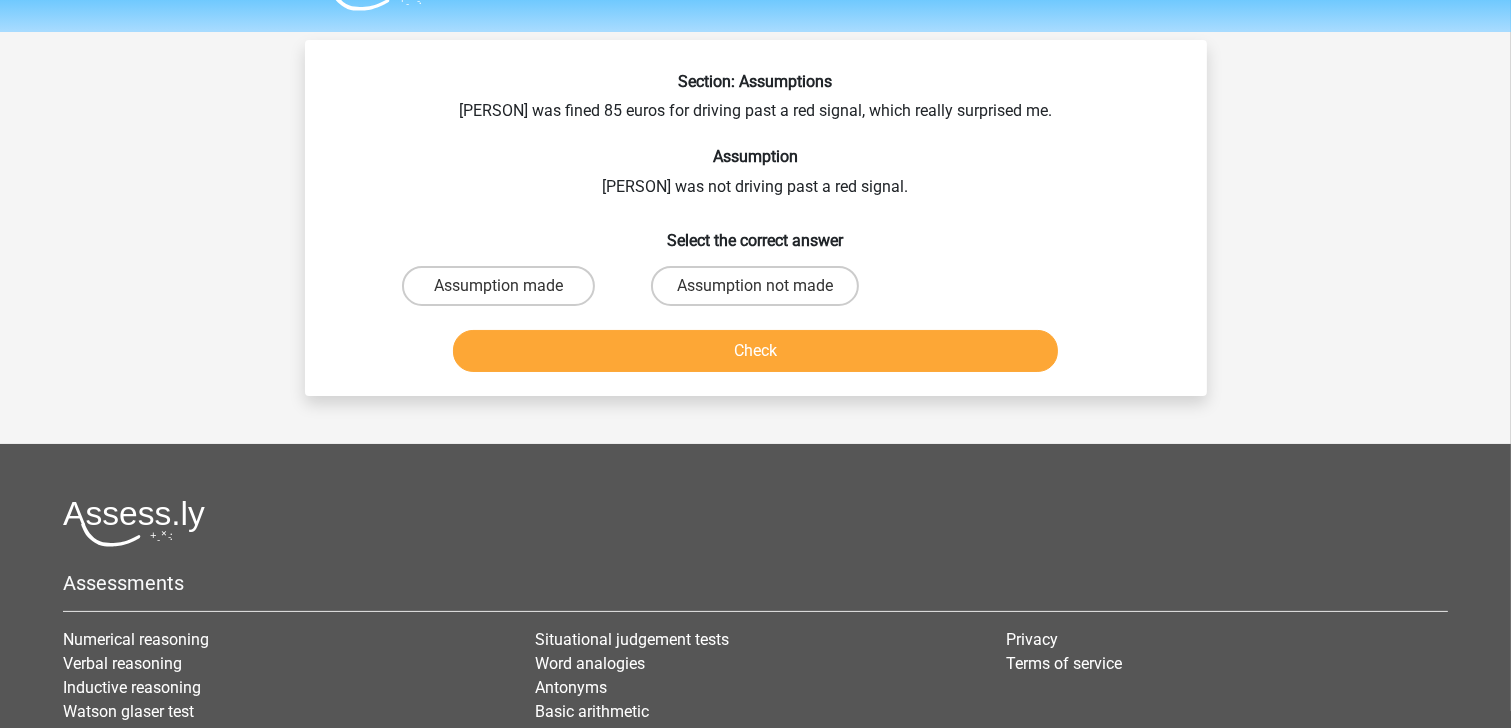 scroll, scrollTop: 0, scrollLeft: 0, axis: both 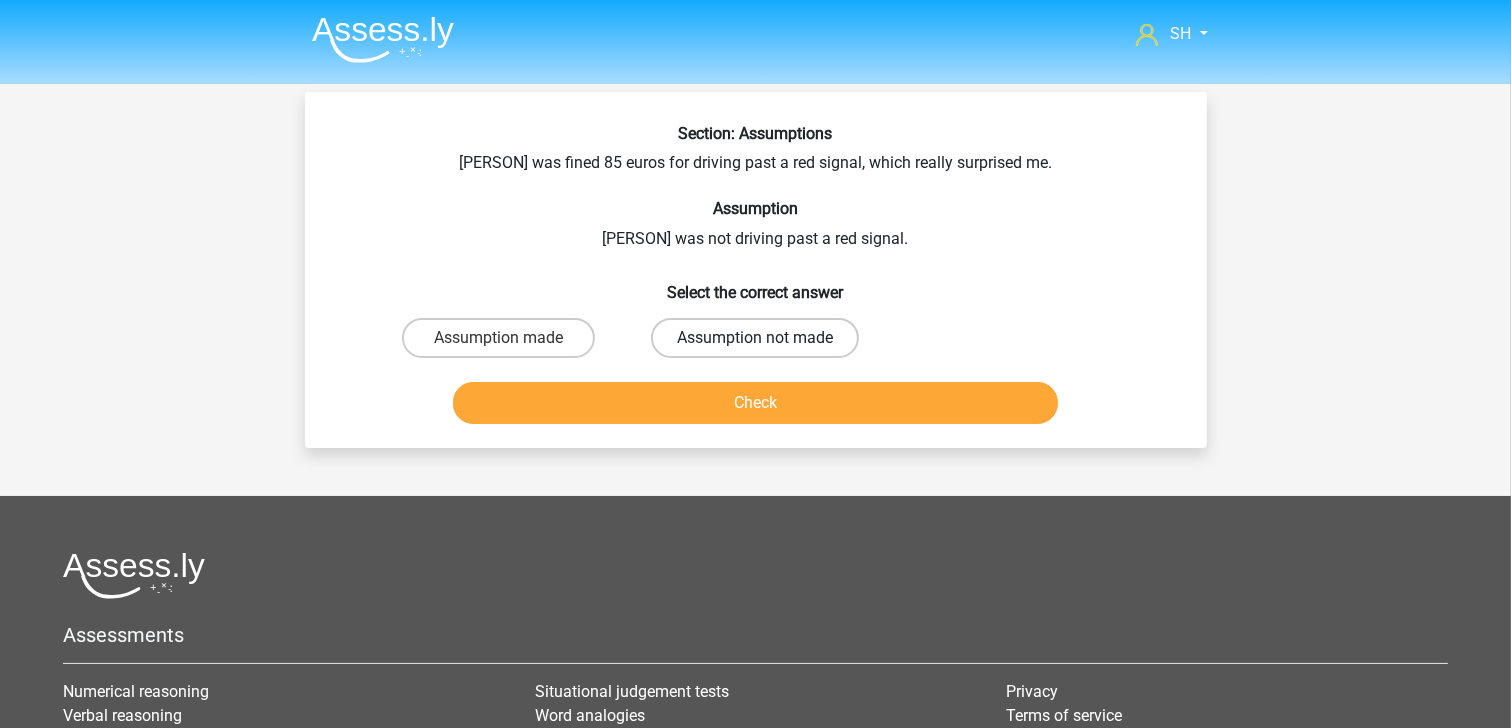click on "Assumption not made" at bounding box center (755, 338) 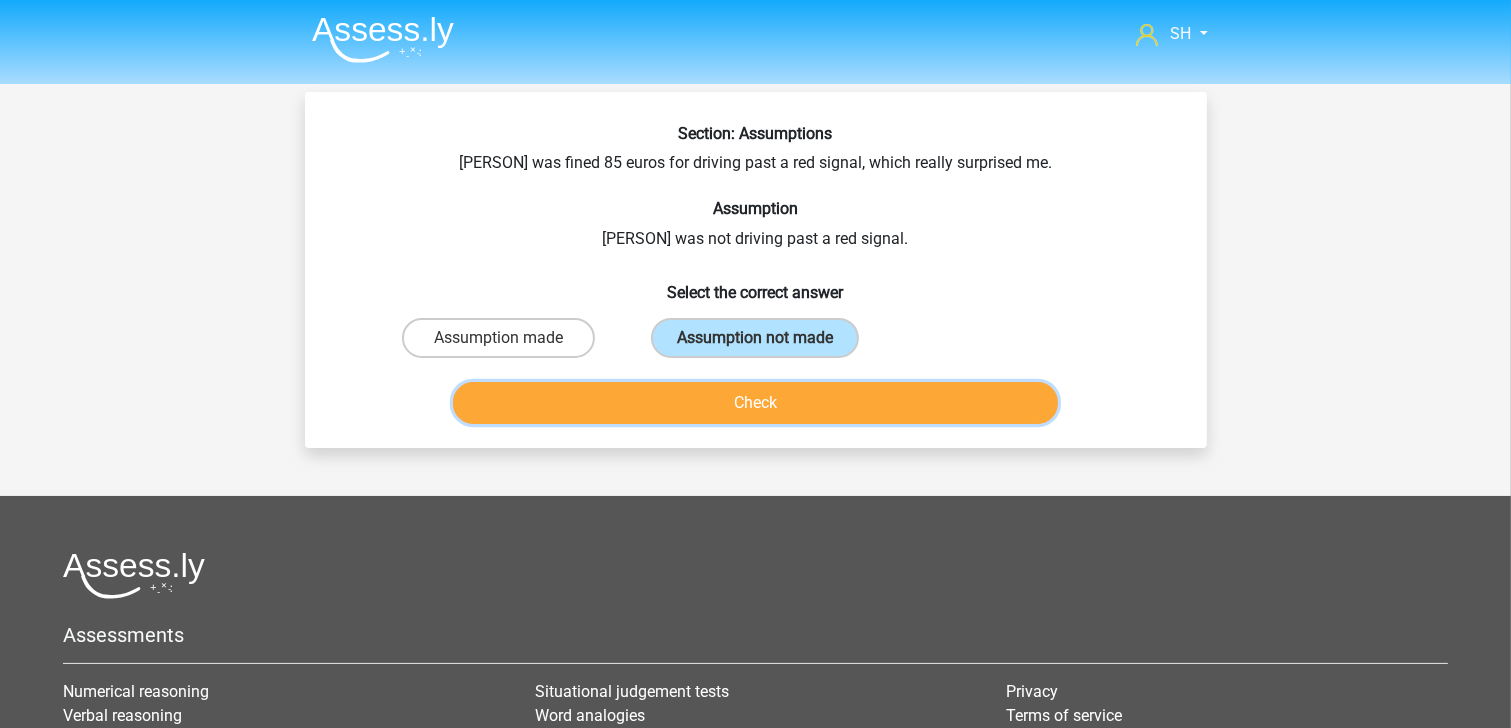 click on "Check" at bounding box center [755, 403] 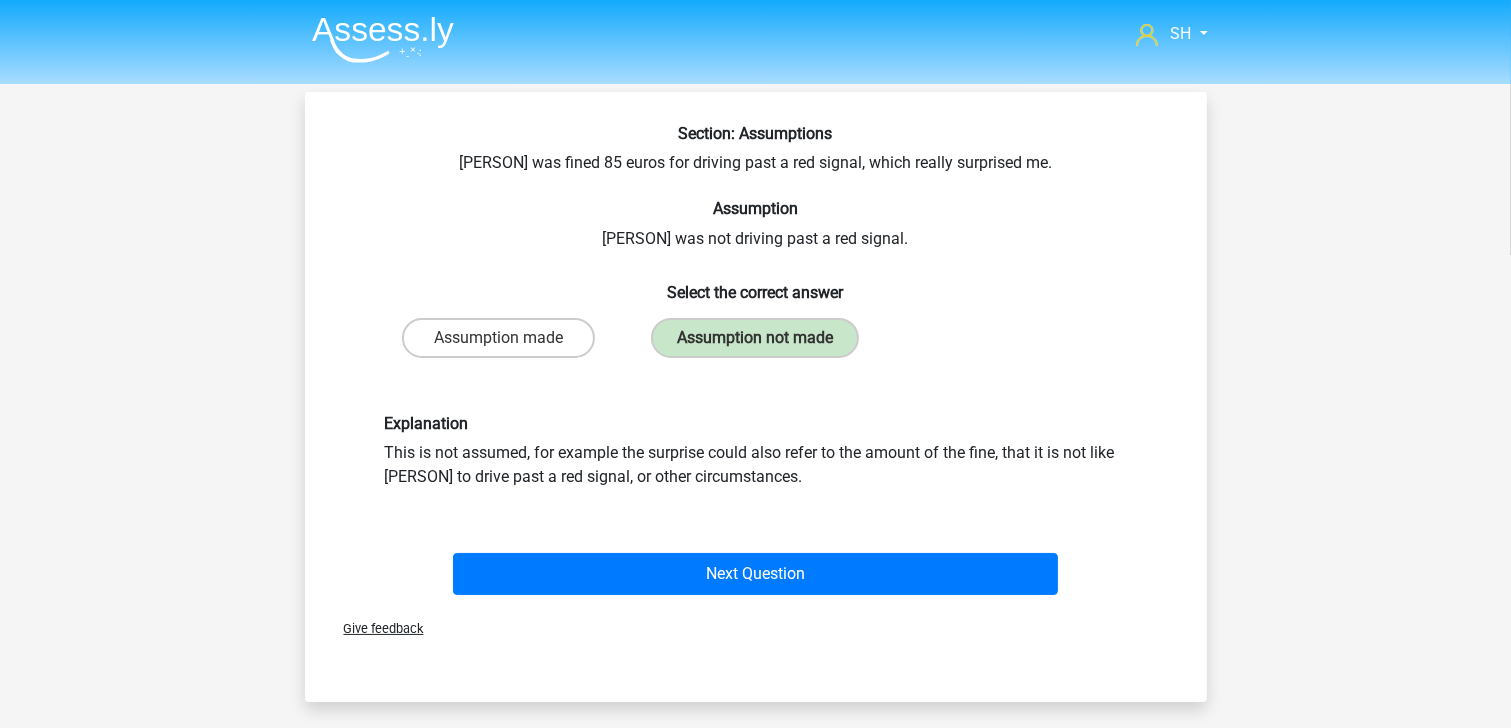 click on "Next Question" at bounding box center [756, 570] 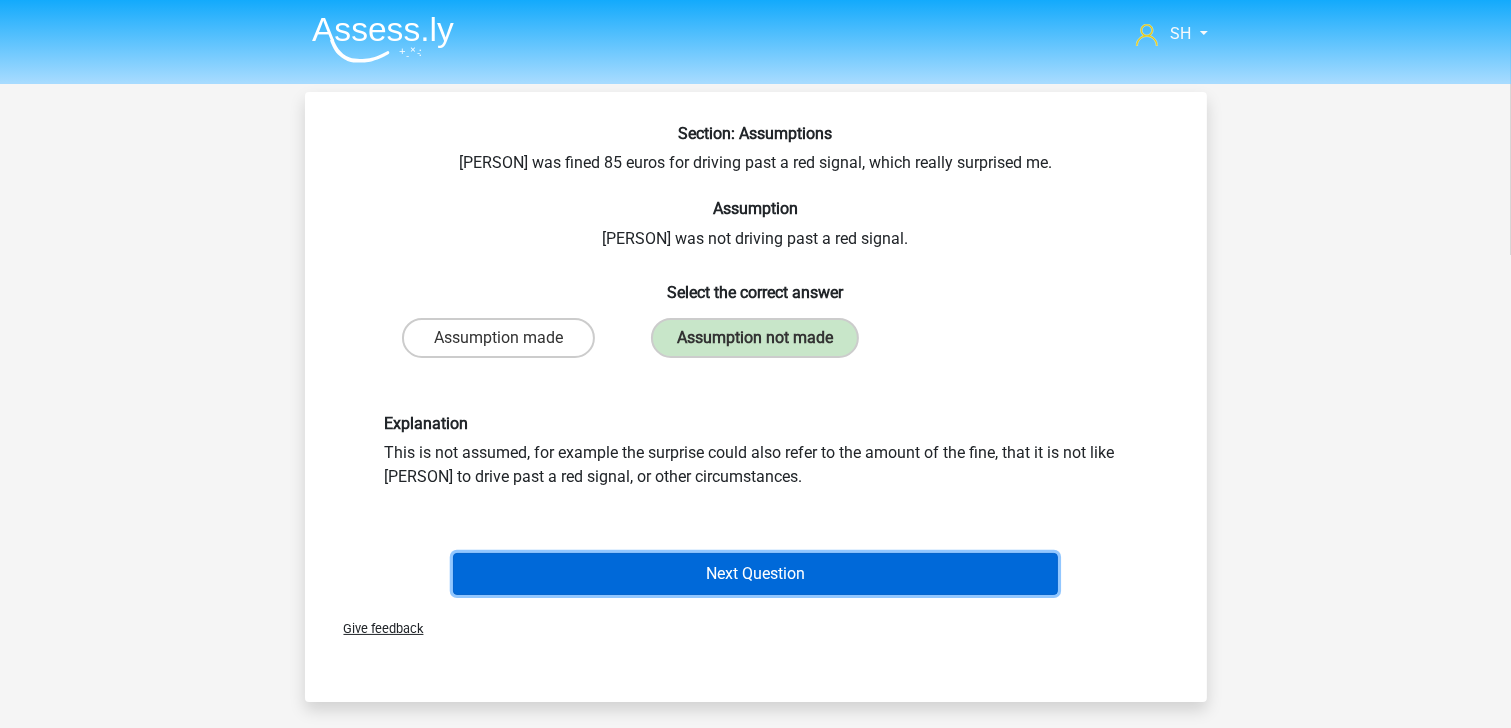 drag, startPoint x: 798, startPoint y: 581, endPoint x: 820, endPoint y: 580, distance: 22.022715 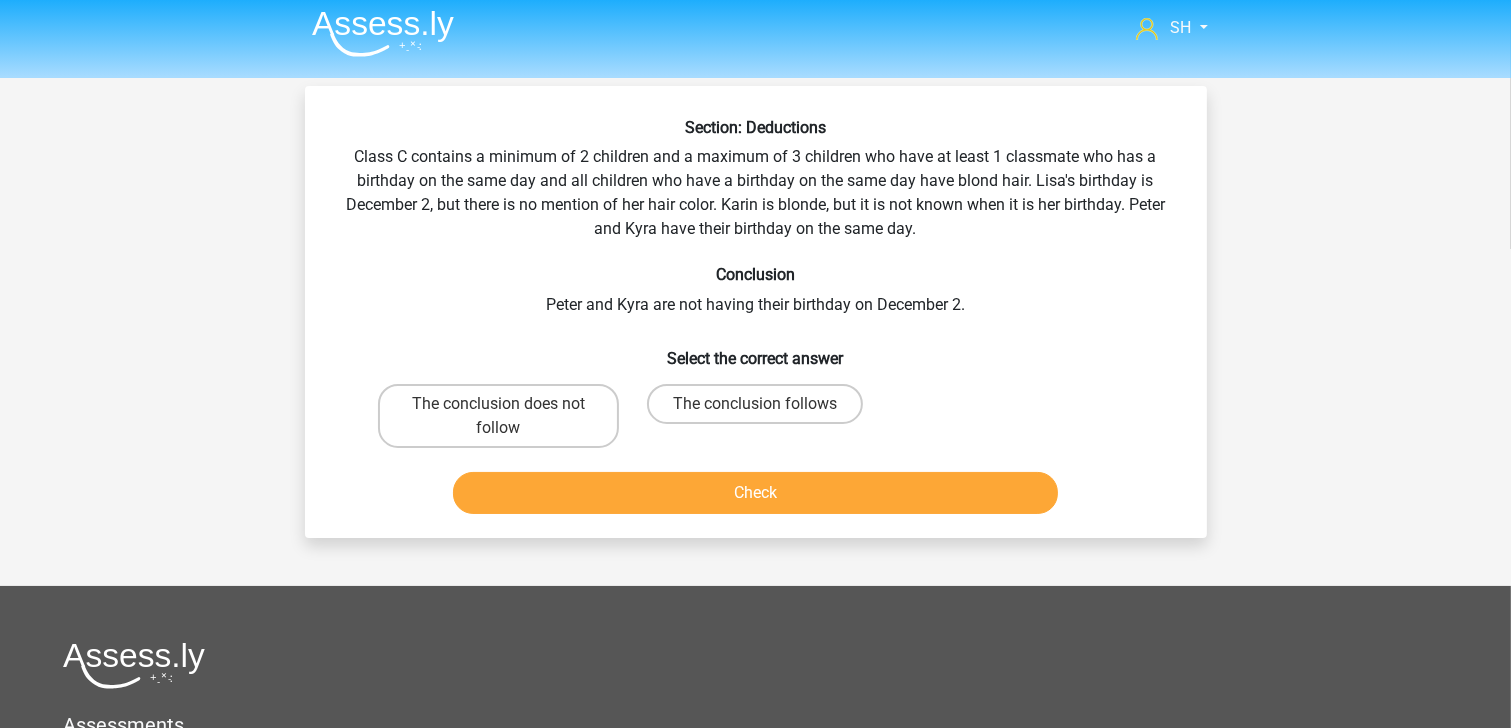 scroll, scrollTop: 92, scrollLeft: 0, axis: vertical 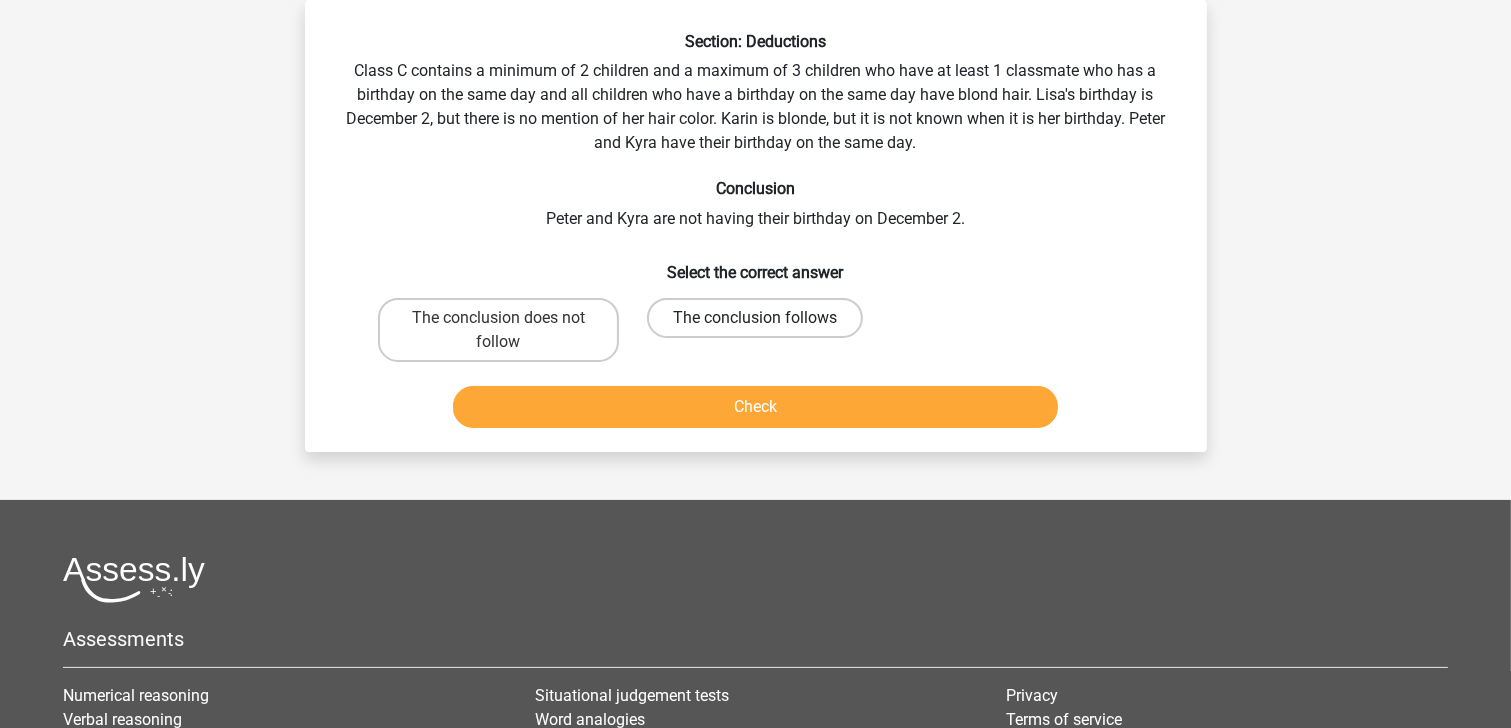 click on "The conclusion follows" at bounding box center [755, 318] 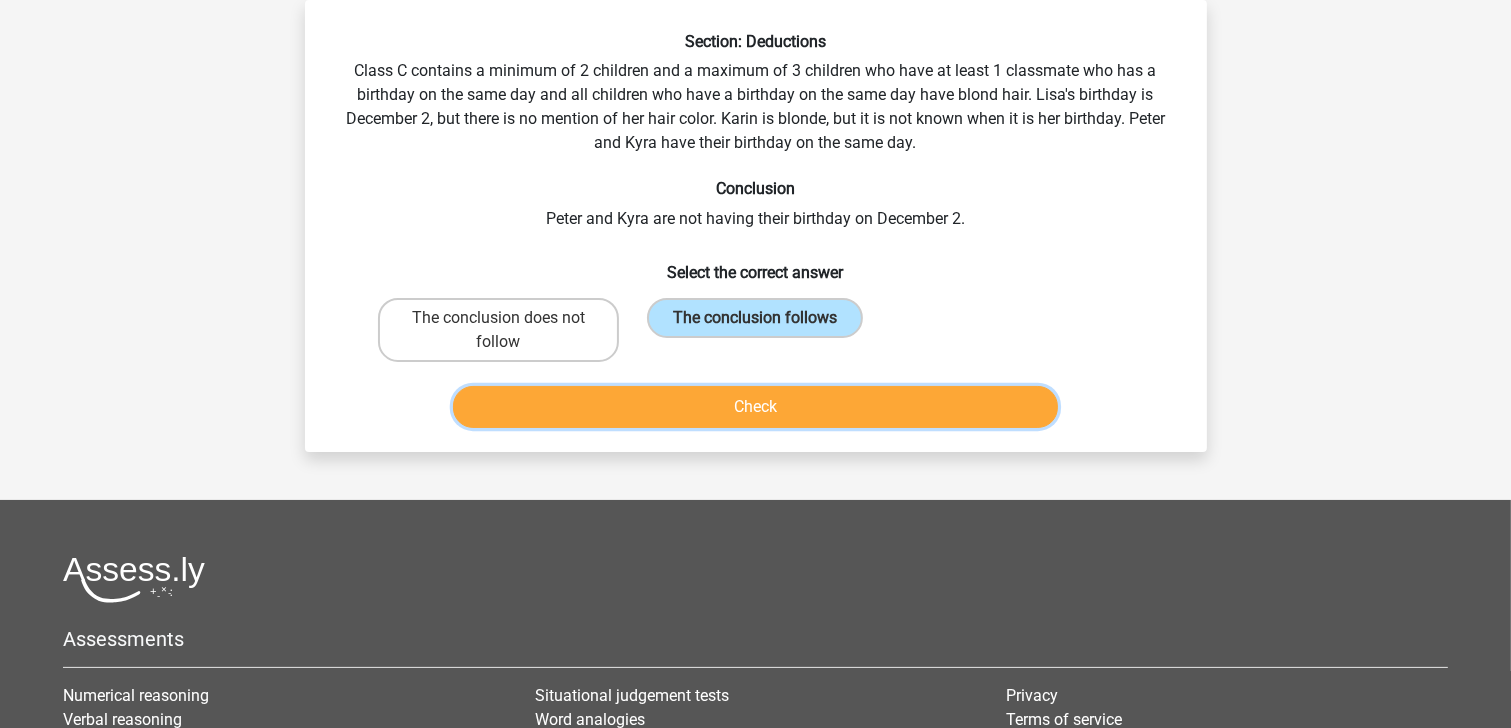 click on "Check" at bounding box center [755, 407] 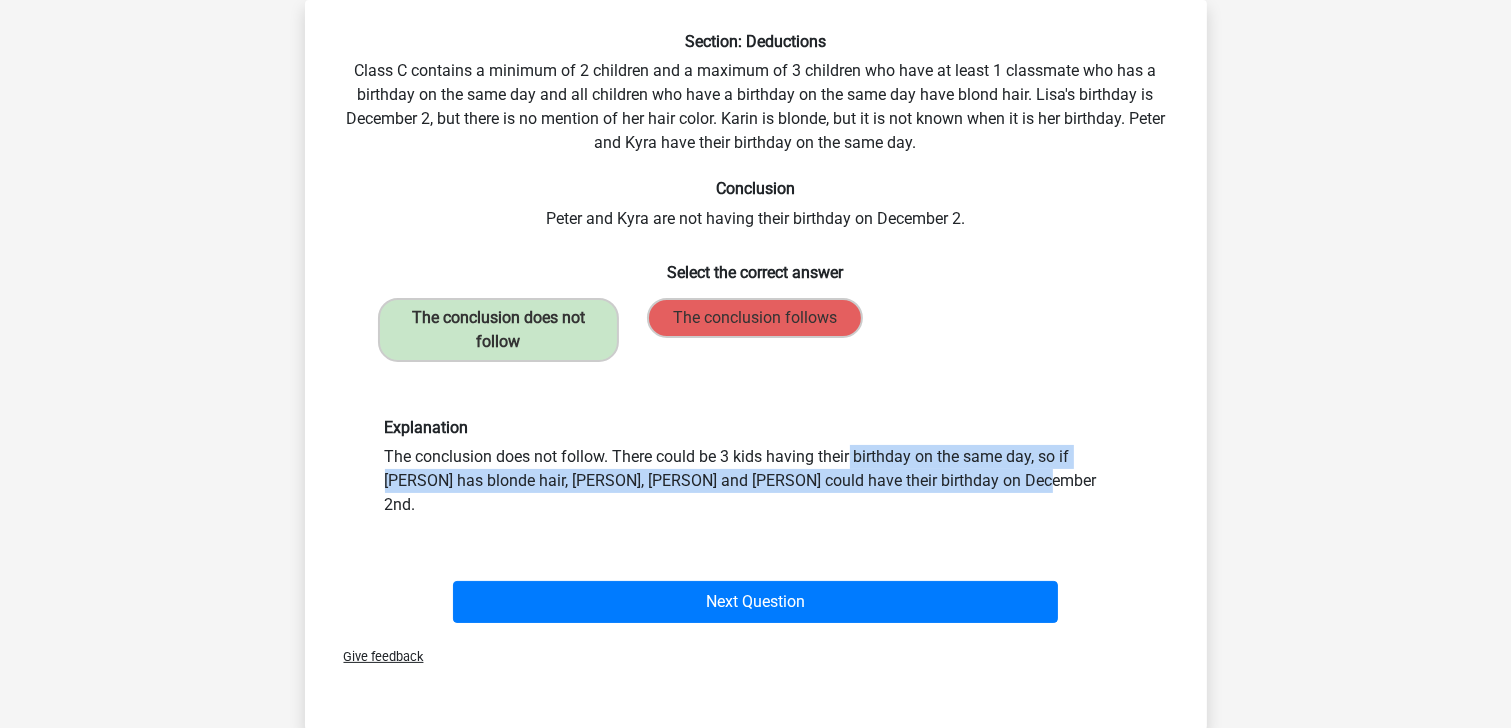drag, startPoint x: 596, startPoint y: 454, endPoint x: 718, endPoint y: 484, distance: 125.63439 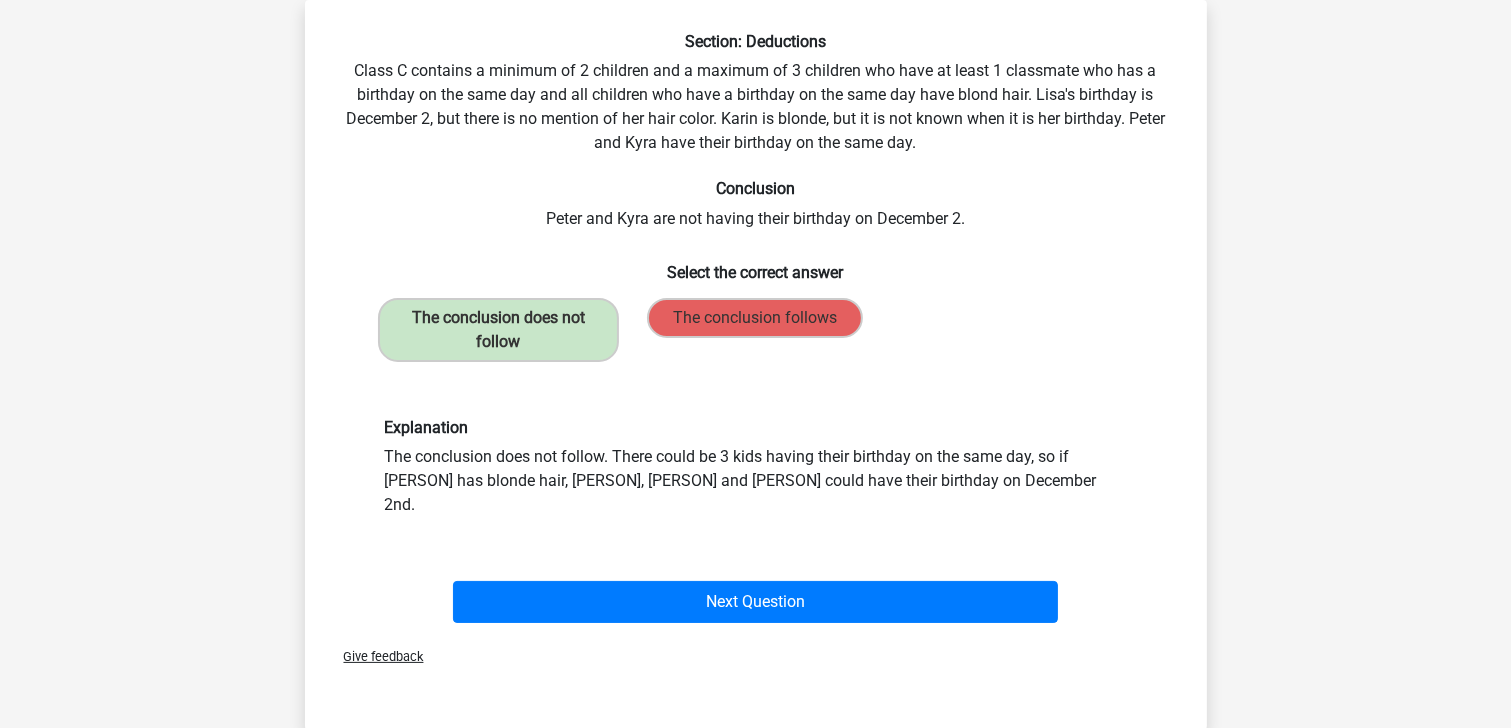 drag, startPoint x: 784, startPoint y: 495, endPoint x: 486, endPoint y: 460, distance: 300.04834 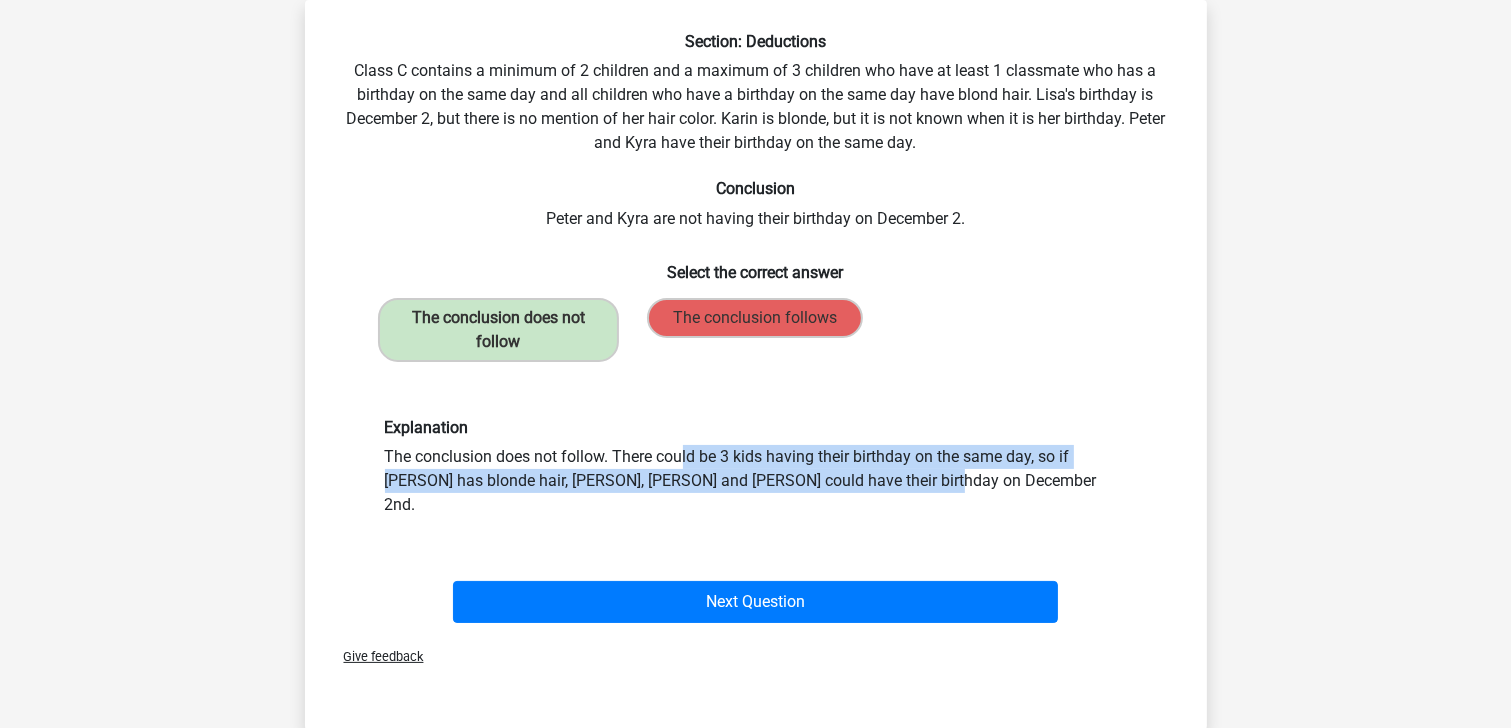 drag, startPoint x: 484, startPoint y: 460, endPoint x: 632, endPoint y: 491, distance: 151.21178 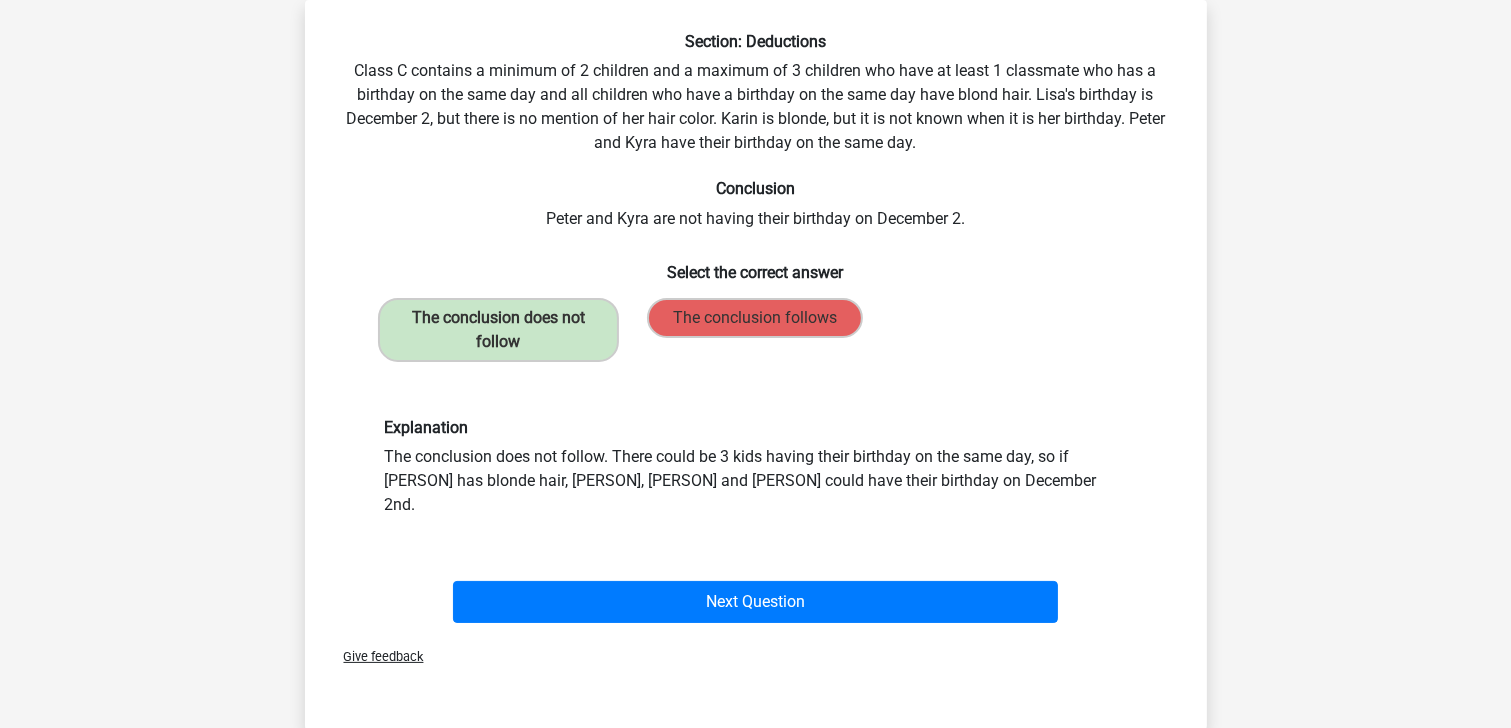 drag, startPoint x: 648, startPoint y: 491, endPoint x: 704, endPoint y: 492, distance: 56.008926 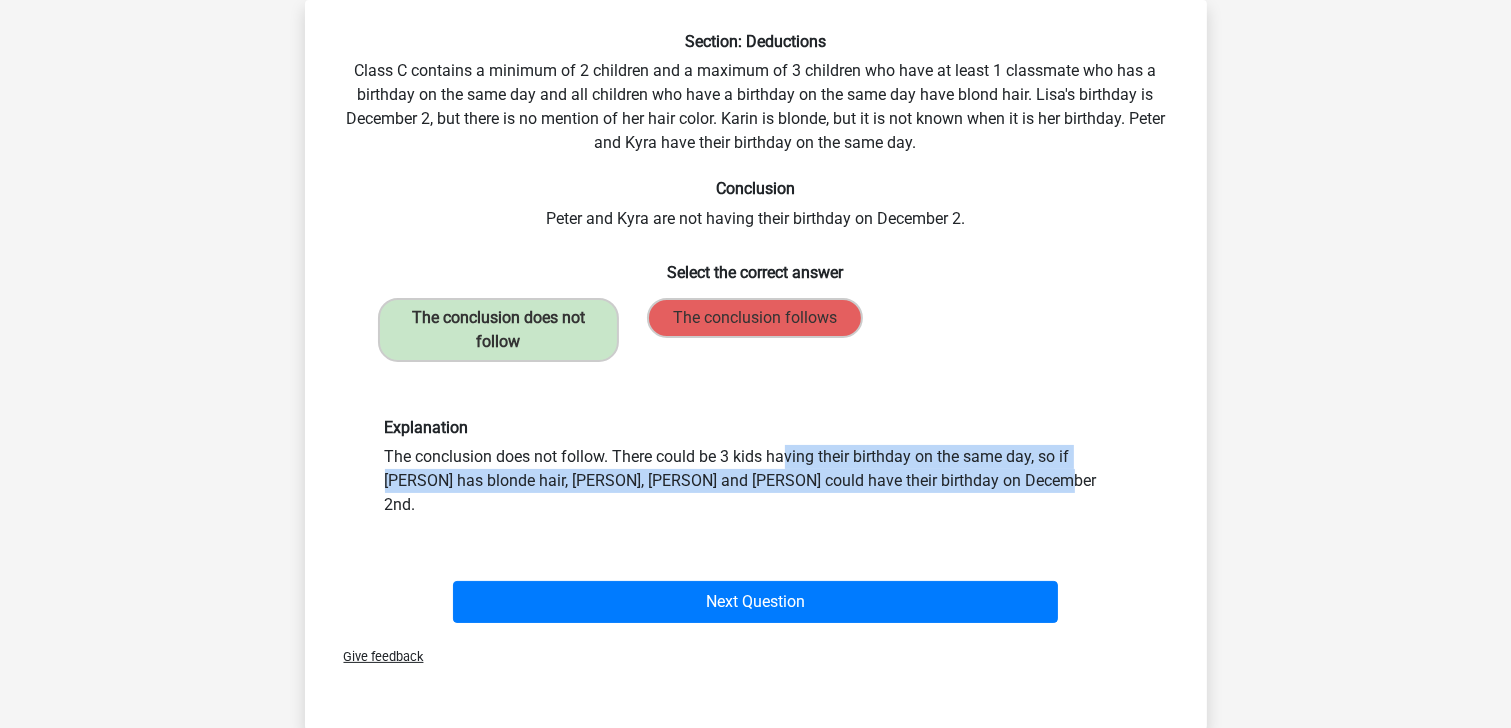 drag, startPoint x: 728, startPoint y: 492, endPoint x: 532, endPoint y: 442, distance: 202.27704 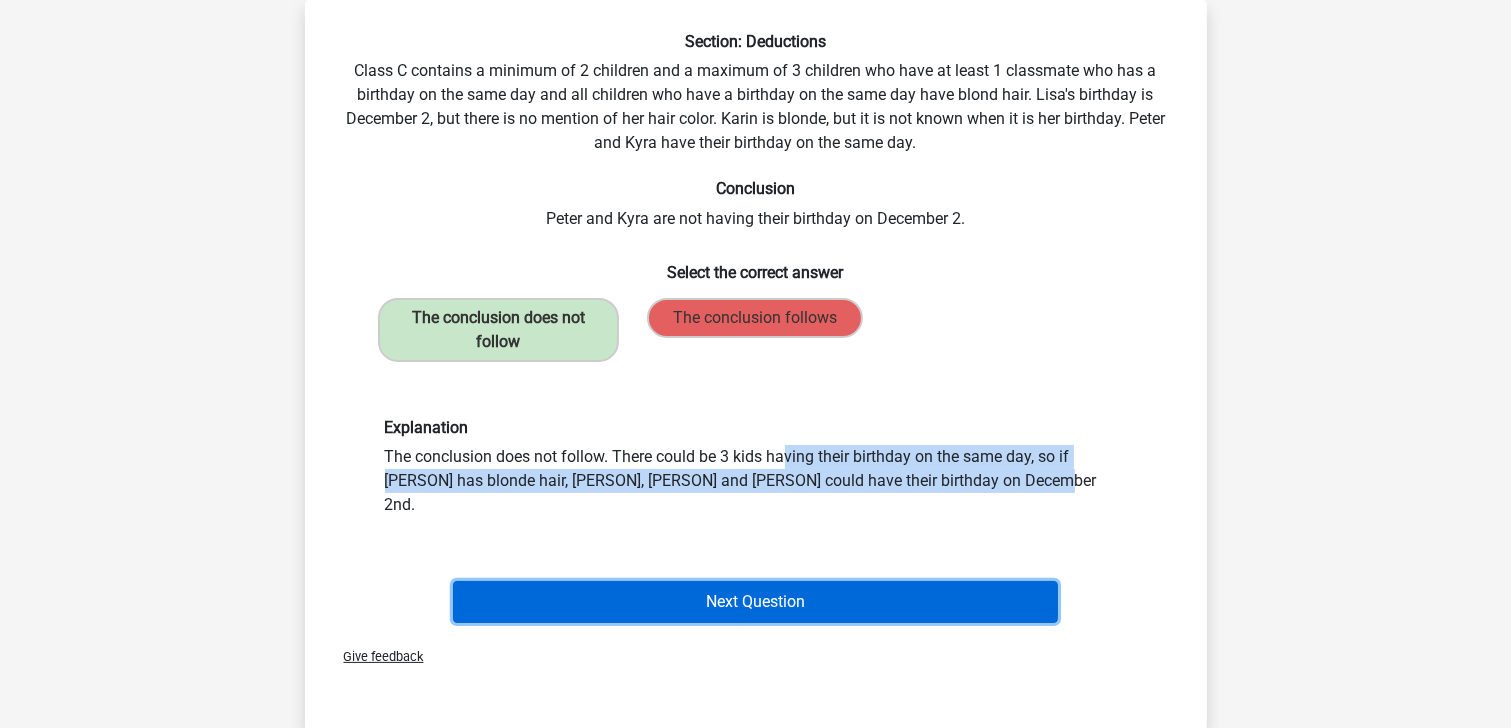click on "Next Question" at bounding box center (755, 602) 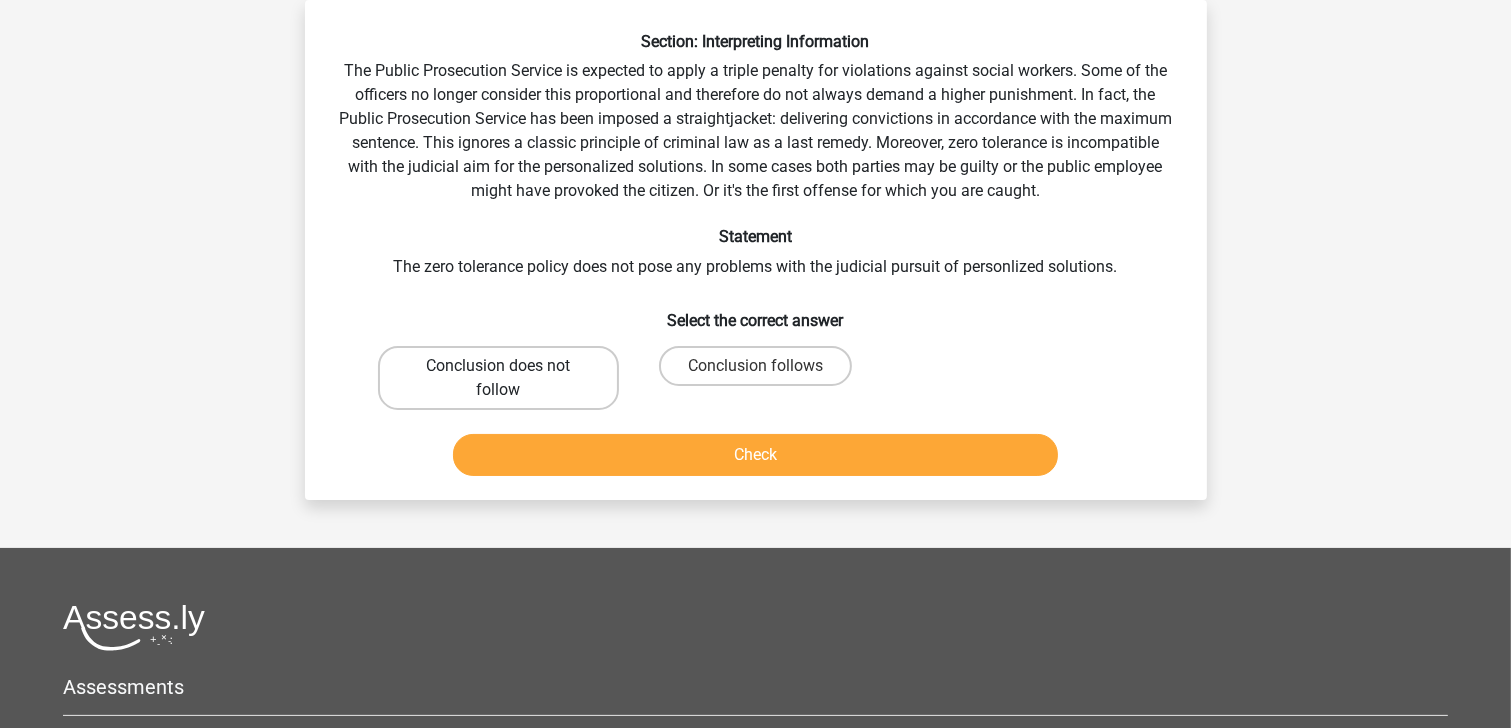 click on "Conclusion does not follow" at bounding box center [498, 378] 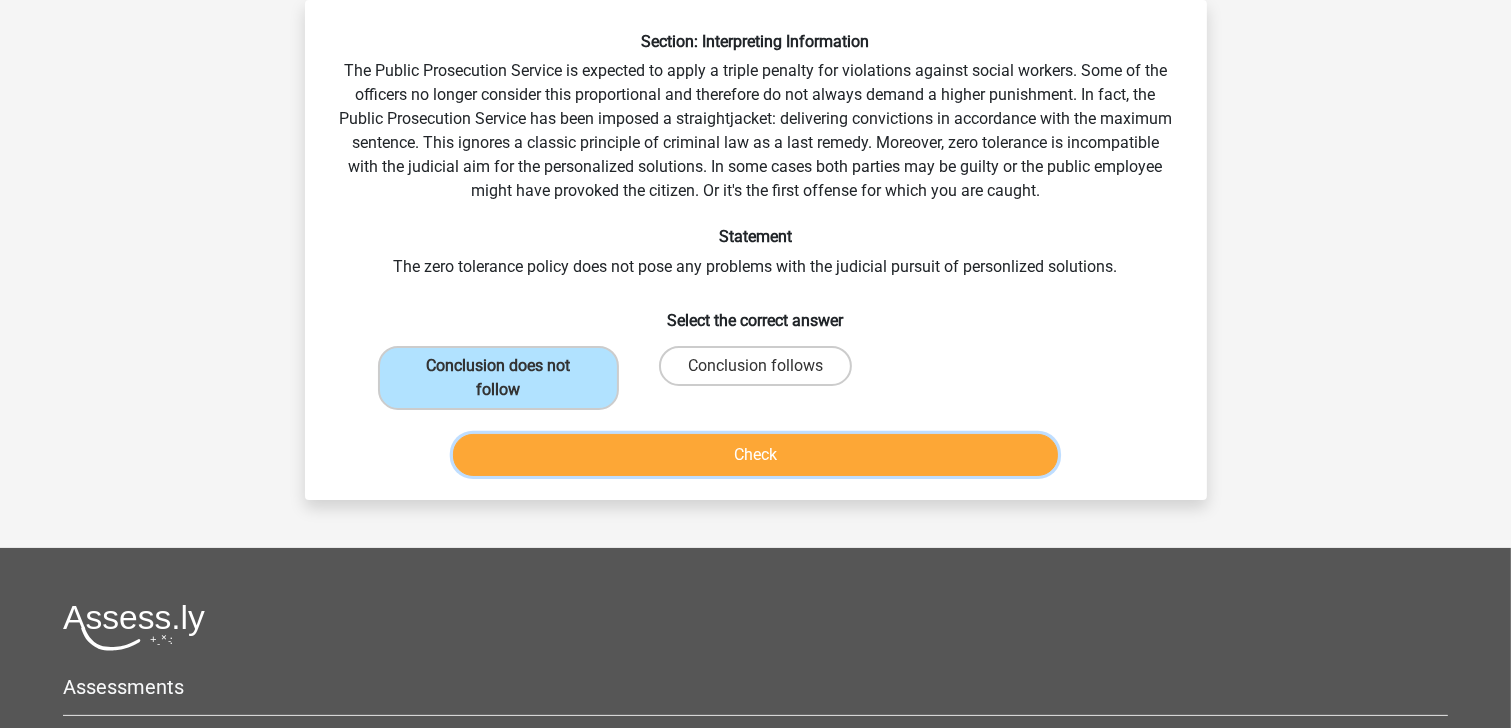 drag, startPoint x: 651, startPoint y: 464, endPoint x: 699, endPoint y: 487, distance: 53.225933 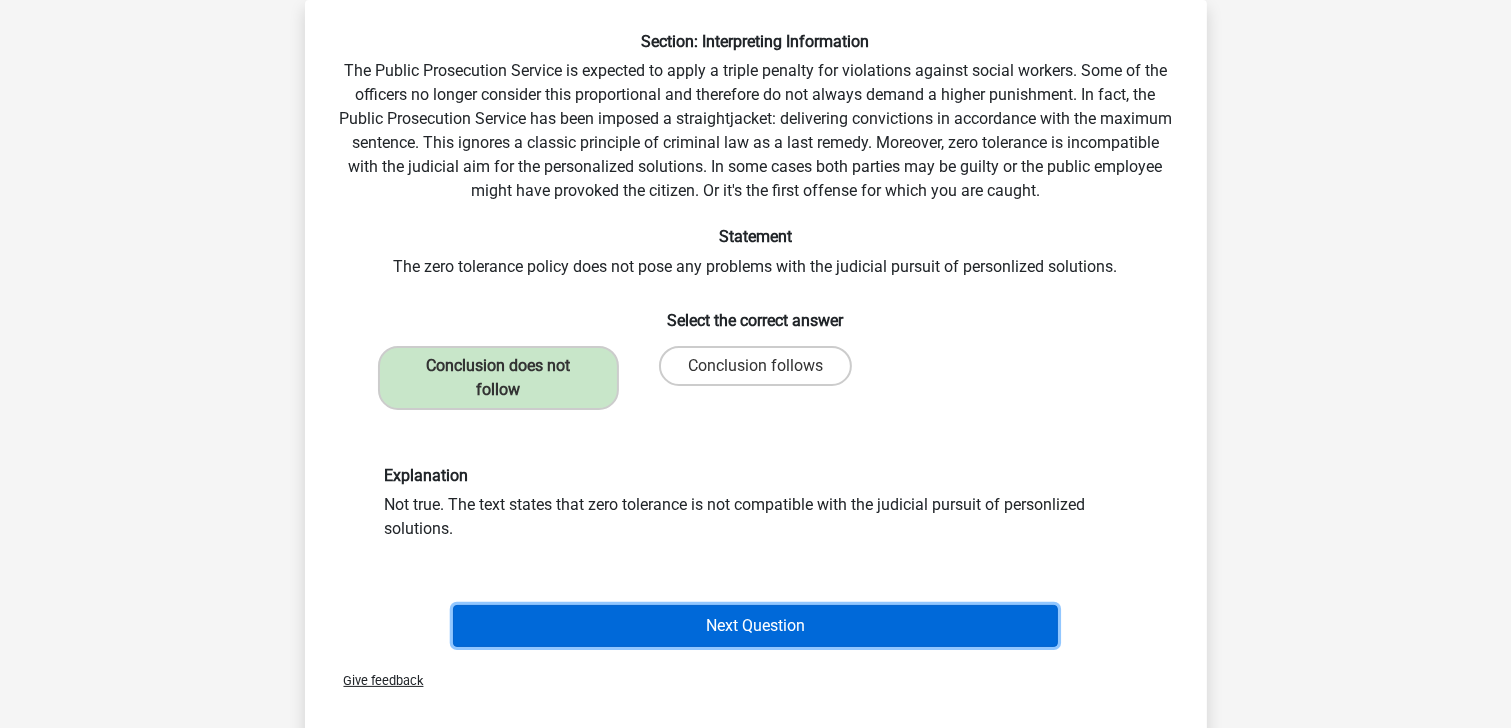 drag, startPoint x: 736, startPoint y: 627, endPoint x: 736, endPoint y: 616, distance: 11 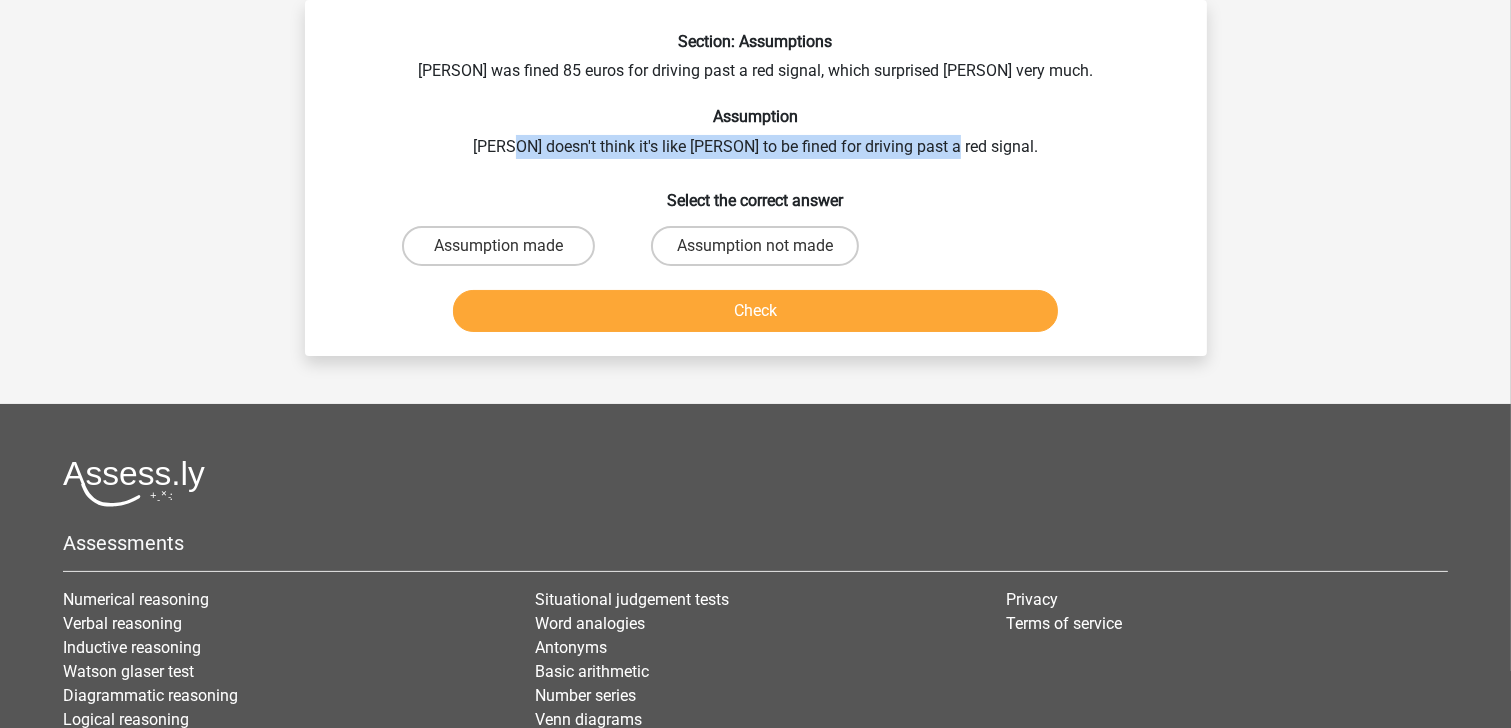 drag, startPoint x: 958, startPoint y: 150, endPoint x: 538, endPoint y: 142, distance: 420.07617 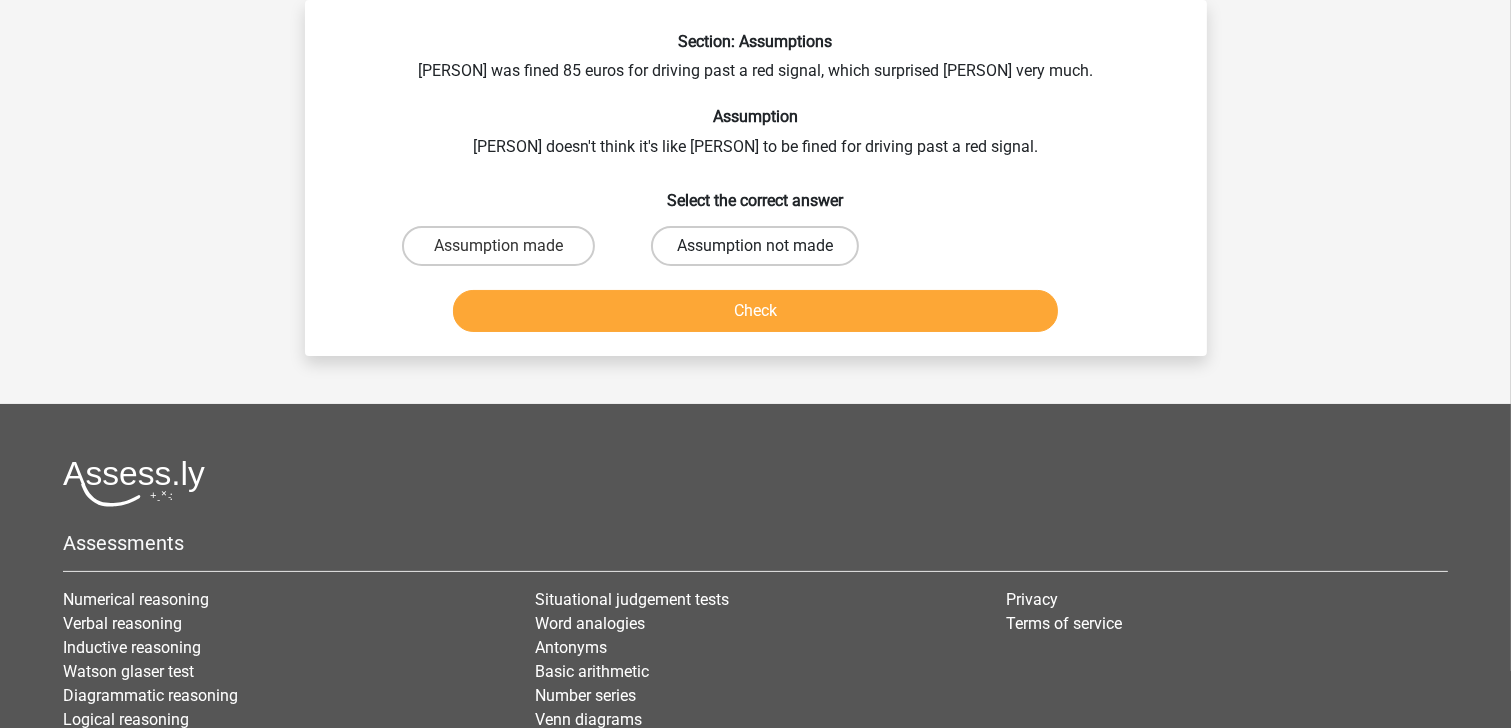 click on "Assumption not made" at bounding box center (755, 246) 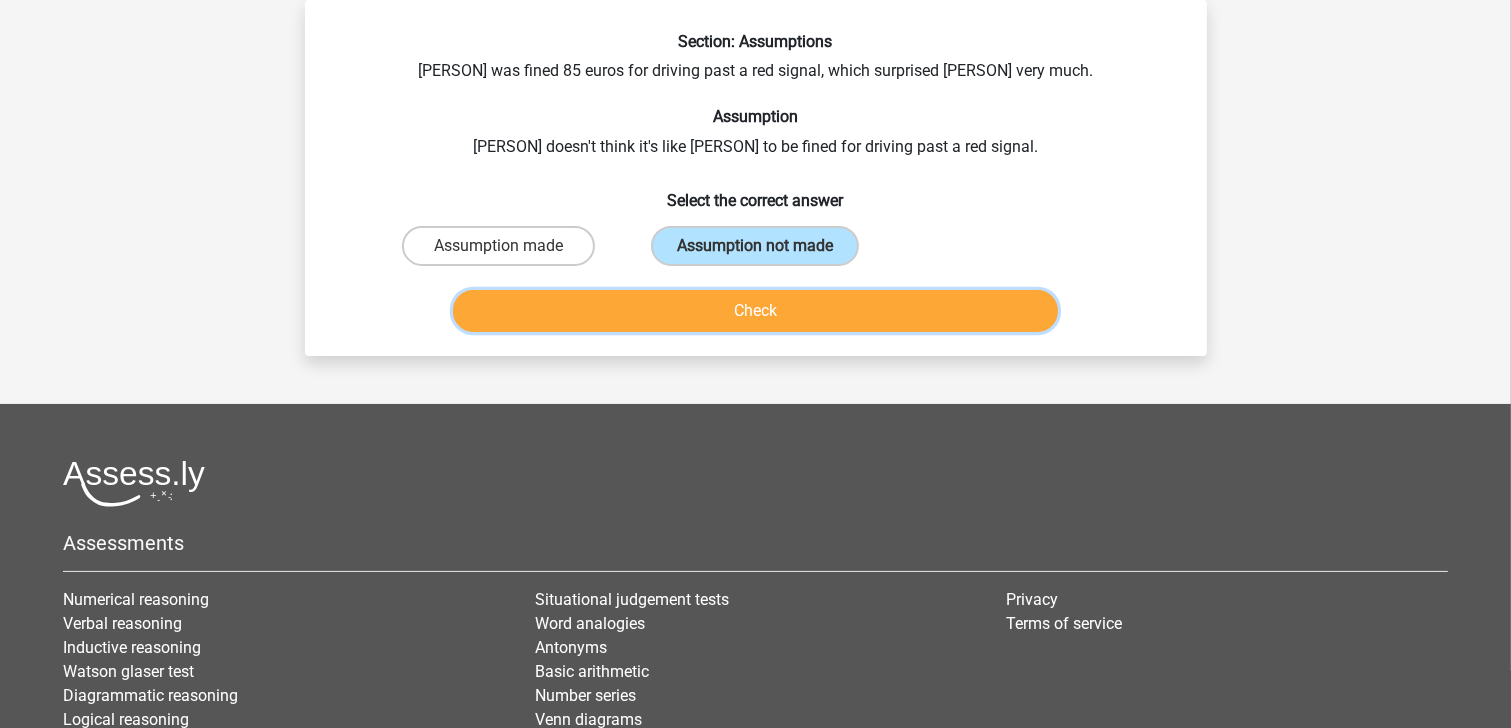click on "Check" at bounding box center [755, 311] 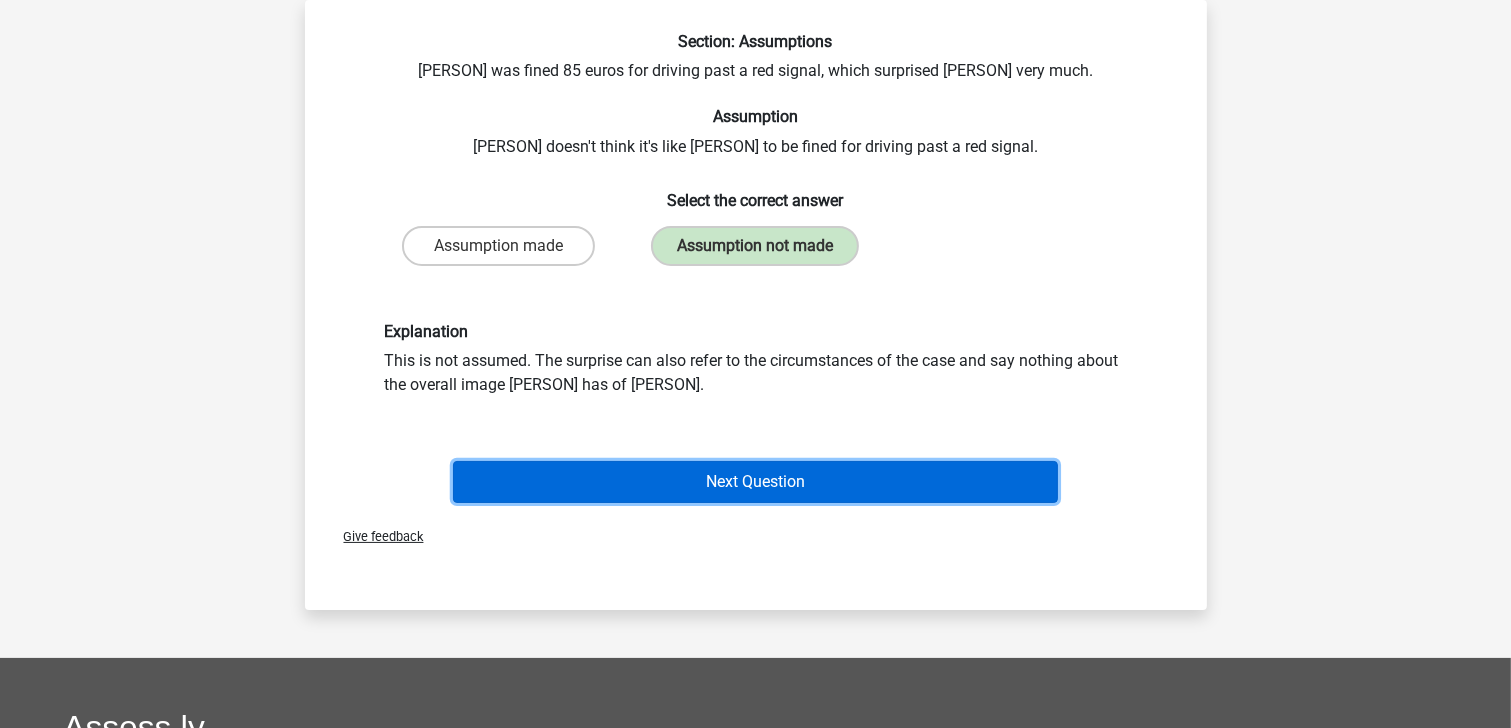 click on "Next Question" at bounding box center (755, 482) 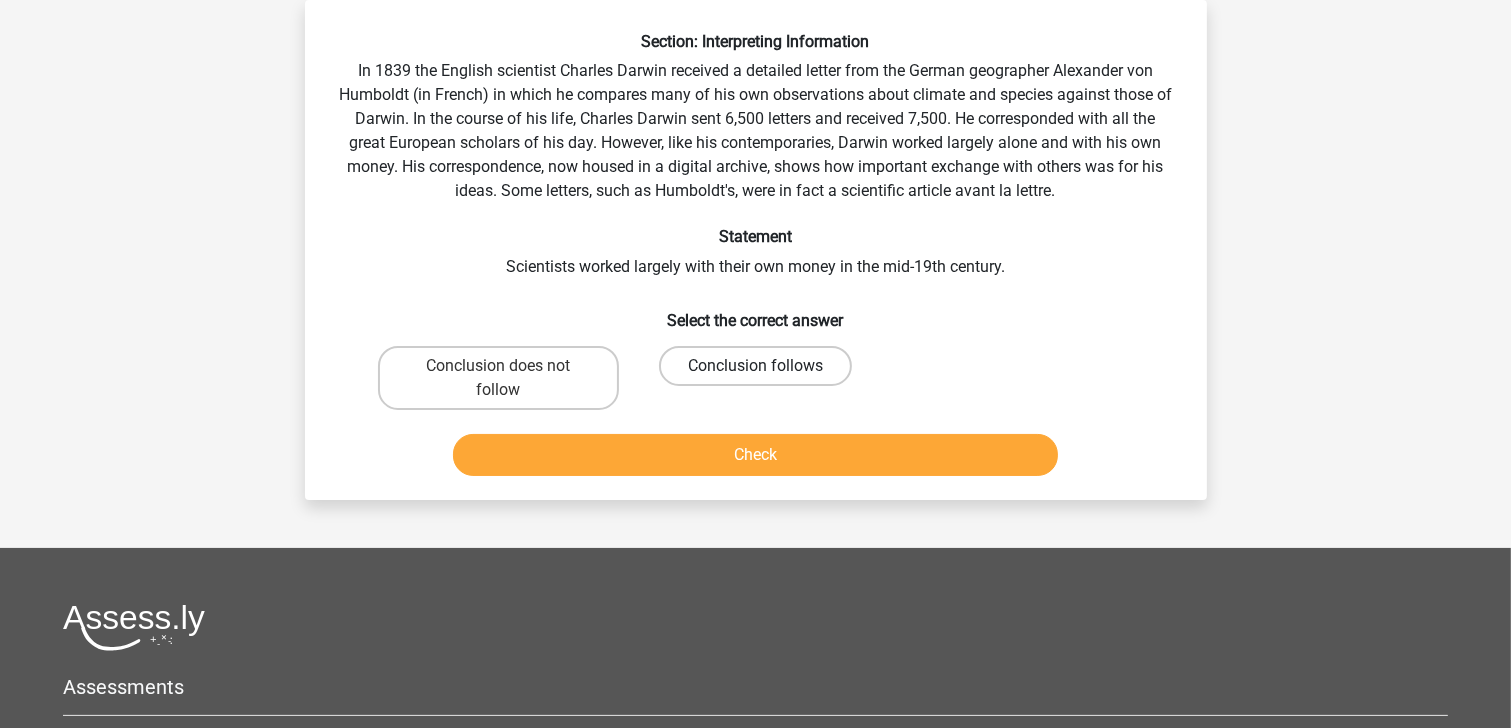 click on "Conclusion follows" at bounding box center [755, 366] 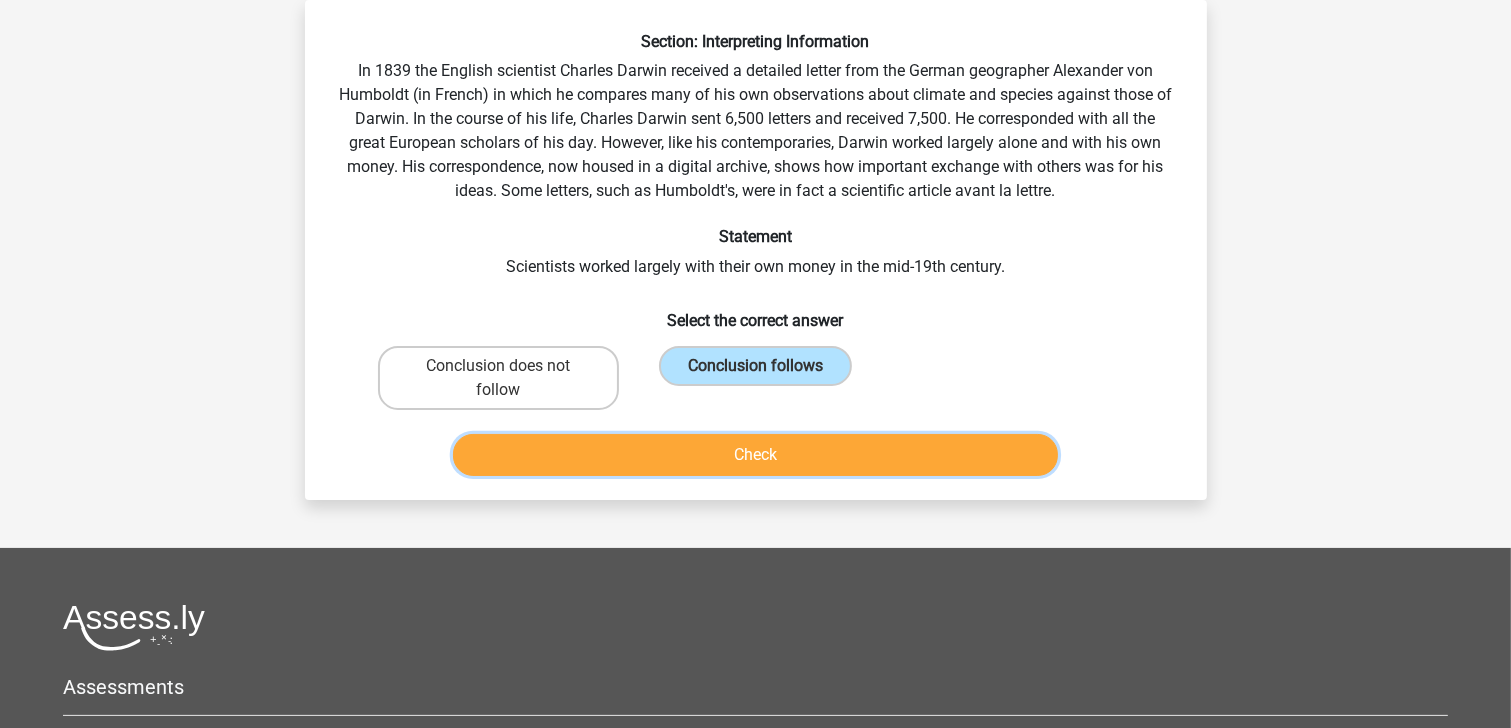 drag, startPoint x: 704, startPoint y: 455, endPoint x: 737, endPoint y: 464, distance: 34.20526 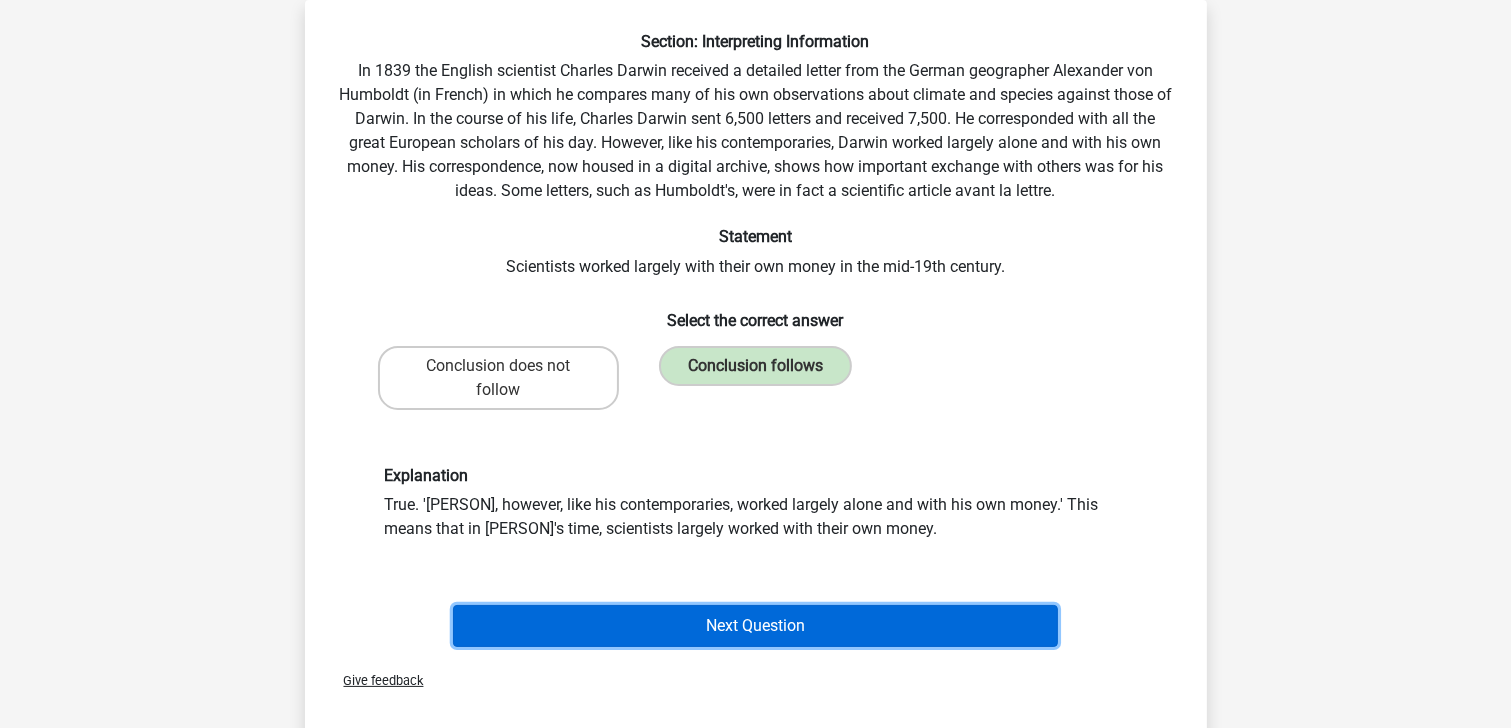 click on "Next Question" at bounding box center (755, 626) 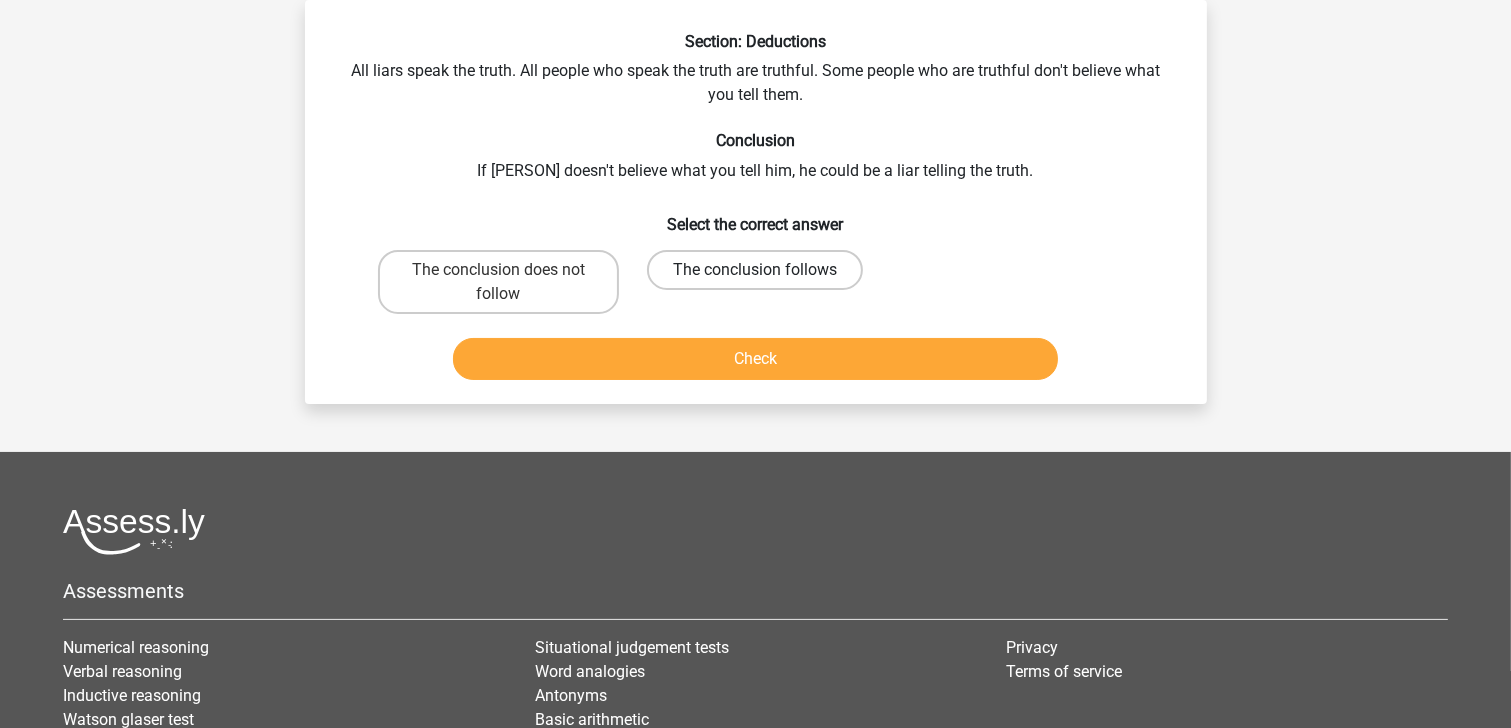 click on "The conclusion follows" at bounding box center (755, 270) 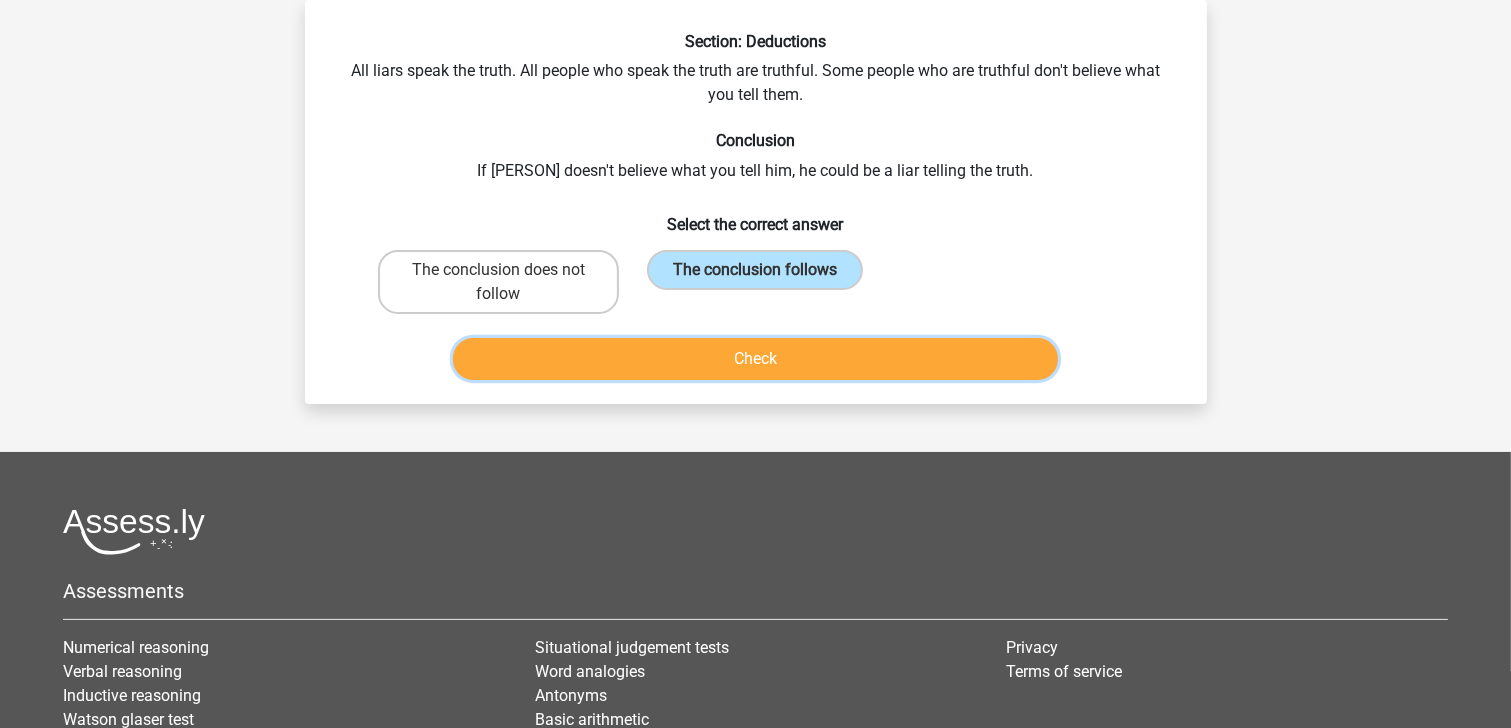 click on "Check" at bounding box center (755, 359) 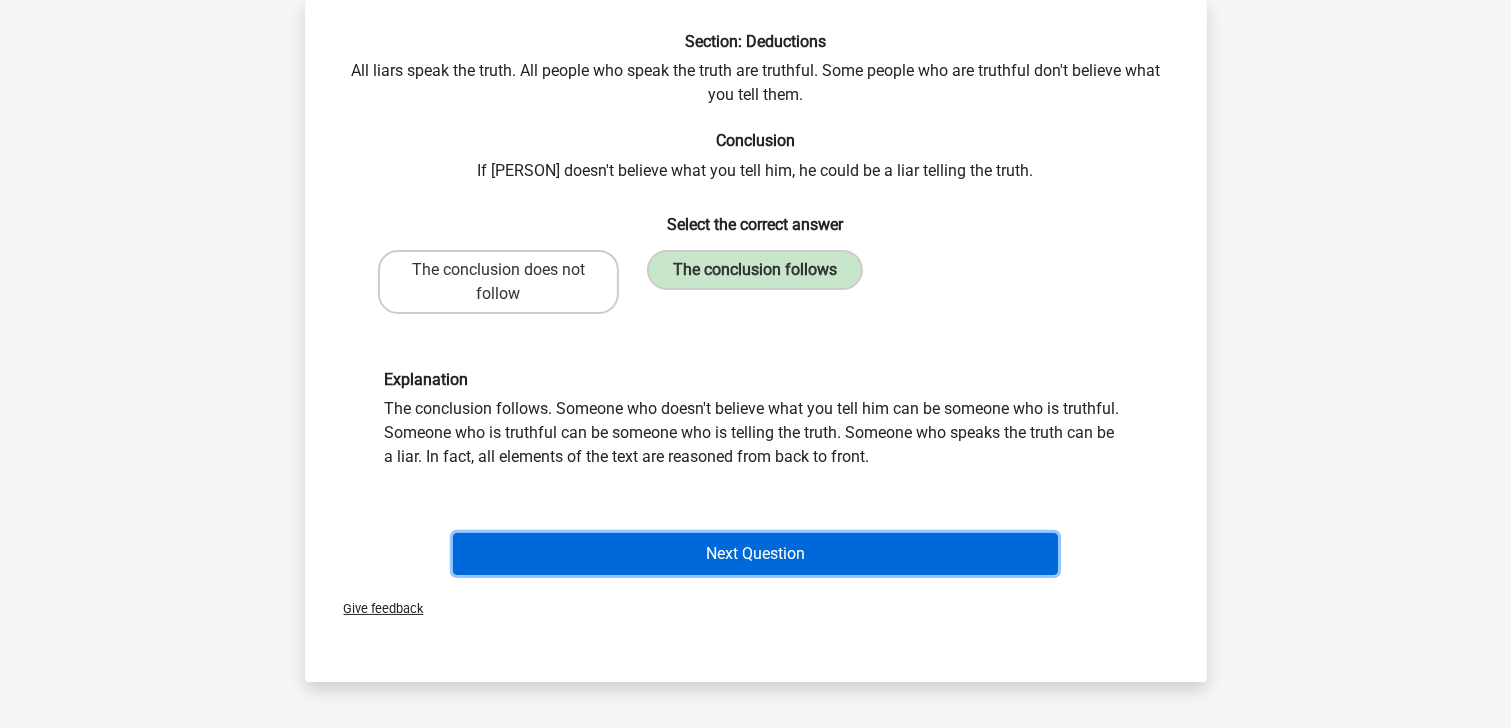click on "Next Question" at bounding box center [755, 554] 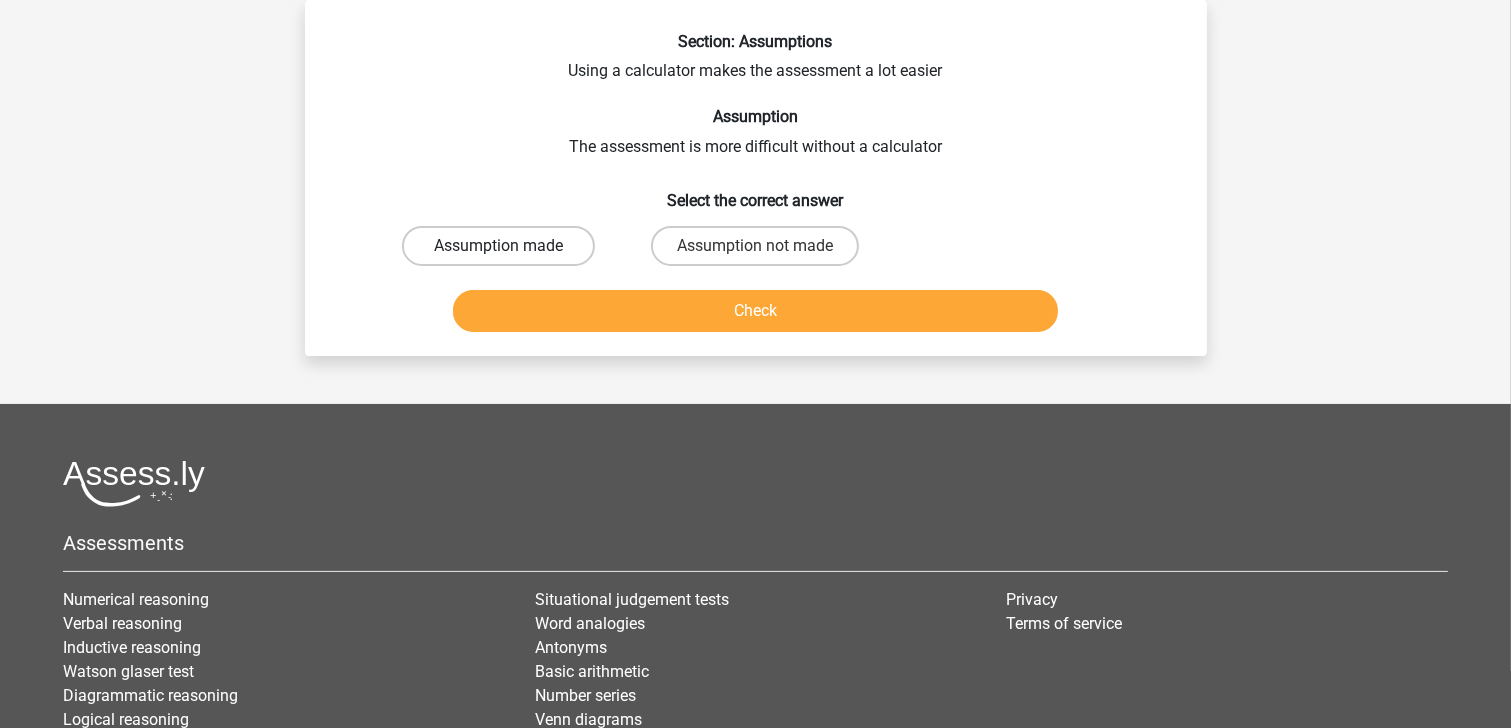 click on "Assumption made" at bounding box center (498, 246) 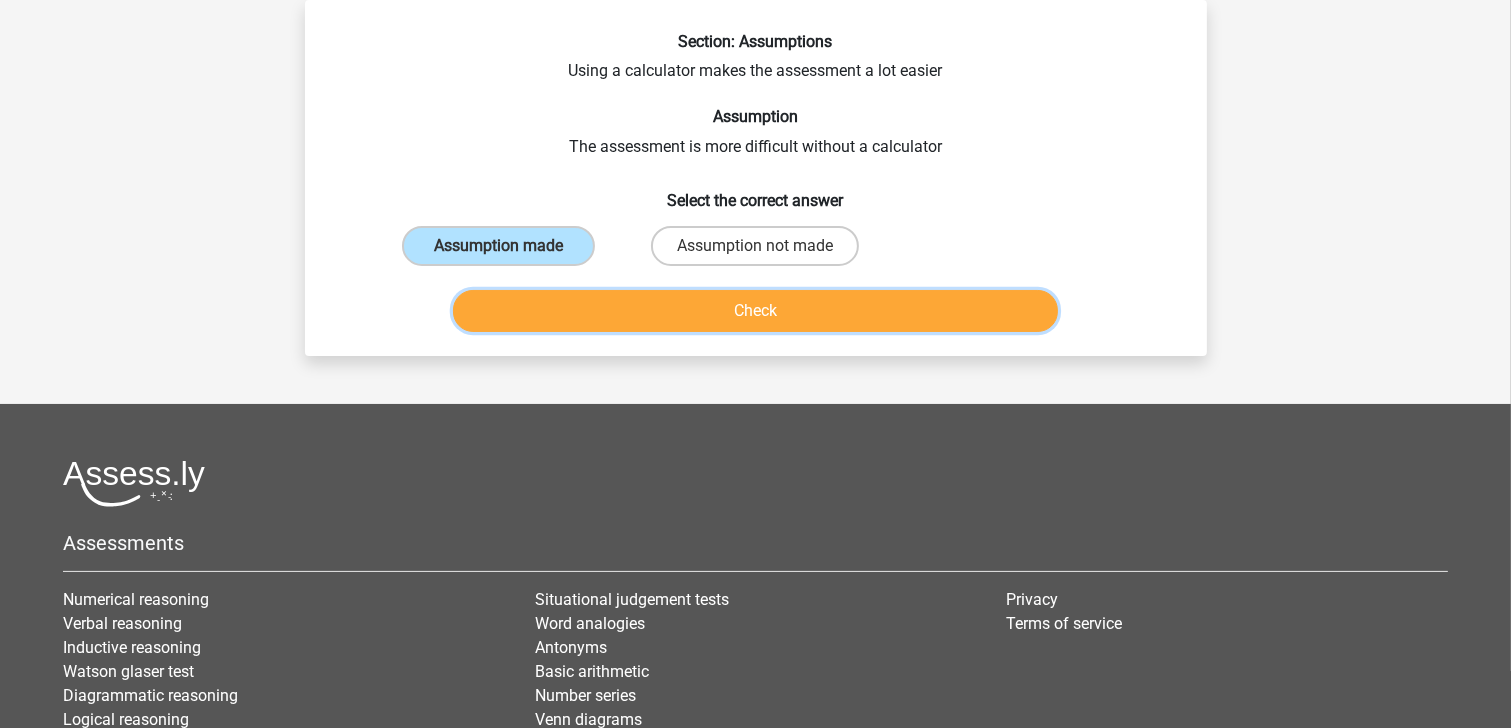 click on "Check" at bounding box center (755, 311) 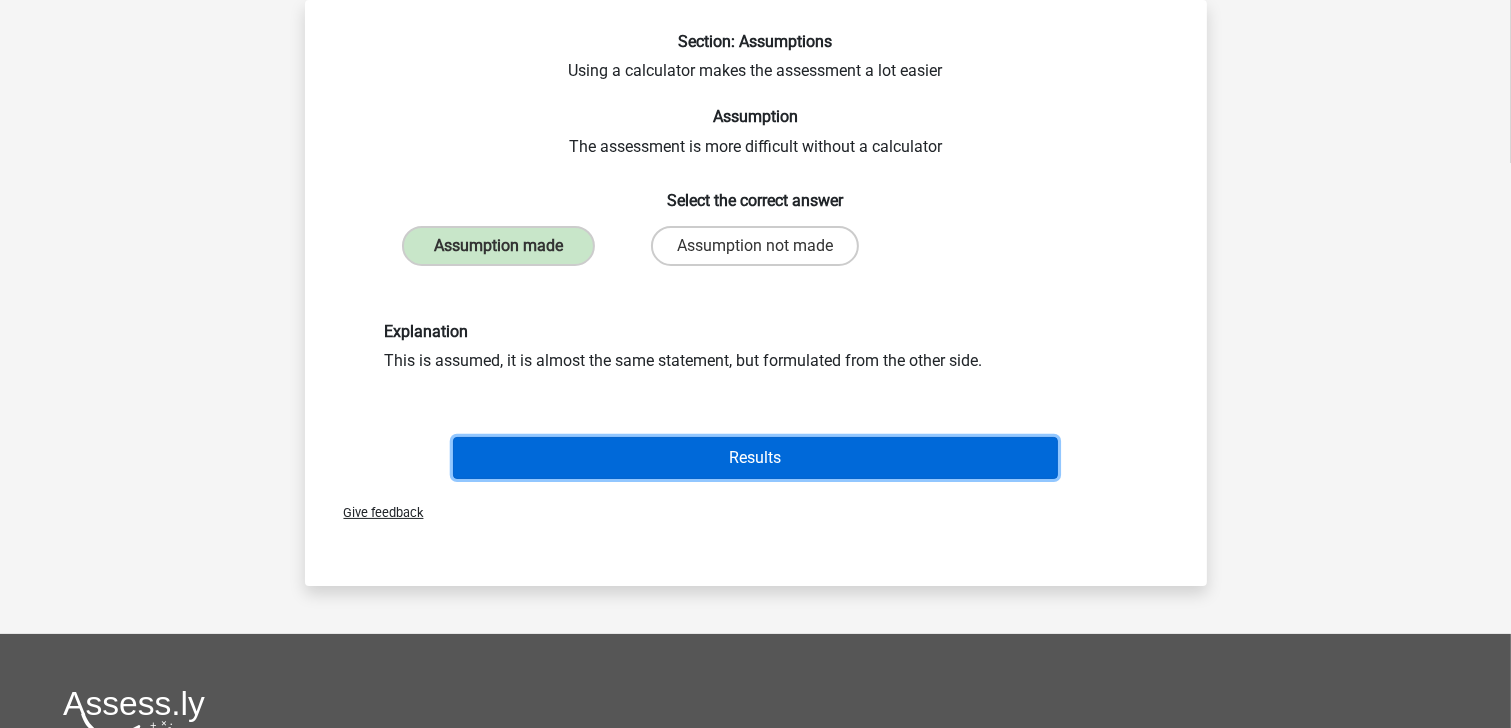 click on "Results" at bounding box center (755, 458) 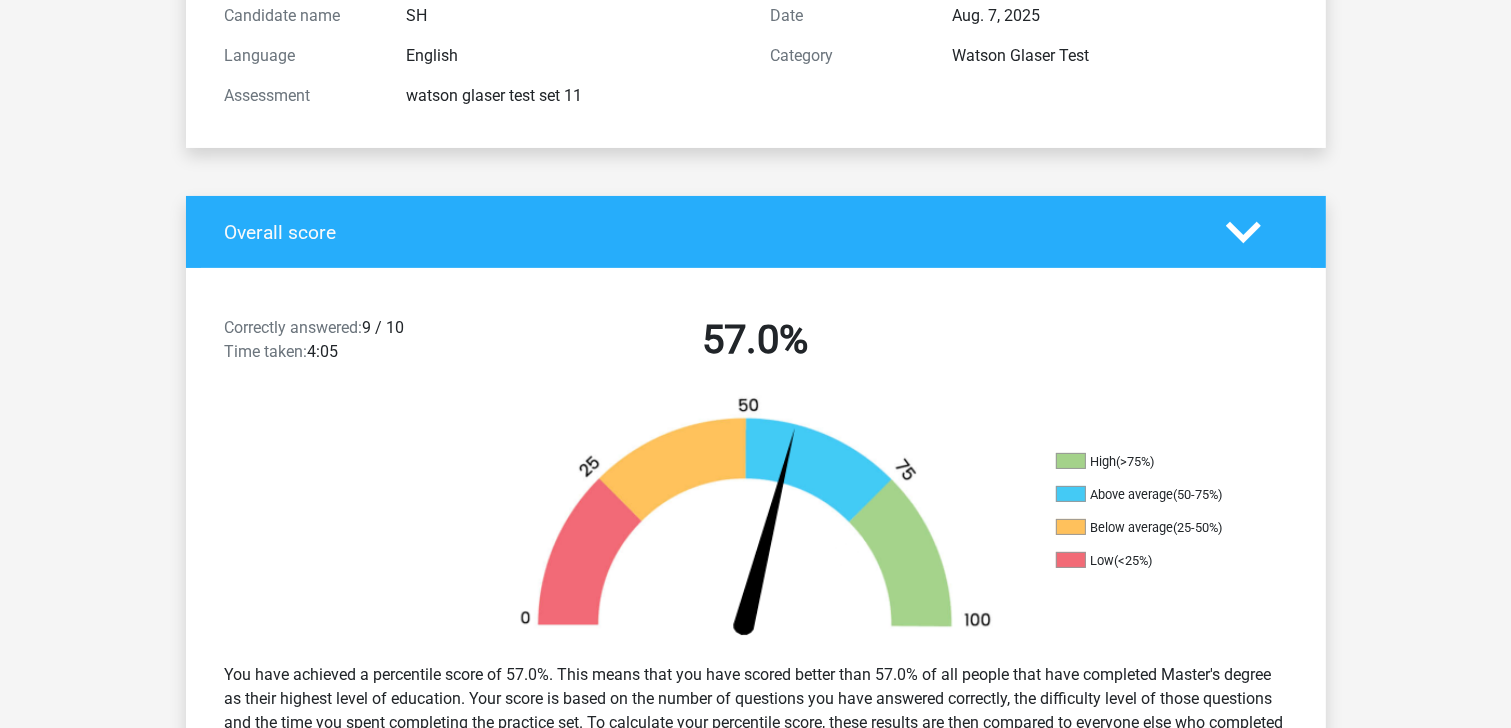 scroll, scrollTop: 0, scrollLeft: 0, axis: both 